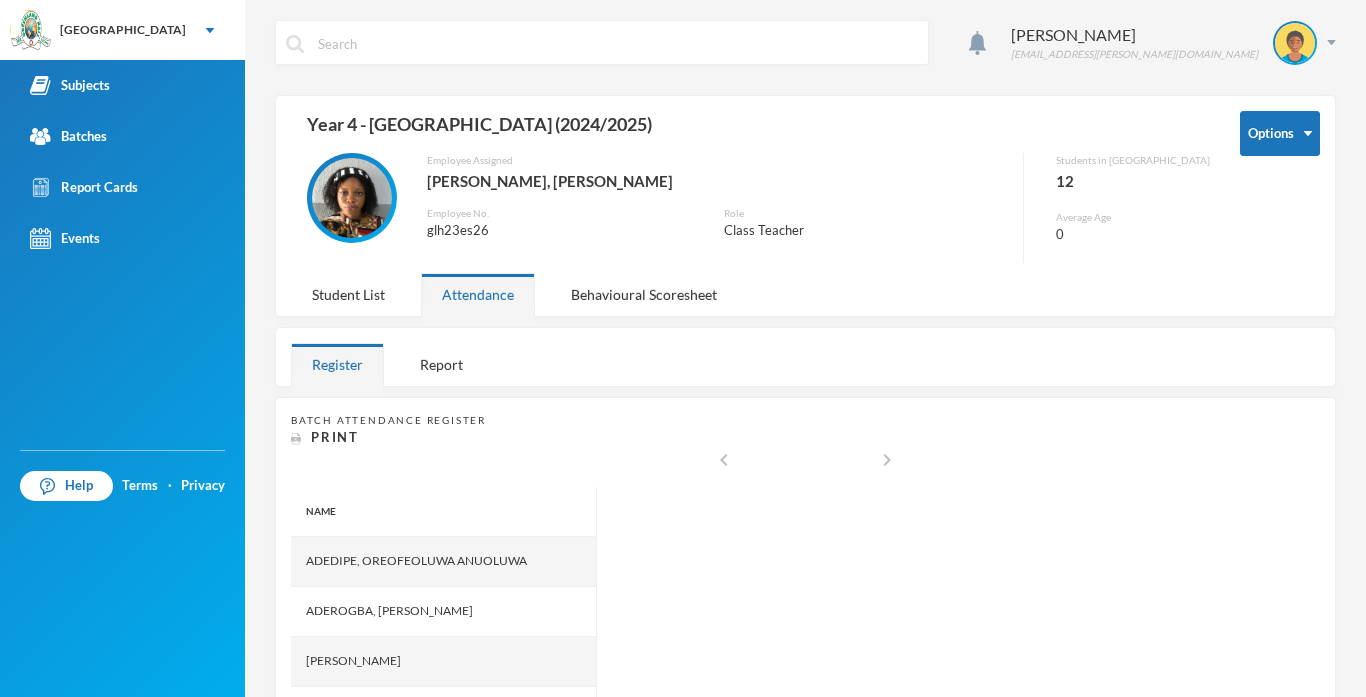 scroll, scrollTop: 0, scrollLeft: 0, axis: both 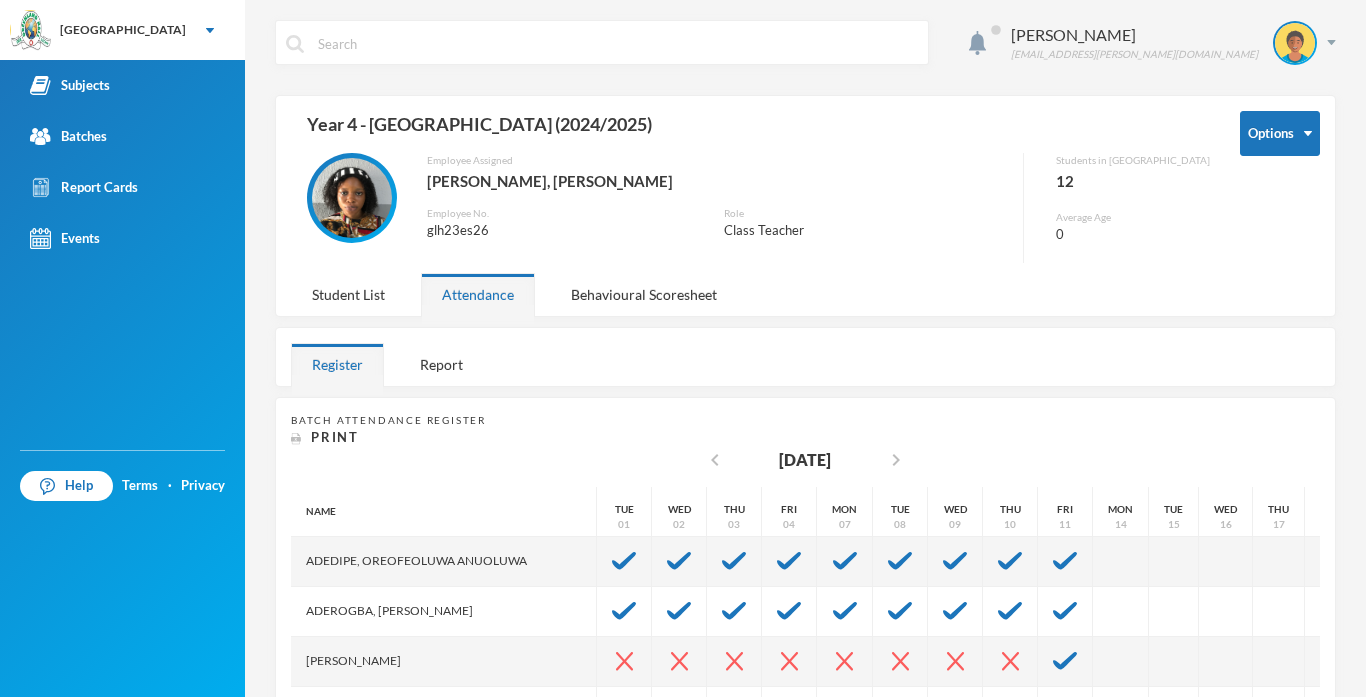 click on "[PERSON_NAME], [PERSON_NAME]" at bounding box center (717, 181) 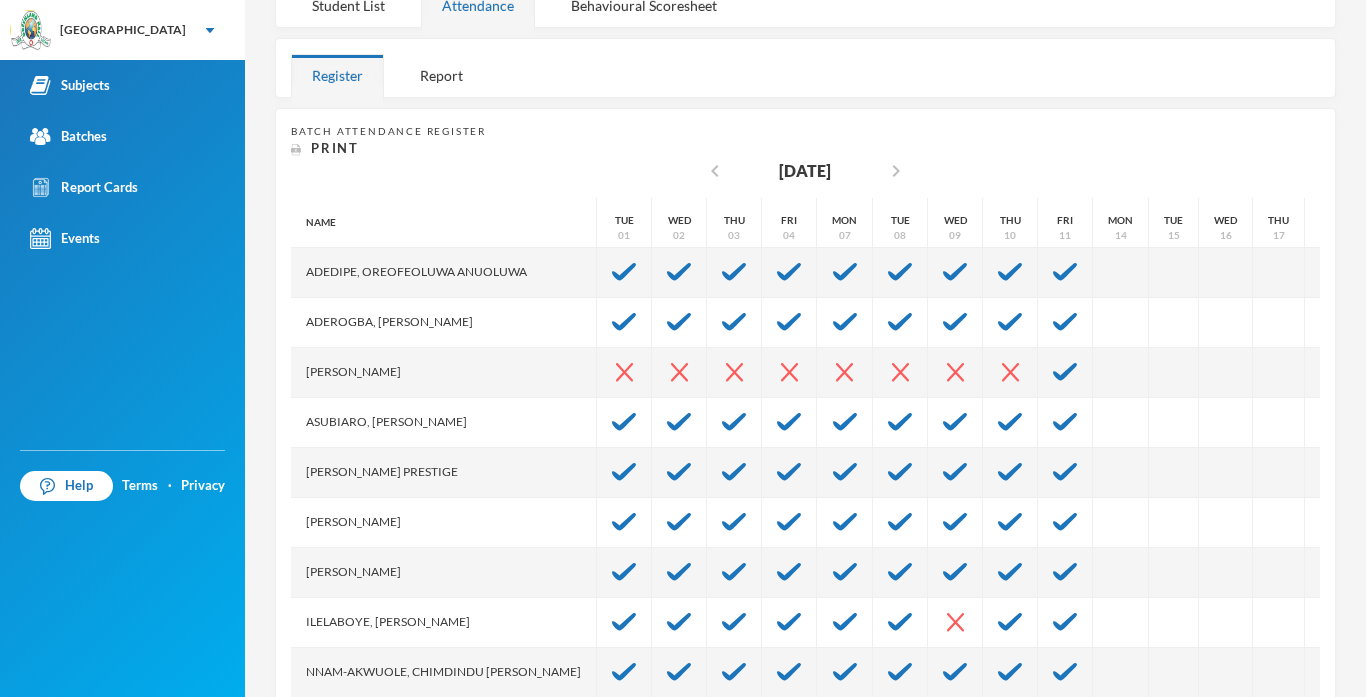 scroll, scrollTop: 336, scrollLeft: 0, axis: vertical 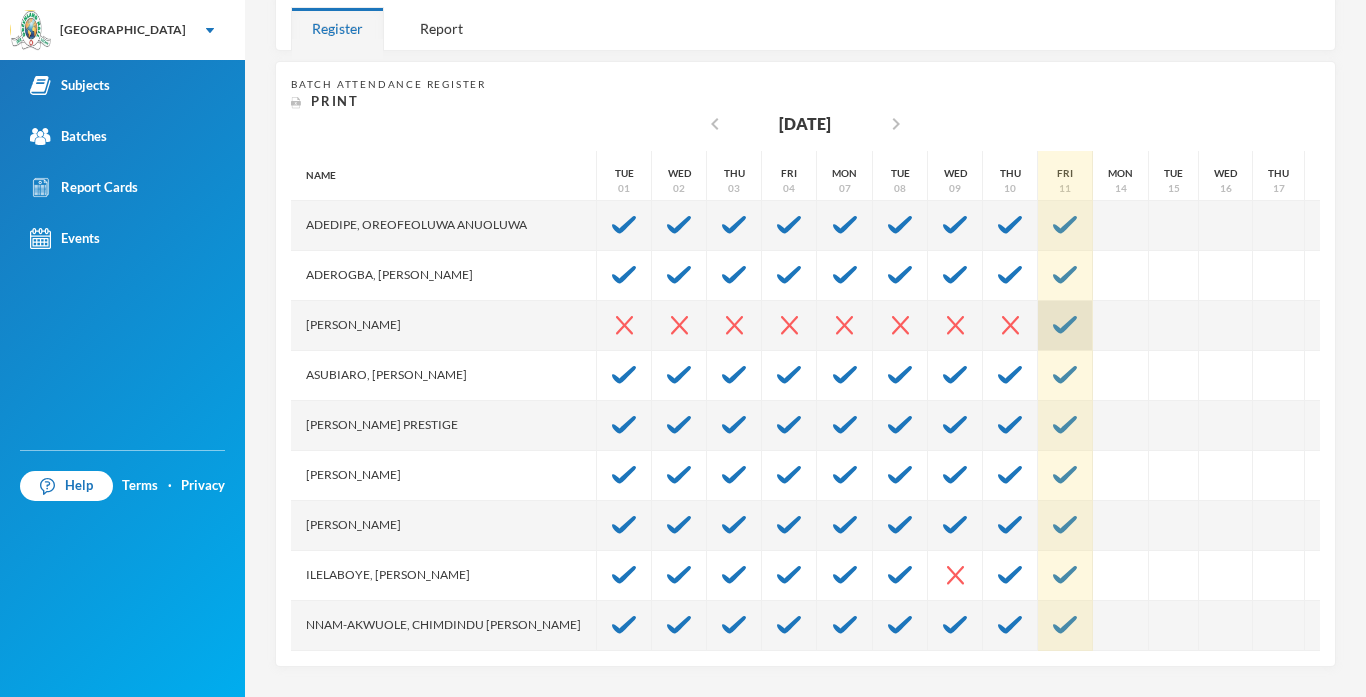 click at bounding box center (1065, 325) 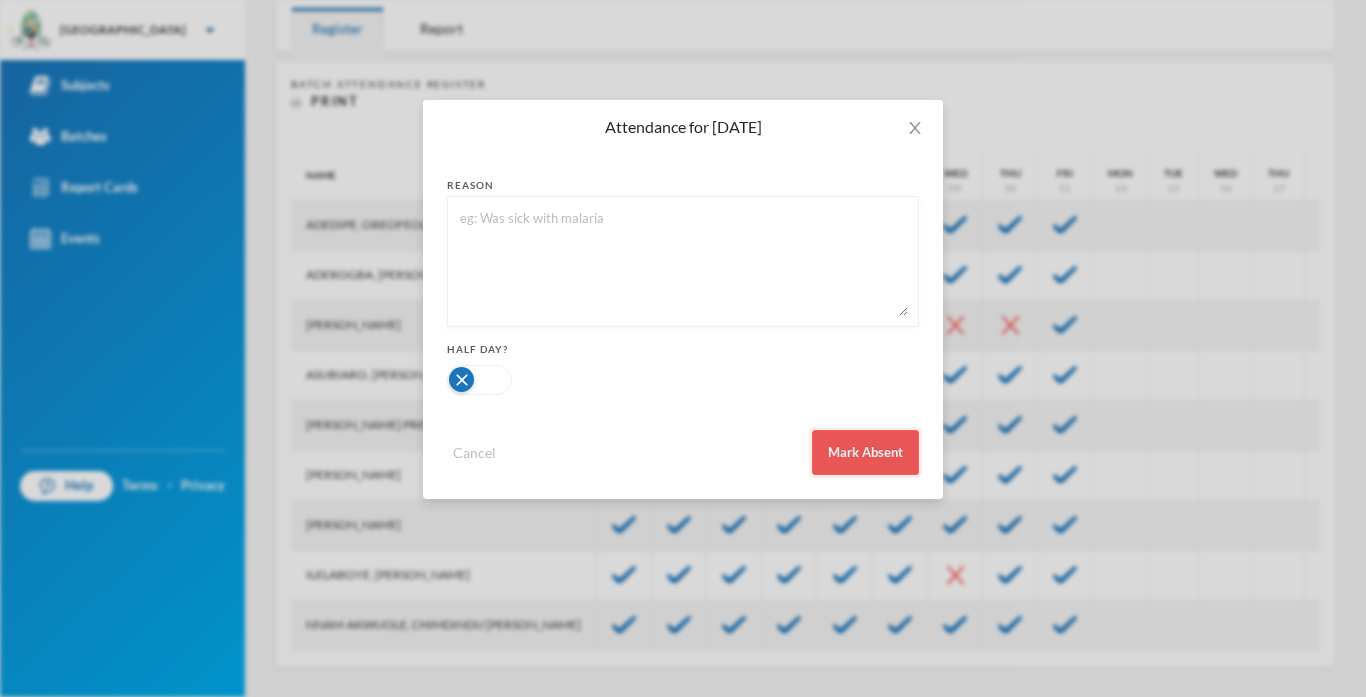 click on "Mark Absent" at bounding box center [865, 452] 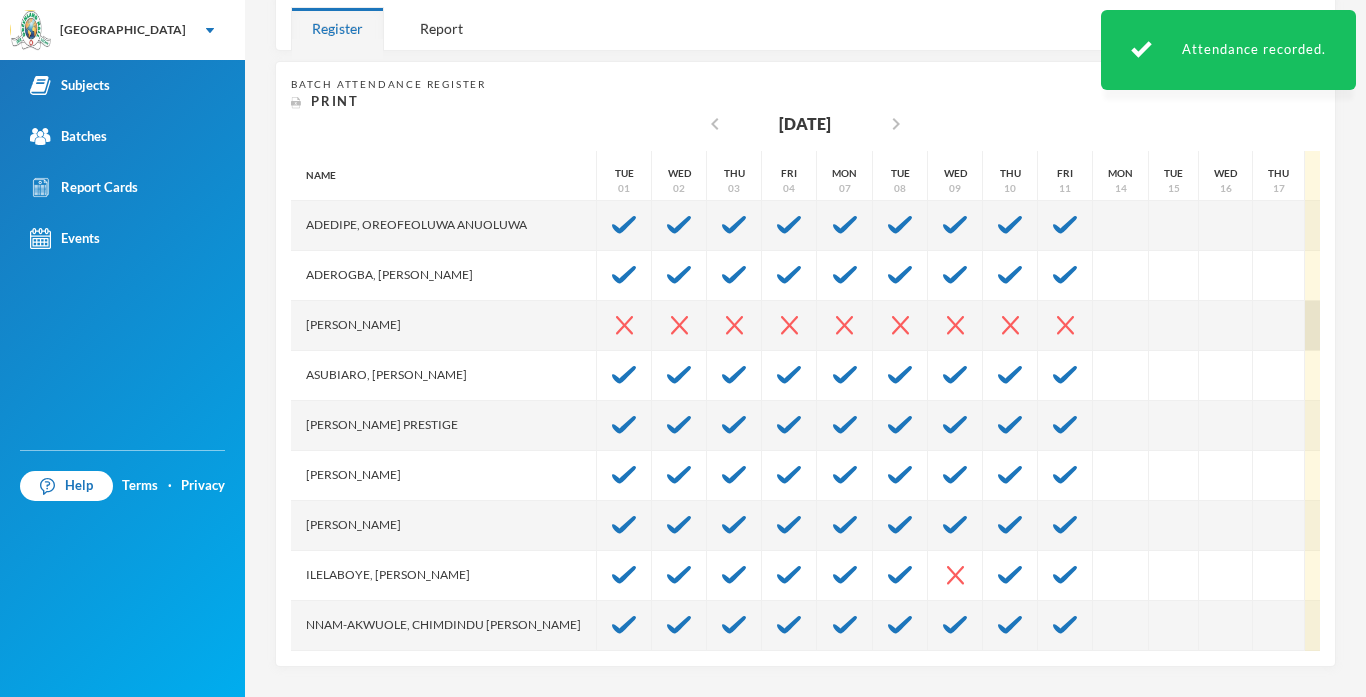 click at bounding box center (1328, 326) 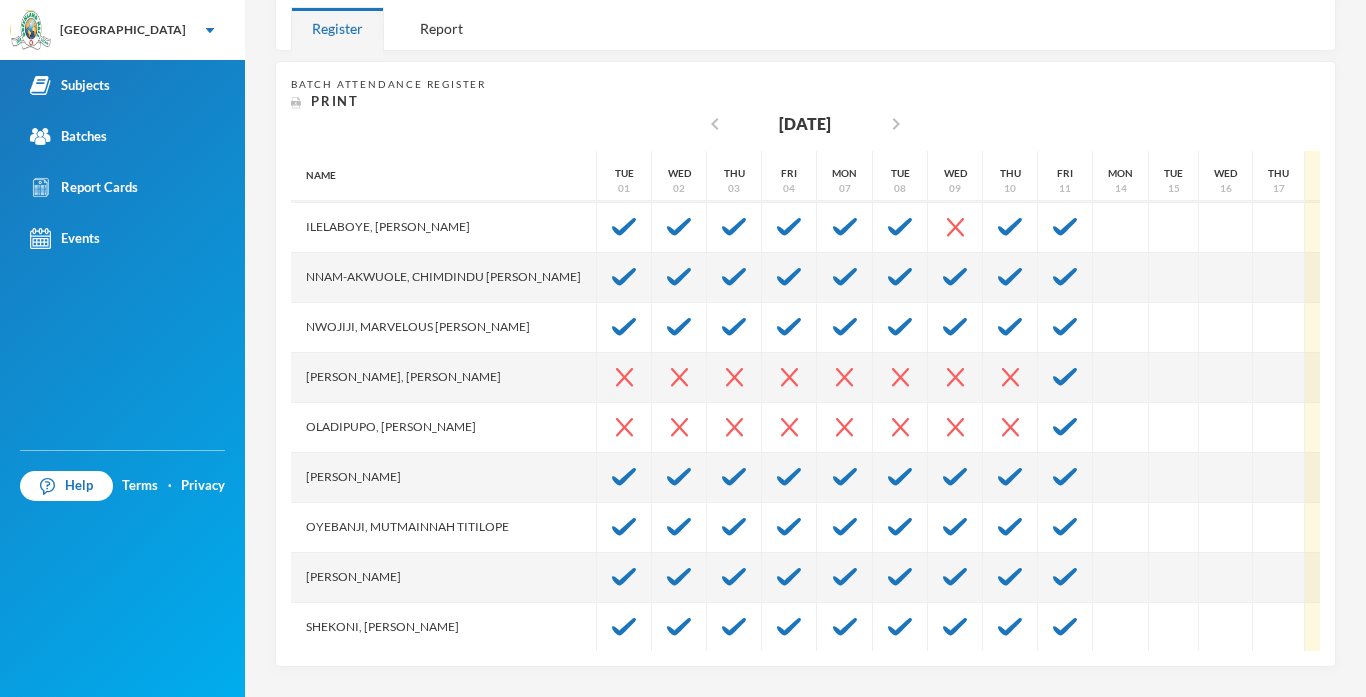 scroll, scrollTop: 400, scrollLeft: 0, axis: vertical 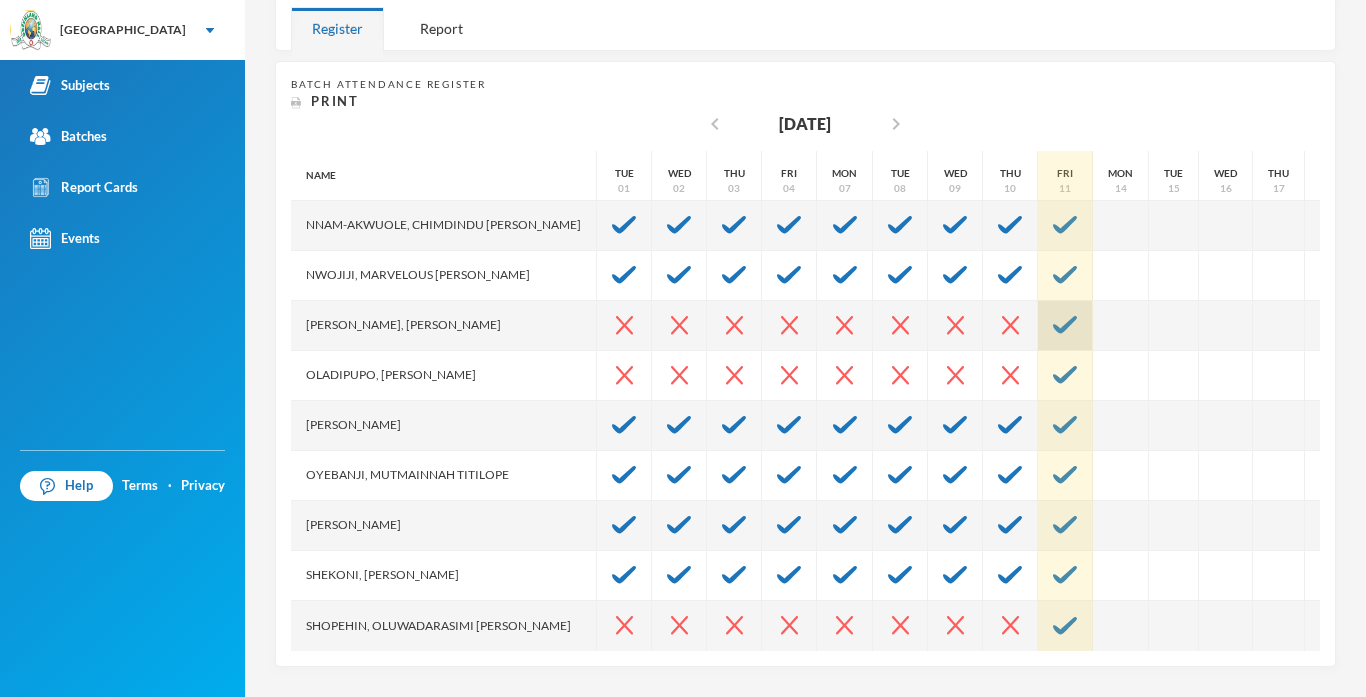 click at bounding box center [1065, 325] 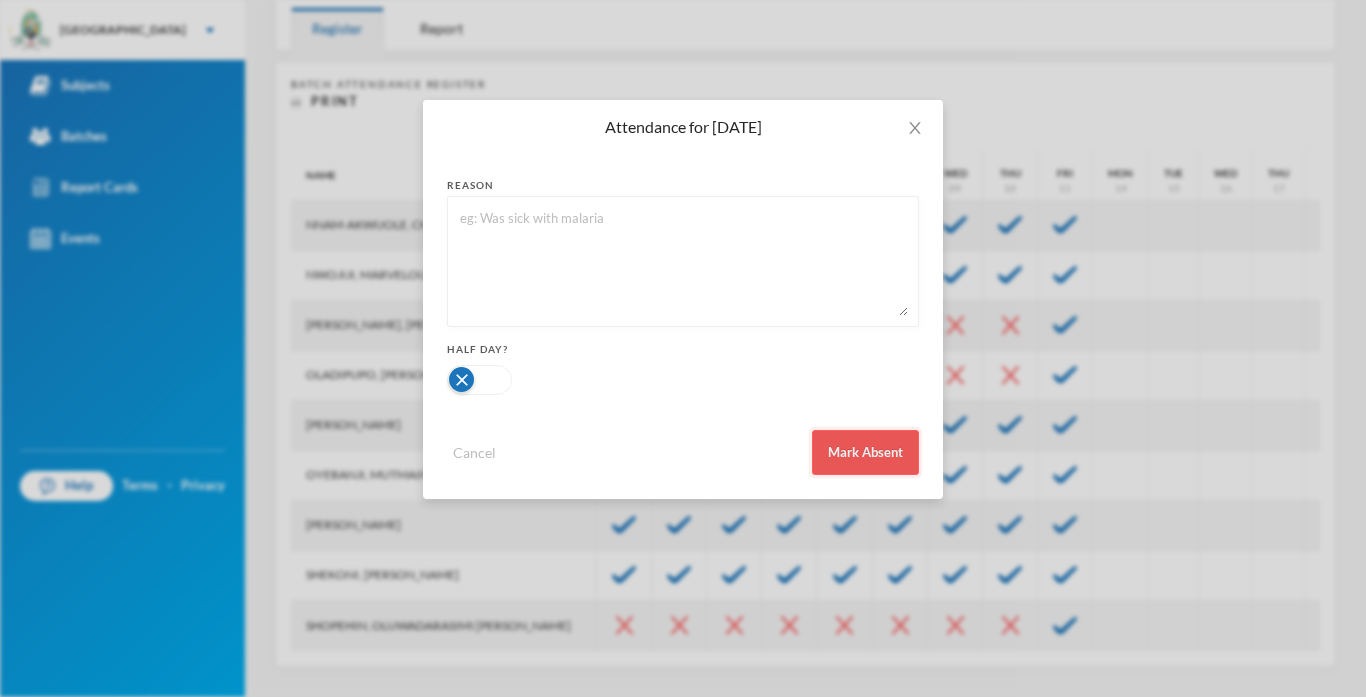 click on "Mark Absent" at bounding box center [865, 452] 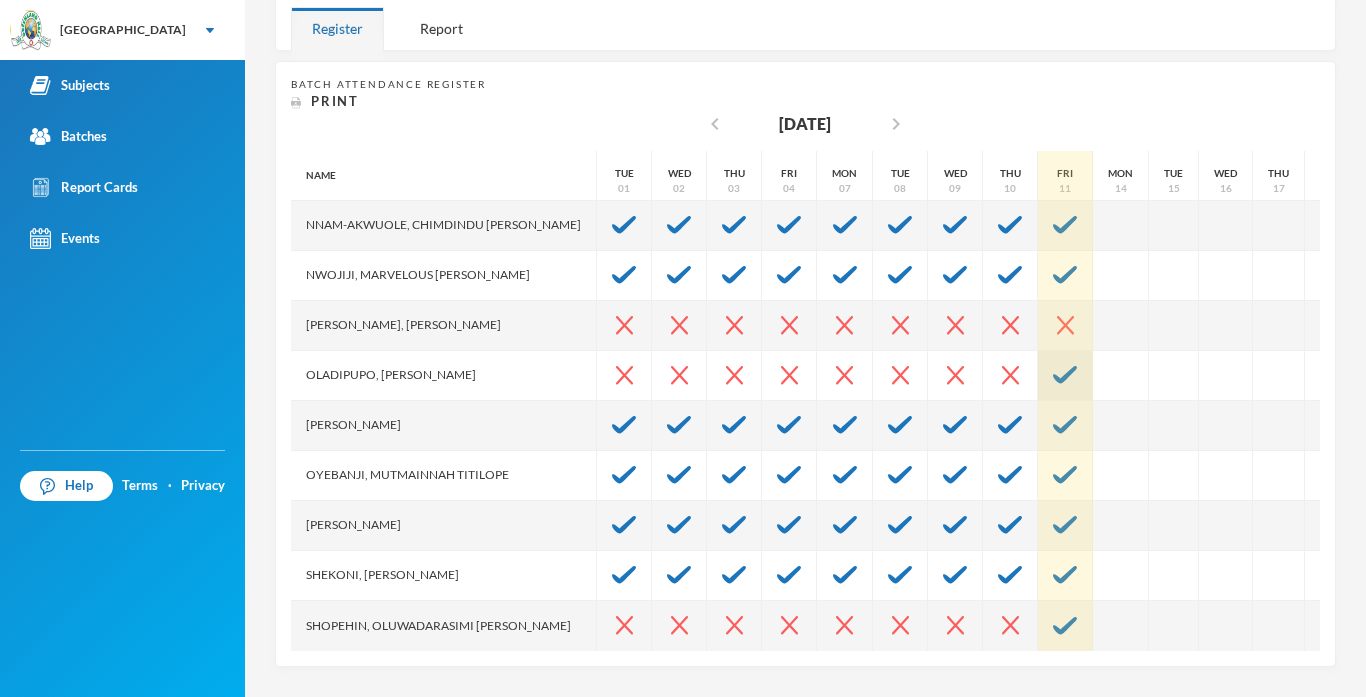 click at bounding box center (1065, 376) 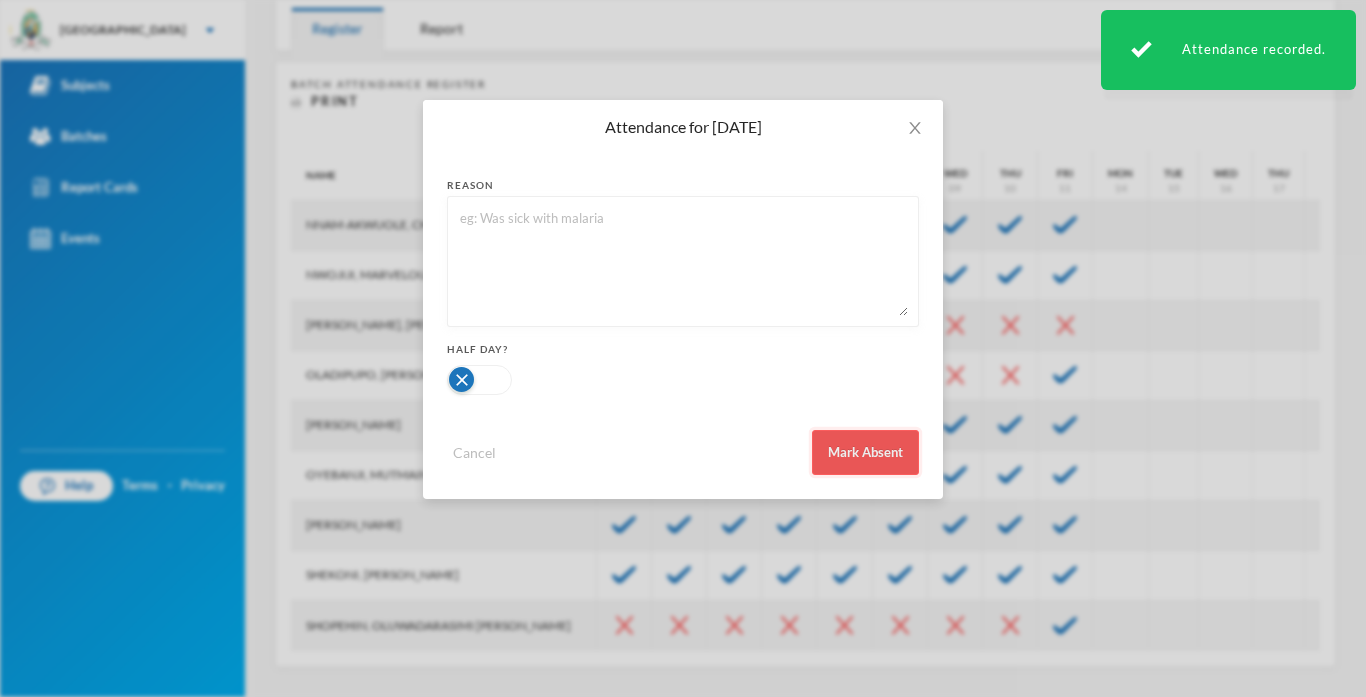 click on "Mark Absent" at bounding box center [865, 452] 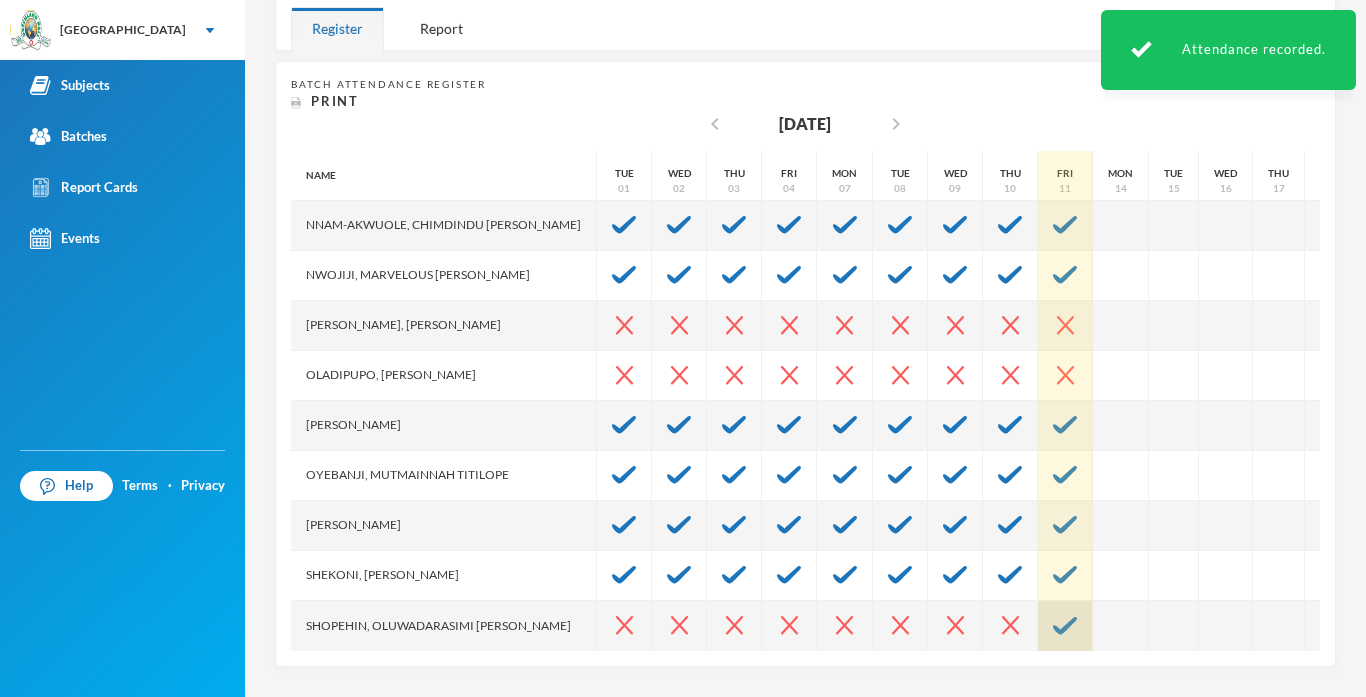 click at bounding box center (1065, 626) 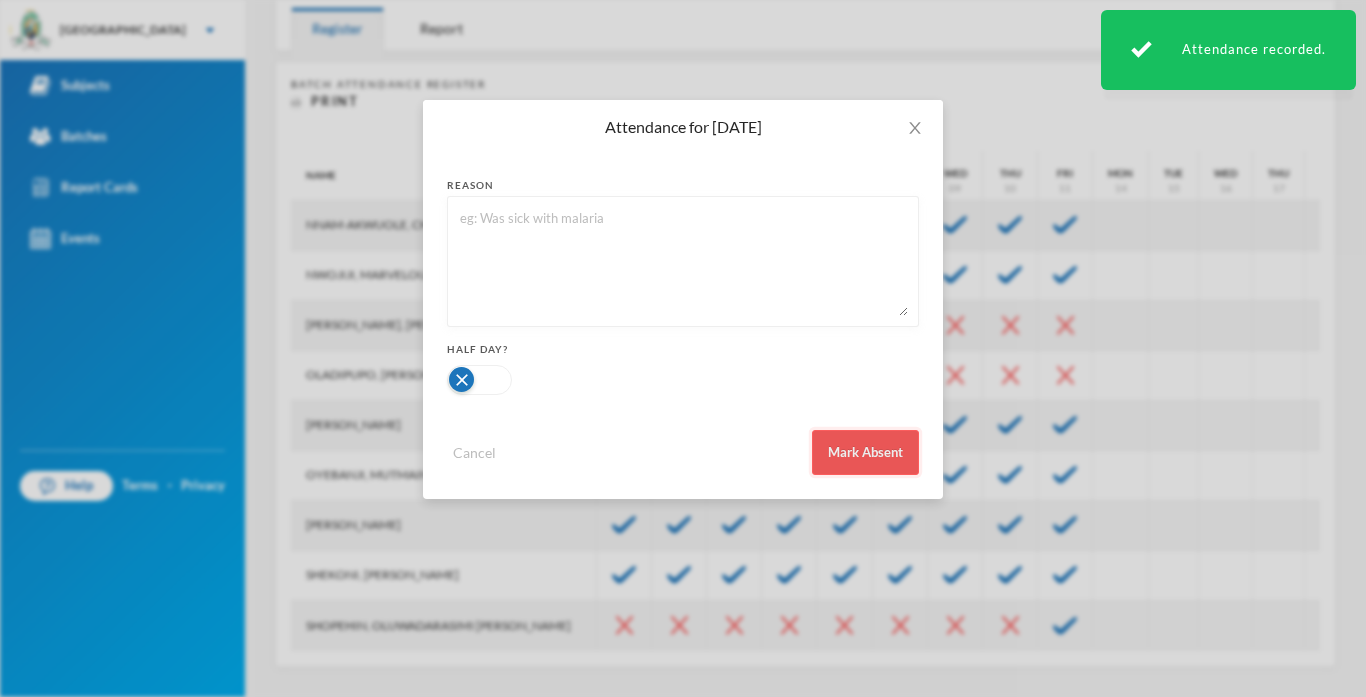 click on "Mark Absent" at bounding box center (865, 452) 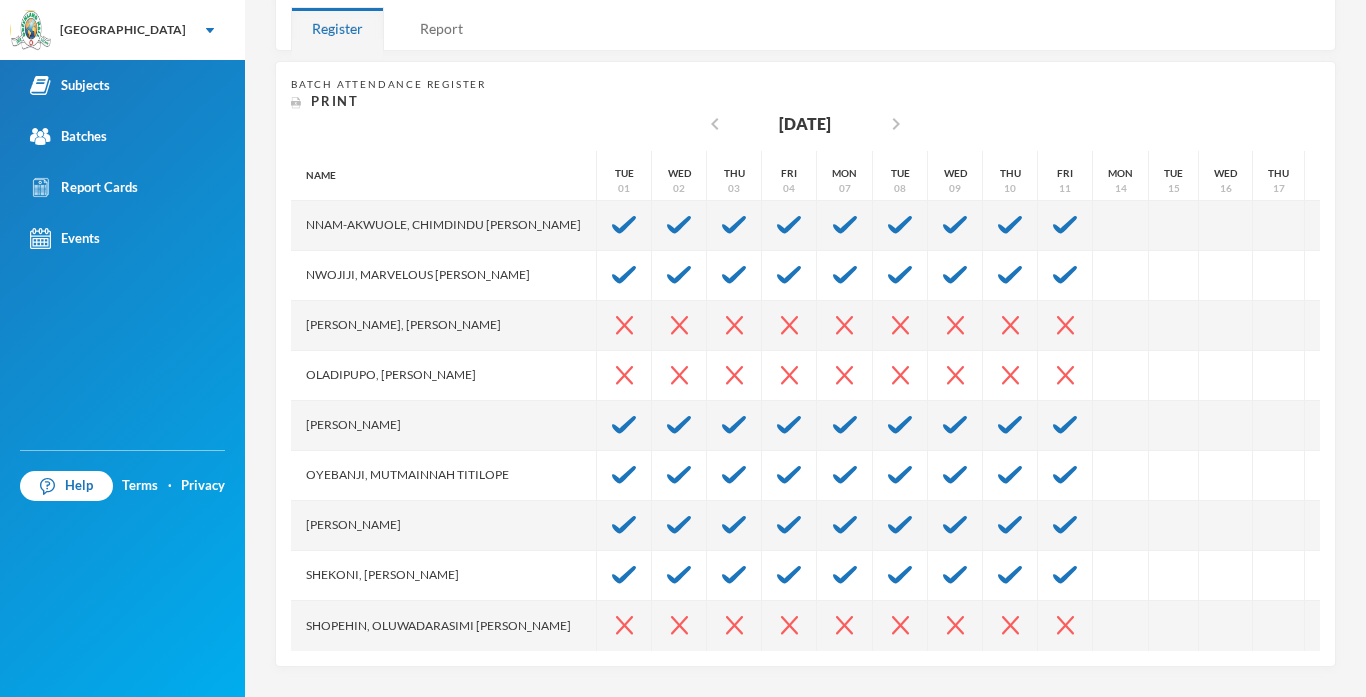 click on "Report" at bounding box center (441, 28) 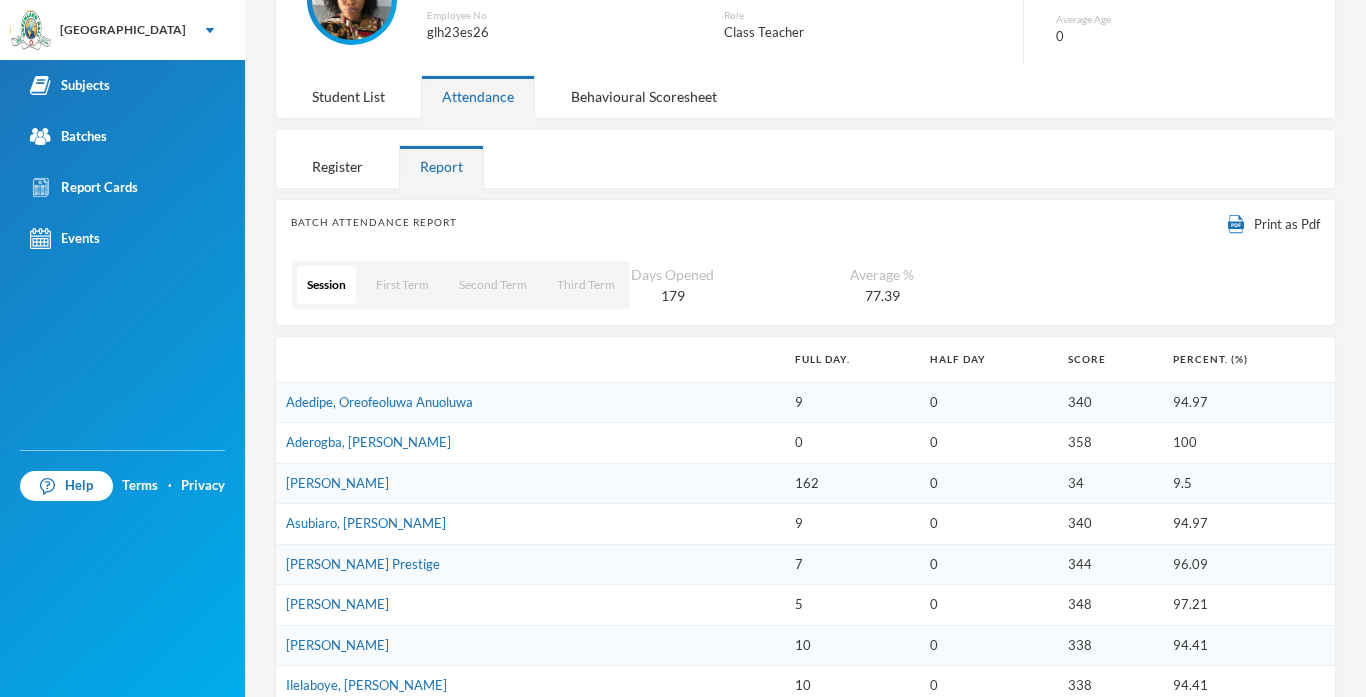 scroll, scrollTop: 336, scrollLeft: 0, axis: vertical 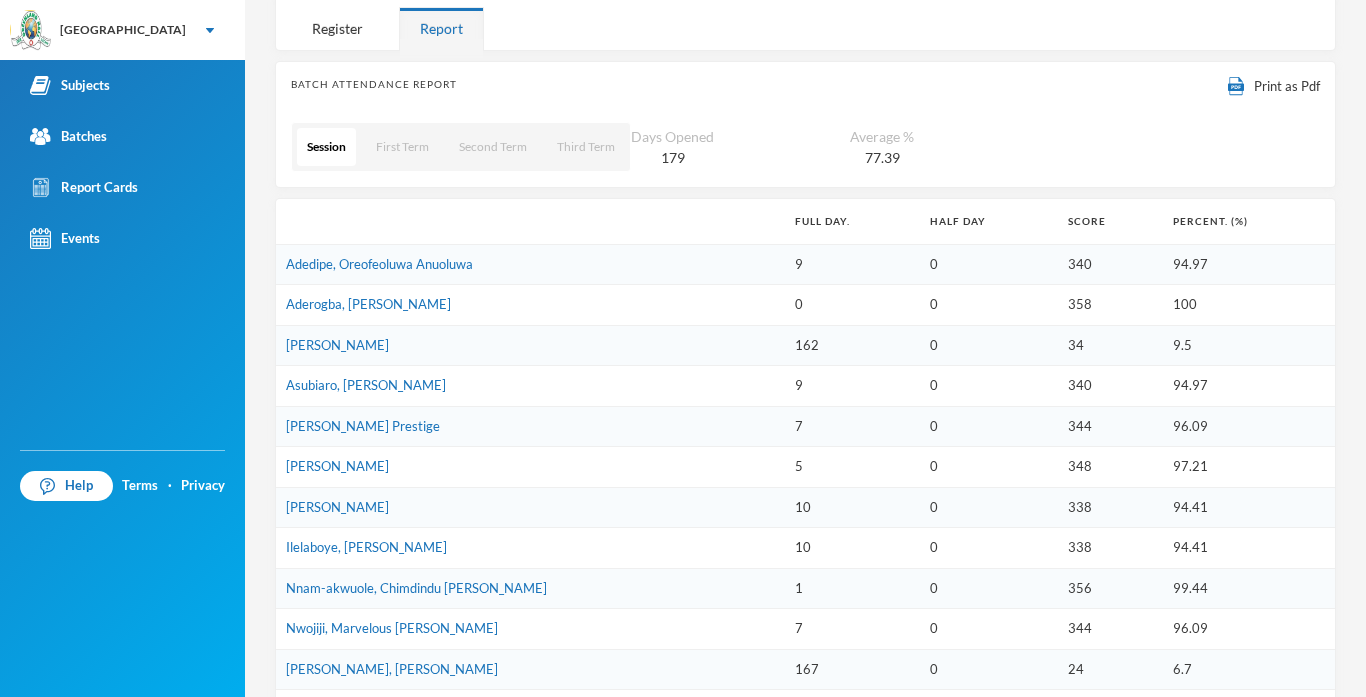 click on "Days Opened 179 Average % 77.39" at bounding box center [798, 147] 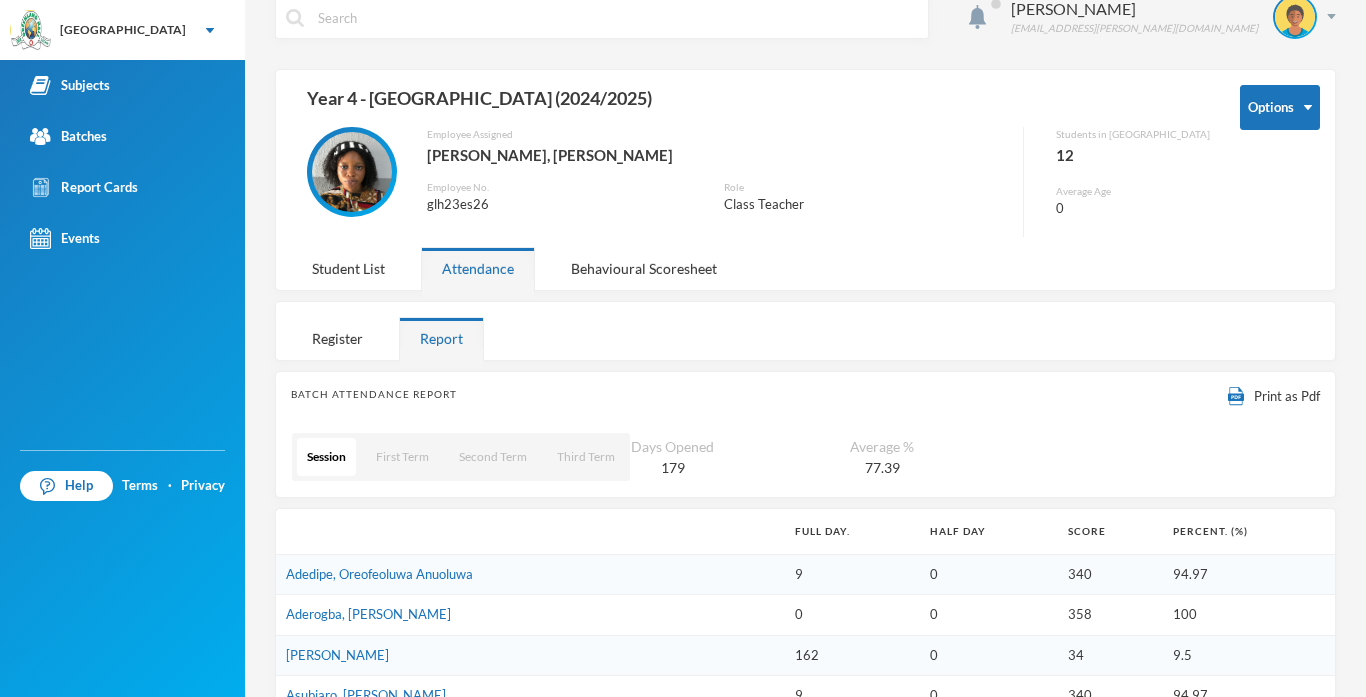 scroll, scrollTop: 0, scrollLeft: 0, axis: both 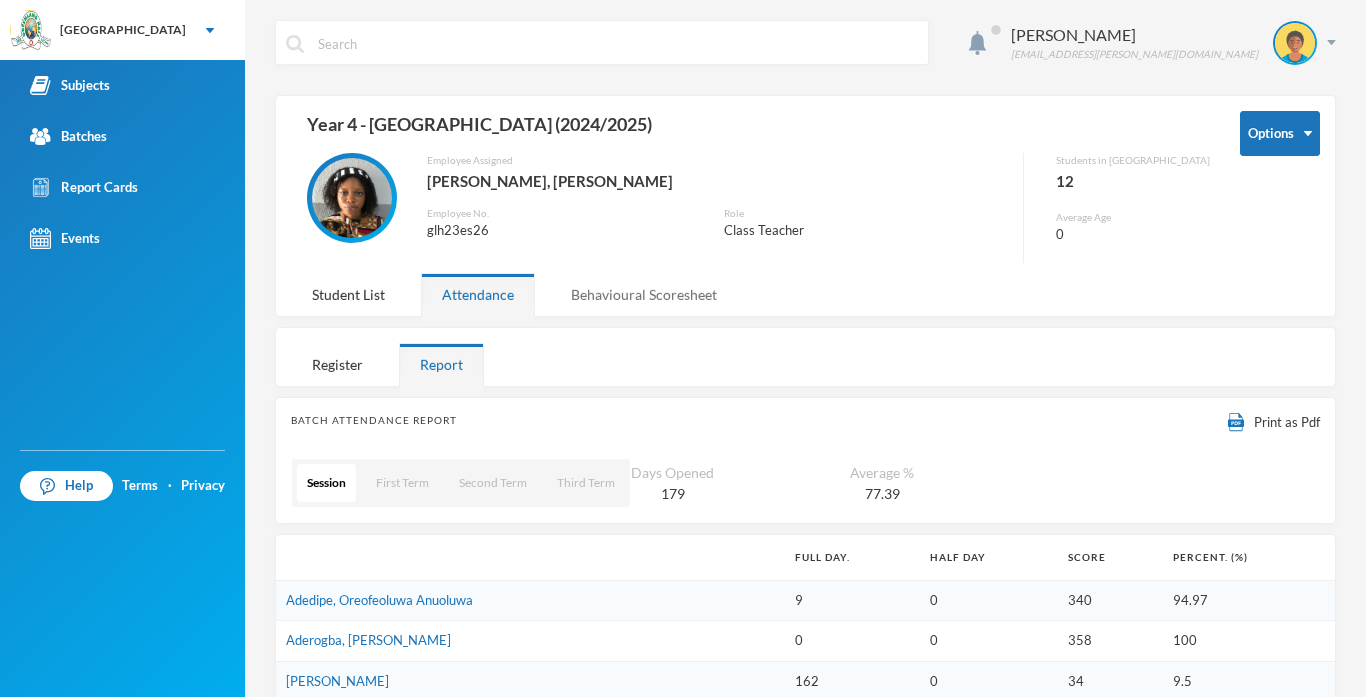 click on "Behavioural Scoresheet" at bounding box center (644, 294) 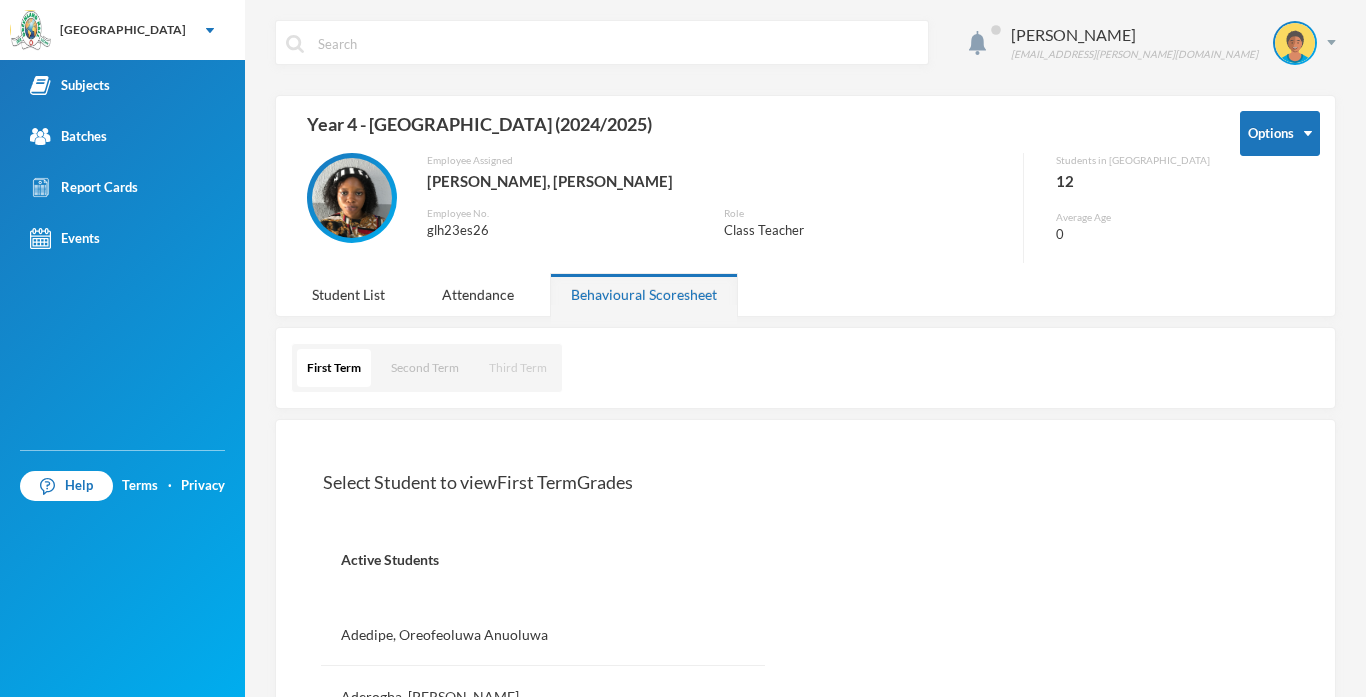 click on "Third Term" at bounding box center [518, 368] 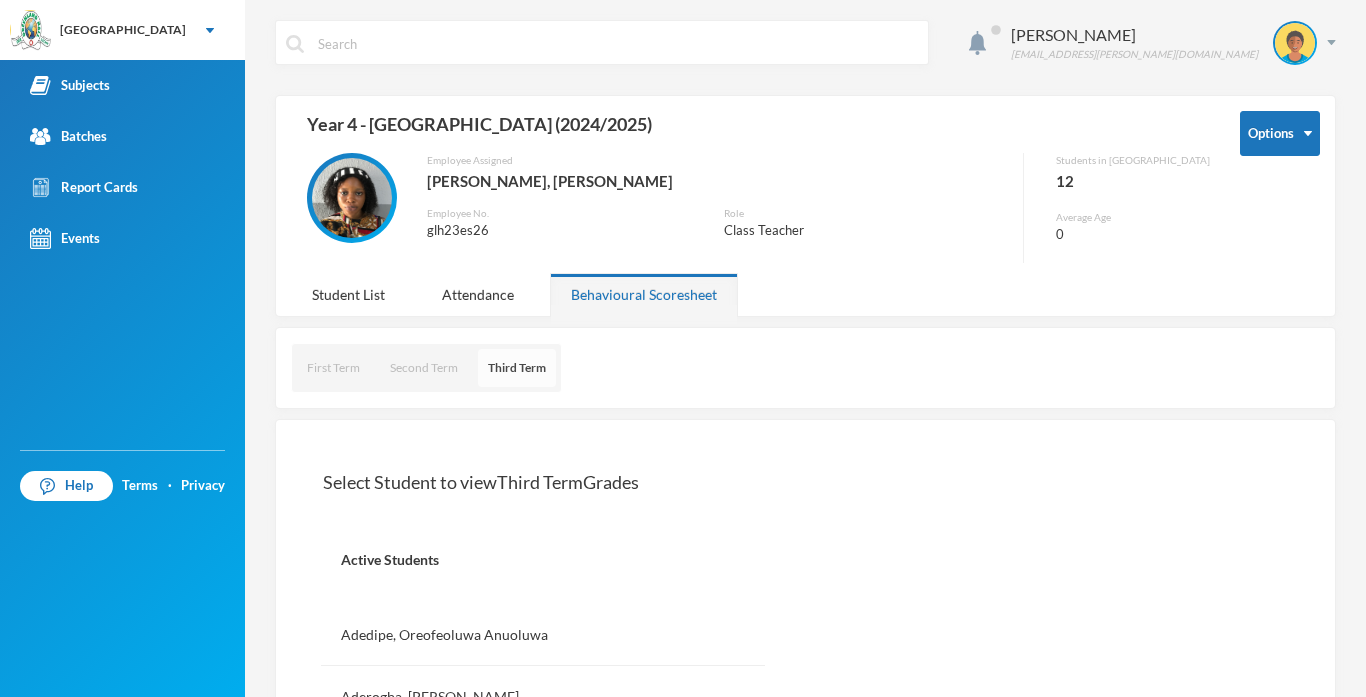 type 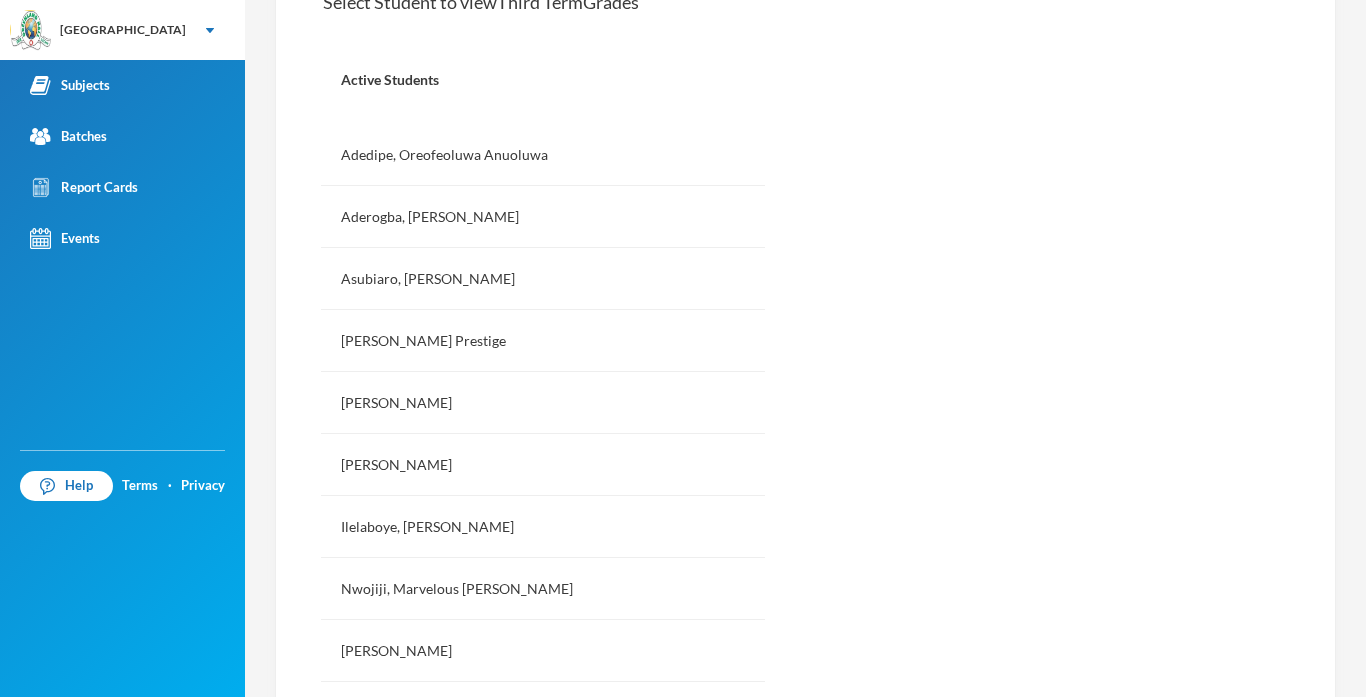 scroll, scrollTop: 440, scrollLeft: 0, axis: vertical 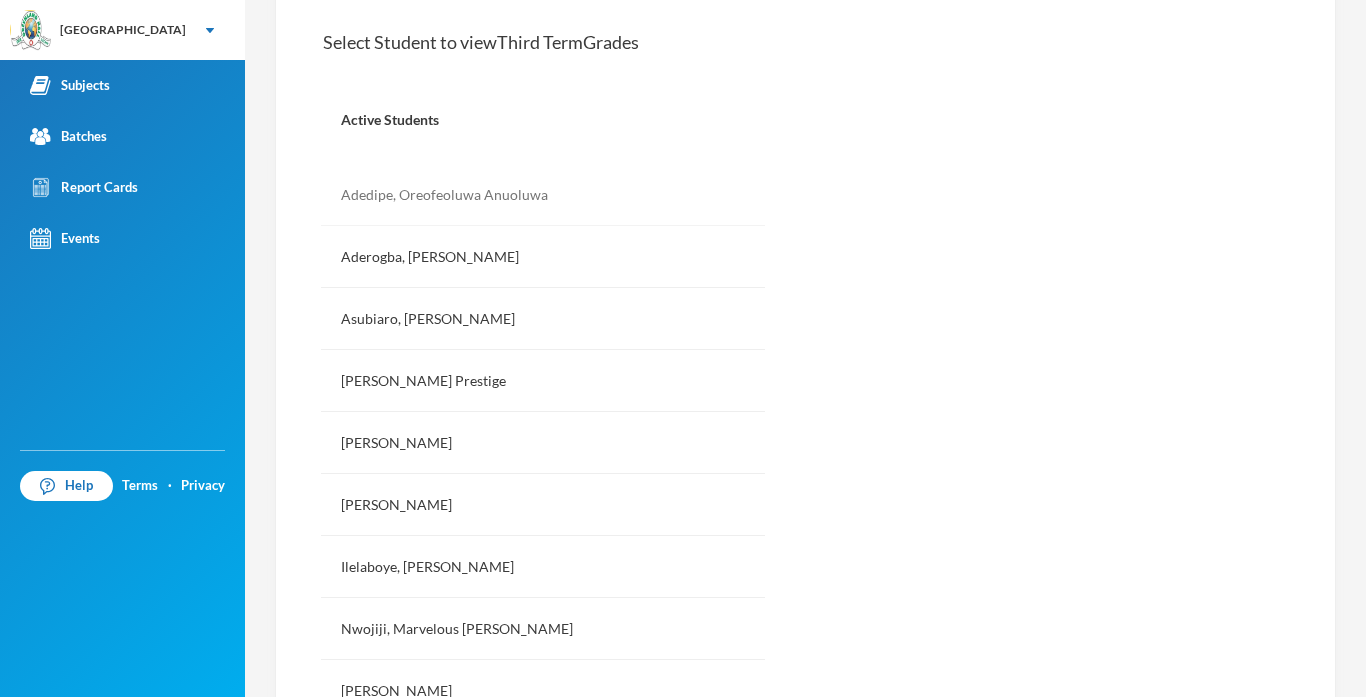 click on "Adedipe, Oreofeoluwa Anuoluwa" at bounding box center (543, 195) 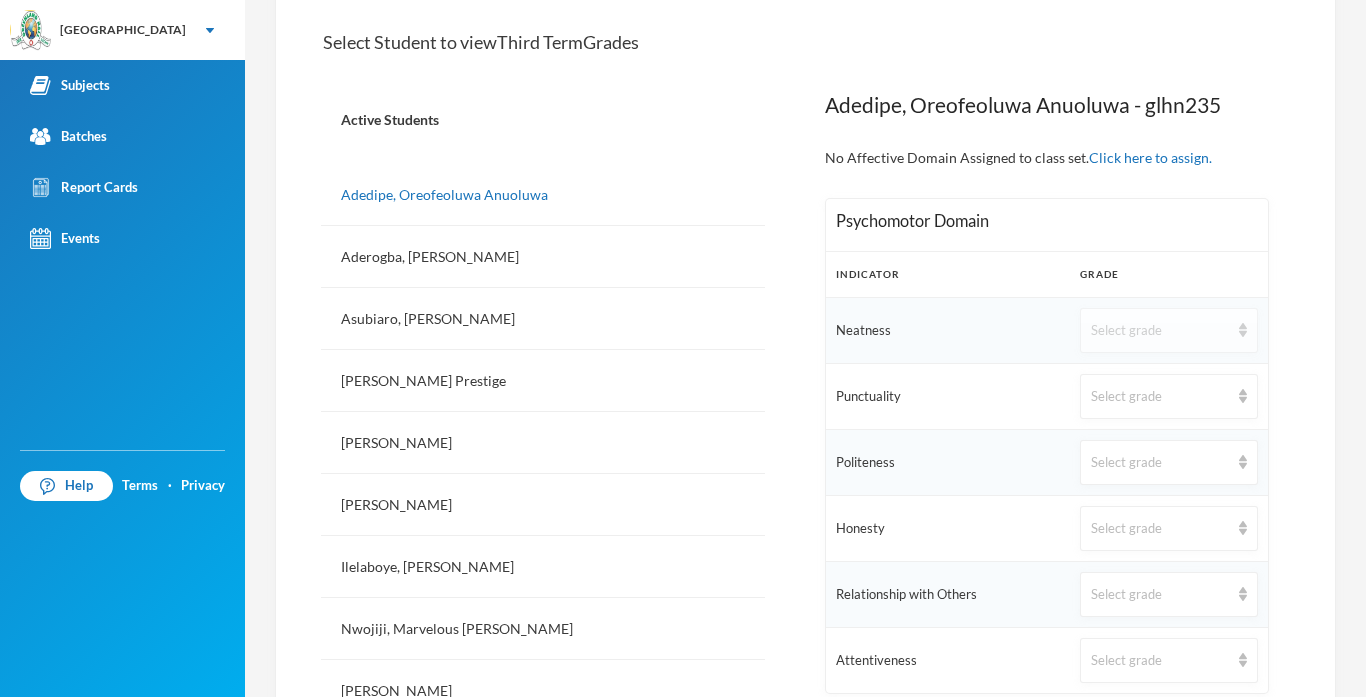 click on "Select grade" at bounding box center (1160, 331) 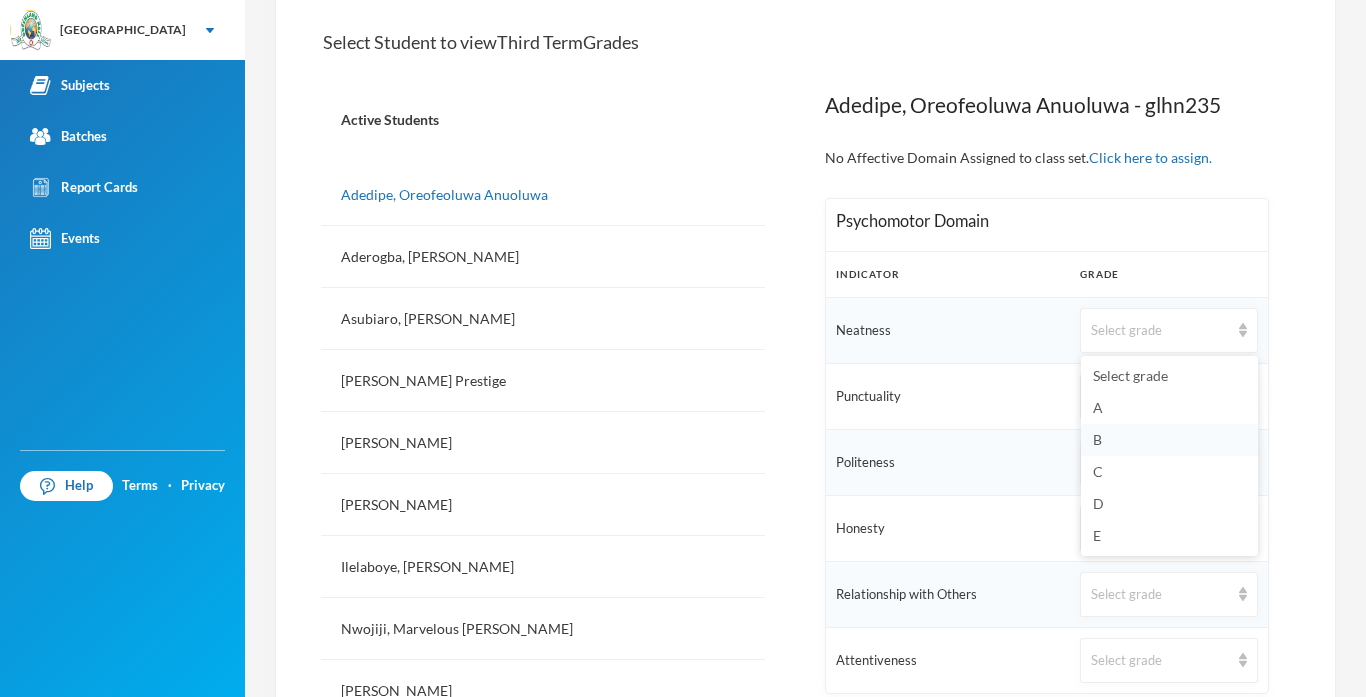 click on "B" at bounding box center [1097, 439] 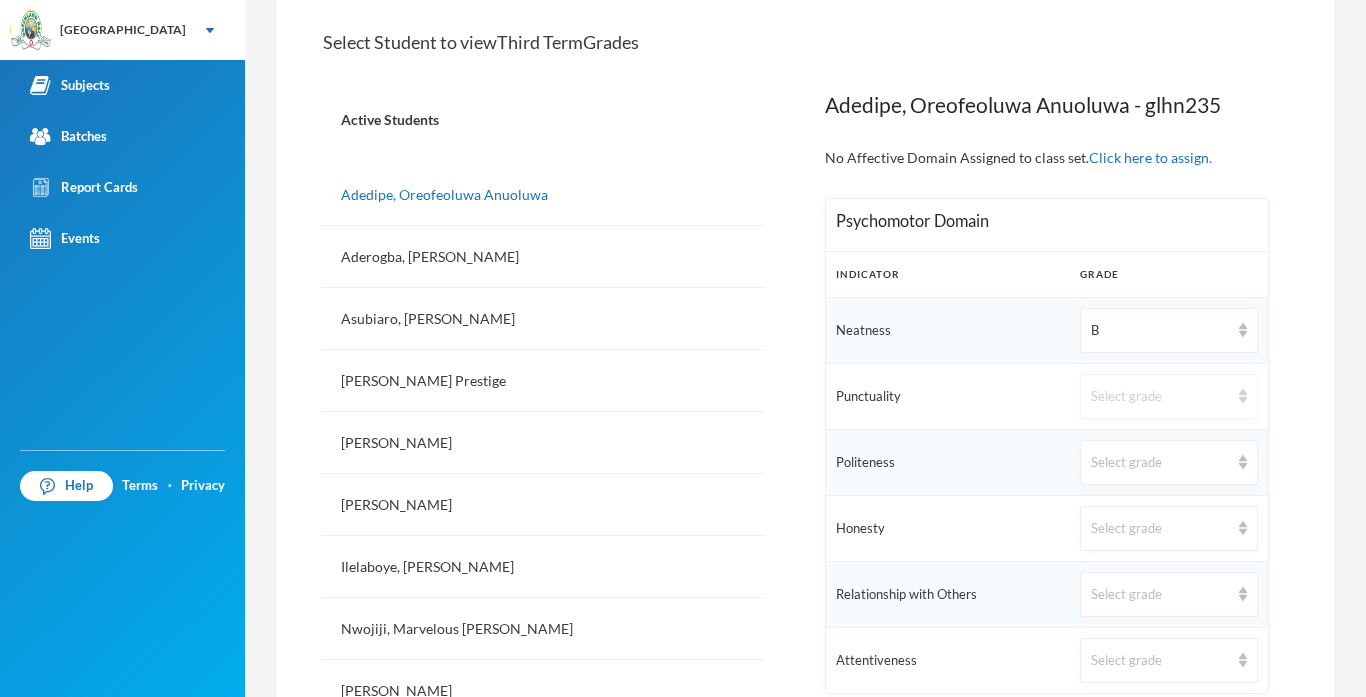 click on "Select grade" at bounding box center [1160, 397] 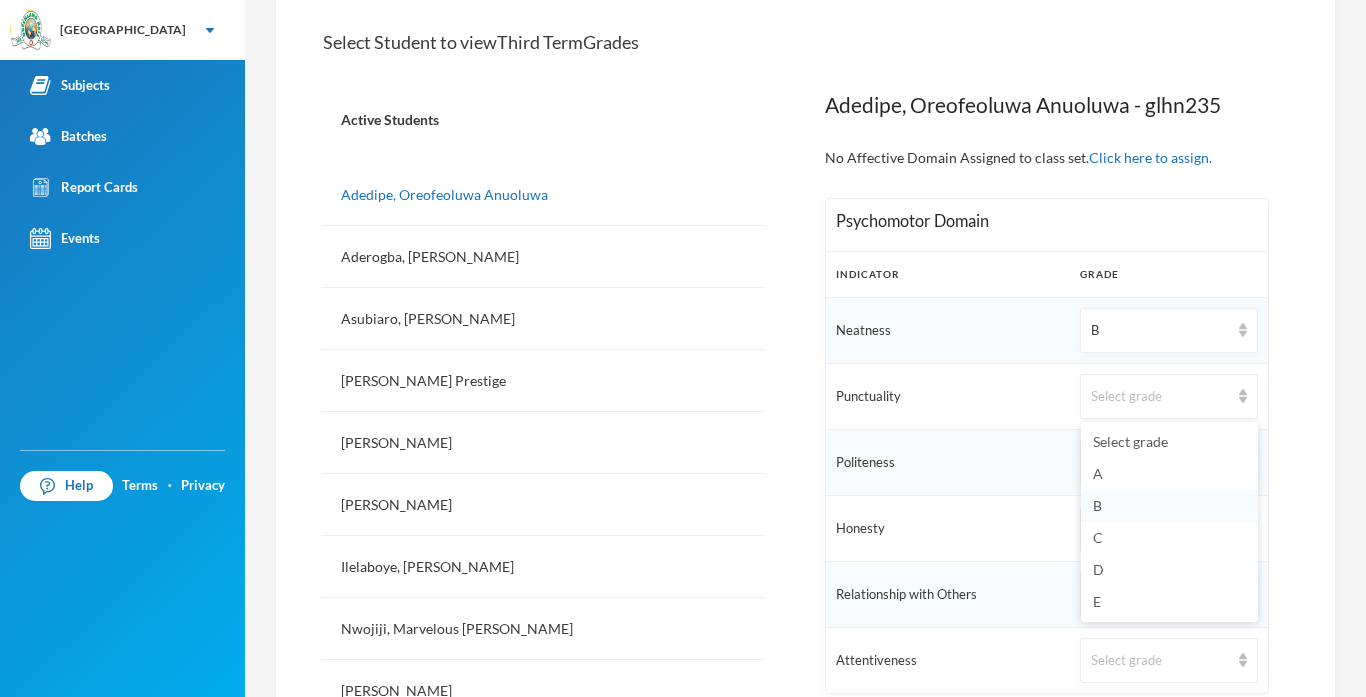 click on "B" at bounding box center [1169, 506] 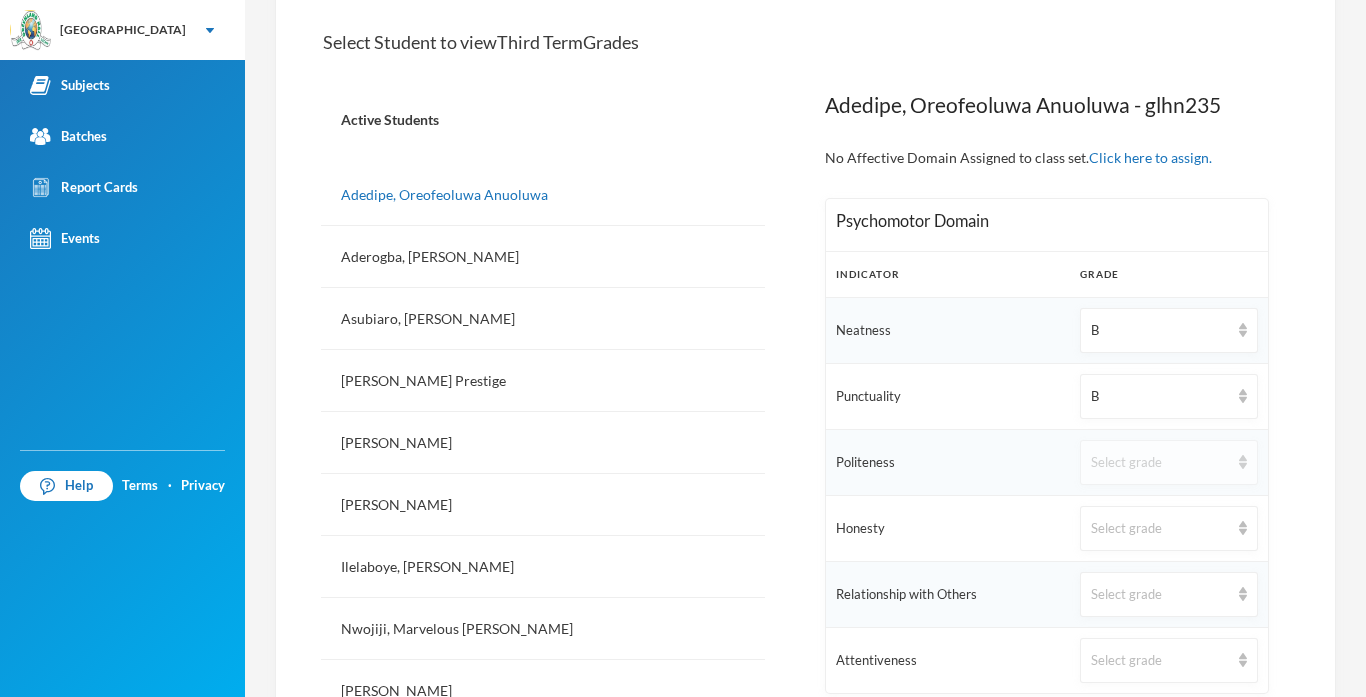 click on "Select grade" at bounding box center [1160, 463] 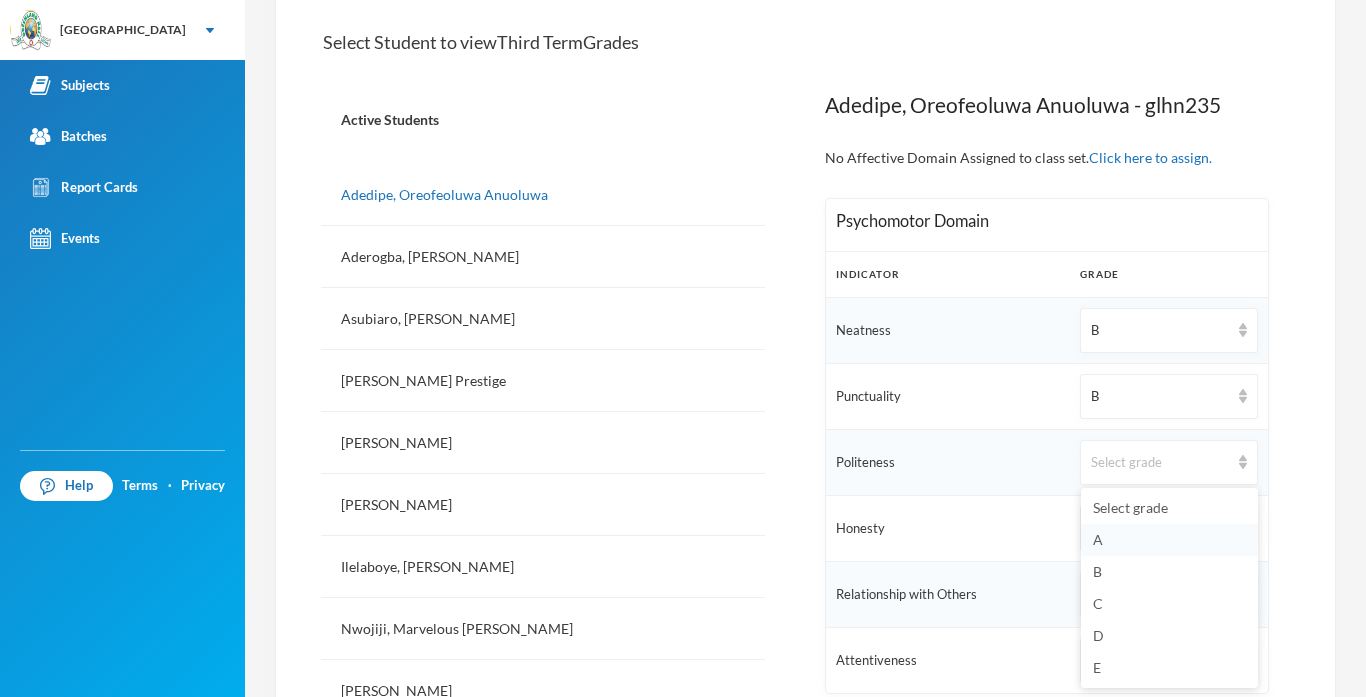 click on "A" at bounding box center [1098, 539] 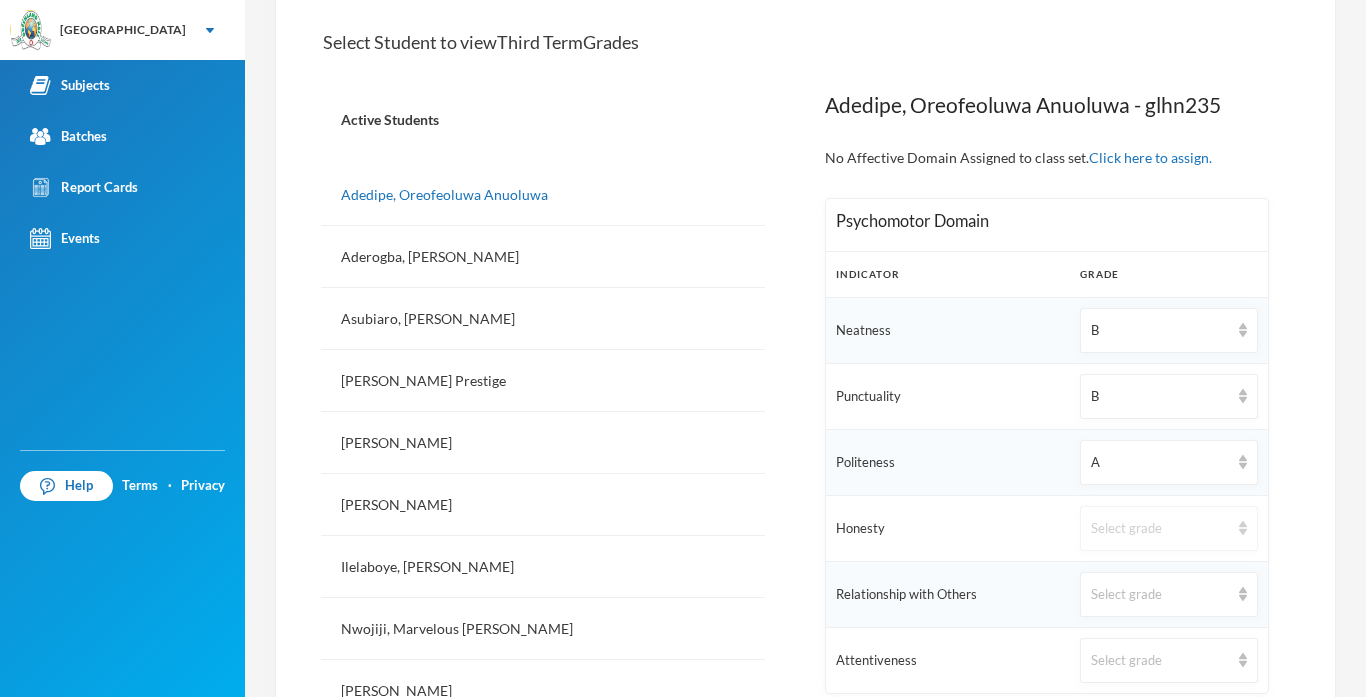 click on "Select grade" at bounding box center [1160, 529] 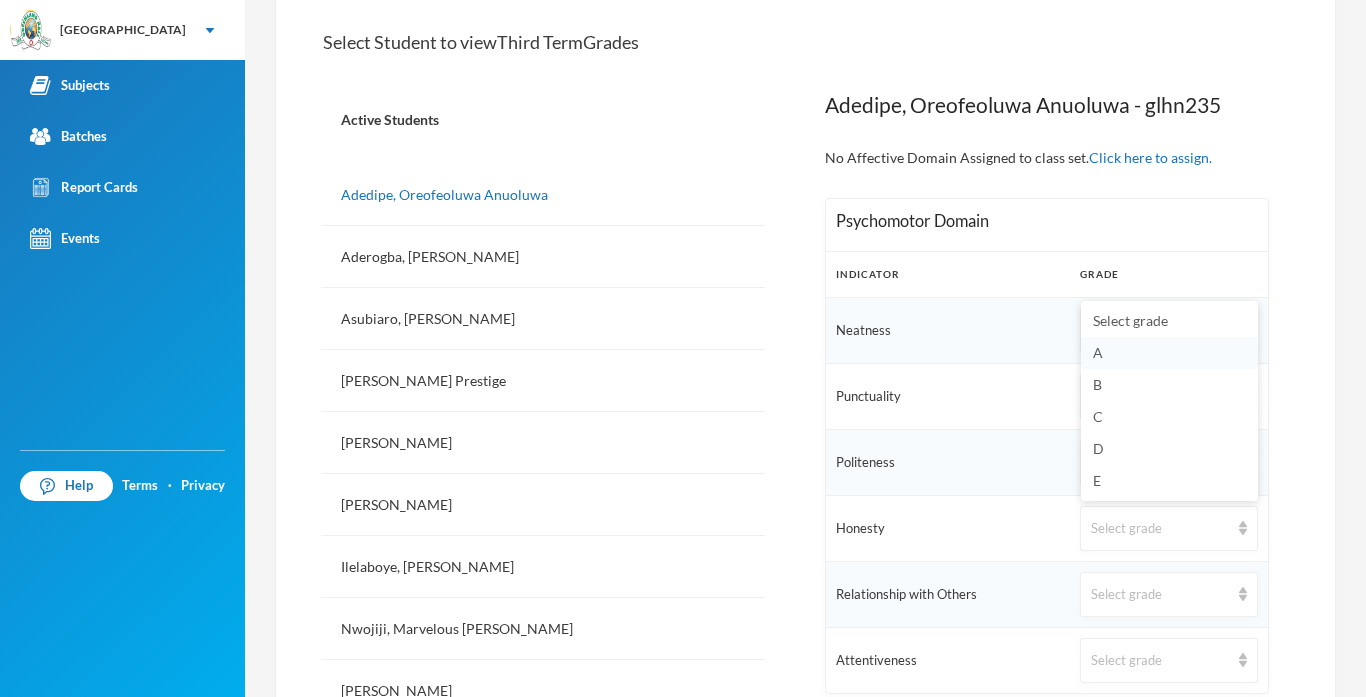 click on "A" at bounding box center (1098, 352) 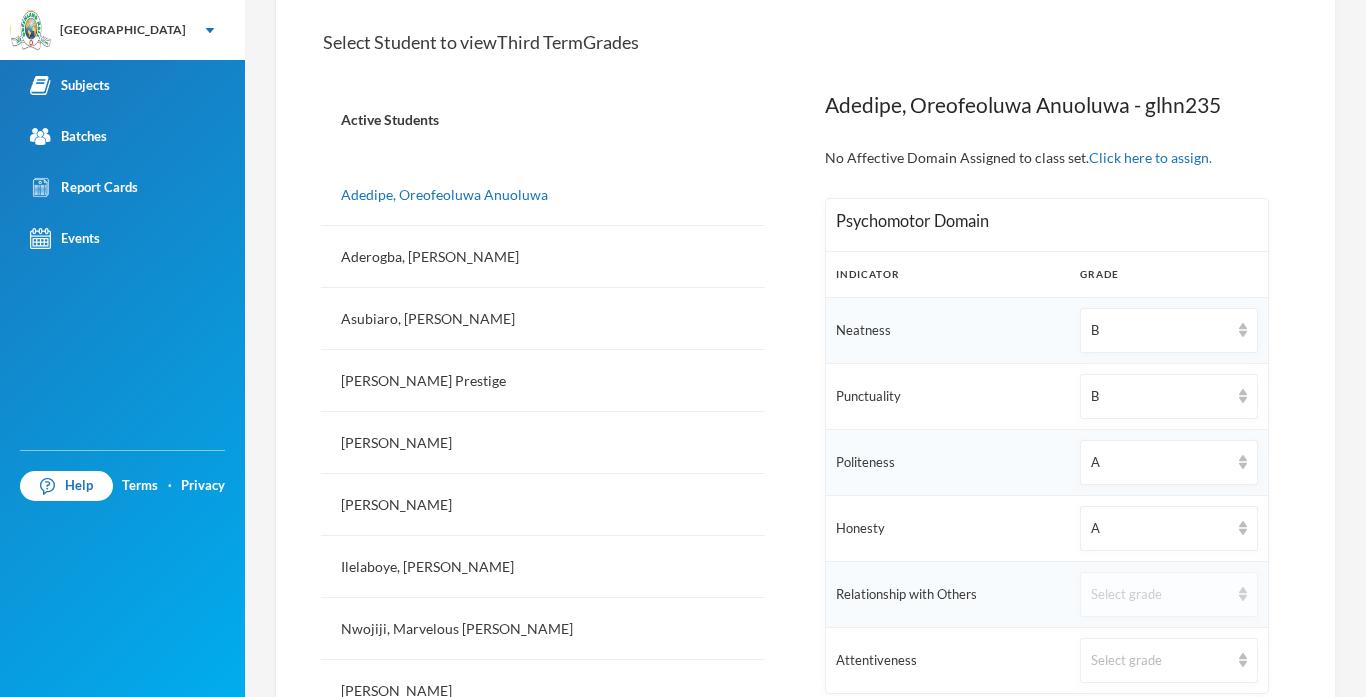 click on "Select grade" at bounding box center (1169, 594) 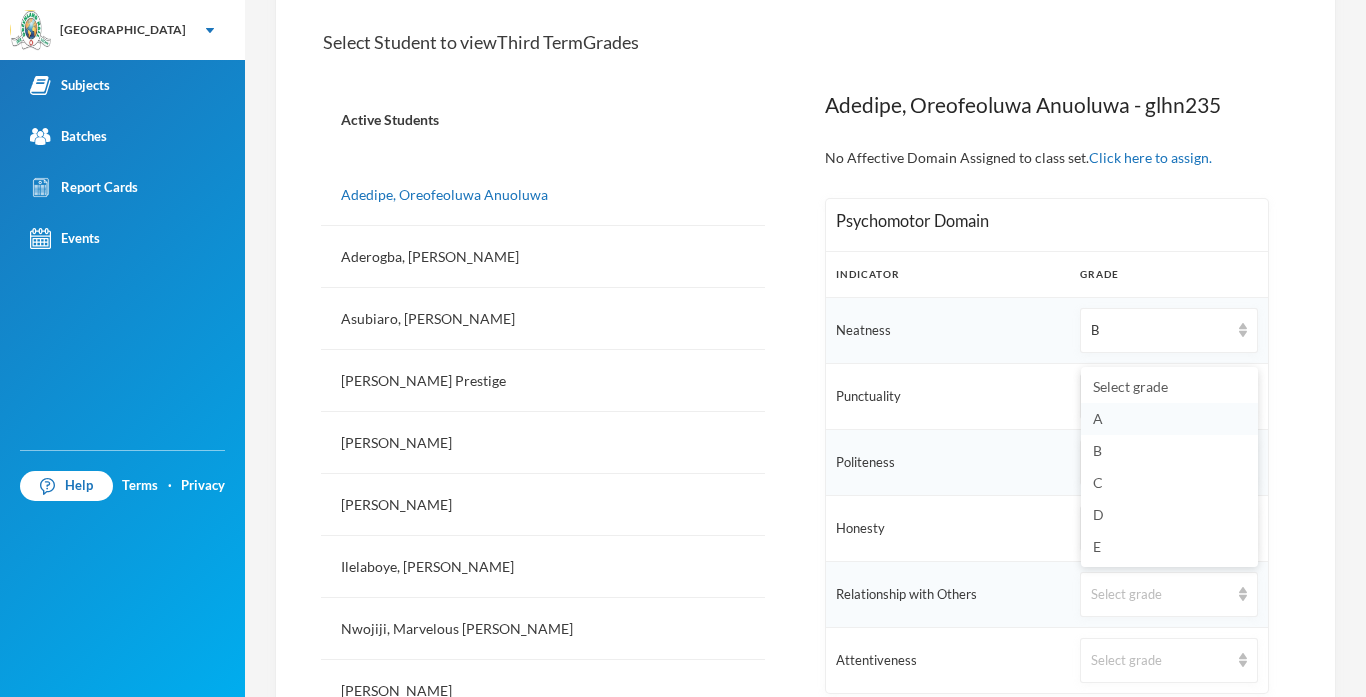 click on "A" at bounding box center (1098, 418) 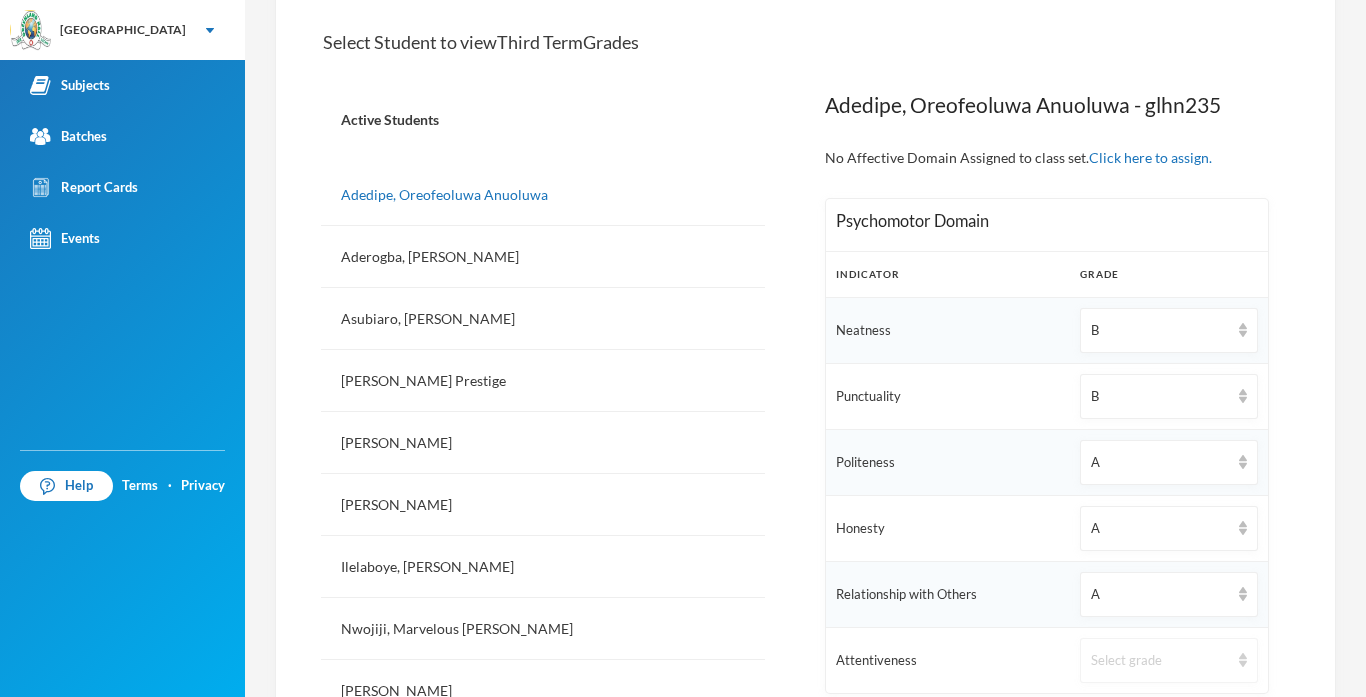 click on "Select grade" at bounding box center [1160, 661] 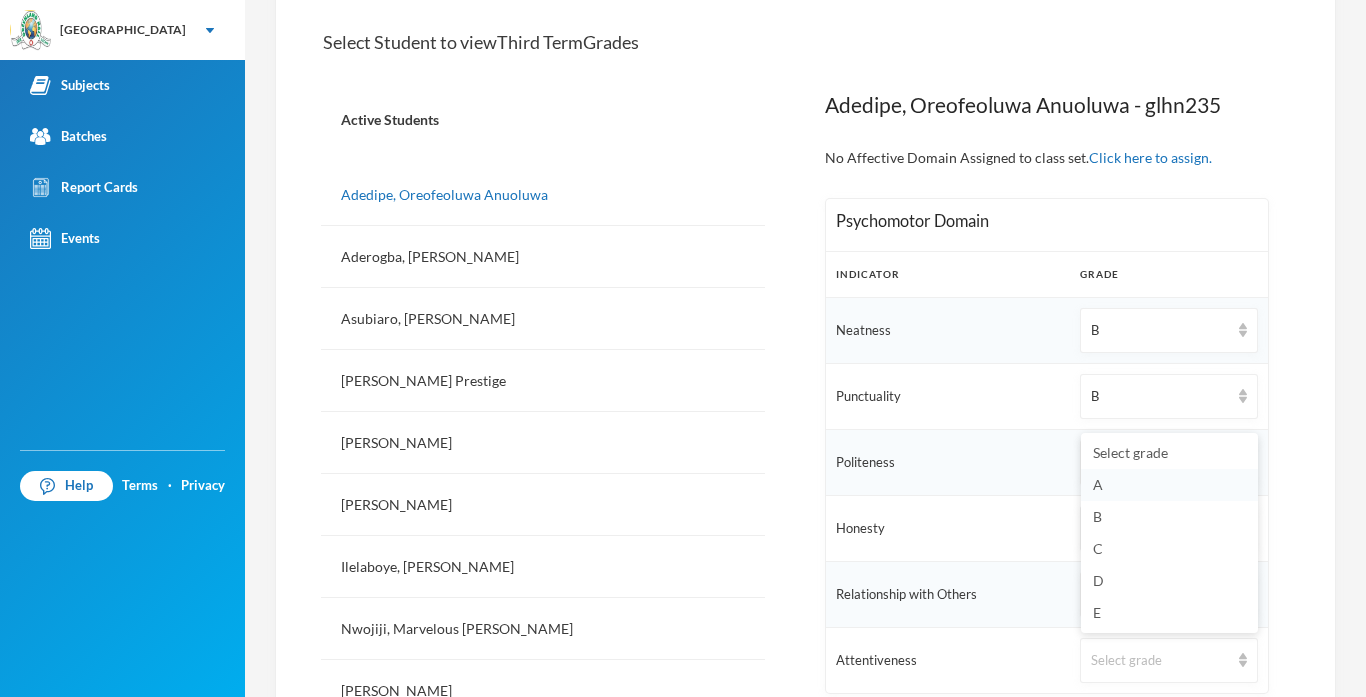 click on "A" at bounding box center [1098, 484] 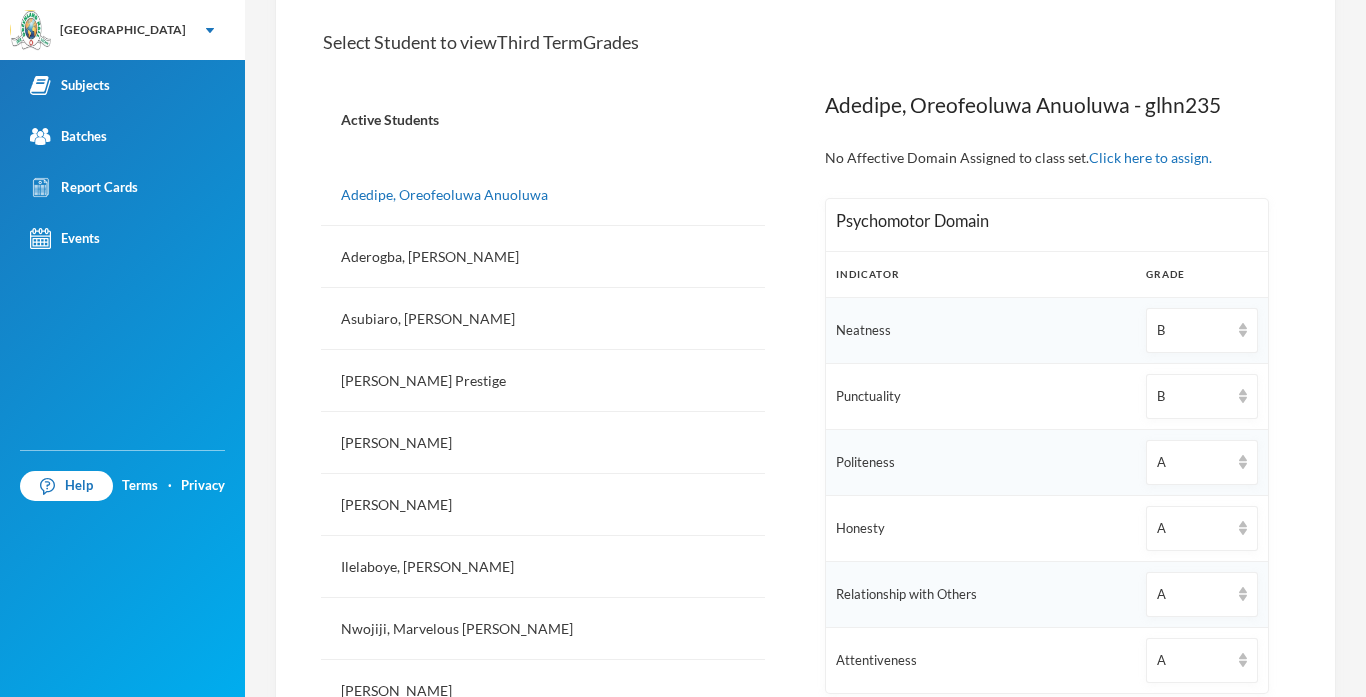 click on "Indicator" at bounding box center (981, 274) 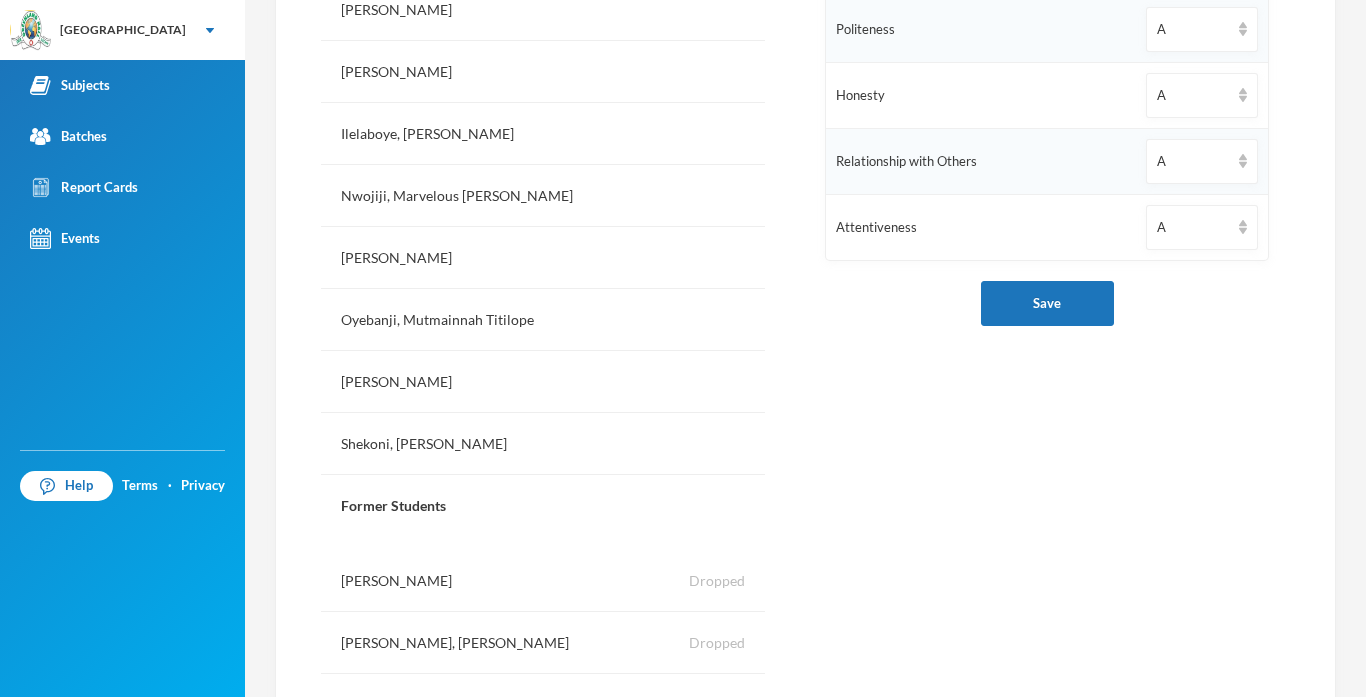 scroll, scrollTop: 880, scrollLeft: 0, axis: vertical 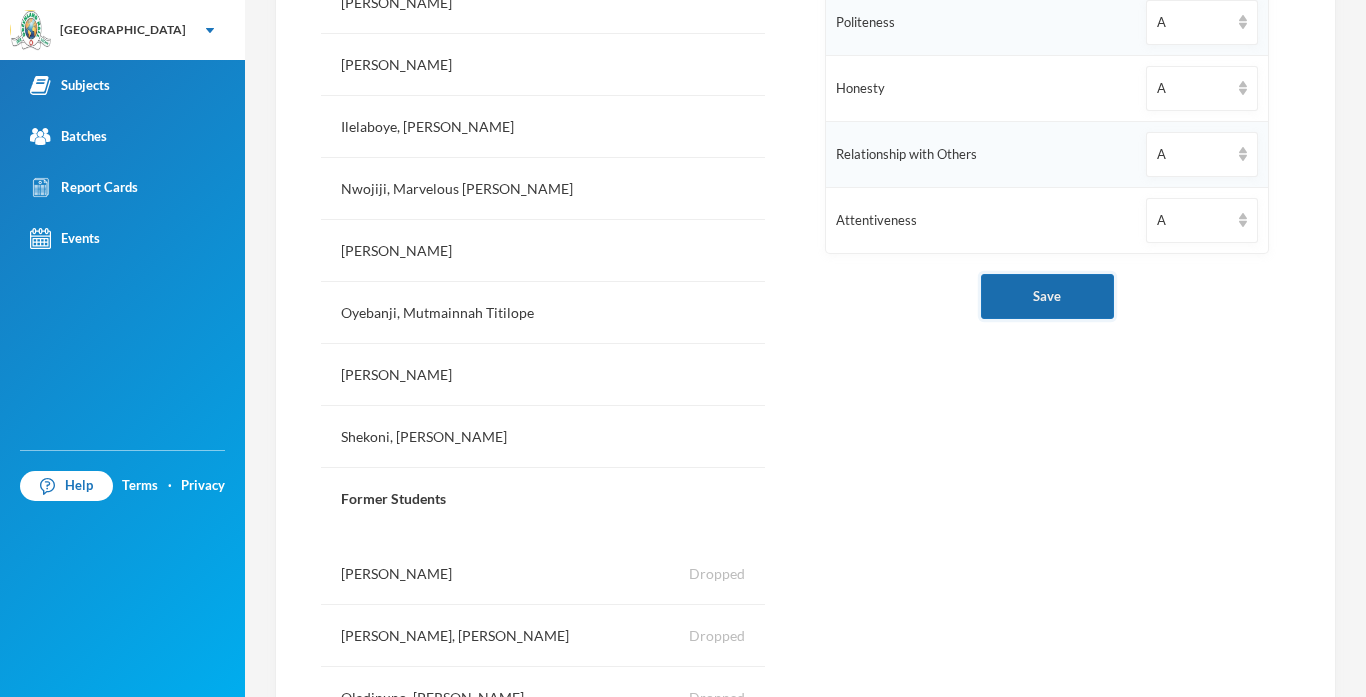 click on "Save" at bounding box center [1047, 296] 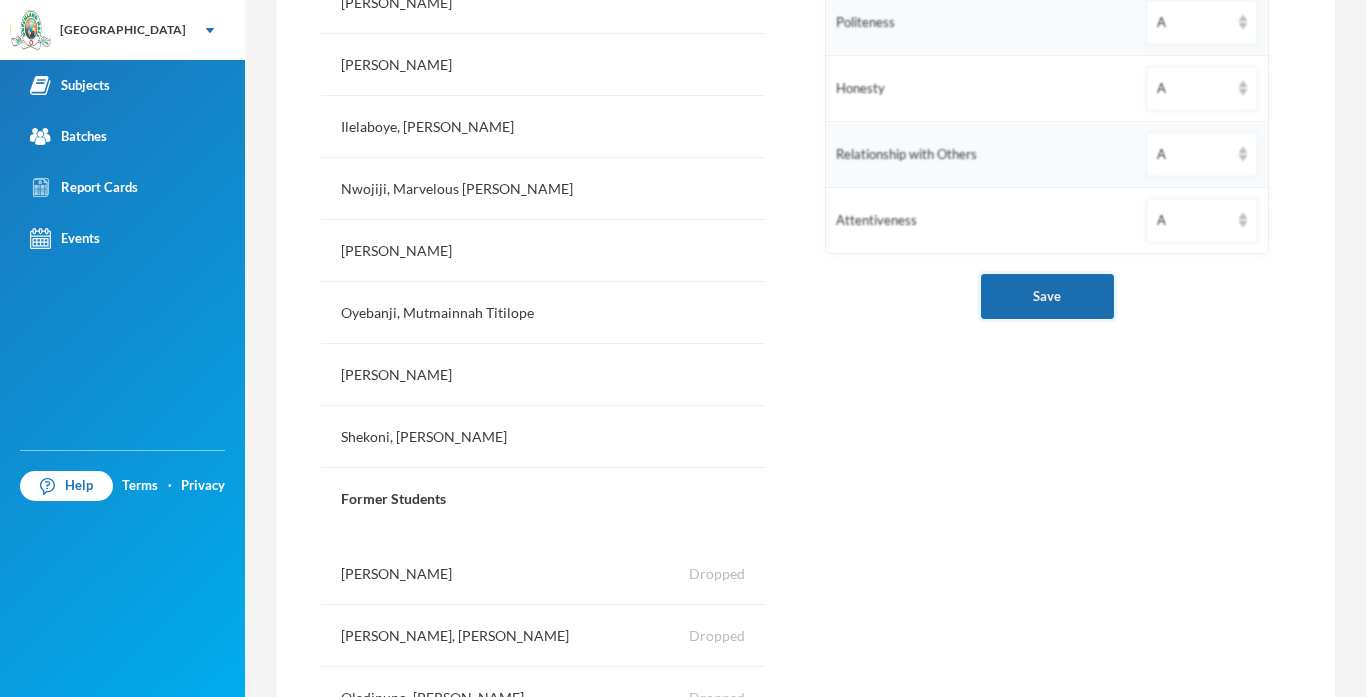 click on "Save" at bounding box center (1047, 296) 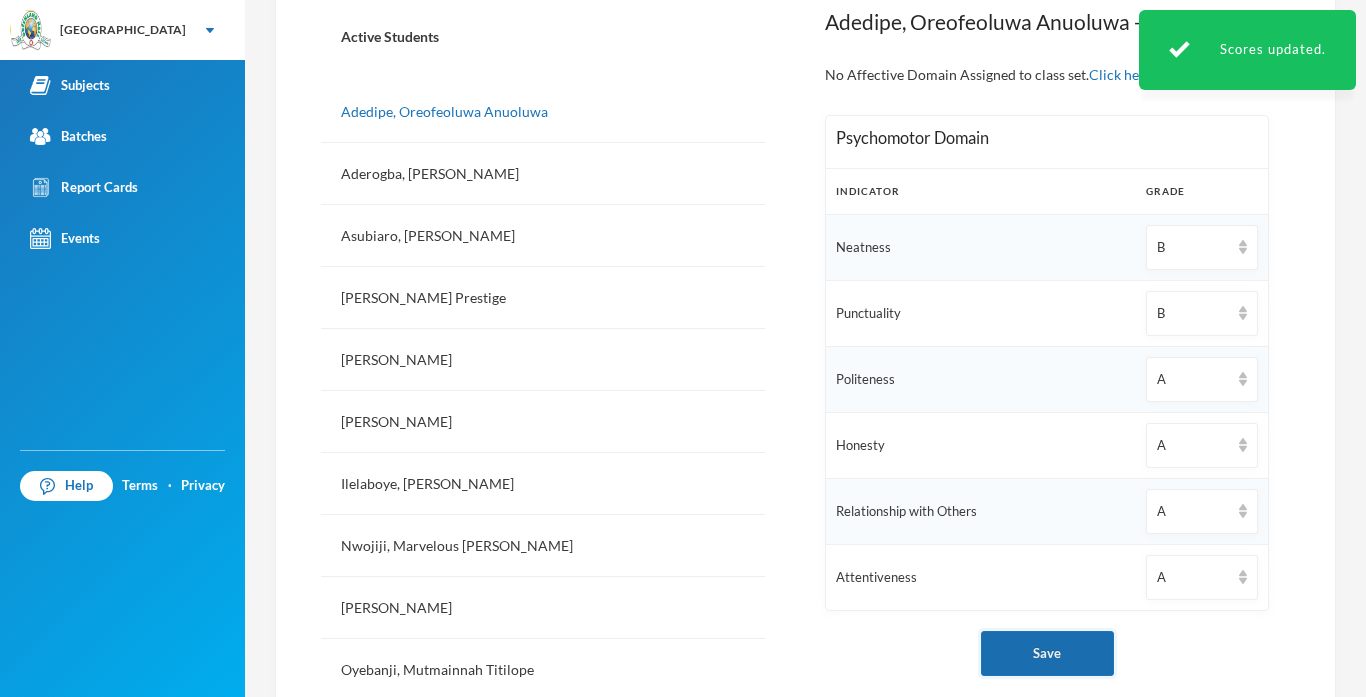 scroll, scrollTop: 520, scrollLeft: 0, axis: vertical 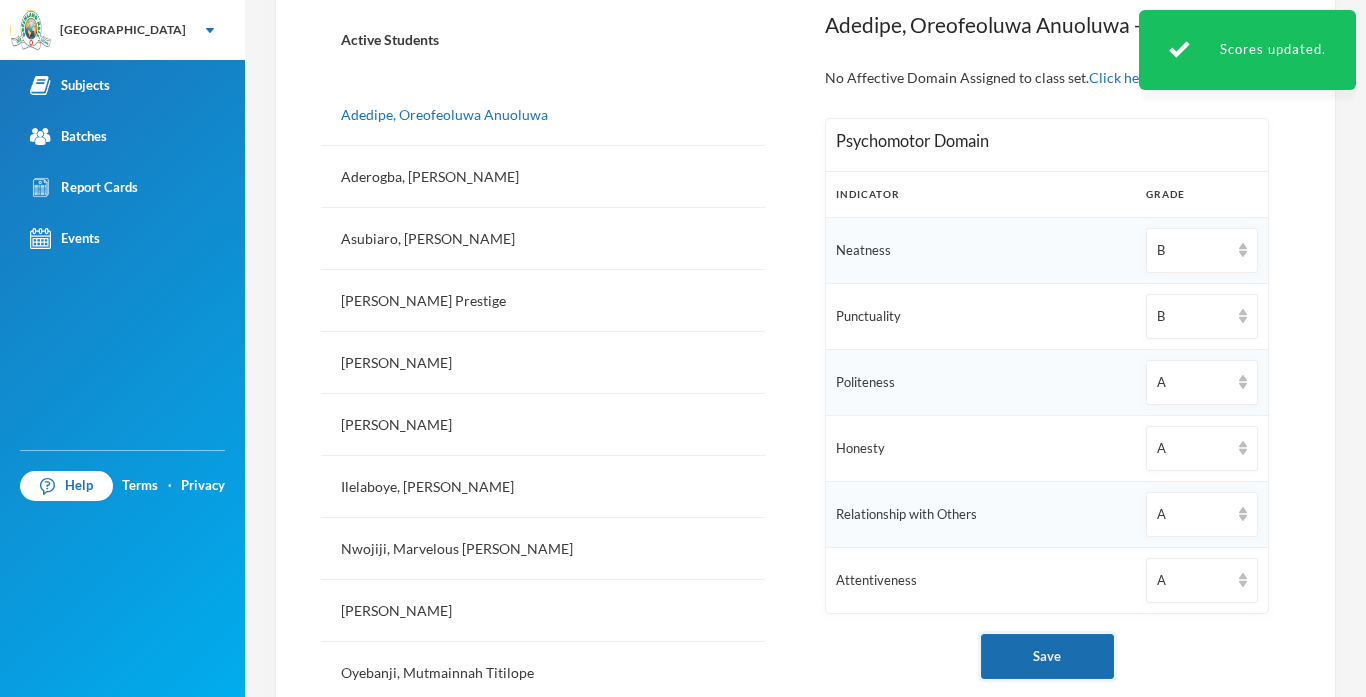 click on "Save" at bounding box center (1047, 656) 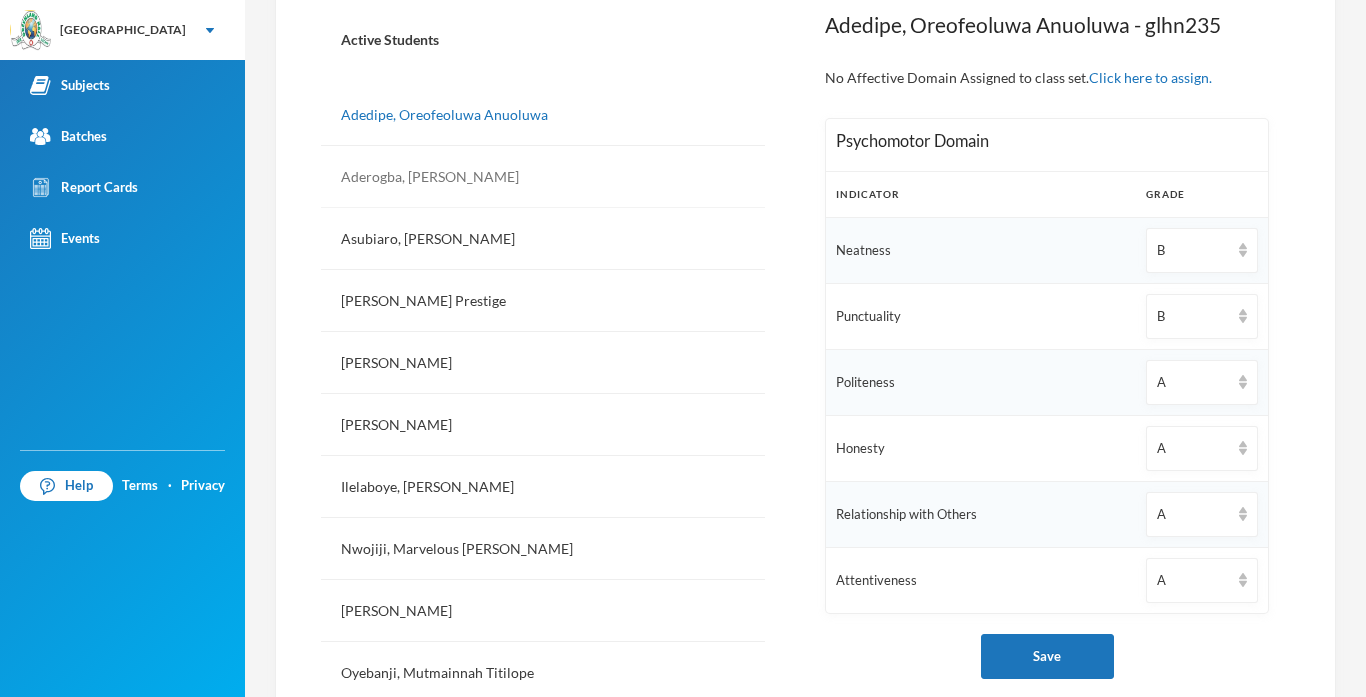 click on "Aderogba, [PERSON_NAME]" at bounding box center (543, 177) 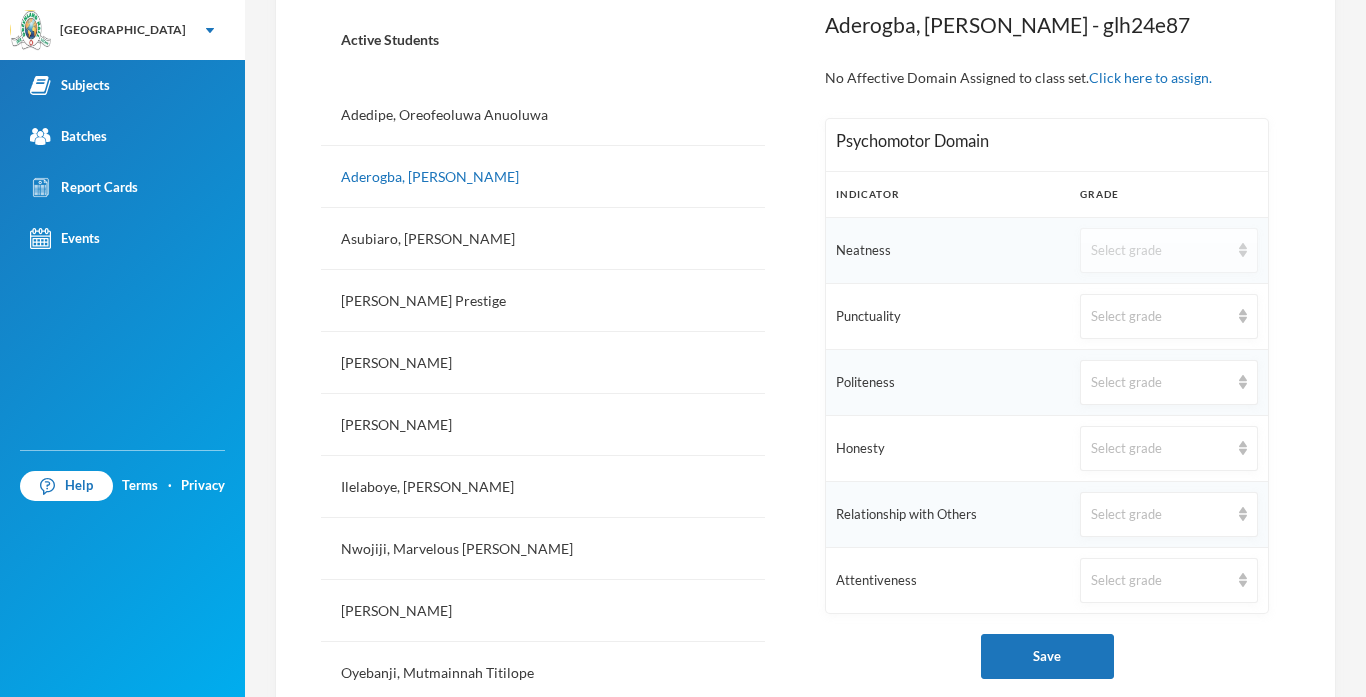 click on "Select grade" at bounding box center [1160, 251] 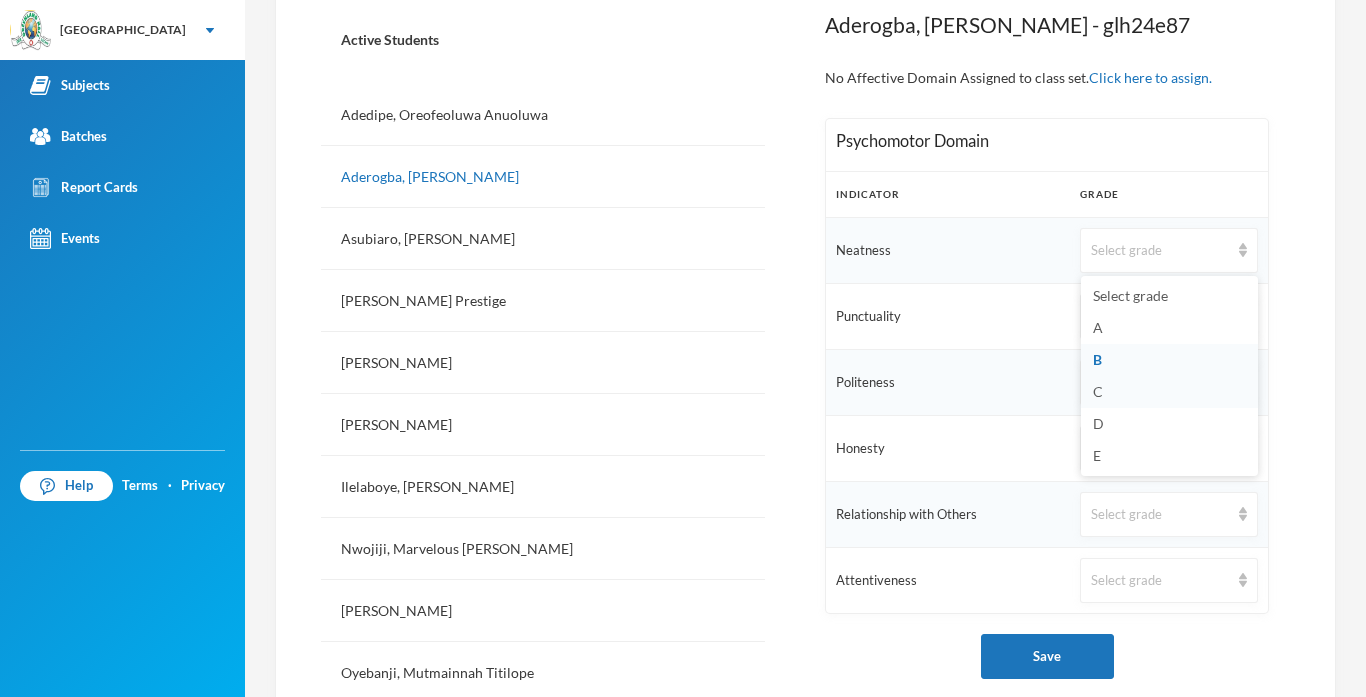 click on "C" at bounding box center [1098, 391] 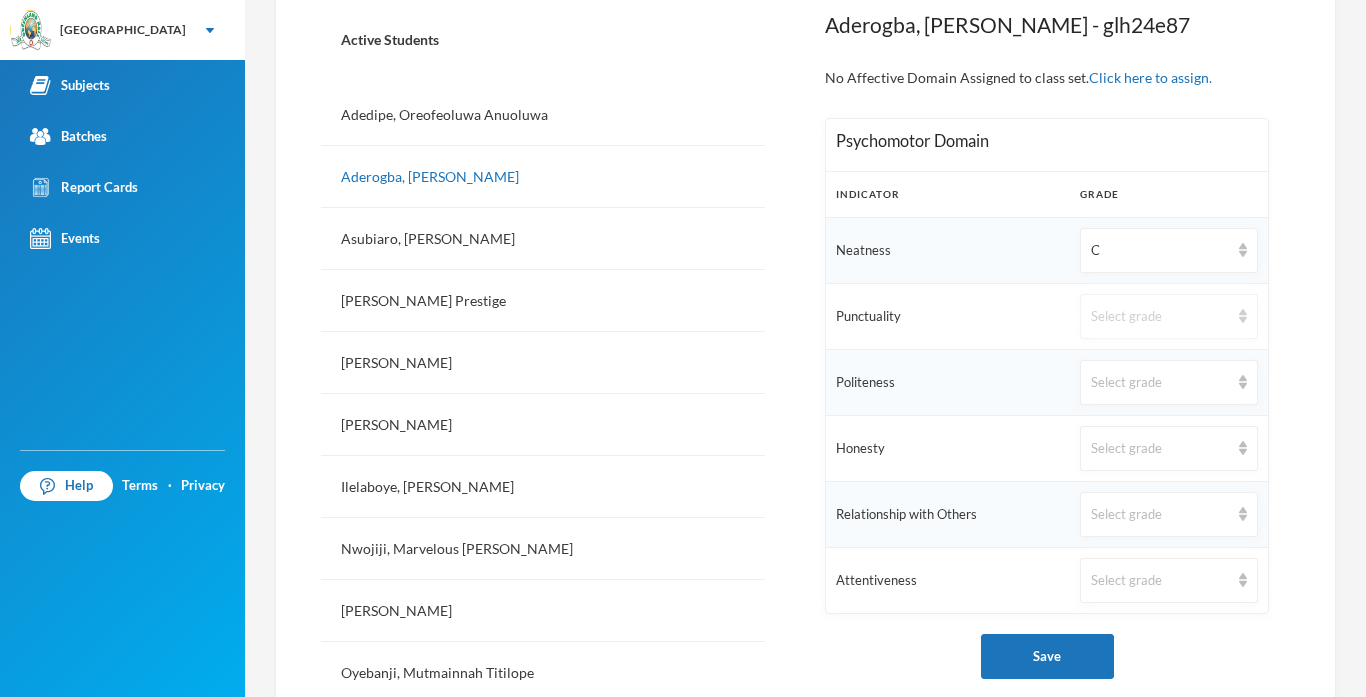click on "Select grade" at bounding box center [1160, 317] 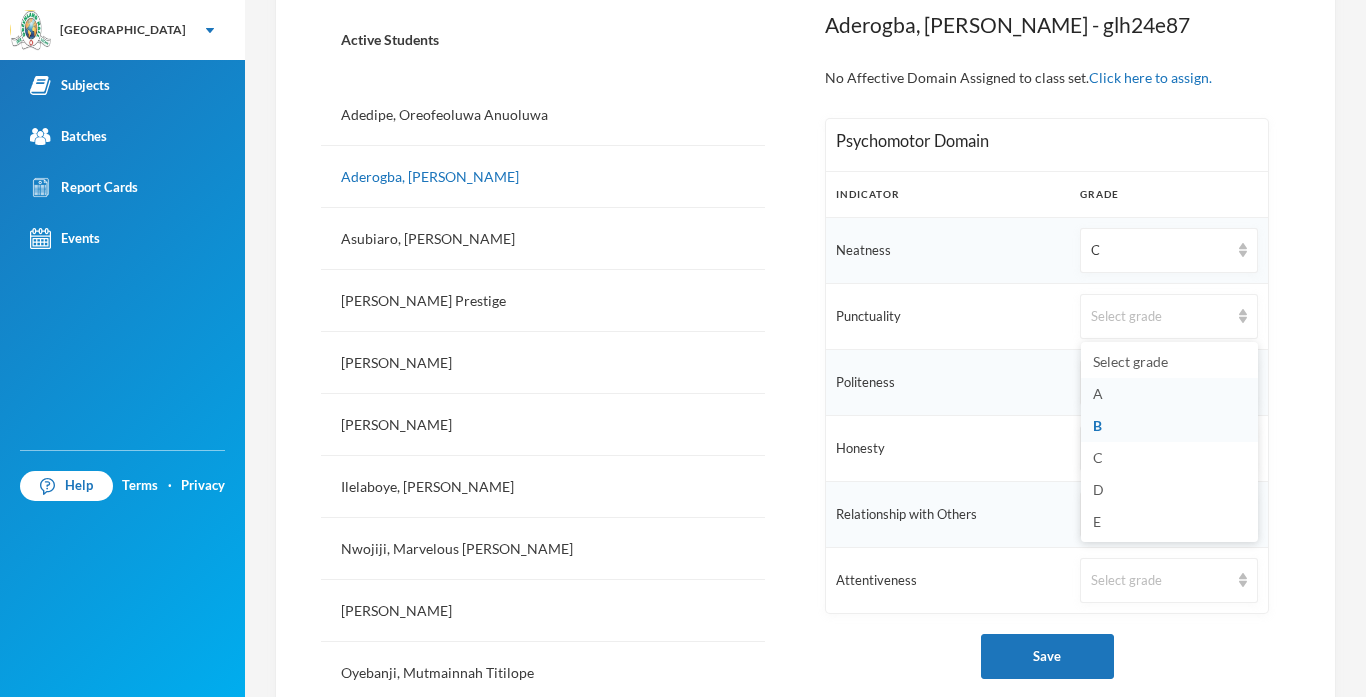 click on "A" at bounding box center (1098, 393) 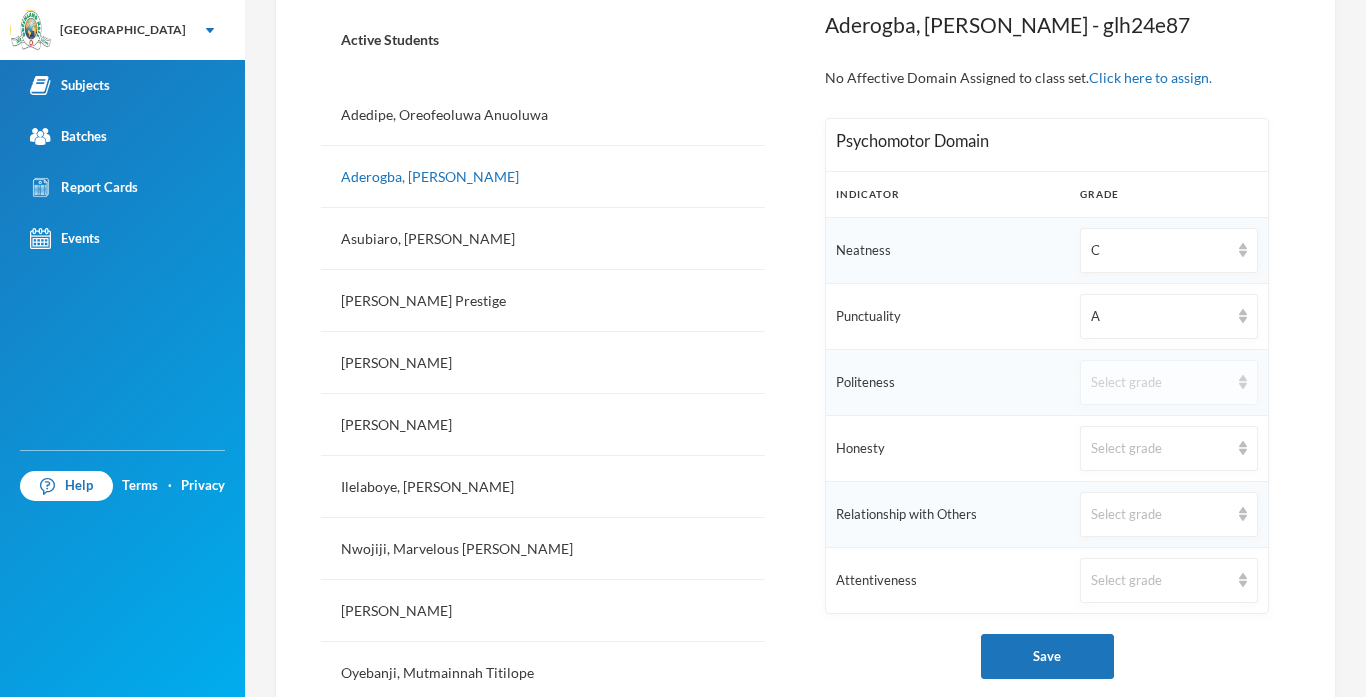 click on "Select grade" at bounding box center (1160, 383) 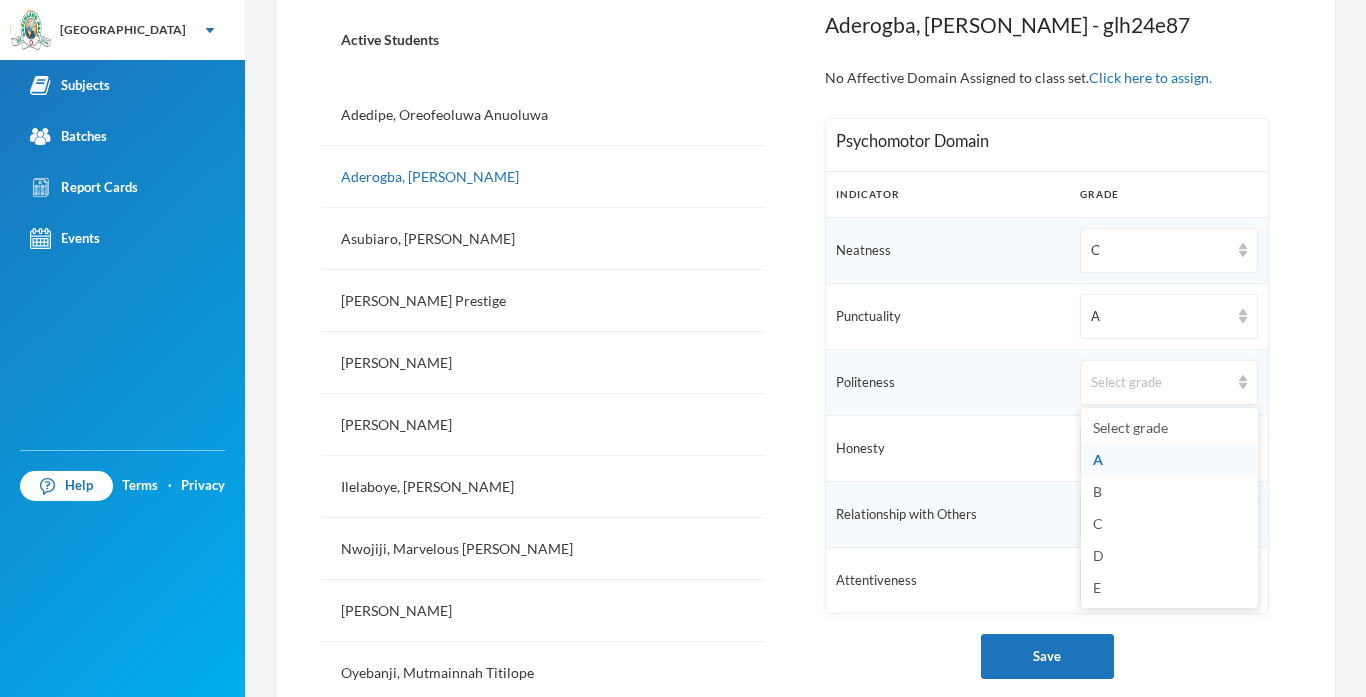 click on "A" at bounding box center [1098, 459] 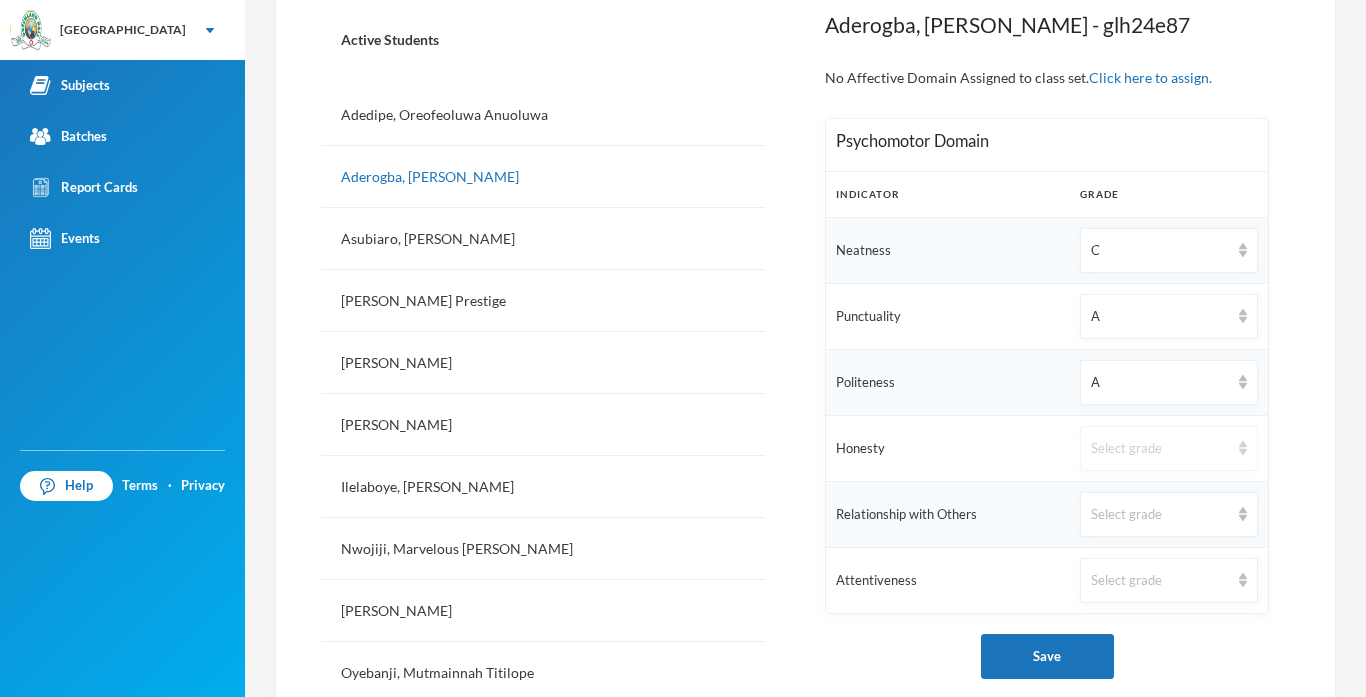 click on "Select grade" at bounding box center [1169, 448] 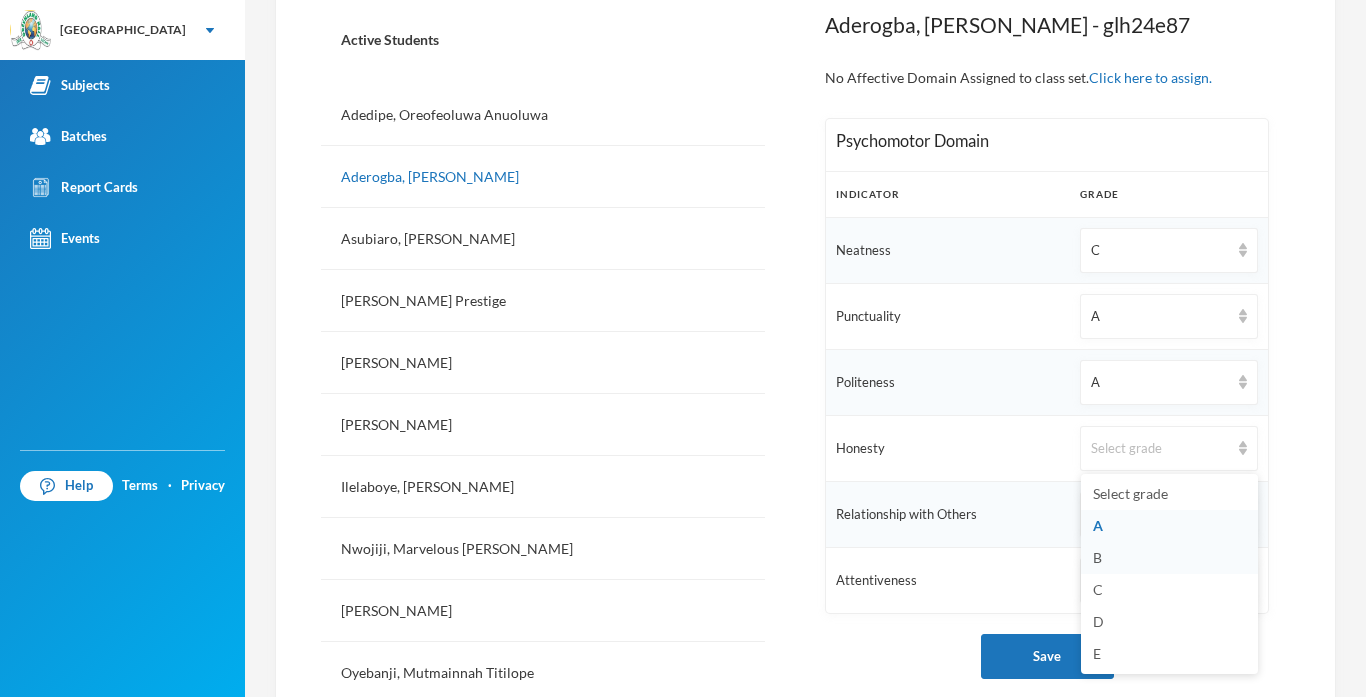 click on "B" at bounding box center [1097, 557] 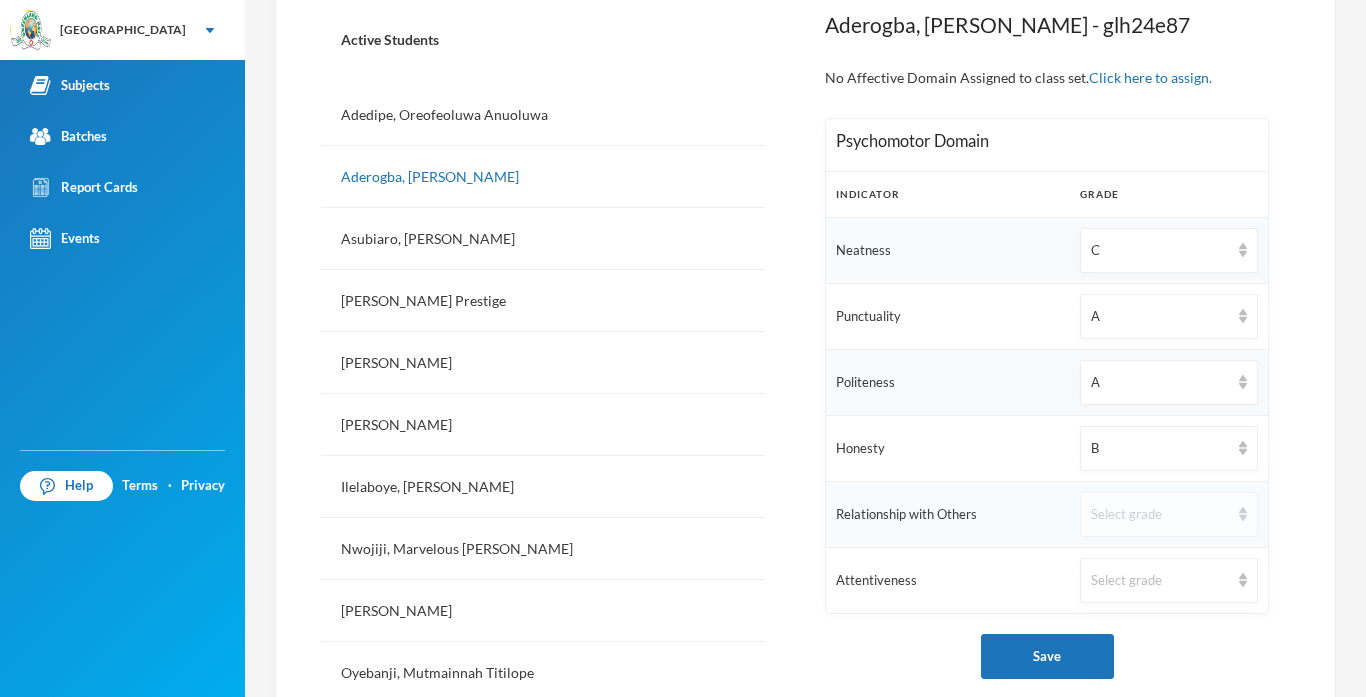 click on "Select grade" at bounding box center [1160, 515] 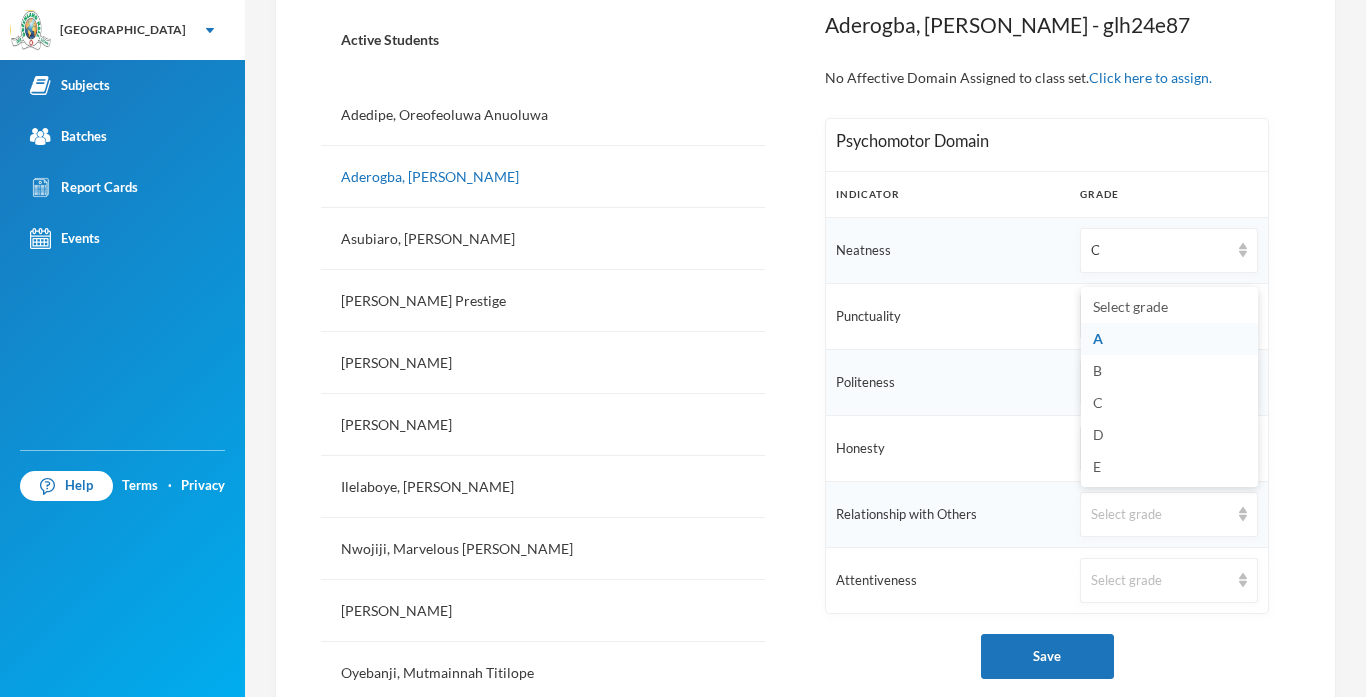 click on "A" at bounding box center (1098, 338) 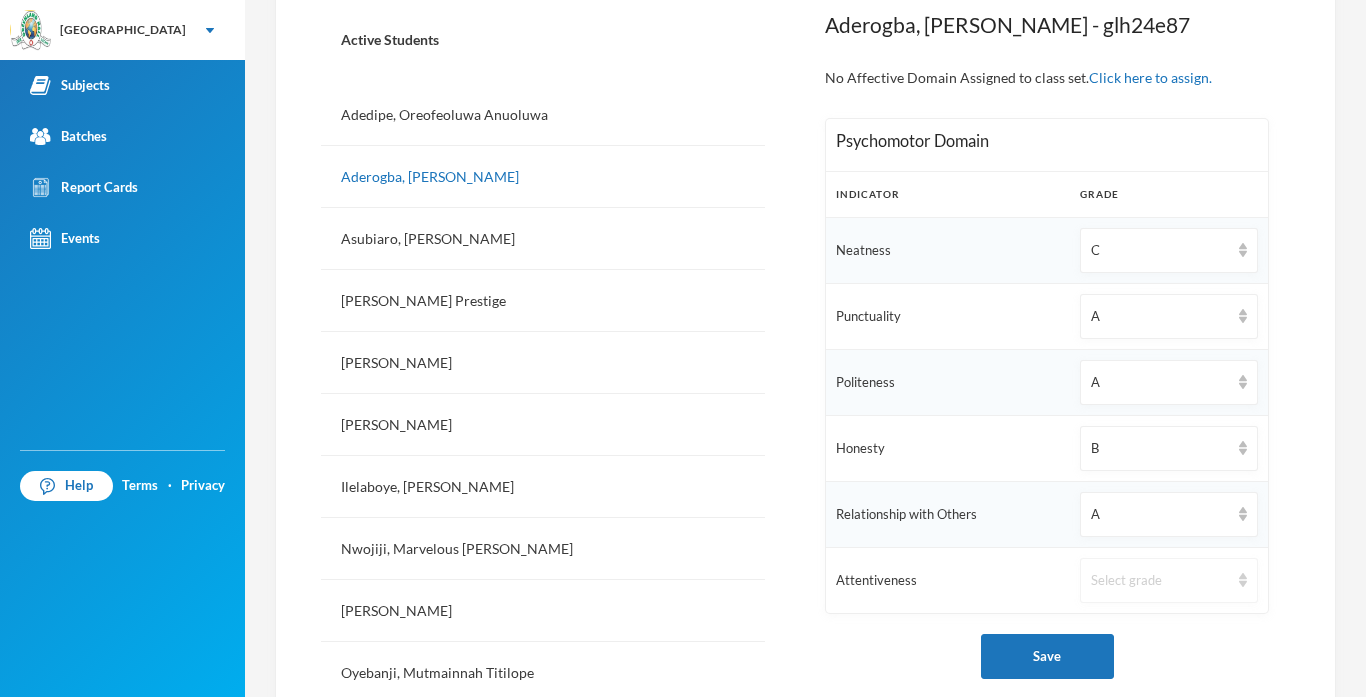 click on "Select grade" at bounding box center (1160, 581) 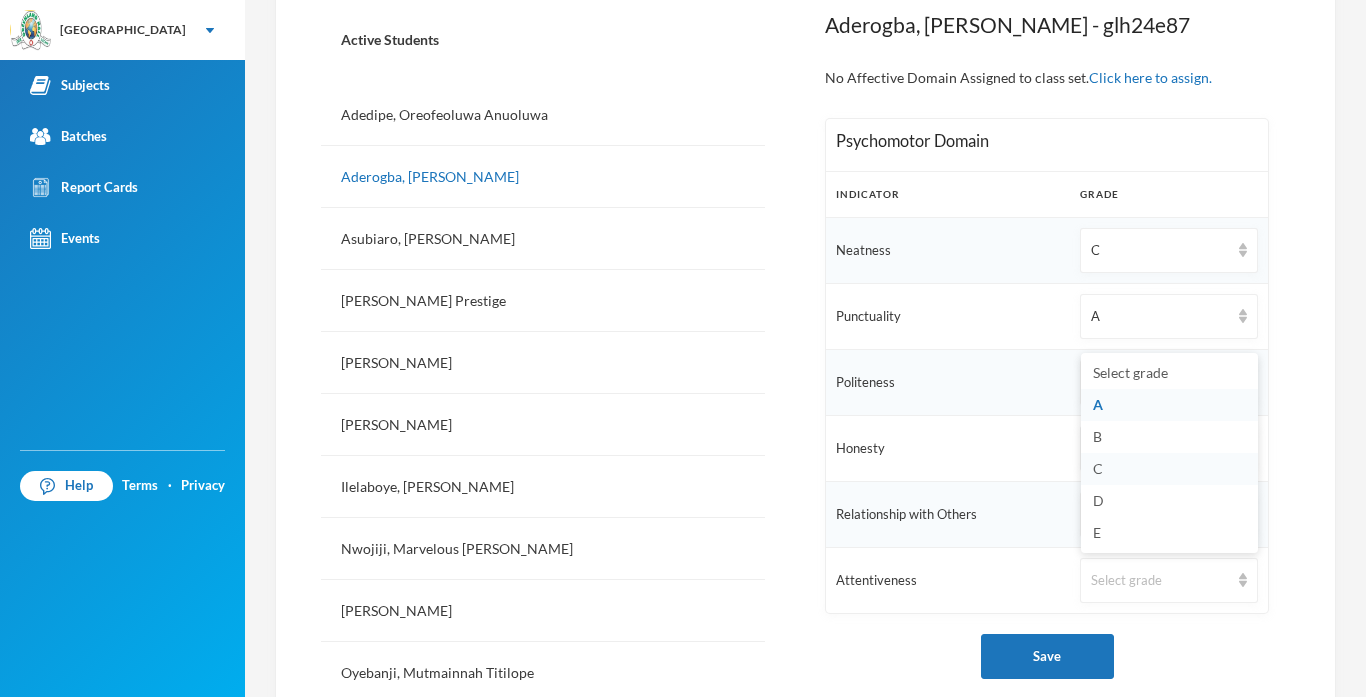 click on "C" at bounding box center [1098, 468] 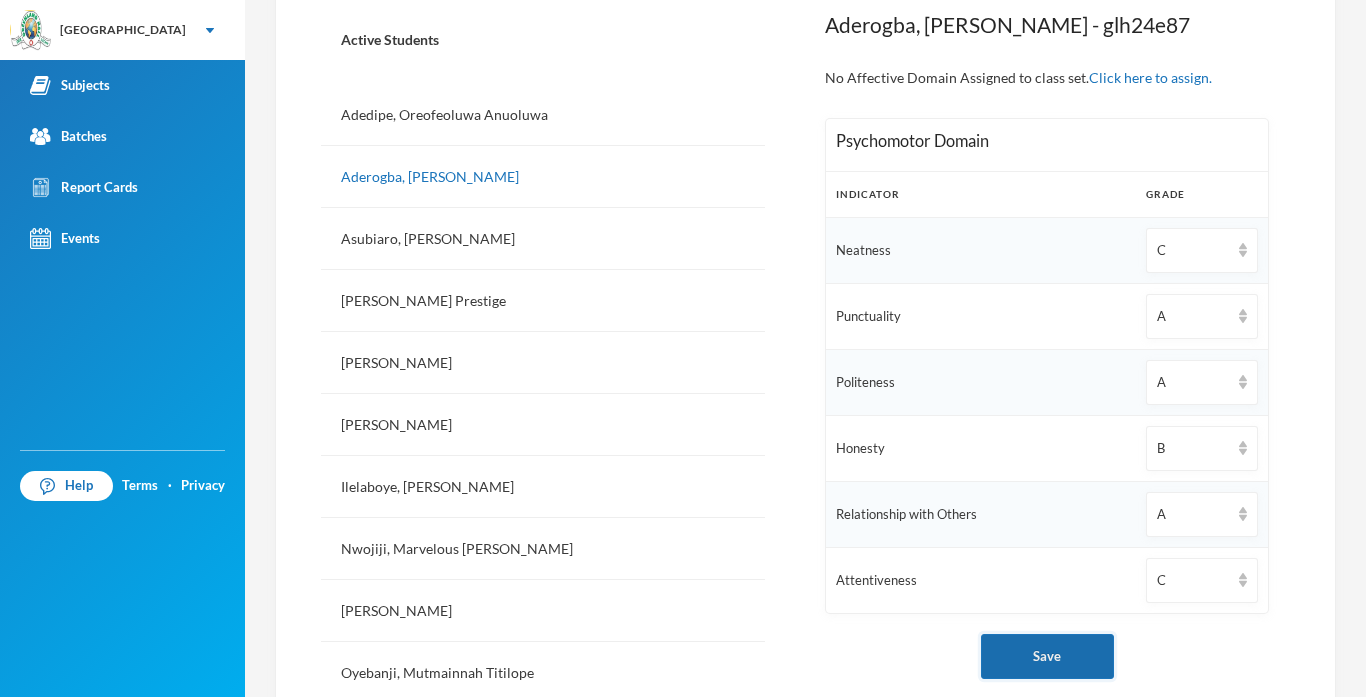 click on "Save" at bounding box center (1047, 656) 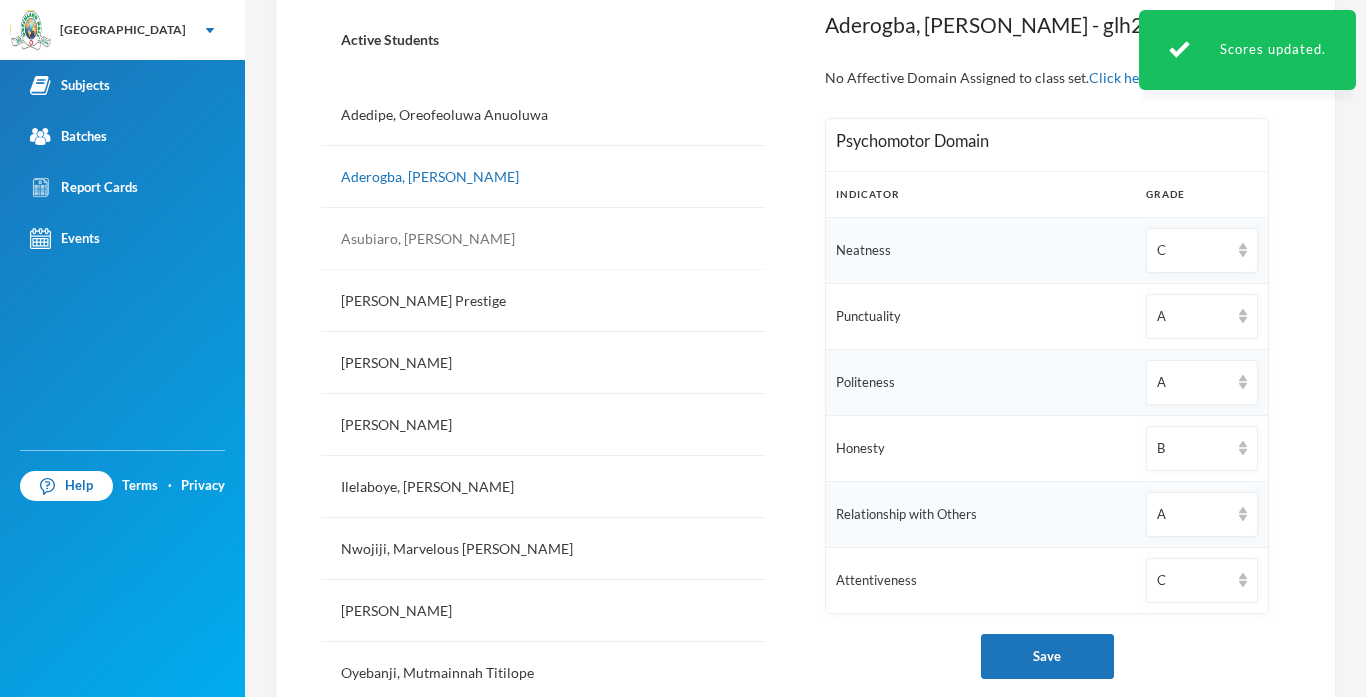 click on "Asubiaro, [PERSON_NAME]" at bounding box center (543, 239) 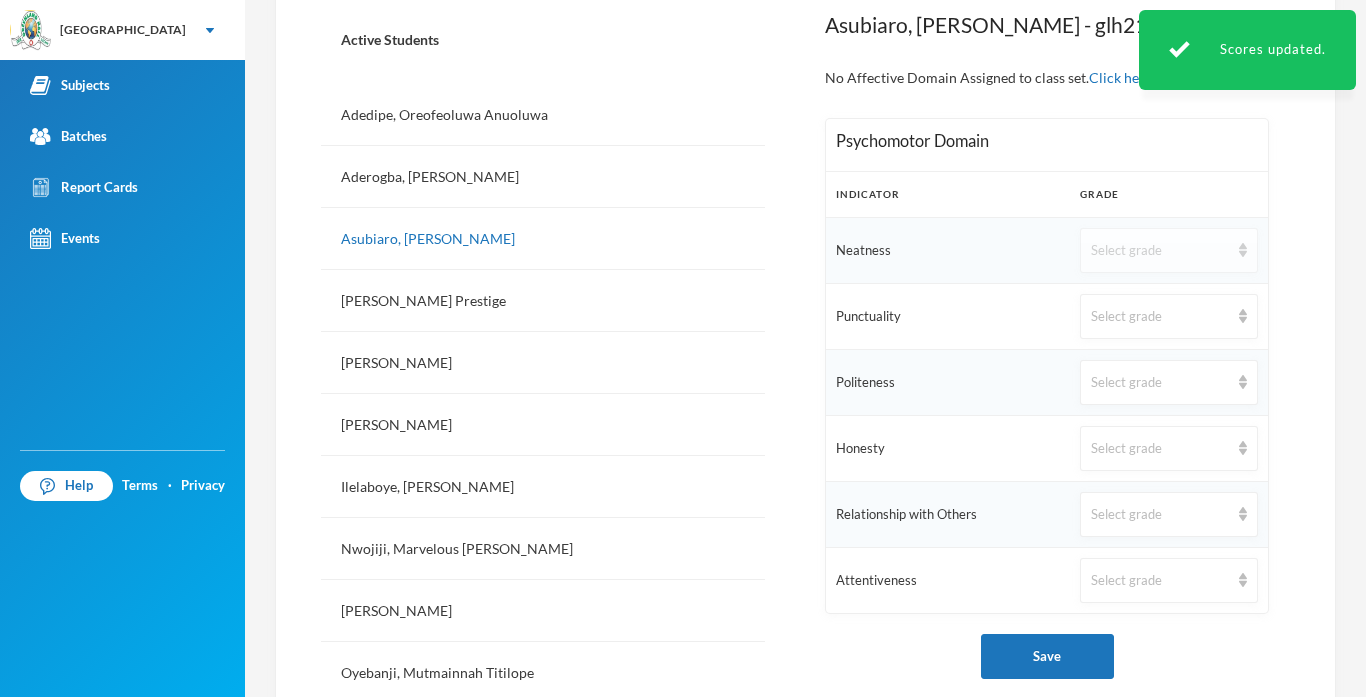 click on "Select grade" at bounding box center (1160, 251) 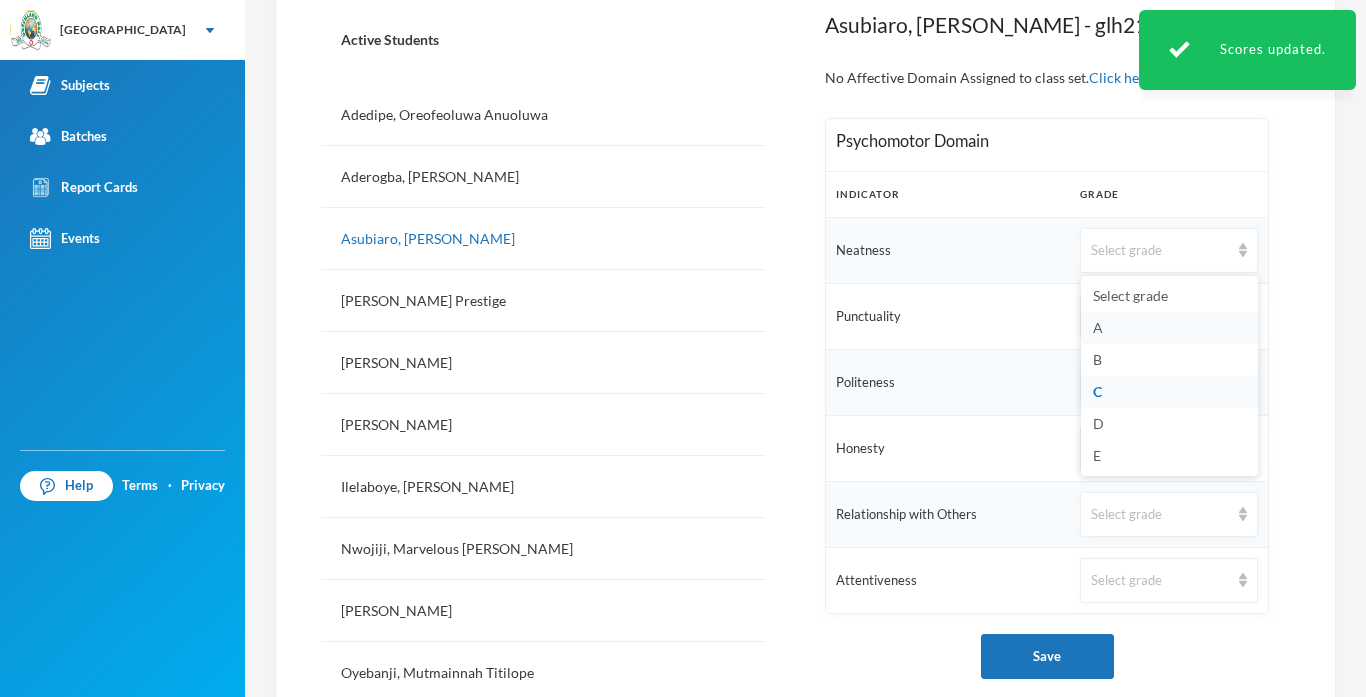 click on "A" at bounding box center (1169, 328) 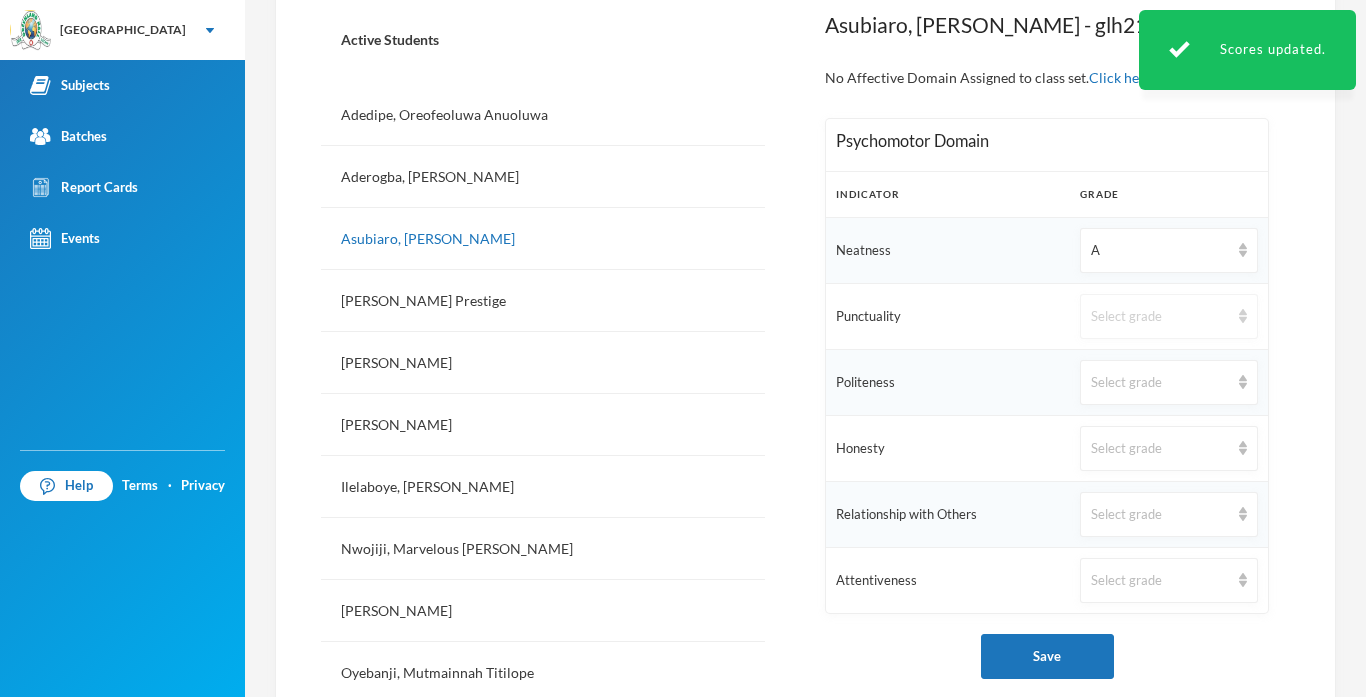 click on "Select grade" at bounding box center [1160, 317] 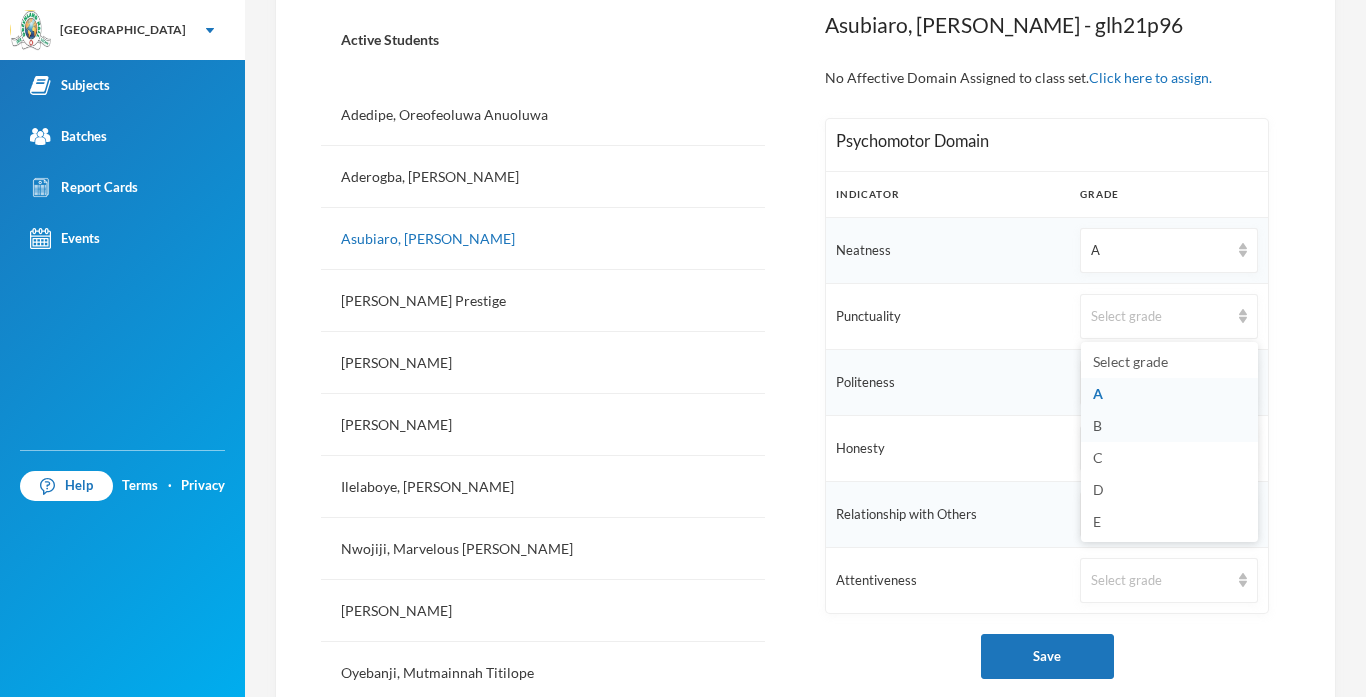 click on "B" at bounding box center (1097, 425) 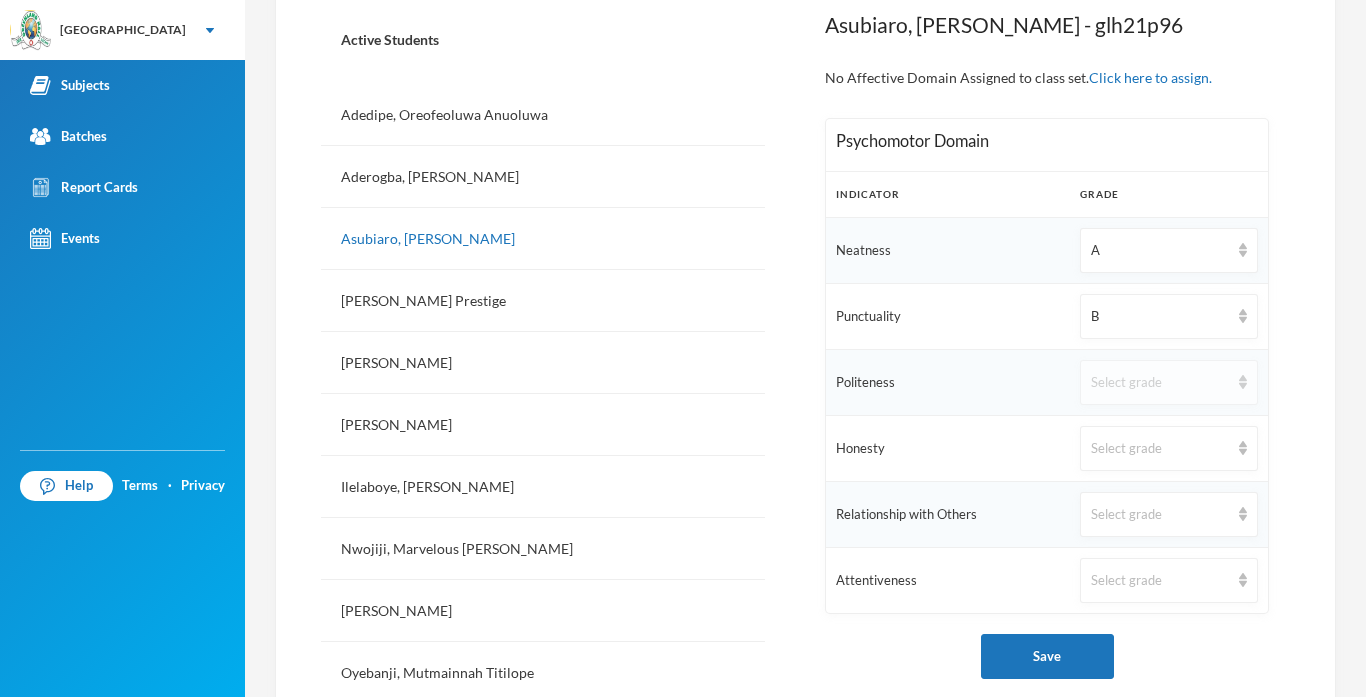 click on "Select grade" at bounding box center [1169, 382] 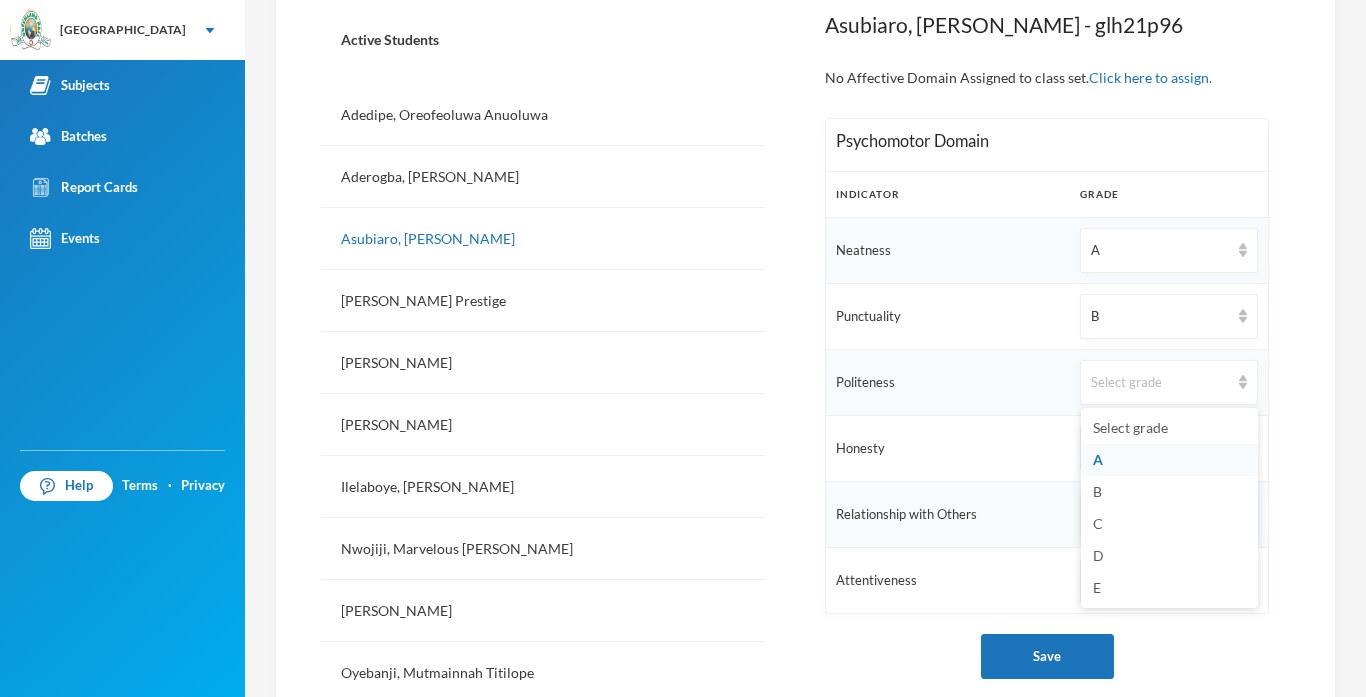 click on "A" at bounding box center [1098, 459] 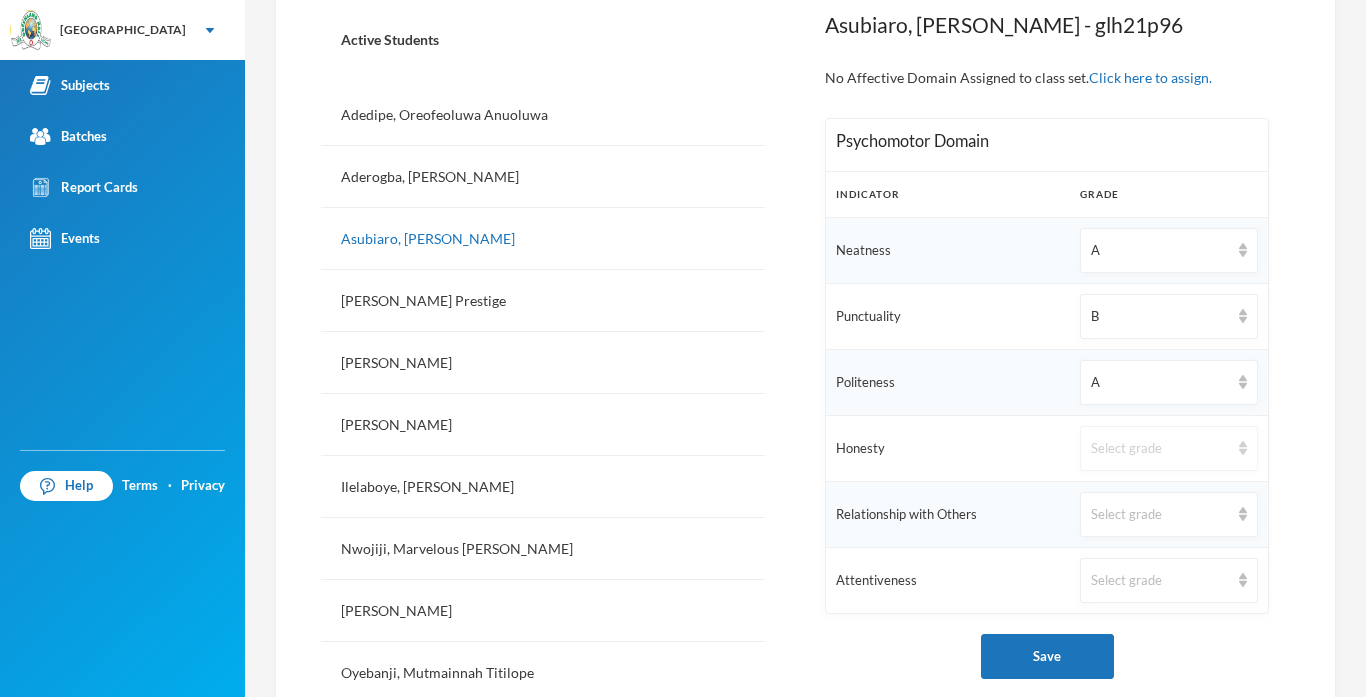 click on "Select grade" at bounding box center [1160, 449] 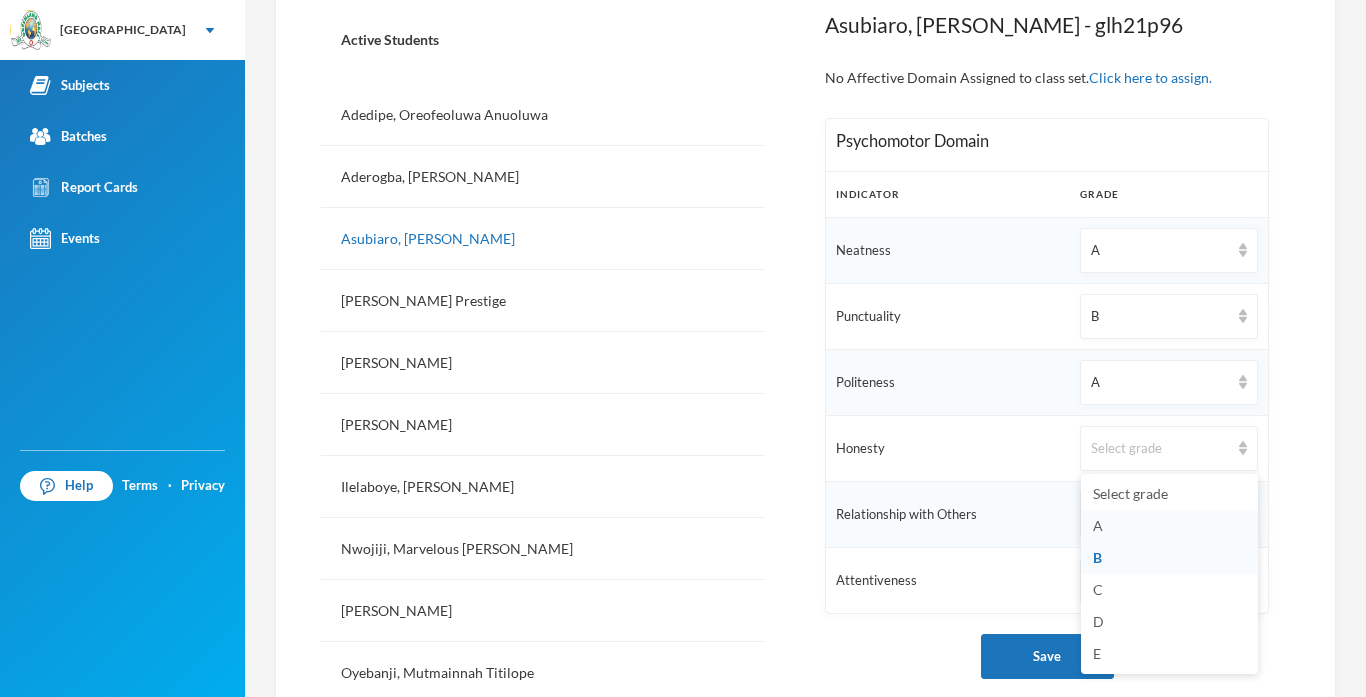 click on "A" at bounding box center [1098, 525] 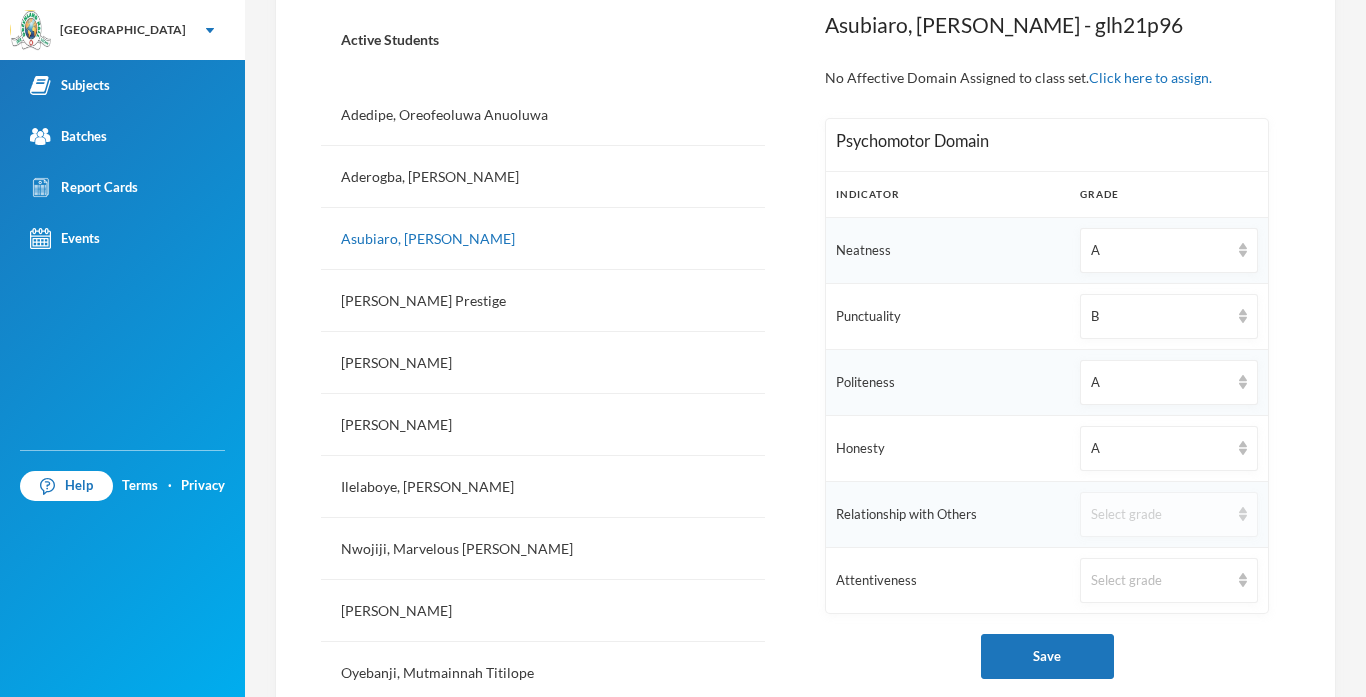 click on "Select grade" at bounding box center (1160, 515) 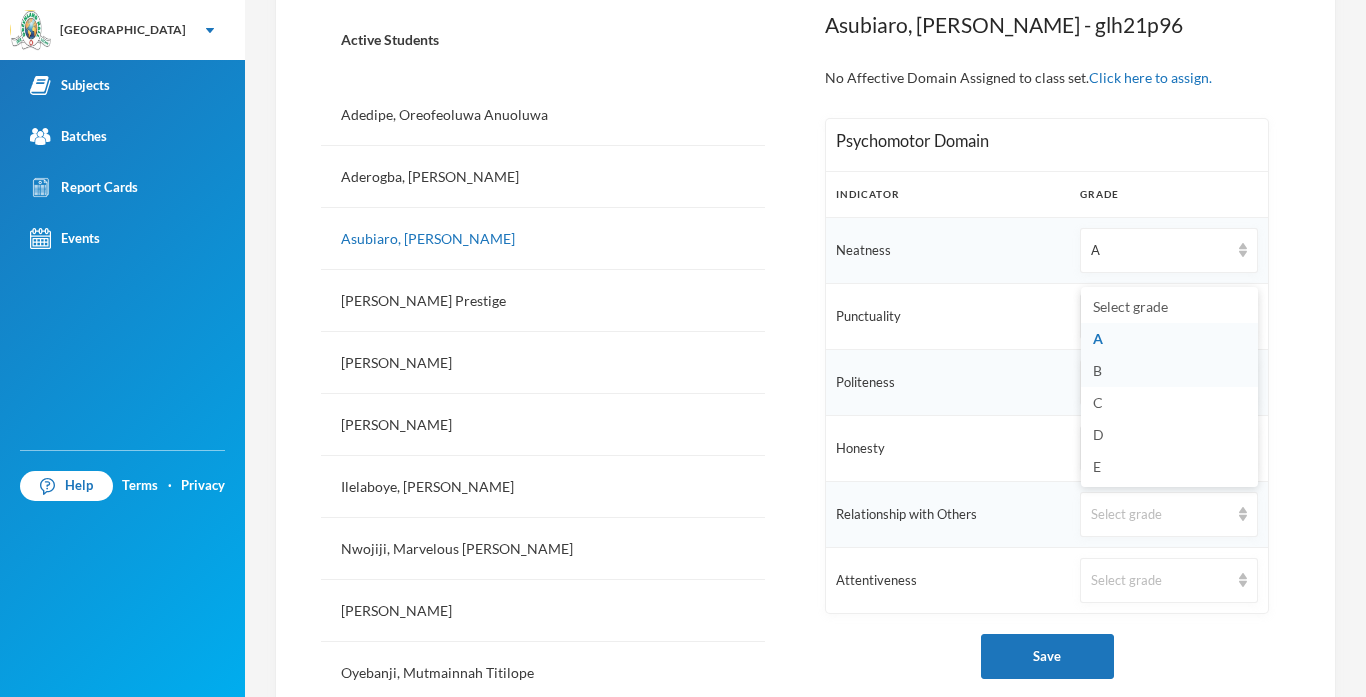 click on "B" at bounding box center [1097, 370] 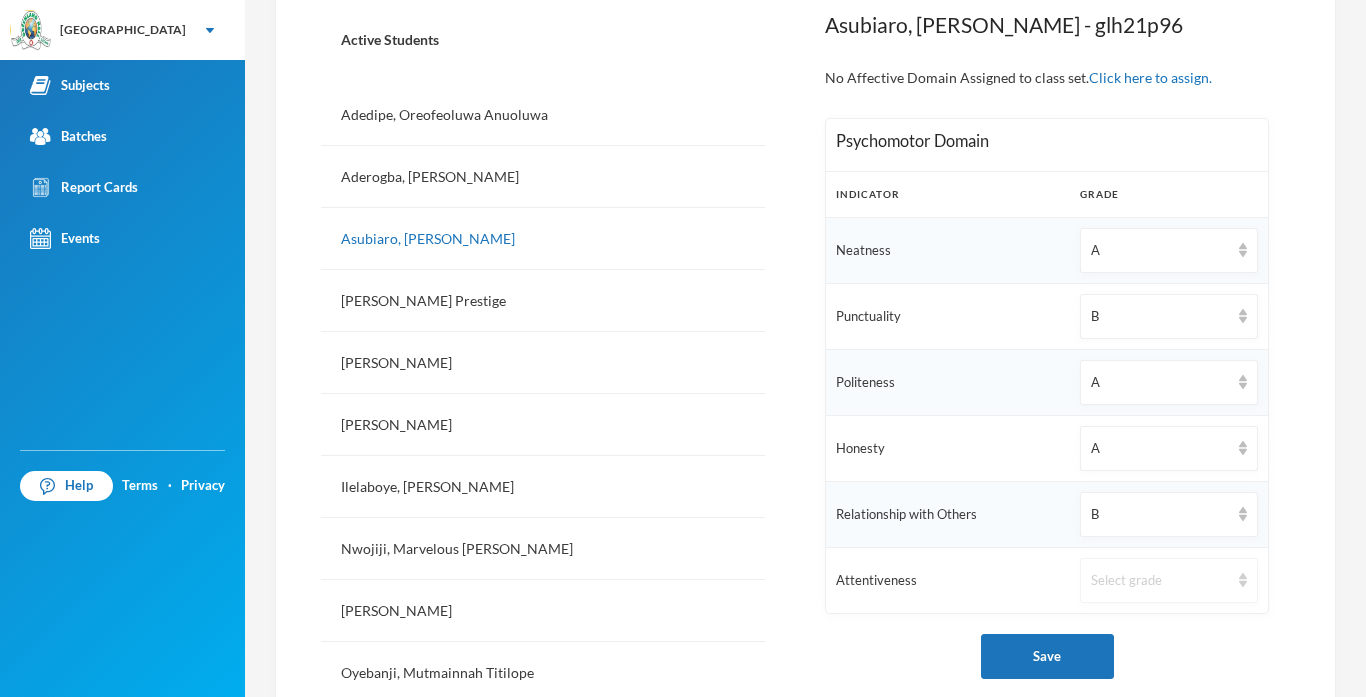 click on "Select grade" at bounding box center (1169, 580) 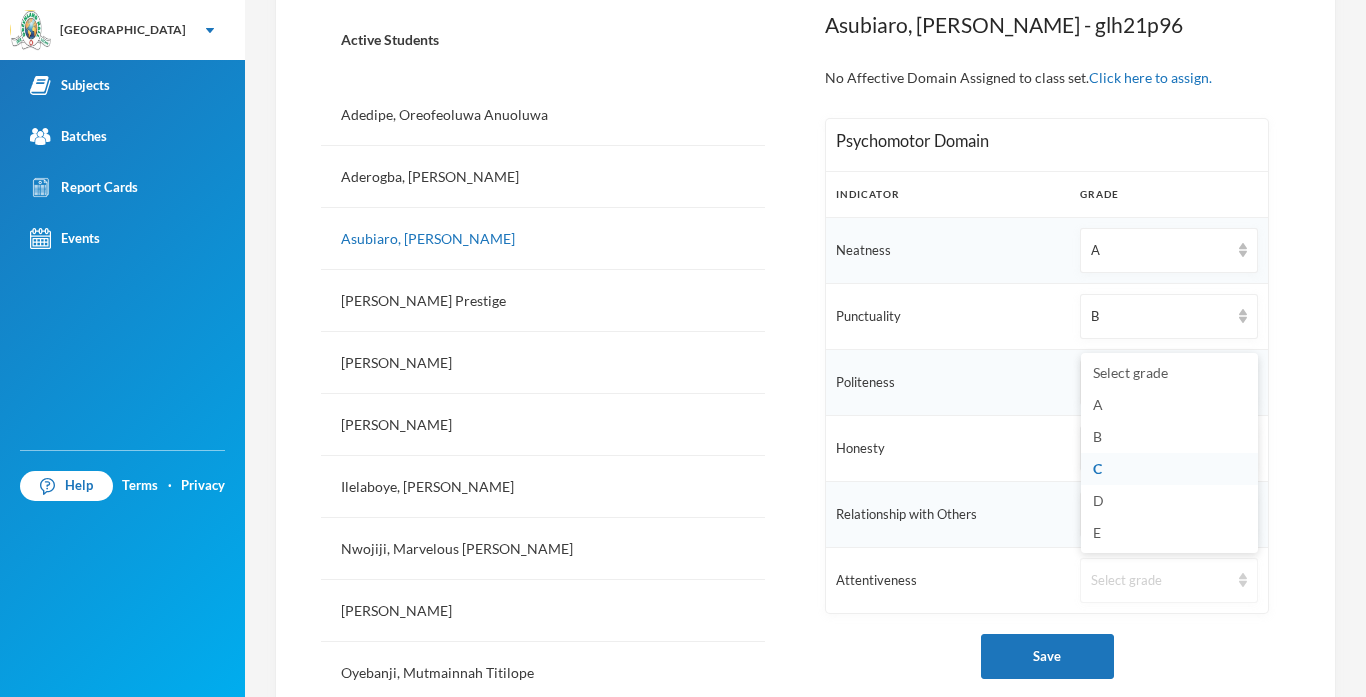 click on "Select grade" at bounding box center [1169, 580] 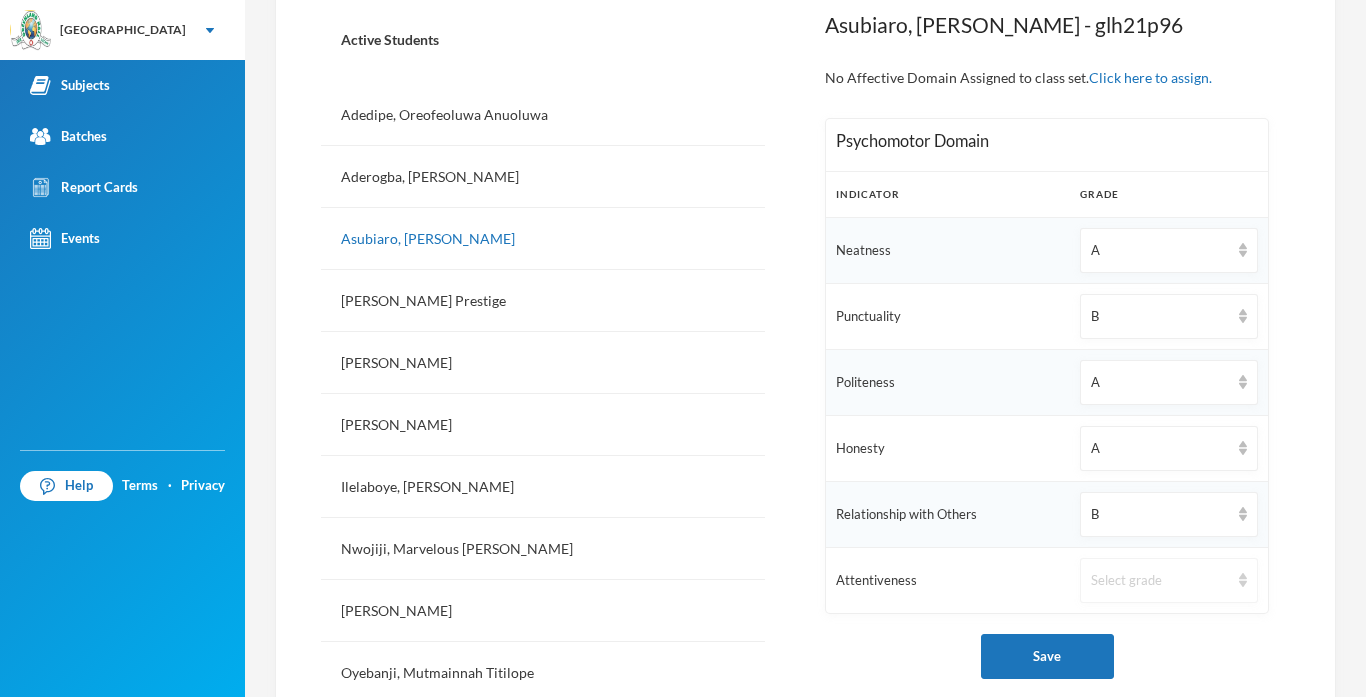 click on "Select grade" at bounding box center [1169, 580] 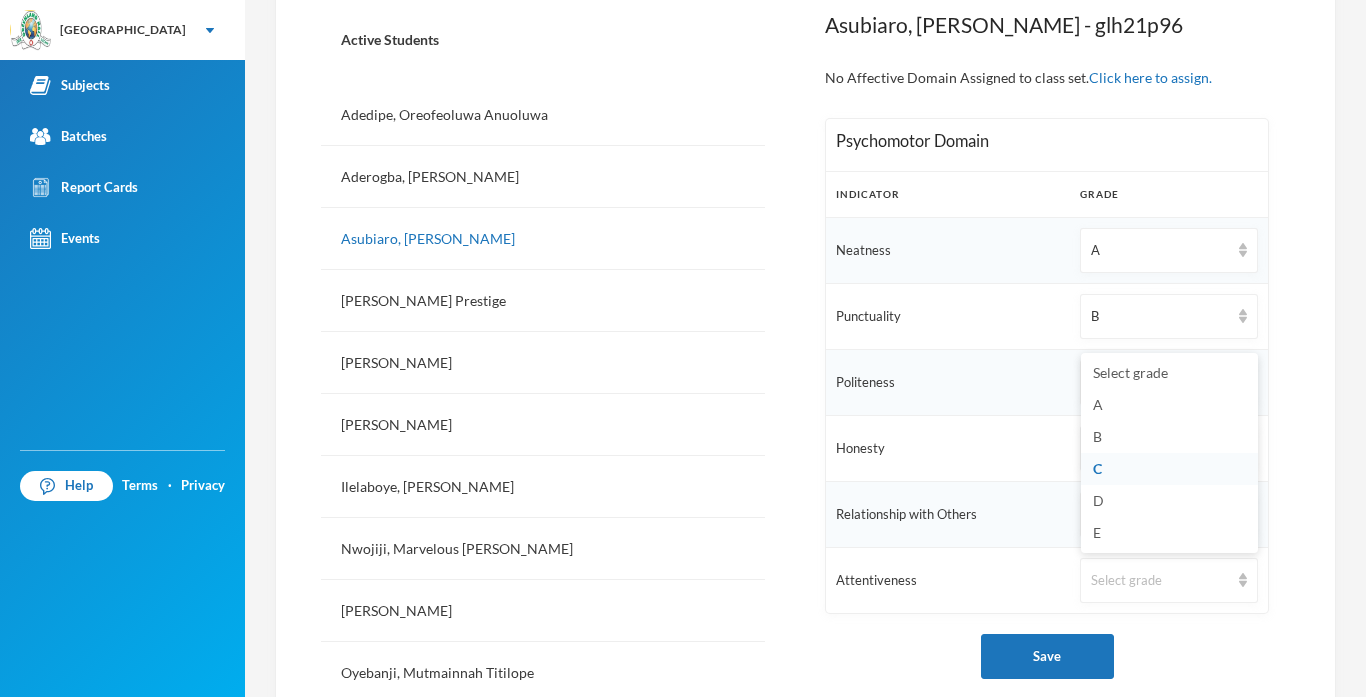 click on "C" at bounding box center (1097, 468) 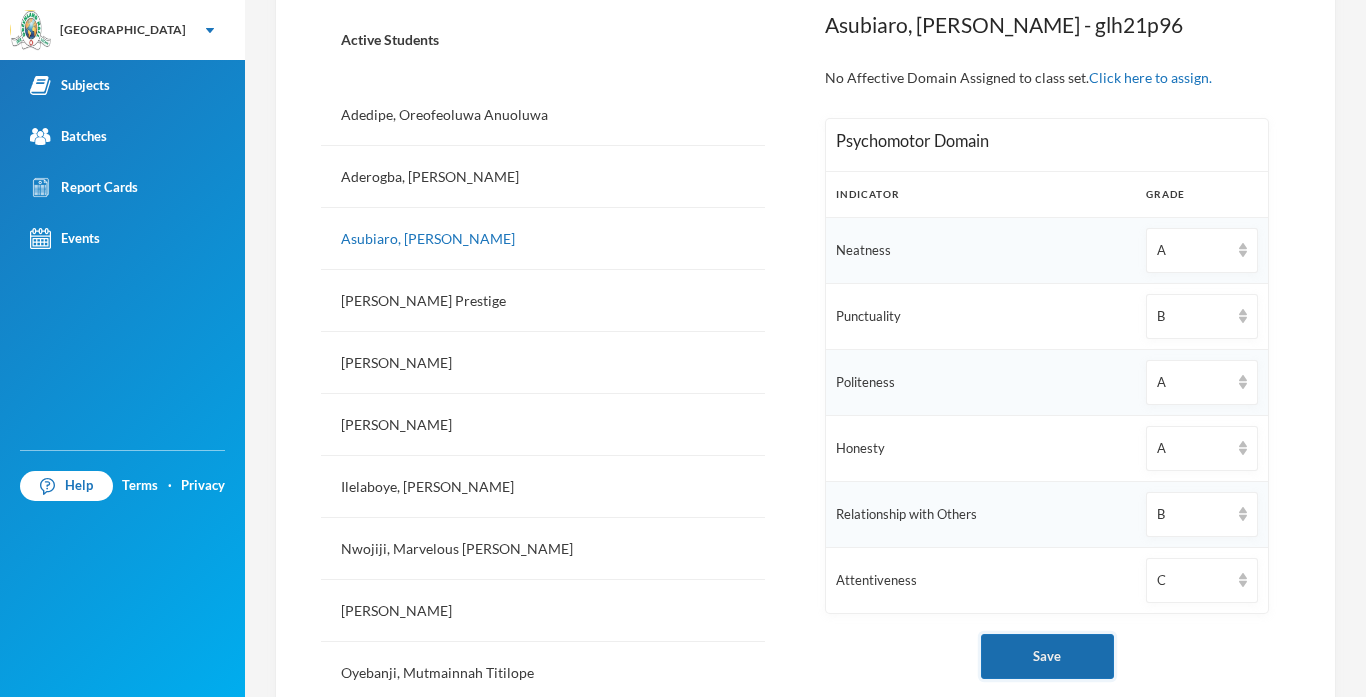 click on "Save" at bounding box center [1047, 656] 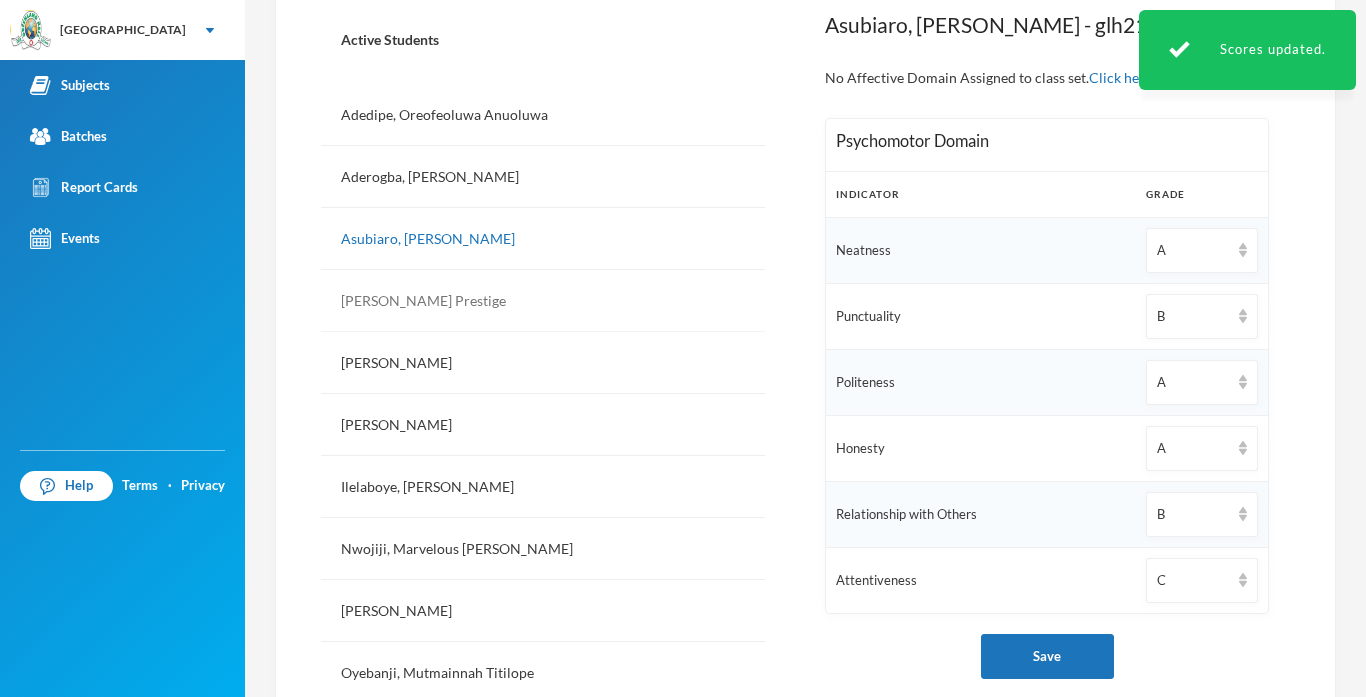 click on "[PERSON_NAME] Prestige" at bounding box center (543, 301) 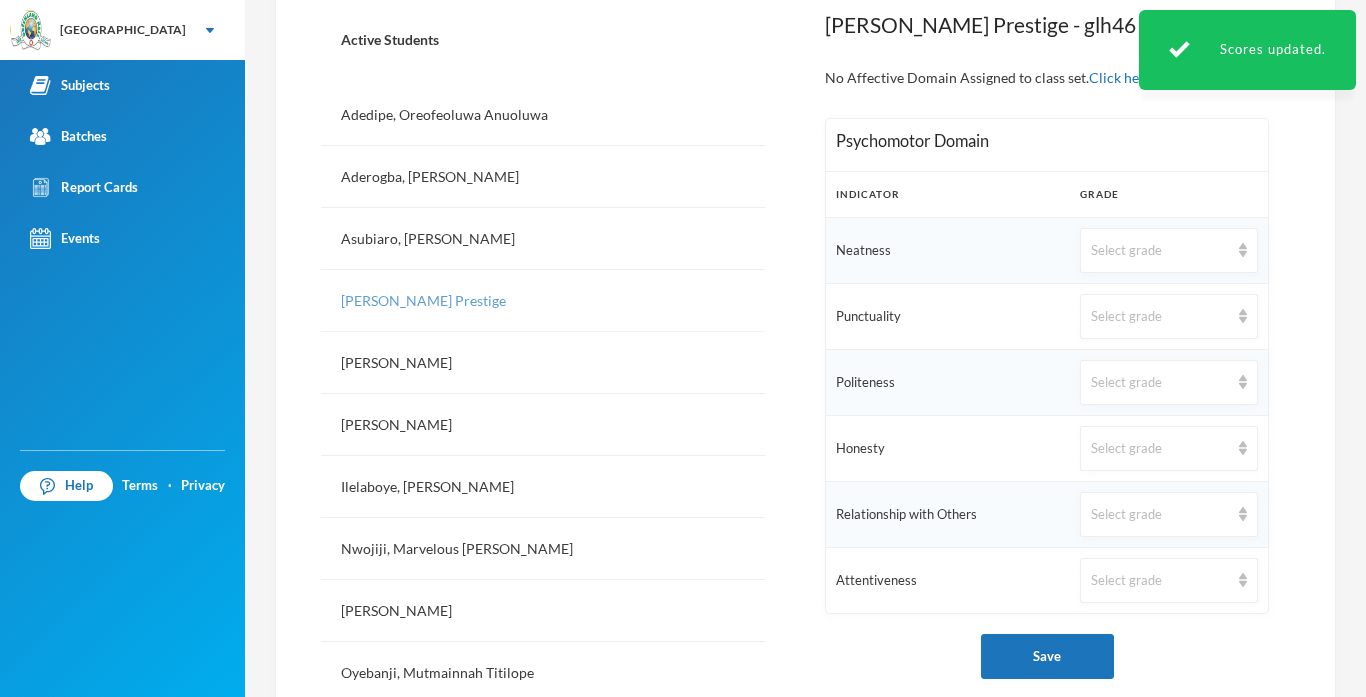 click on "[PERSON_NAME] Prestige" at bounding box center (543, 301) 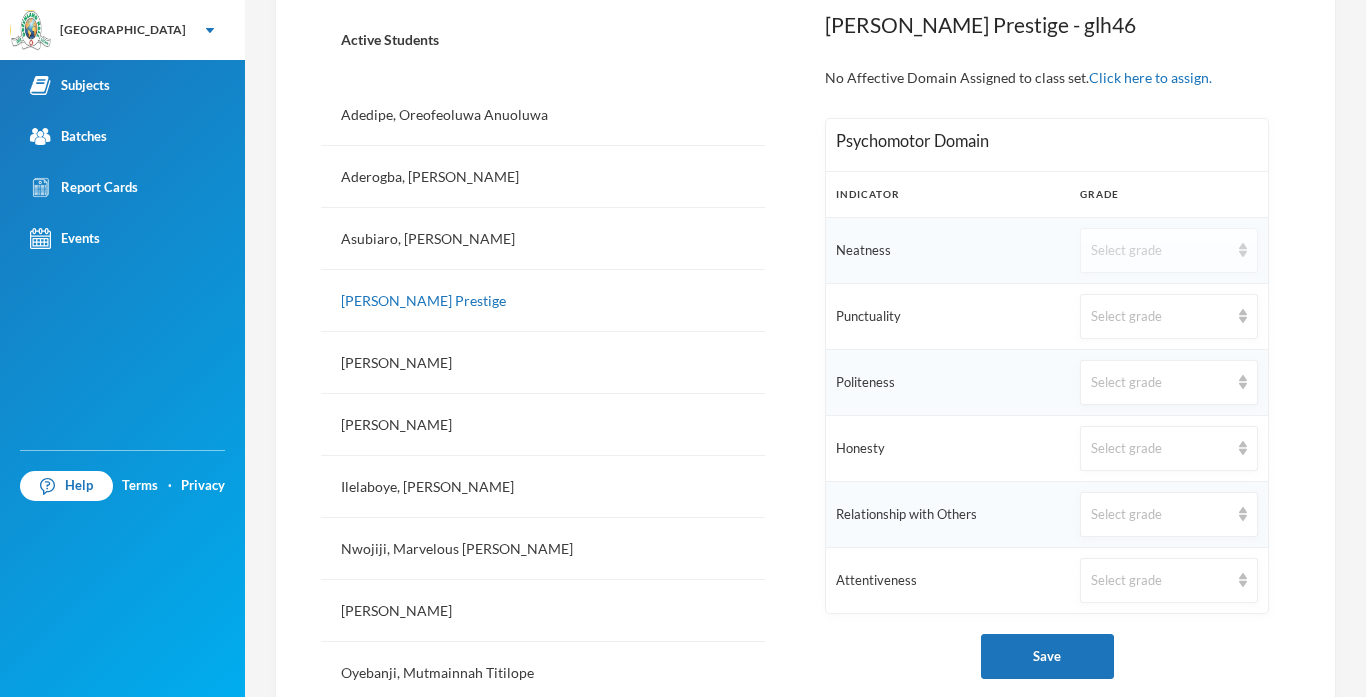 click on "Select grade" at bounding box center [1160, 251] 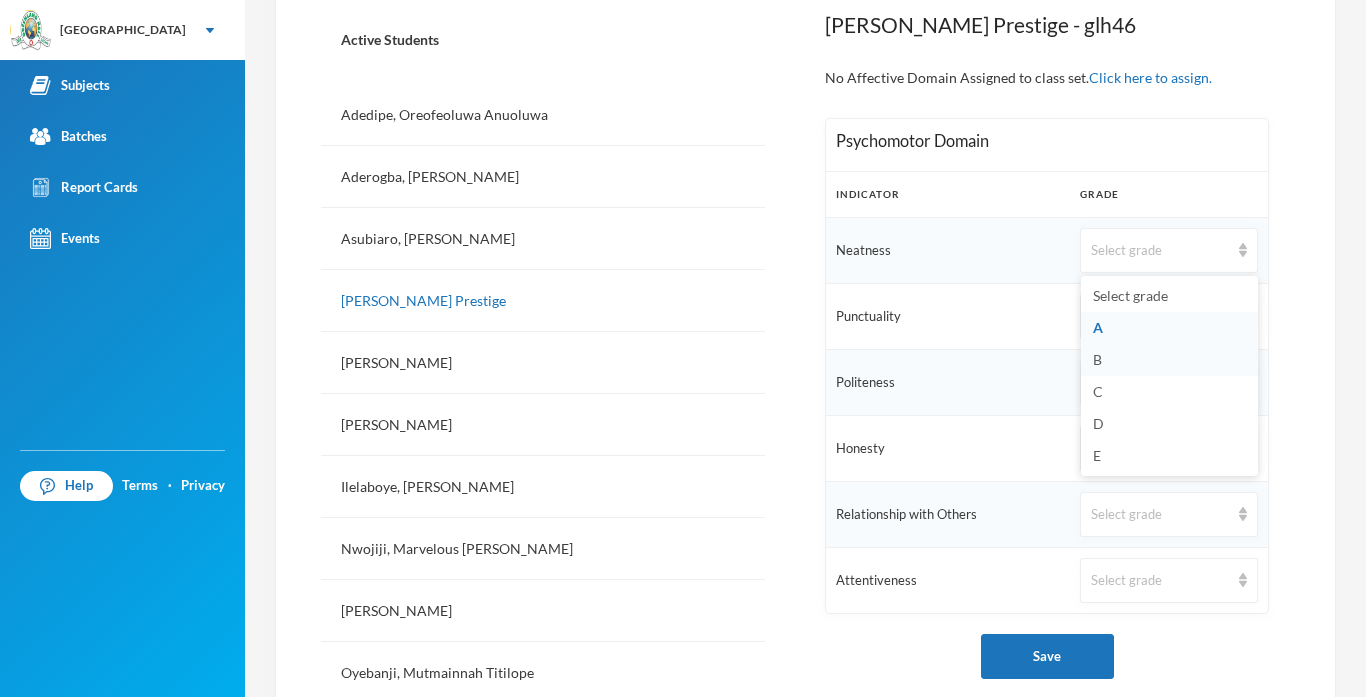 click on "B" at bounding box center [1097, 359] 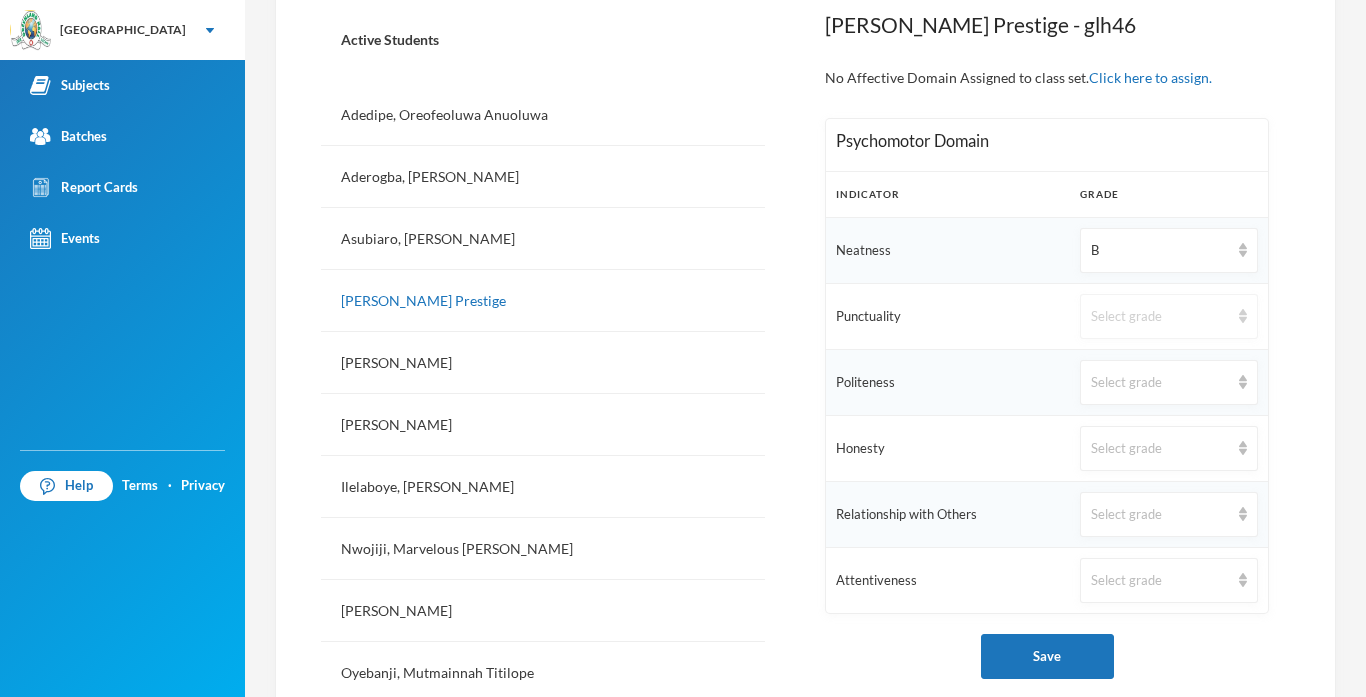 click on "Select grade" at bounding box center [1160, 317] 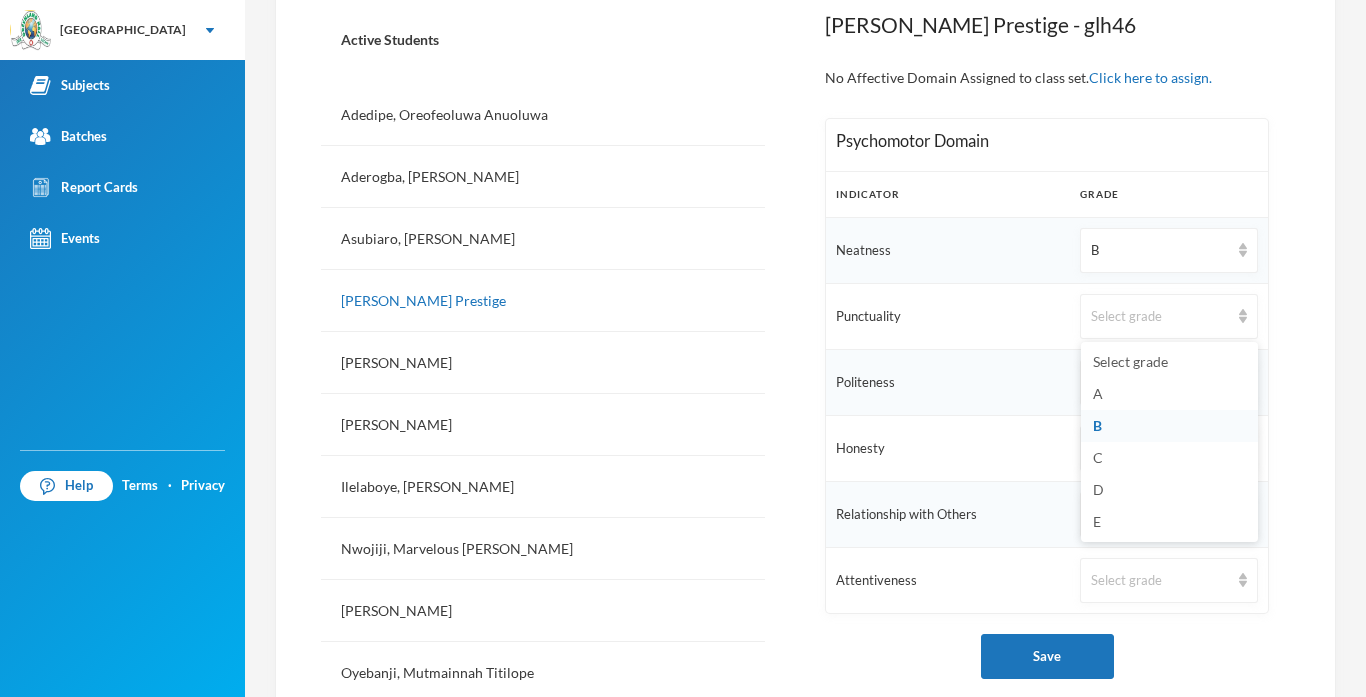 click on "B" at bounding box center [1097, 425] 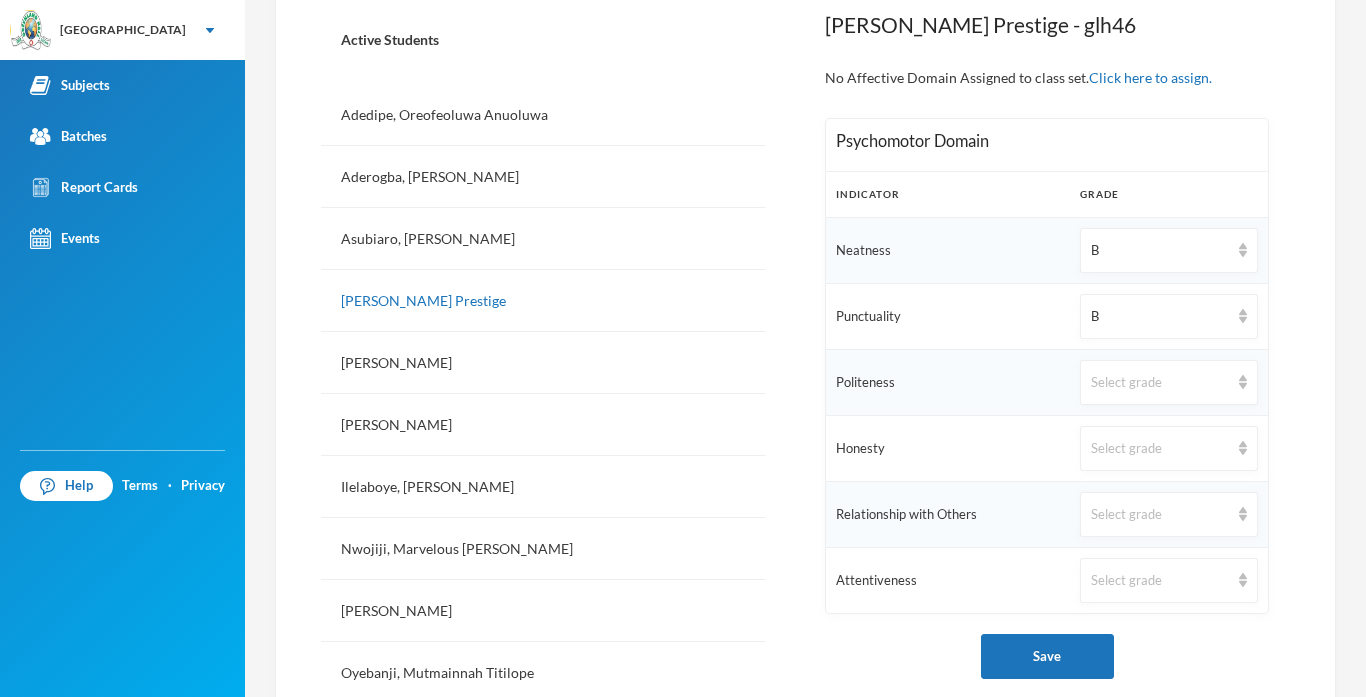 click on "Select grade" at bounding box center (1169, 382) 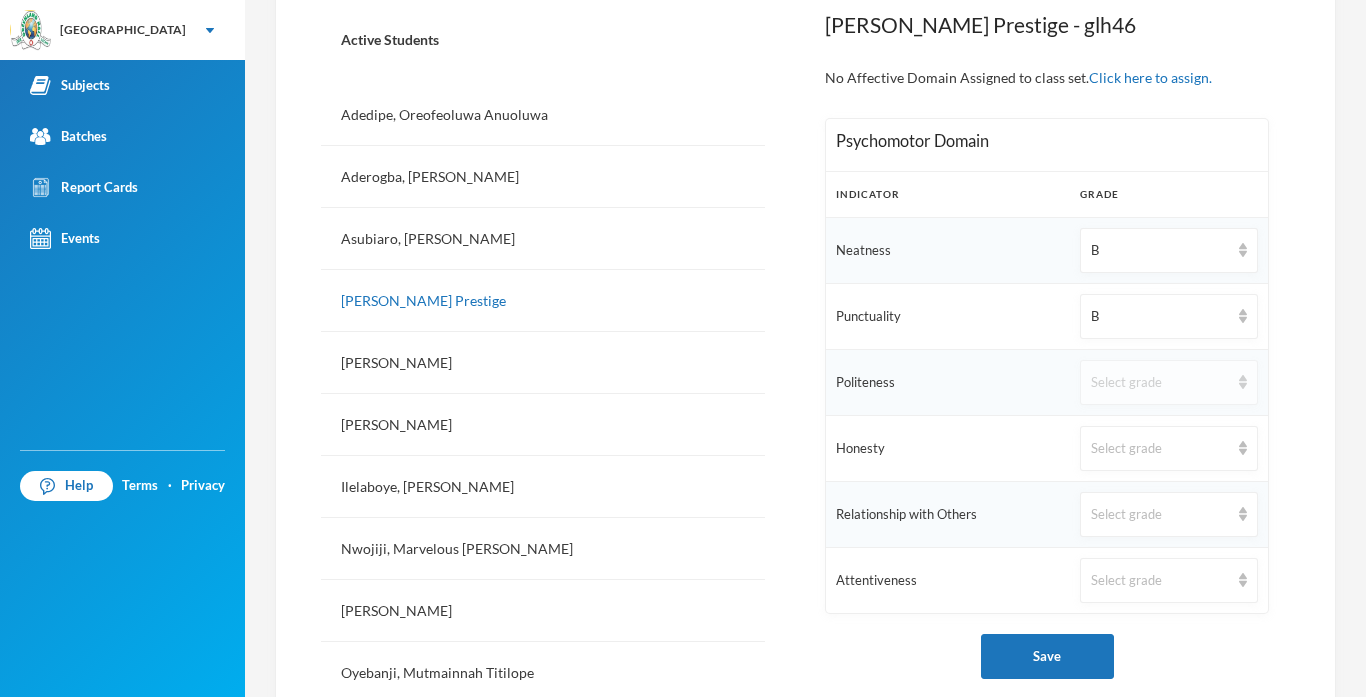 click on "Select grade" at bounding box center (1169, 382) 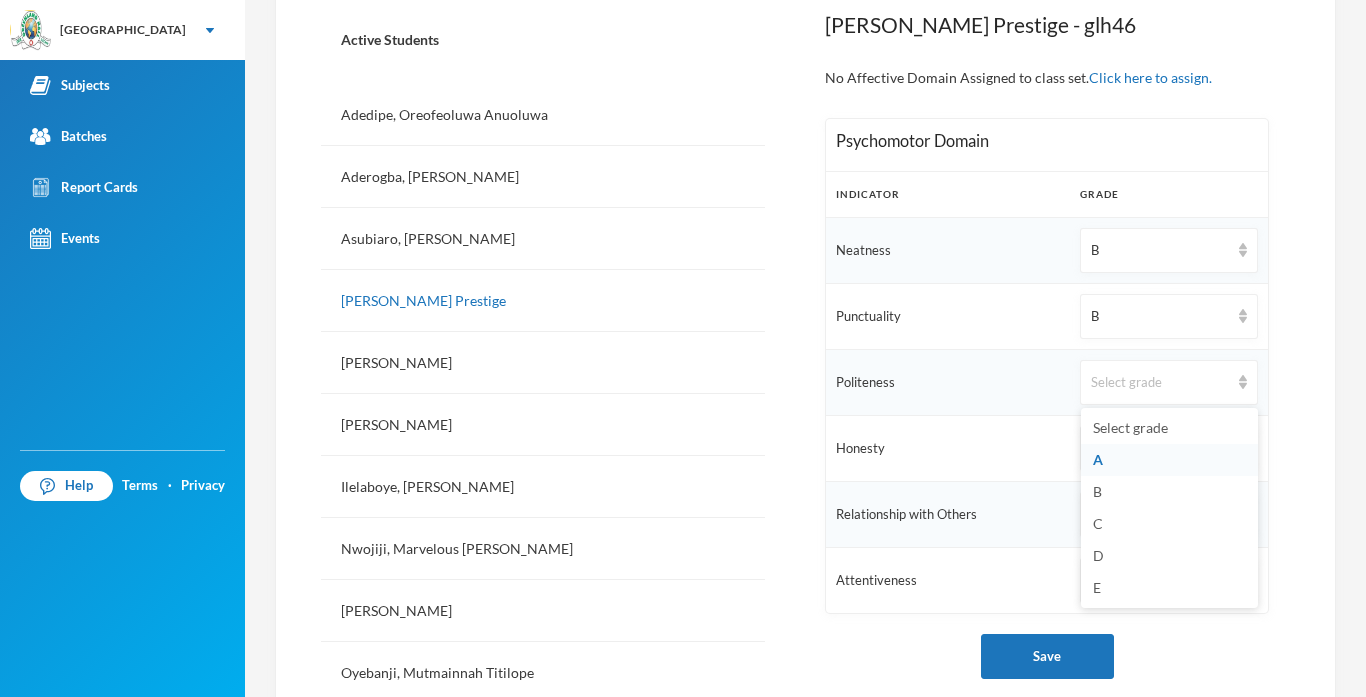 click on "A" at bounding box center (1098, 459) 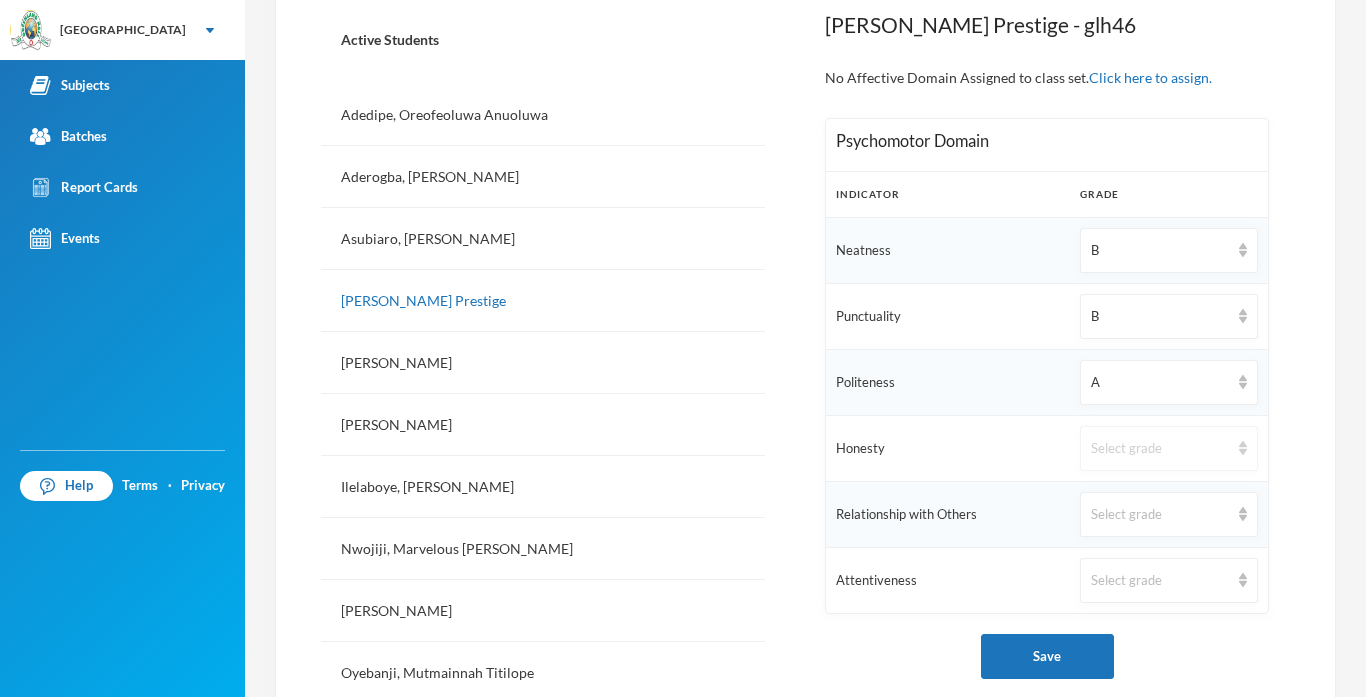 click on "Select grade" at bounding box center [1160, 449] 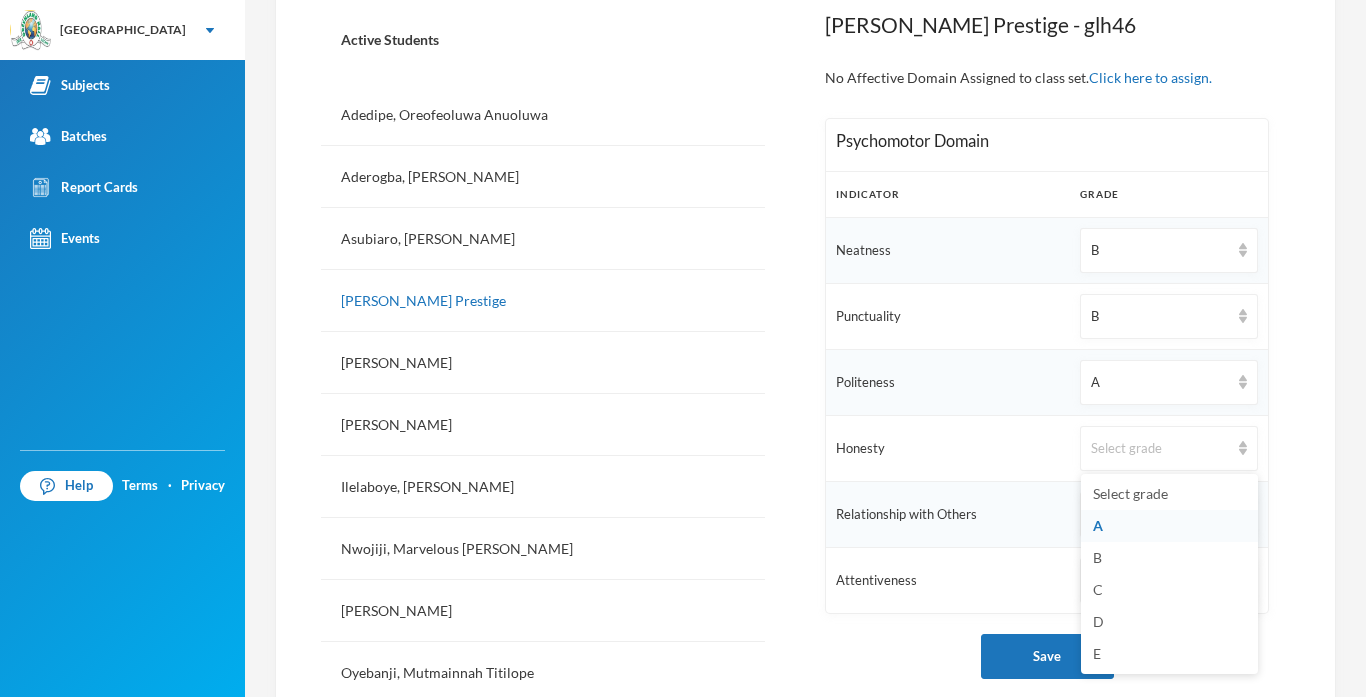 click on "A" at bounding box center [1098, 525] 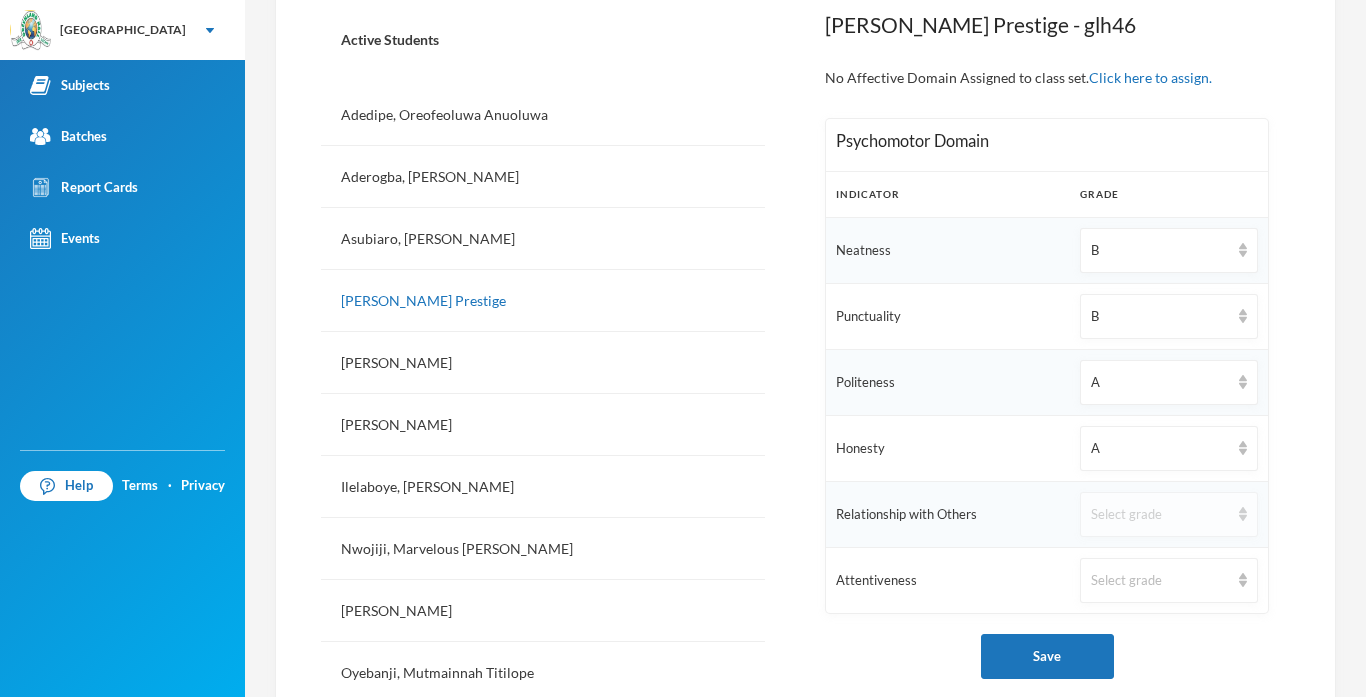 click on "Select grade" at bounding box center [1160, 515] 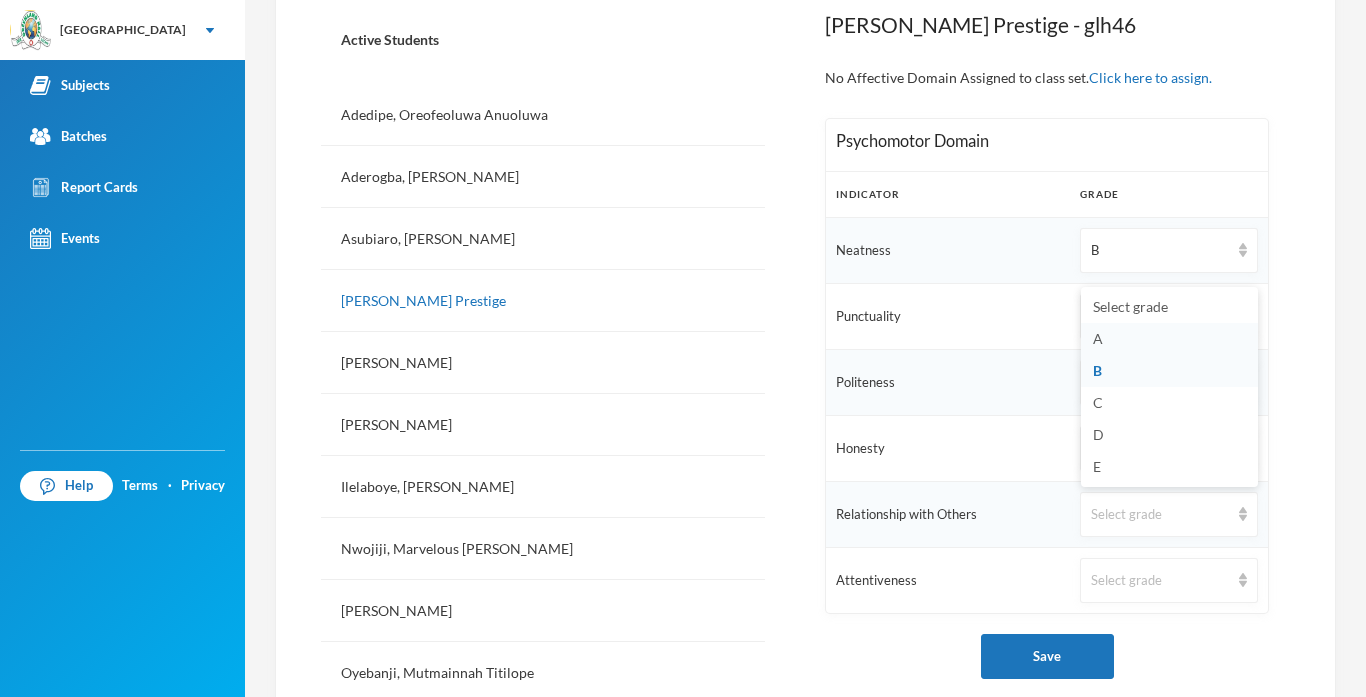 click on "A" at bounding box center (1098, 338) 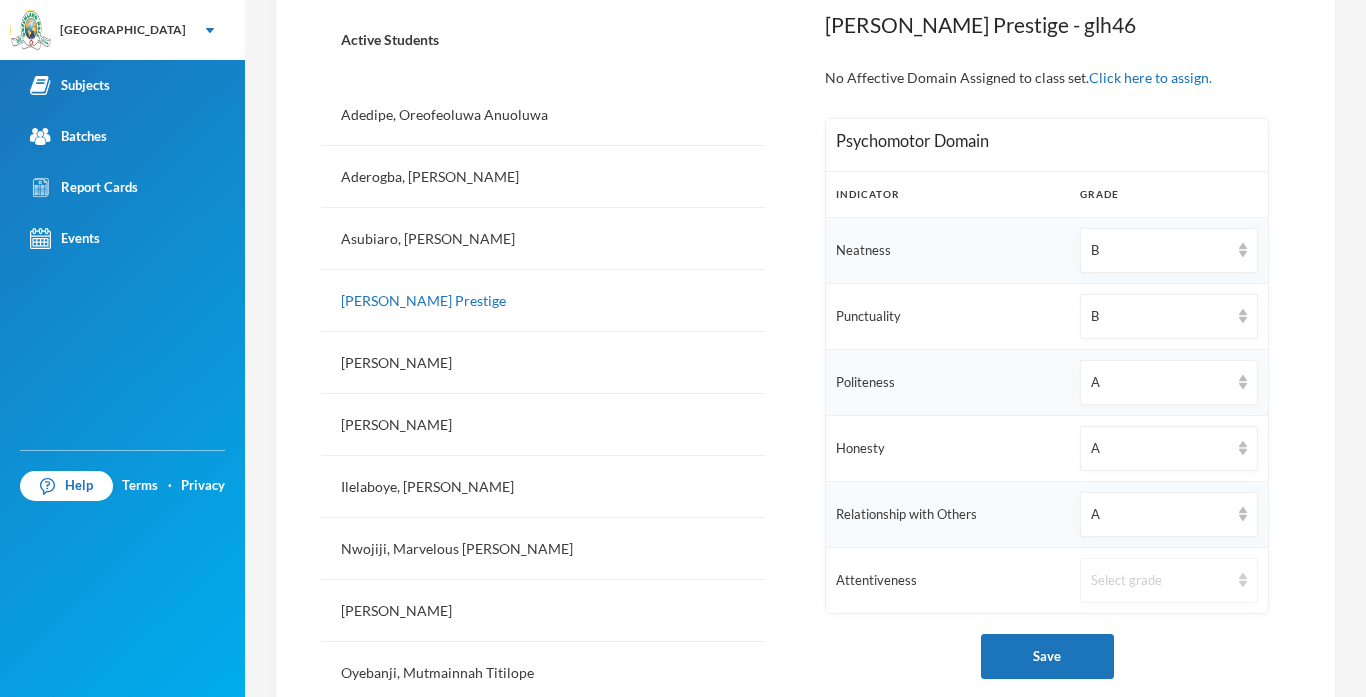 click on "Select grade" at bounding box center (1160, 581) 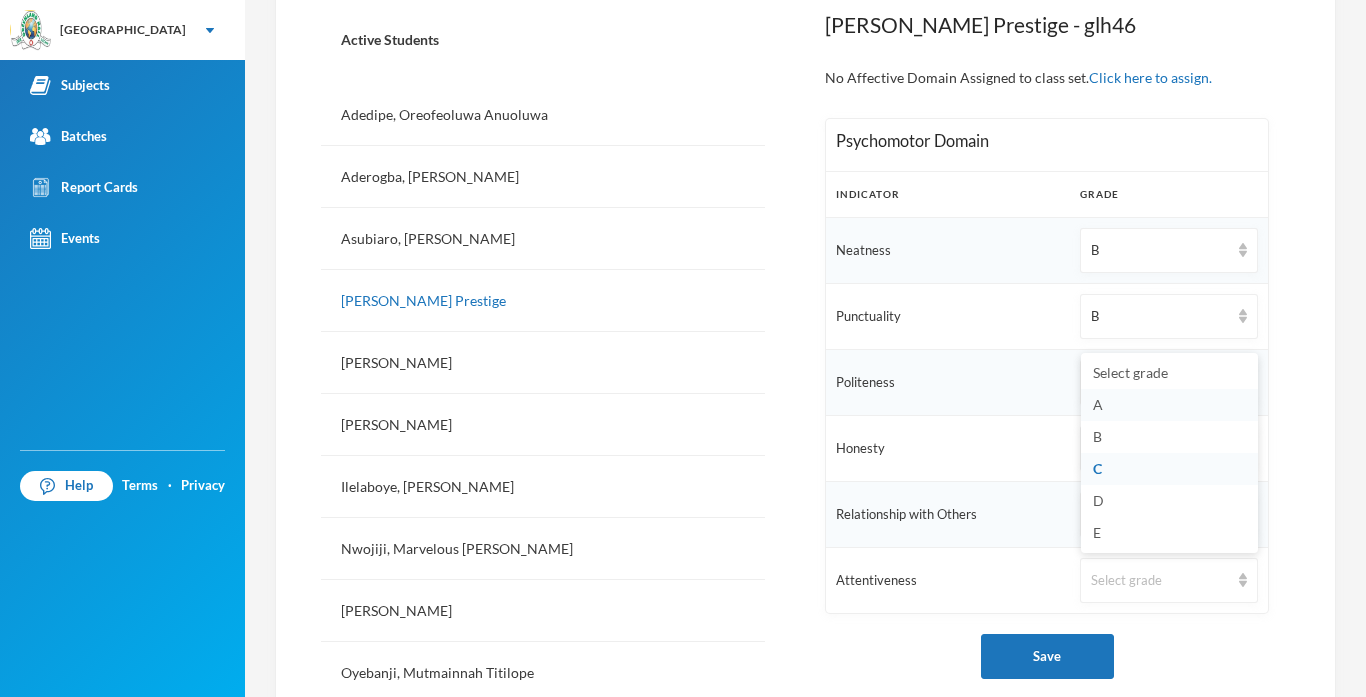 click on "A" at bounding box center [1098, 404] 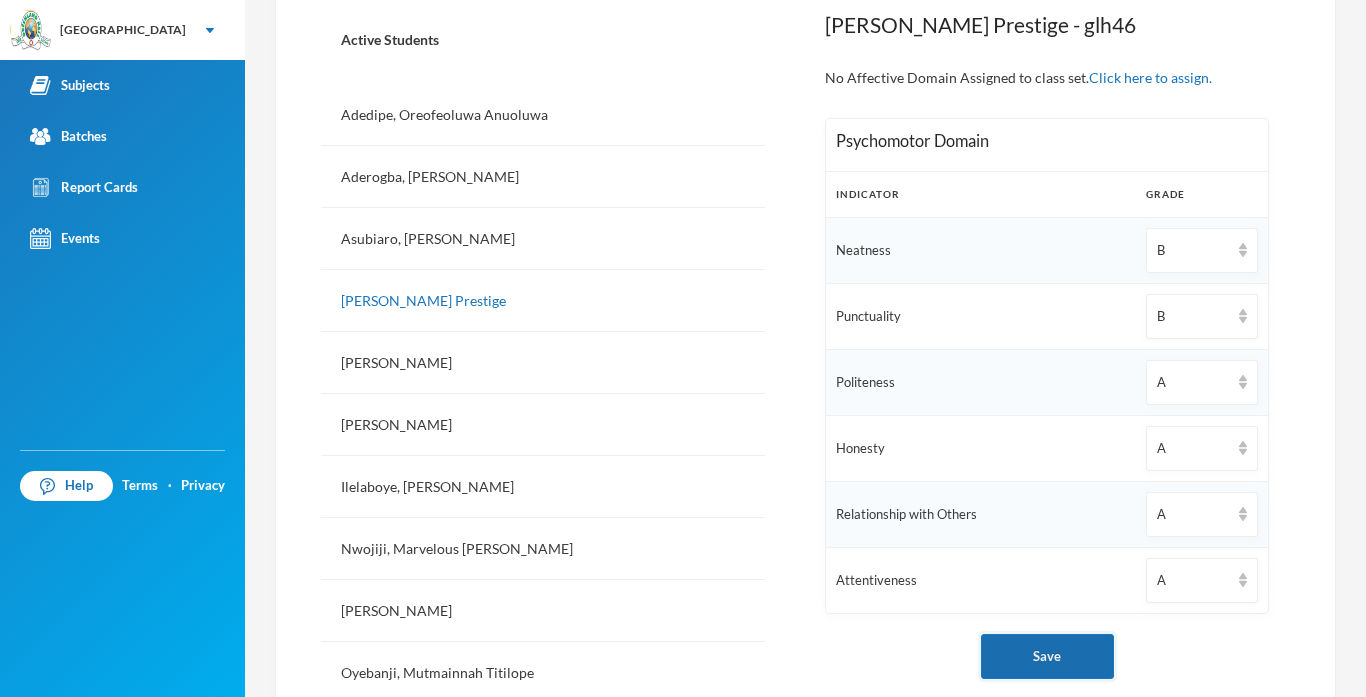 click on "Save" at bounding box center [1047, 656] 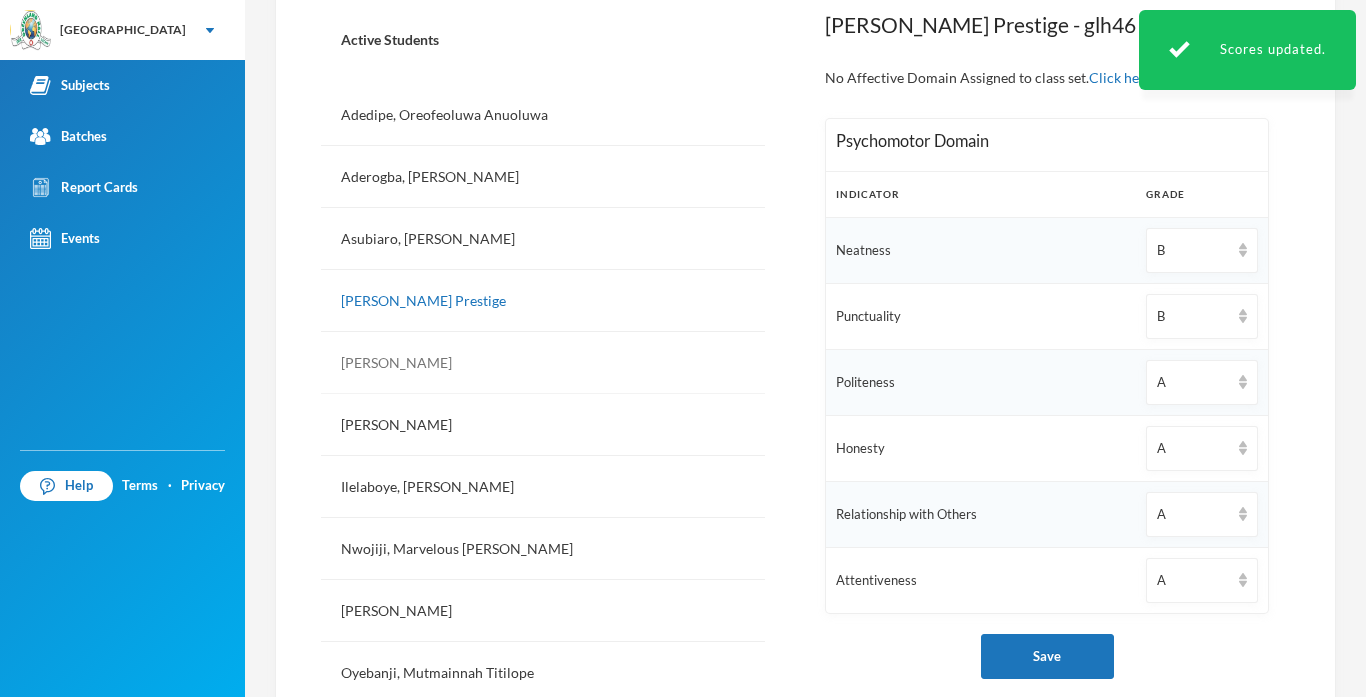 click on "[PERSON_NAME]" at bounding box center [543, 363] 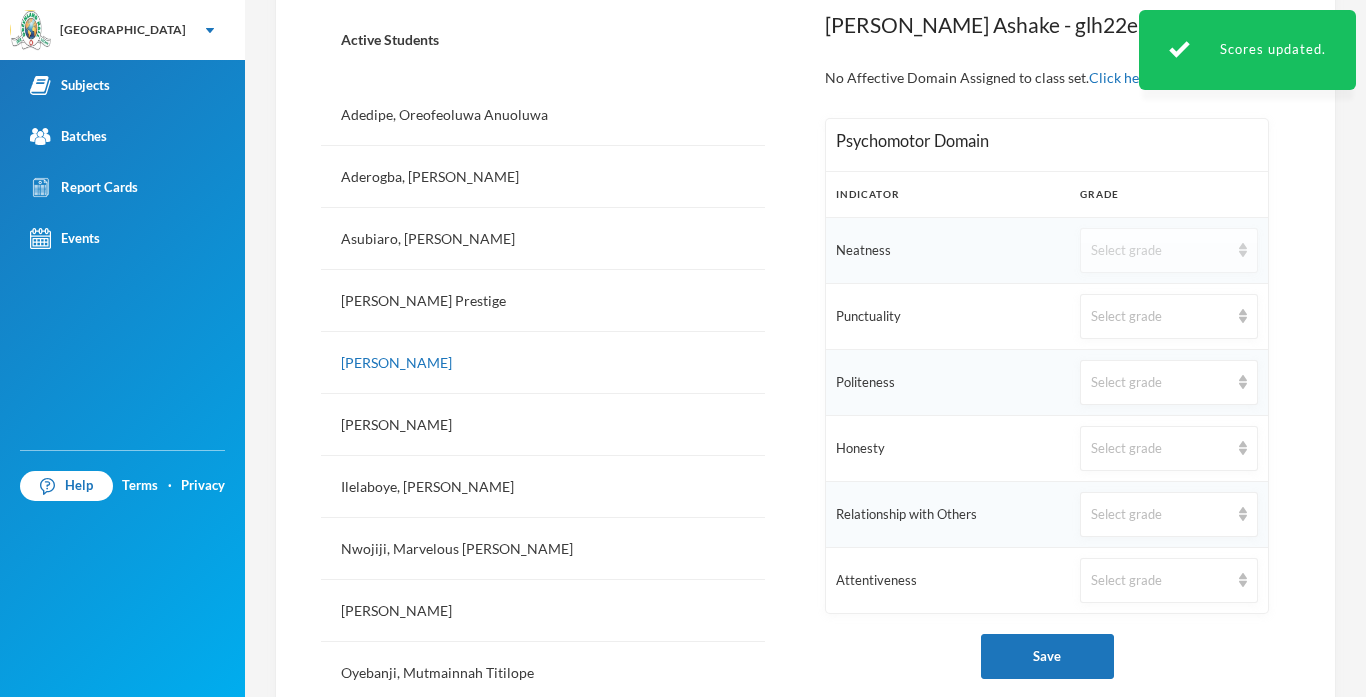 click on "Select grade" at bounding box center [1160, 251] 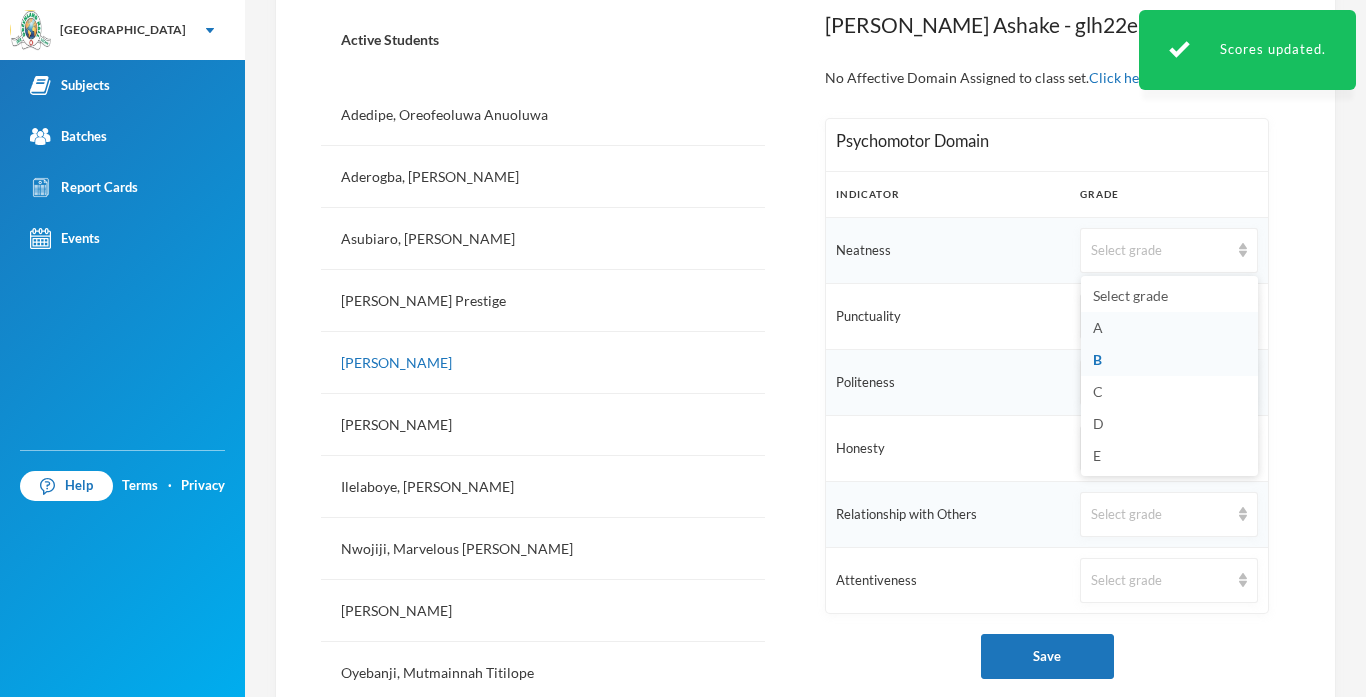 click on "A" at bounding box center (1098, 327) 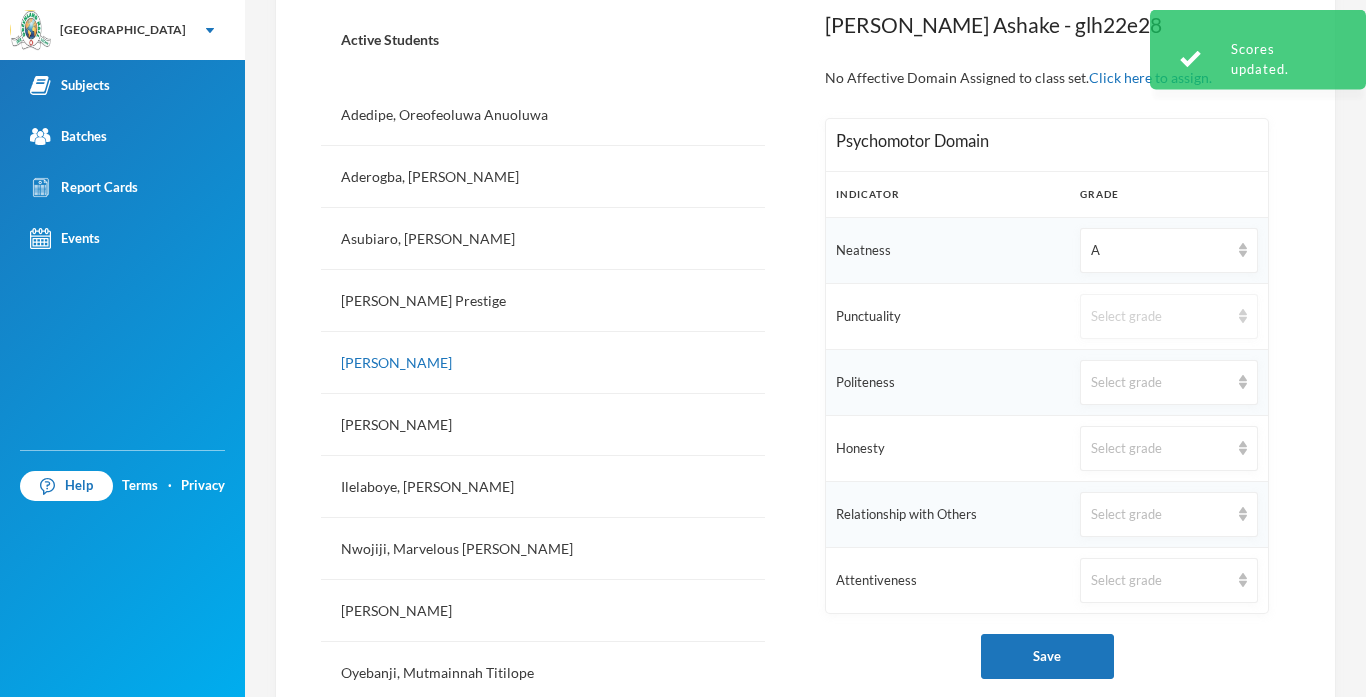 click on "Select grade" at bounding box center [1169, 316] 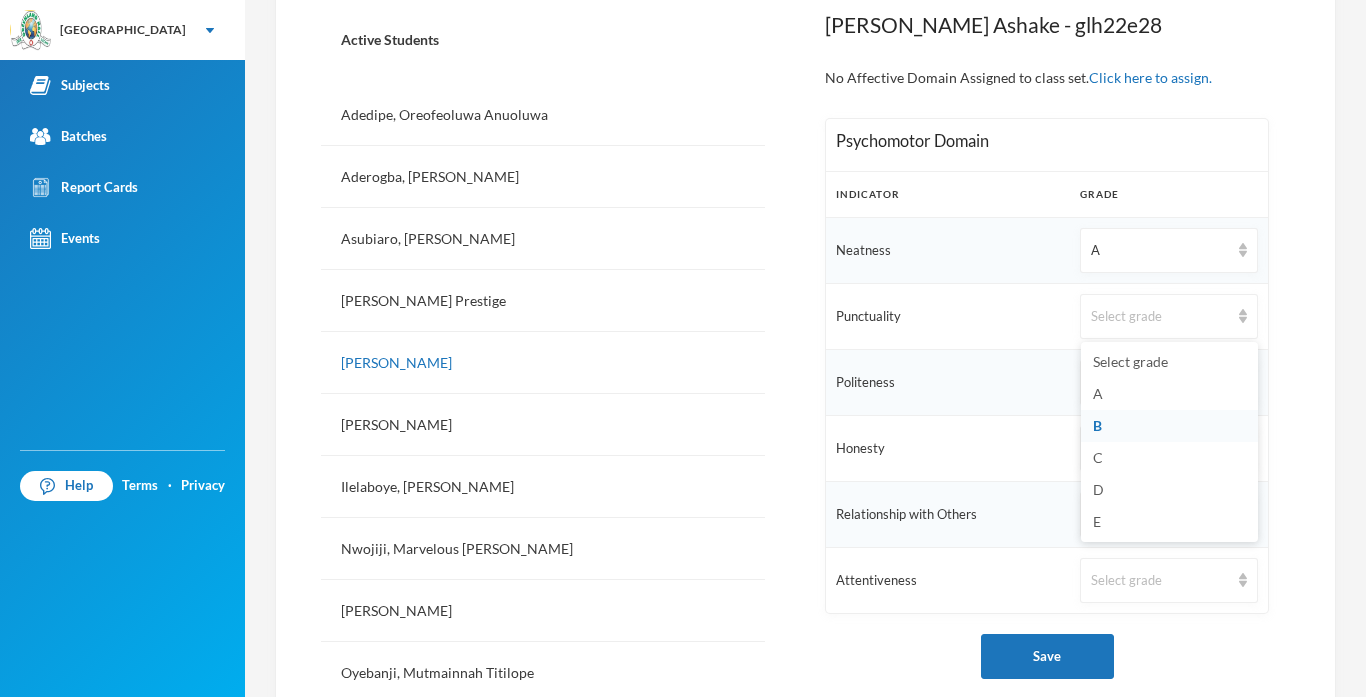 click on "B" at bounding box center [1097, 425] 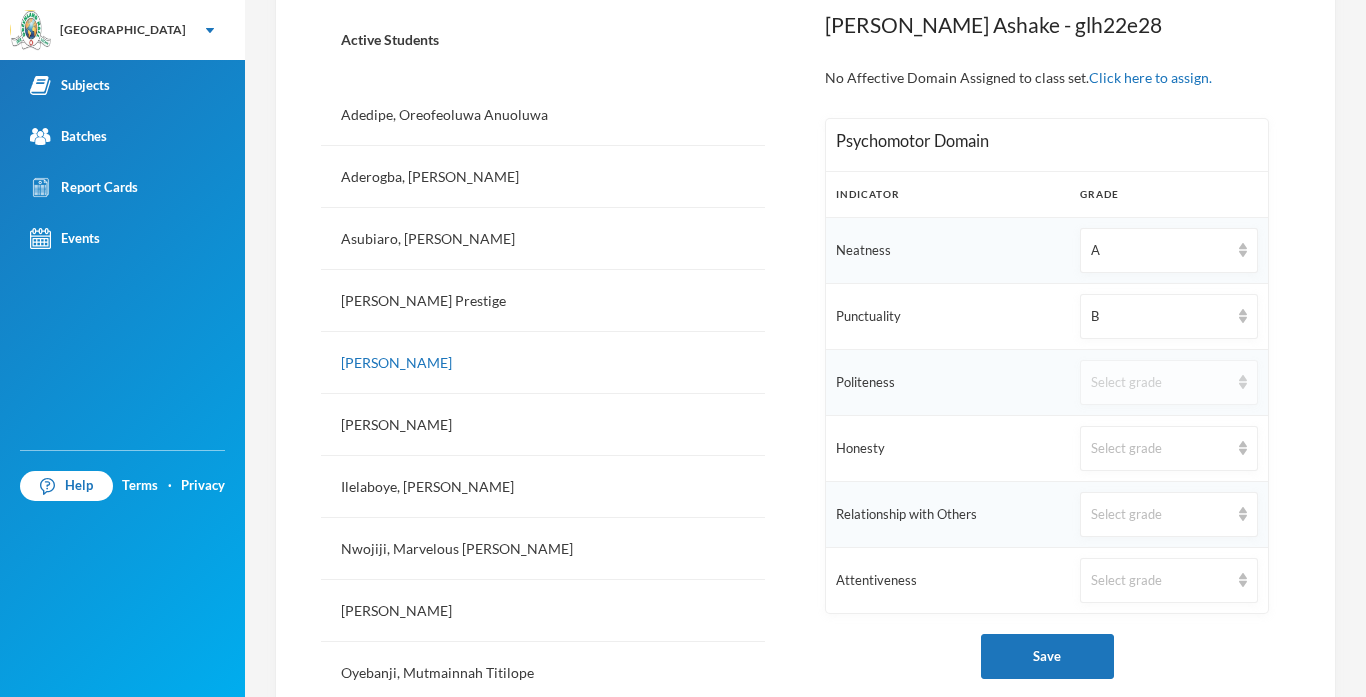 click on "Select grade" at bounding box center [1160, 383] 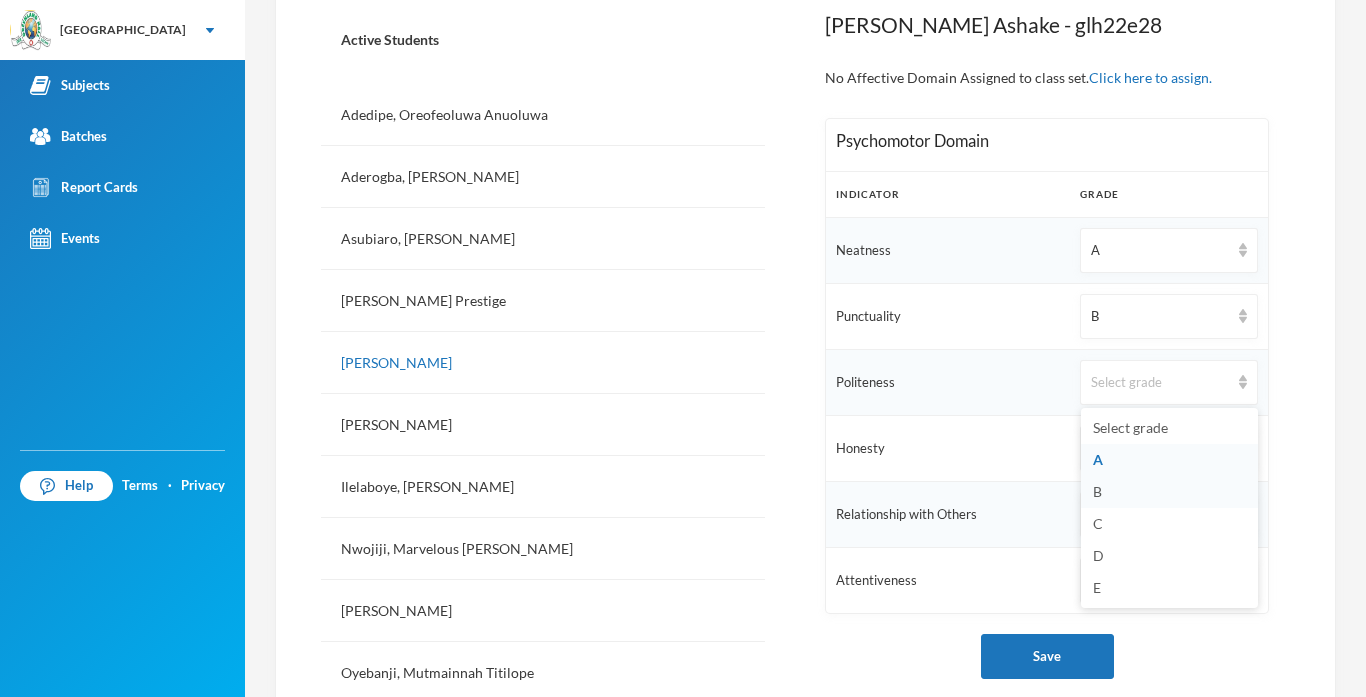 click on "B" at bounding box center [1097, 491] 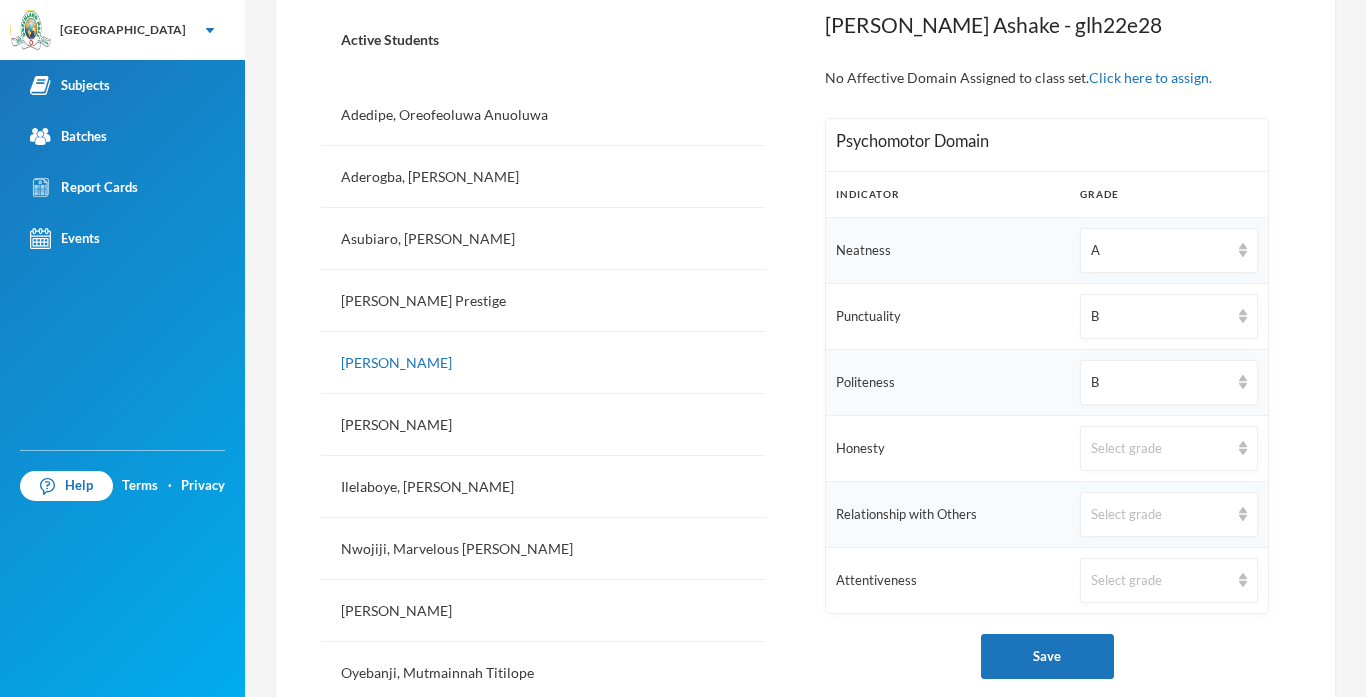 click on "Select grade" at bounding box center [1169, 514] 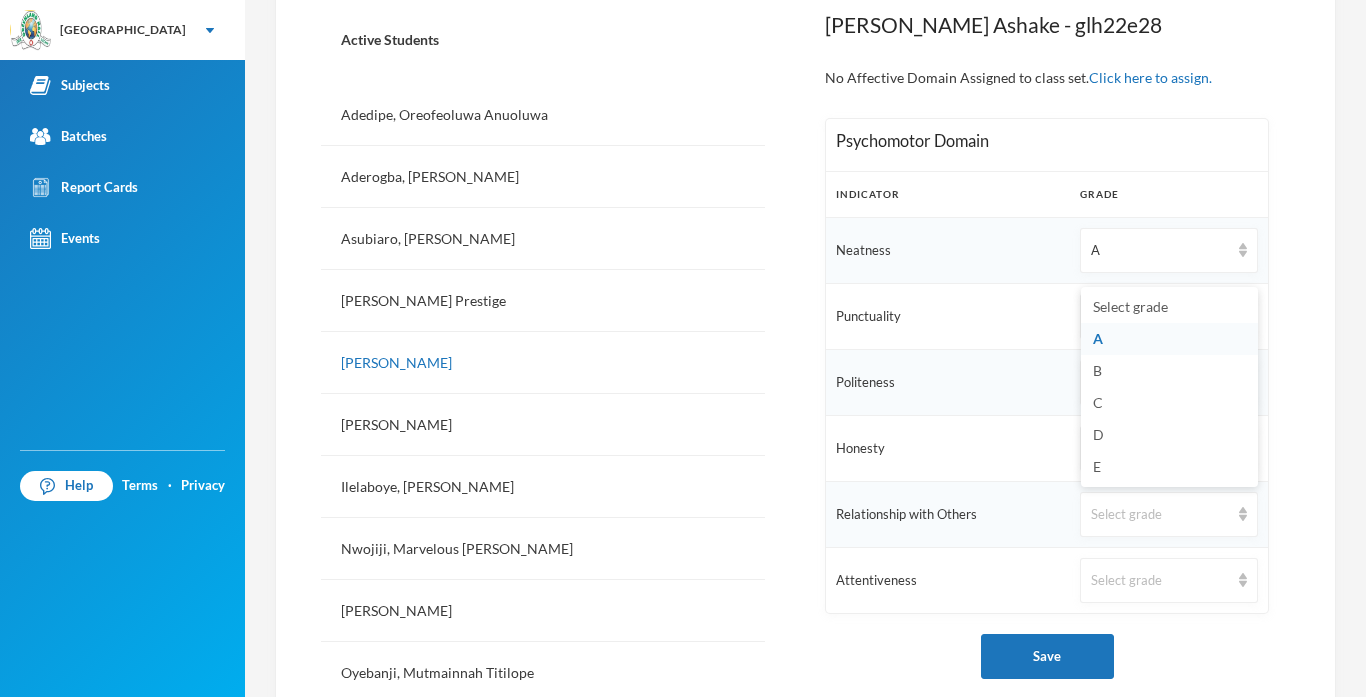 click on "Honesty" at bounding box center (948, 449) 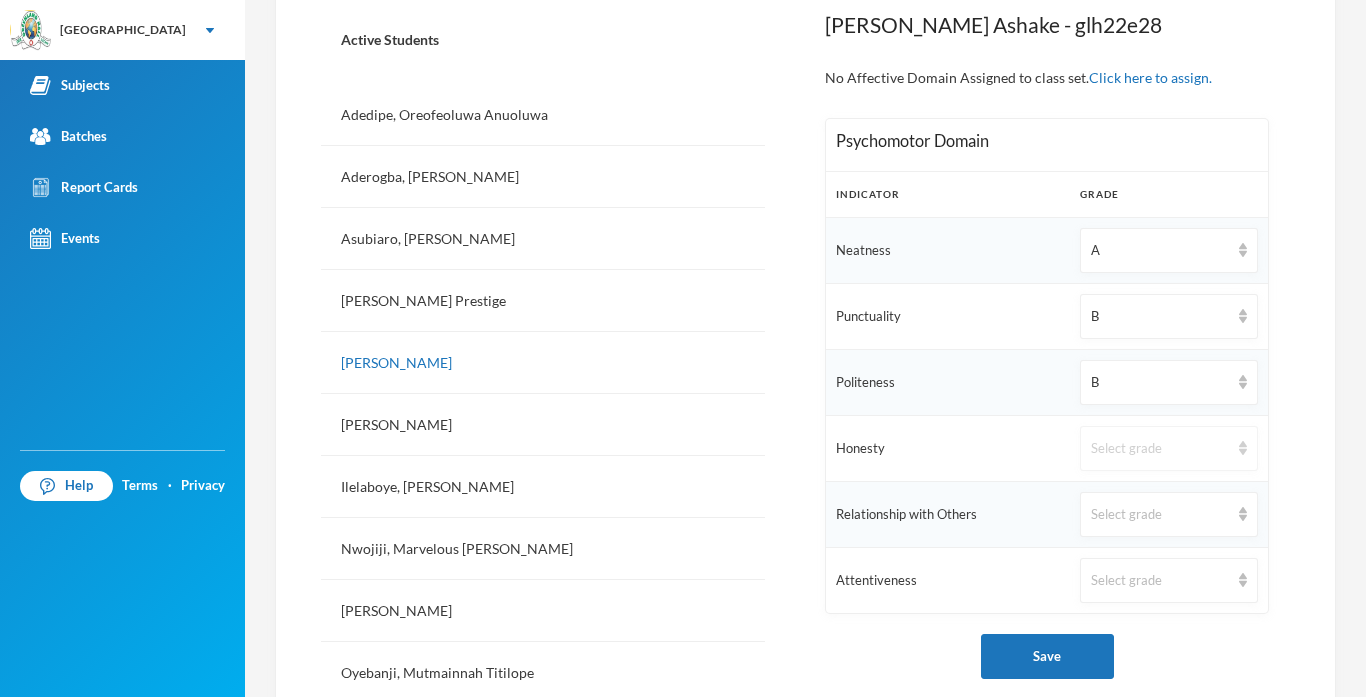 click on "Select grade" at bounding box center (1160, 449) 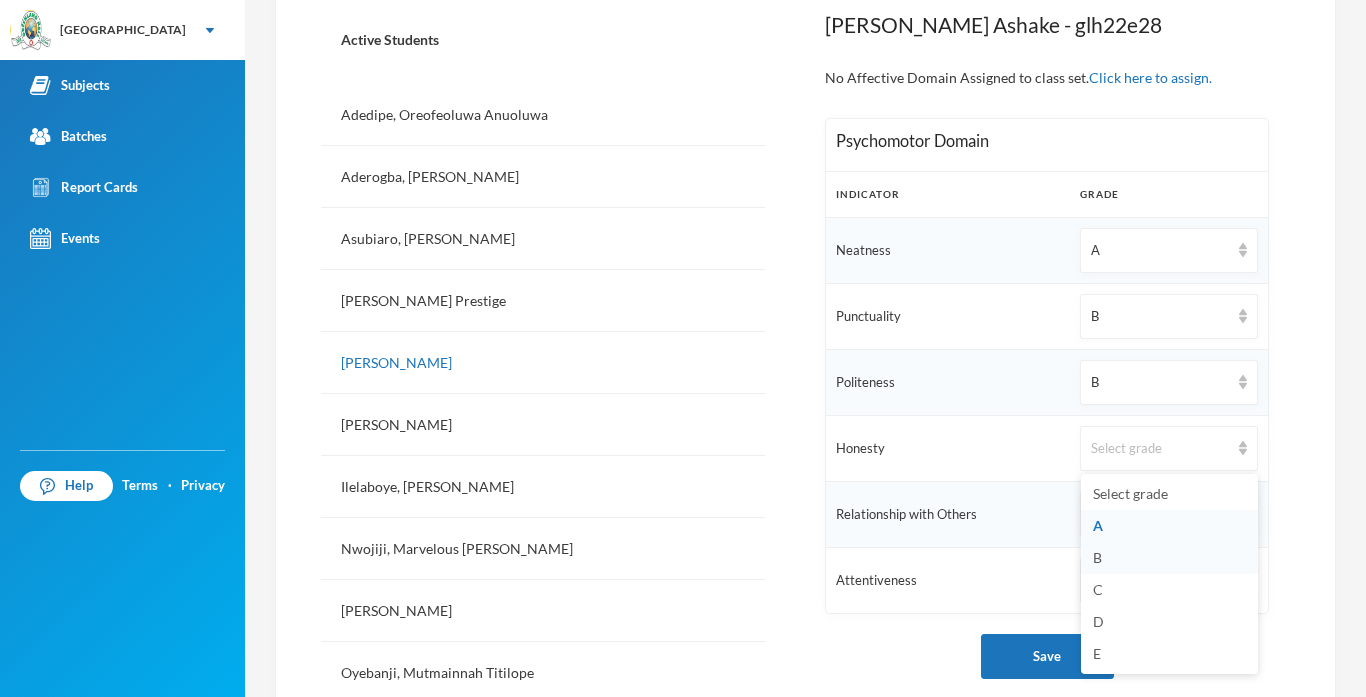 click on "B" at bounding box center (1169, 558) 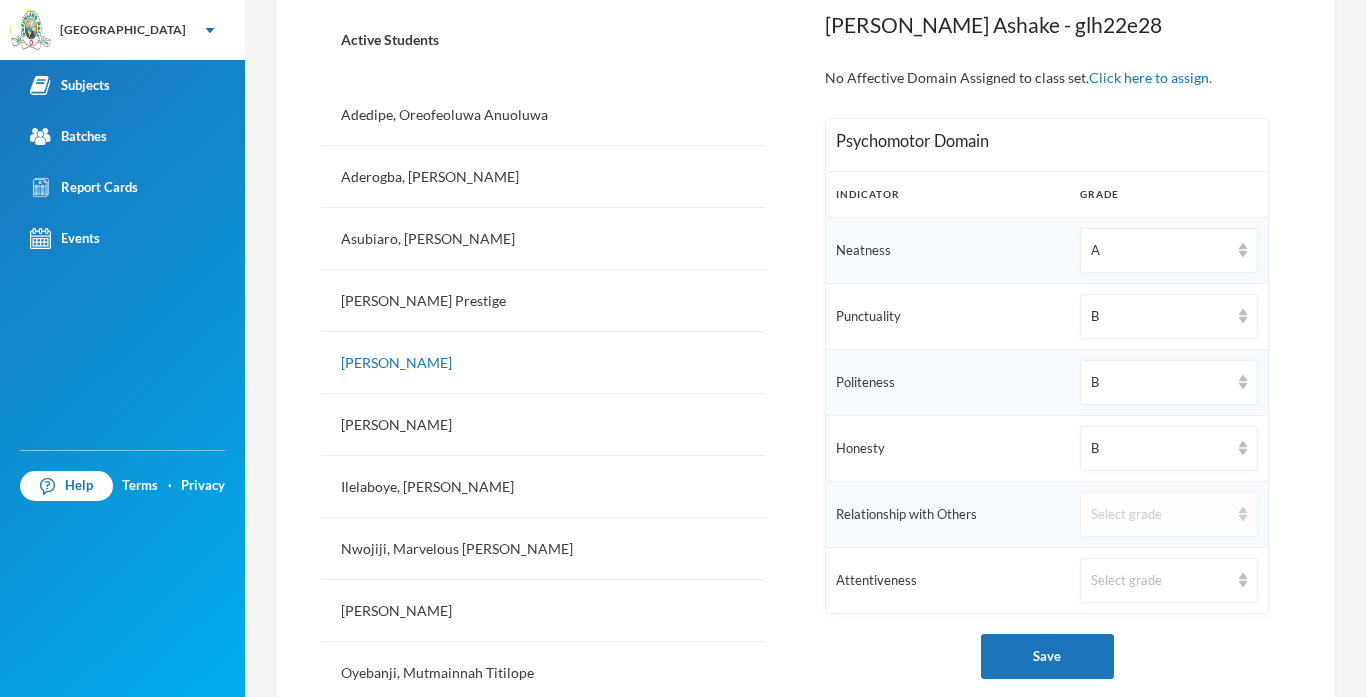 click on "Select grade" at bounding box center [1160, 515] 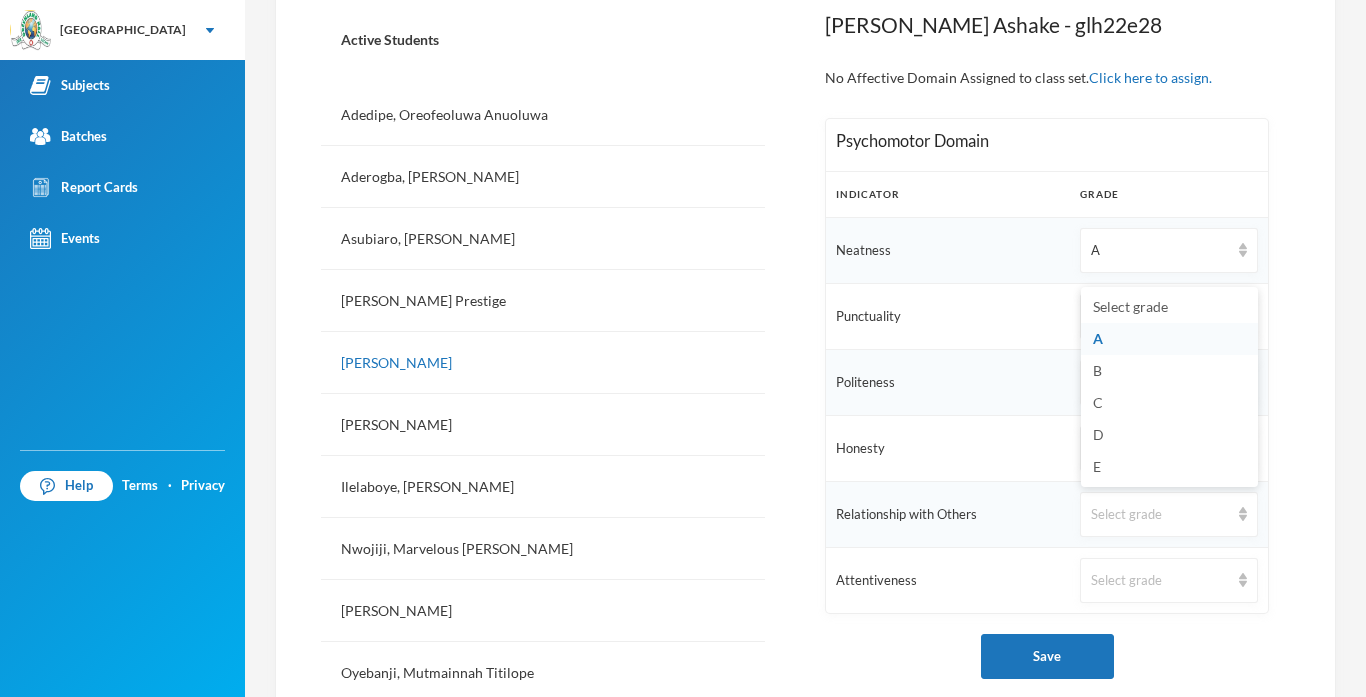 click on "A" at bounding box center (1098, 338) 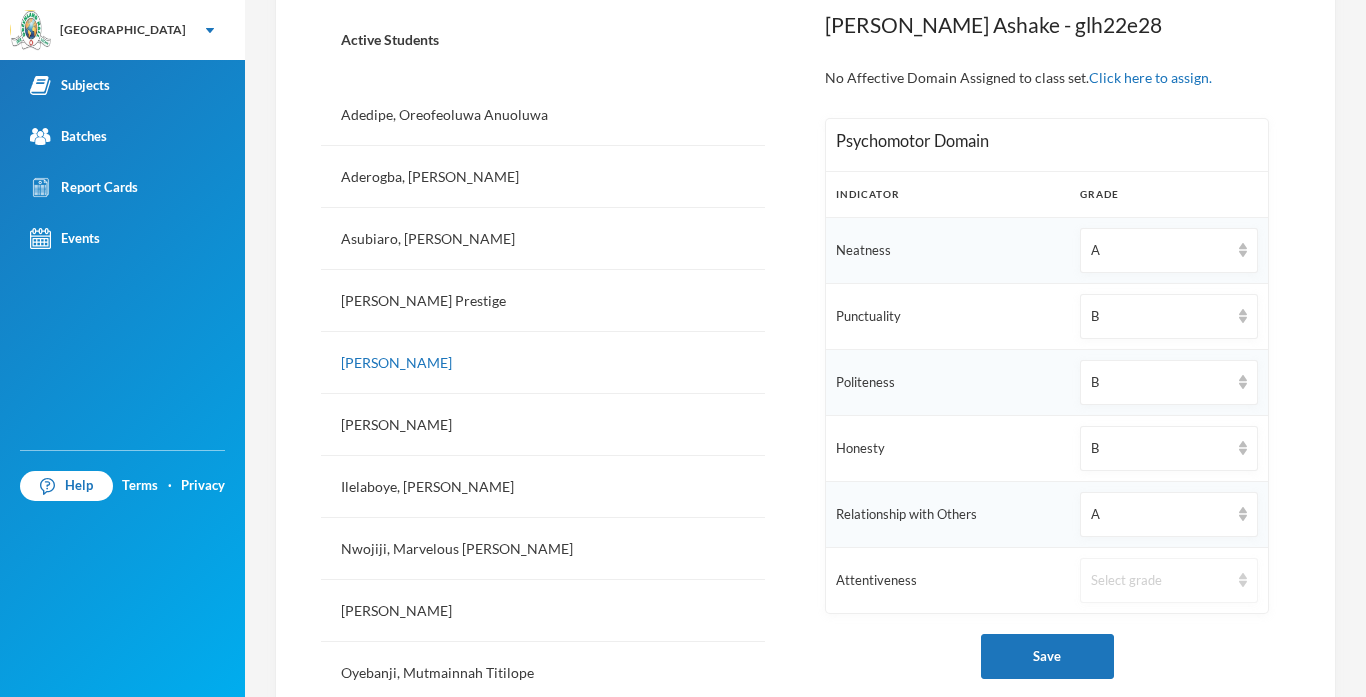 click on "Select grade" at bounding box center (1160, 581) 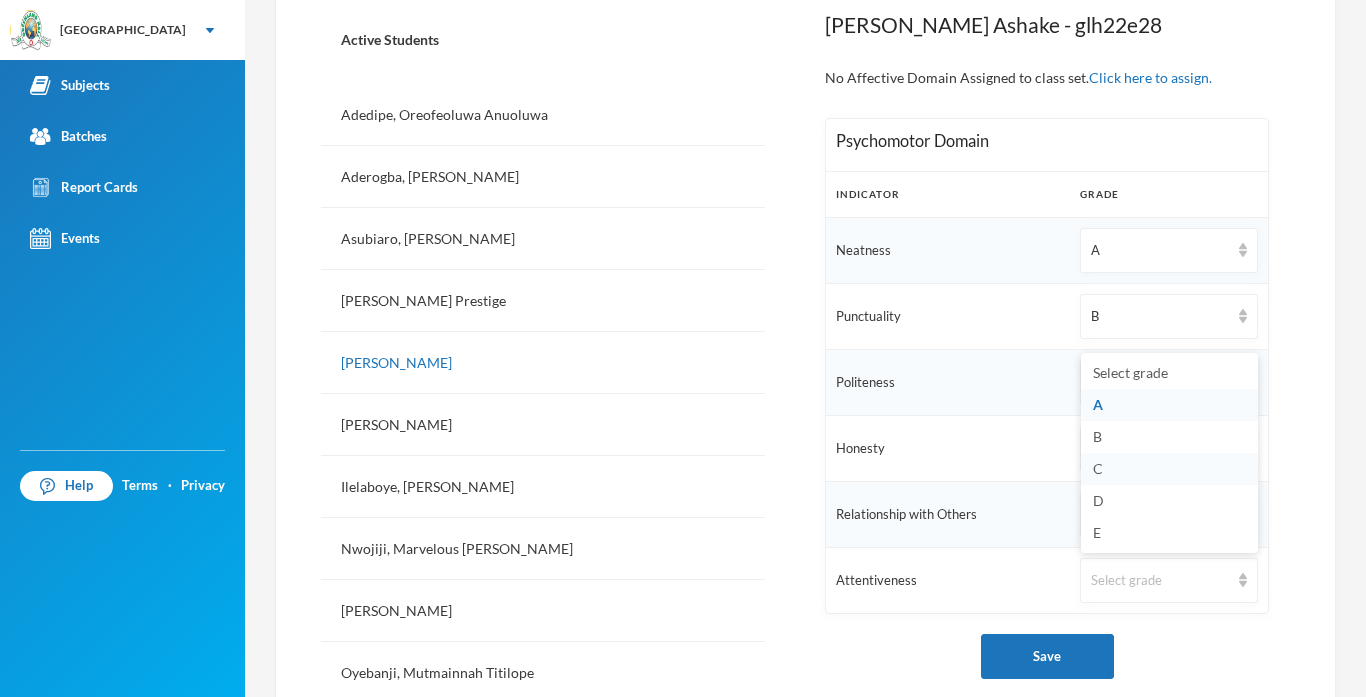click on "C" at bounding box center [1098, 468] 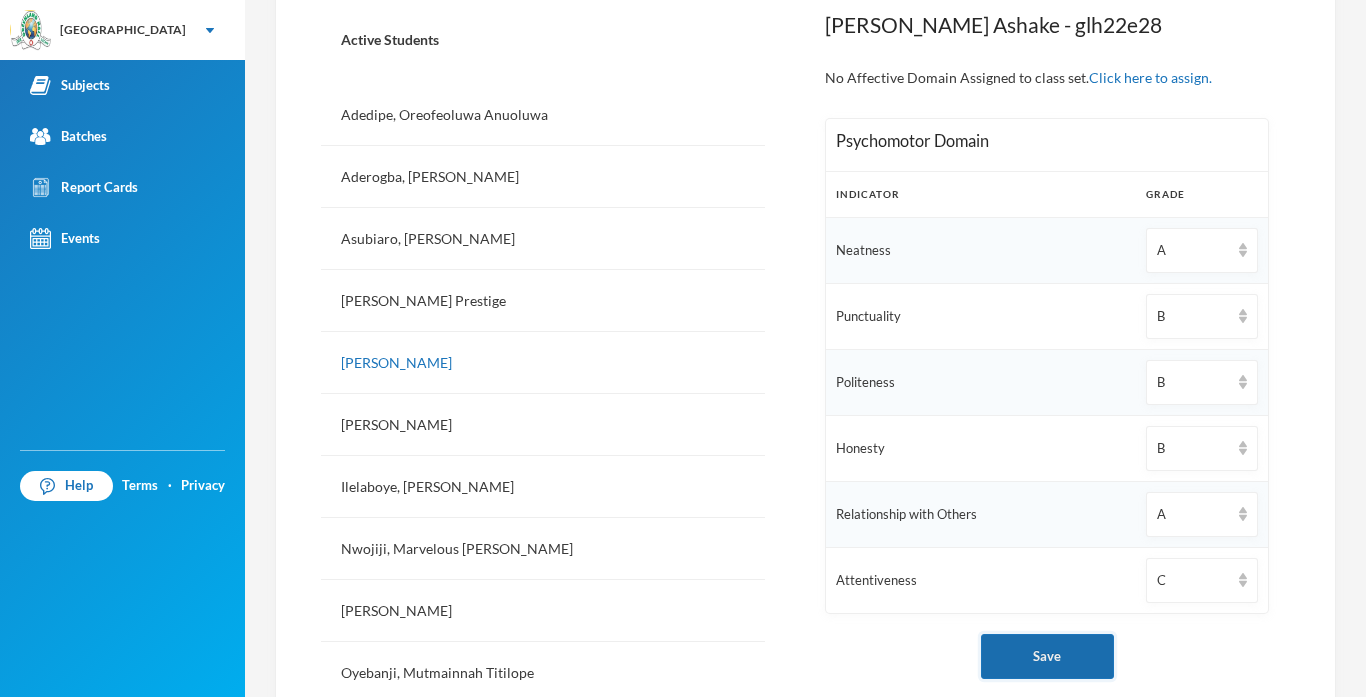 click on "Save" at bounding box center [1047, 656] 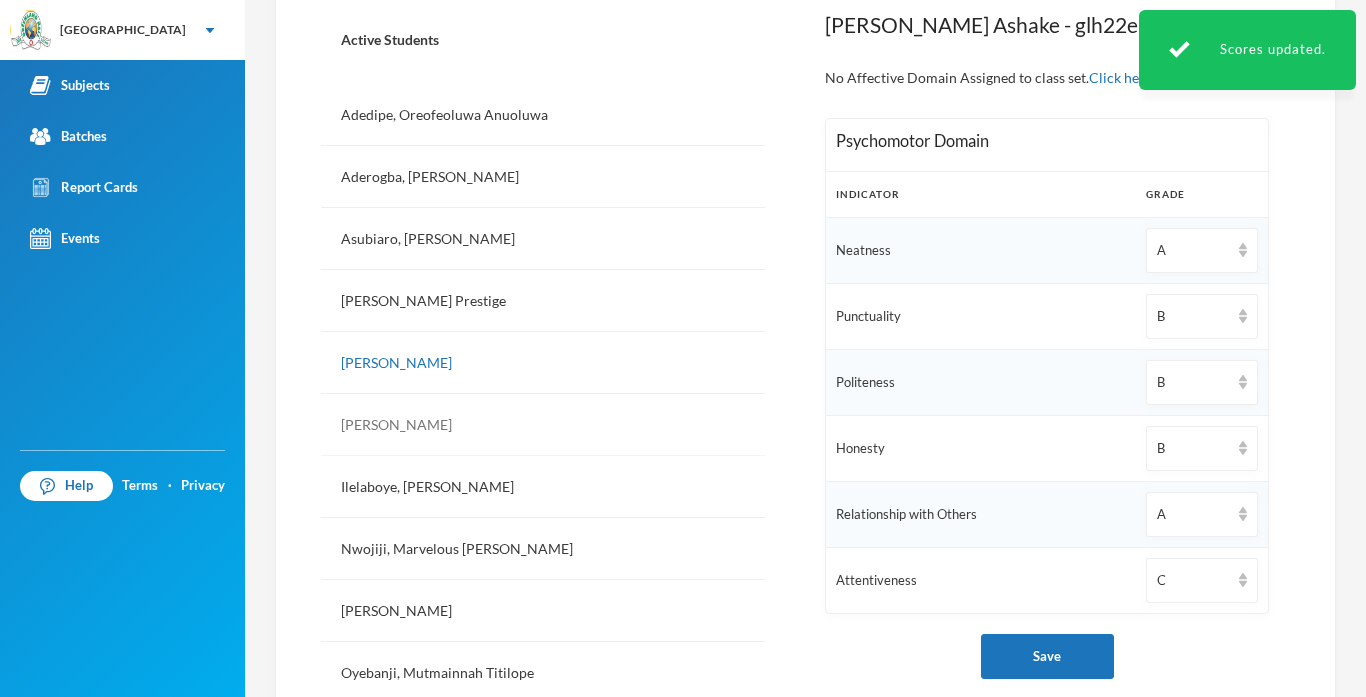 click on "[PERSON_NAME]" at bounding box center [543, 425] 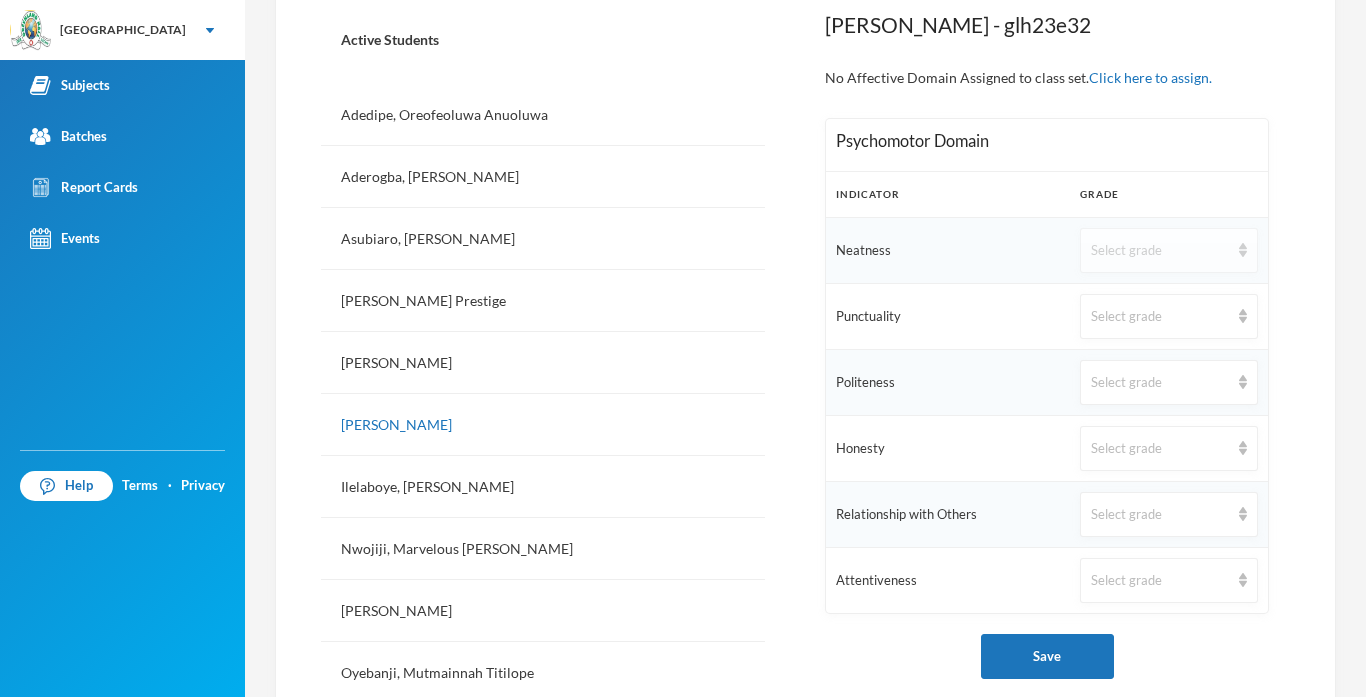click on "Select grade" at bounding box center (1160, 251) 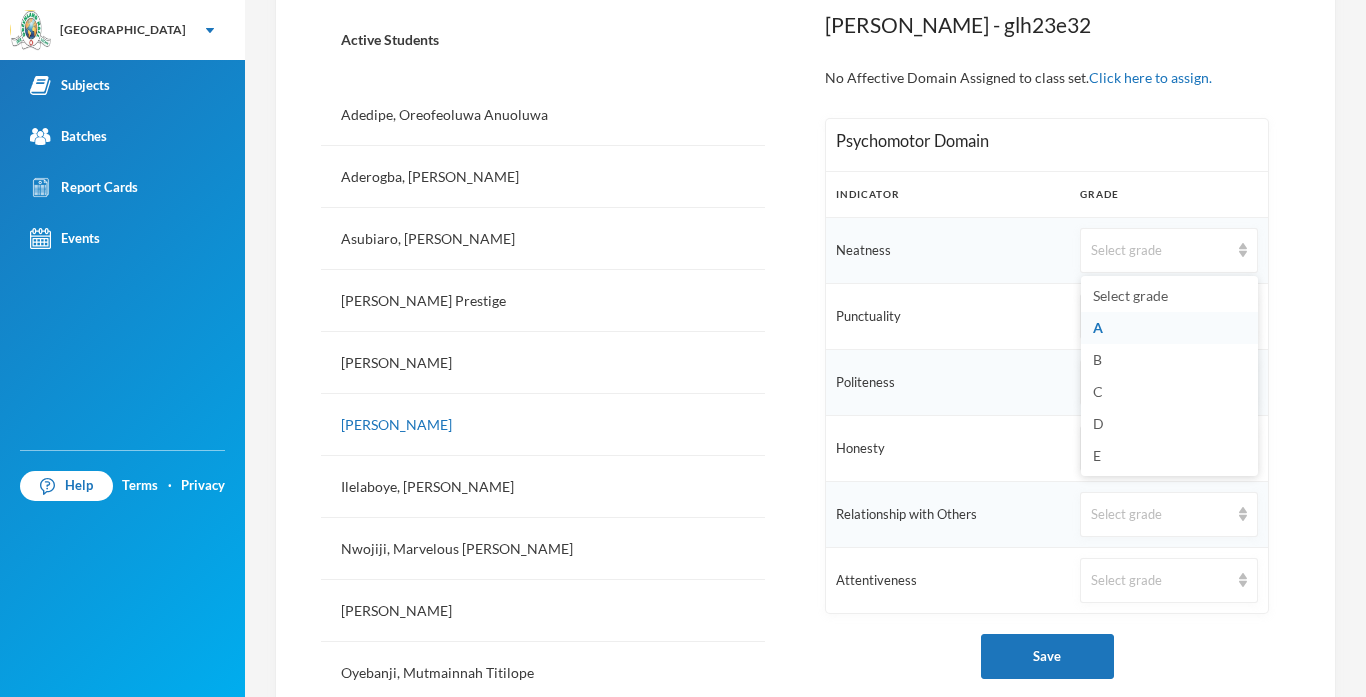 click on "A" at bounding box center [1169, 328] 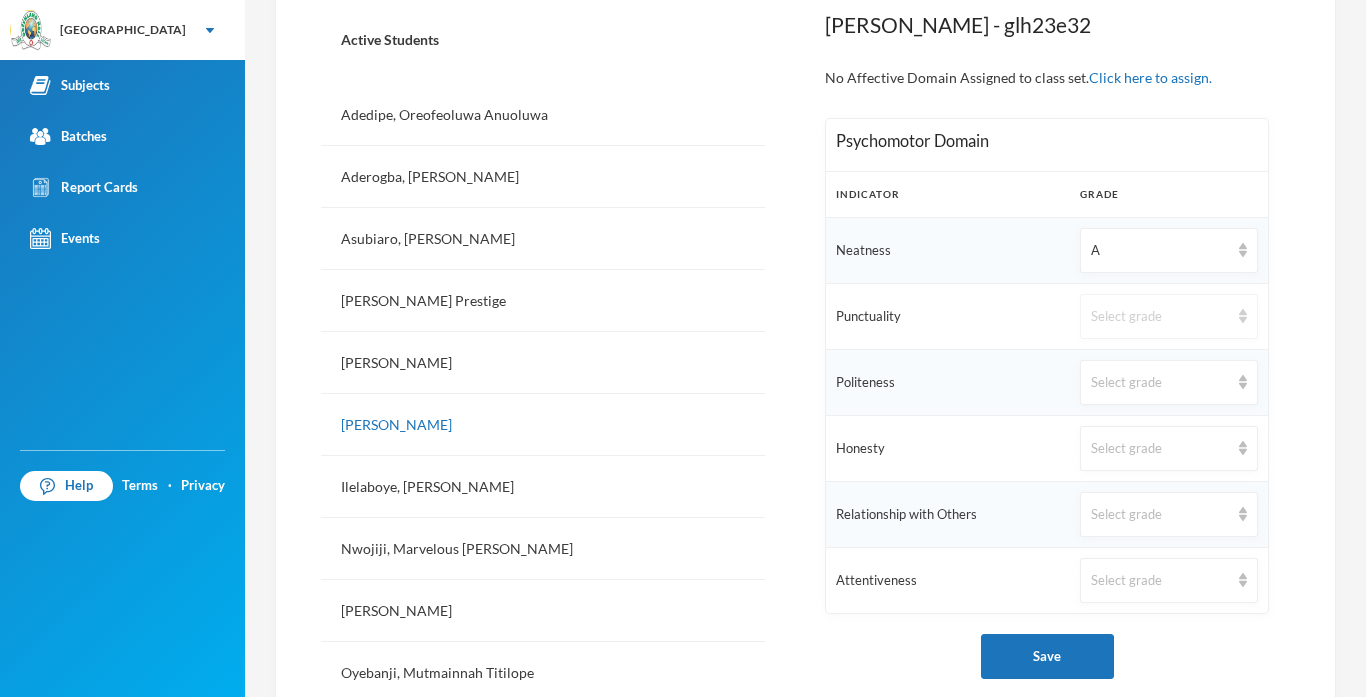 click on "Select grade" at bounding box center [1169, 316] 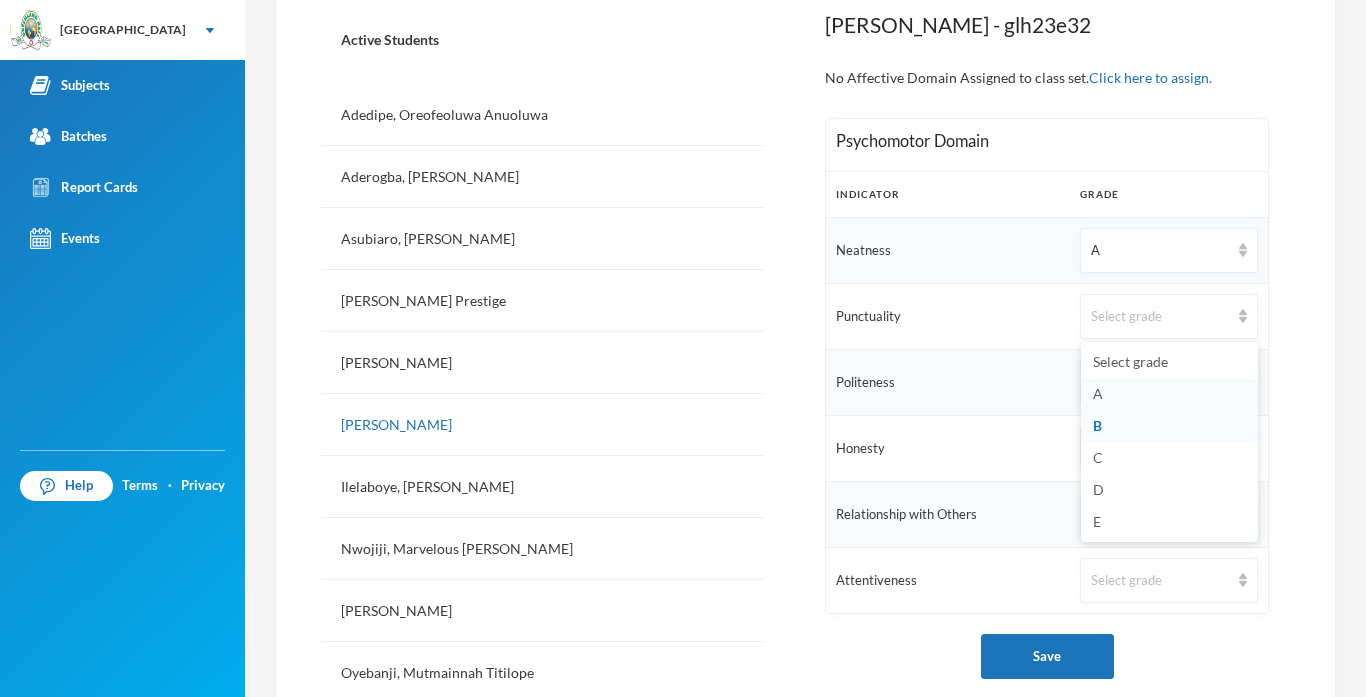 click on "A" at bounding box center [1098, 393] 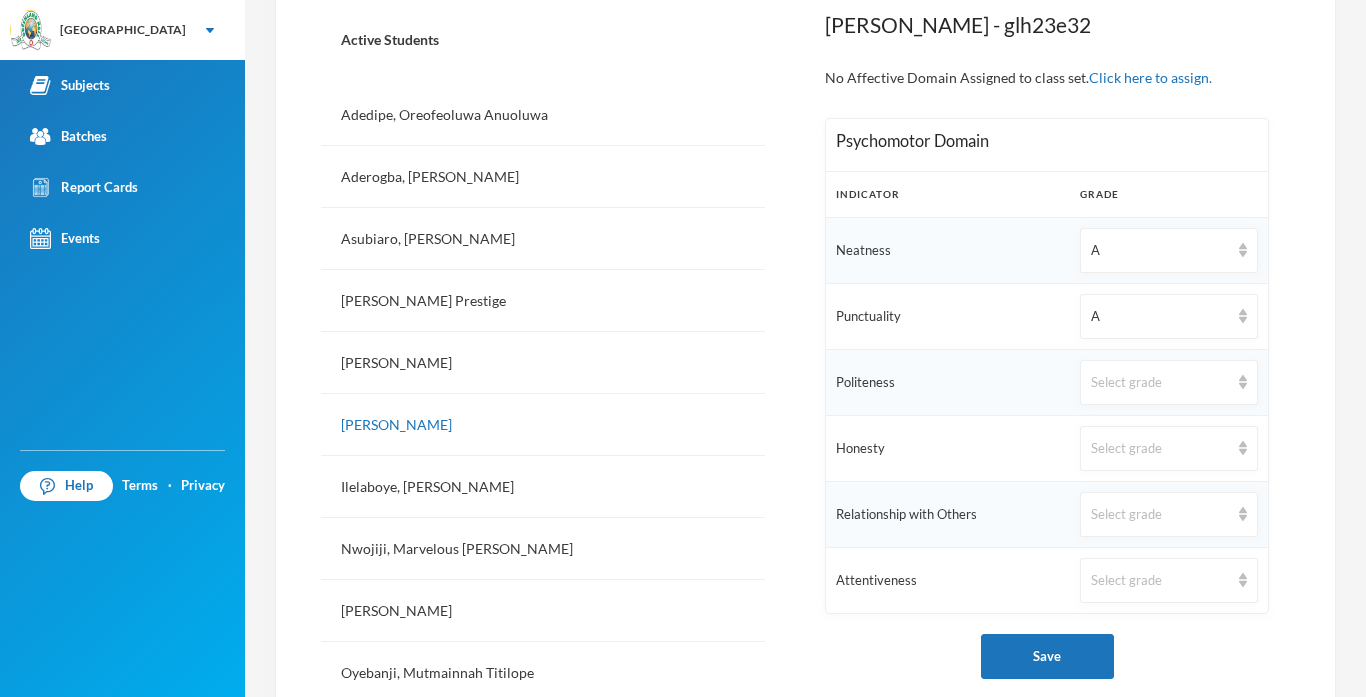 click on "Select grade" at bounding box center [1160, 383] 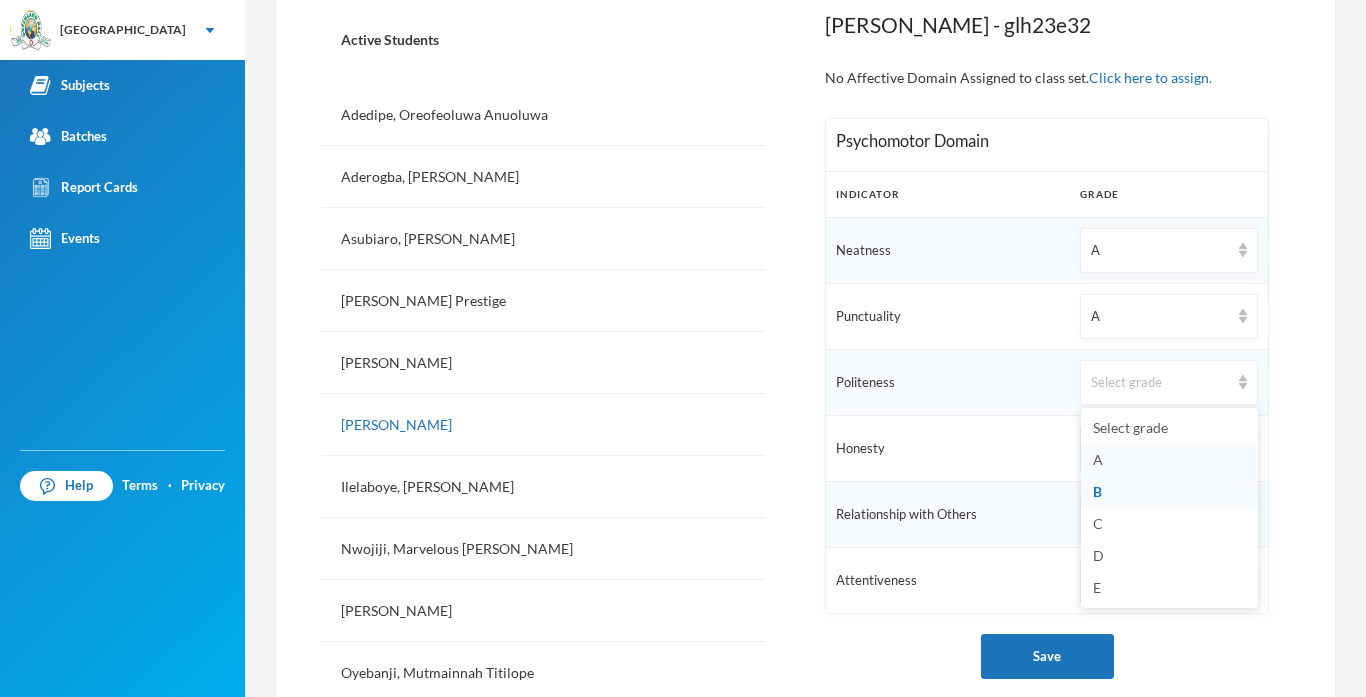 click on "A" at bounding box center (1098, 459) 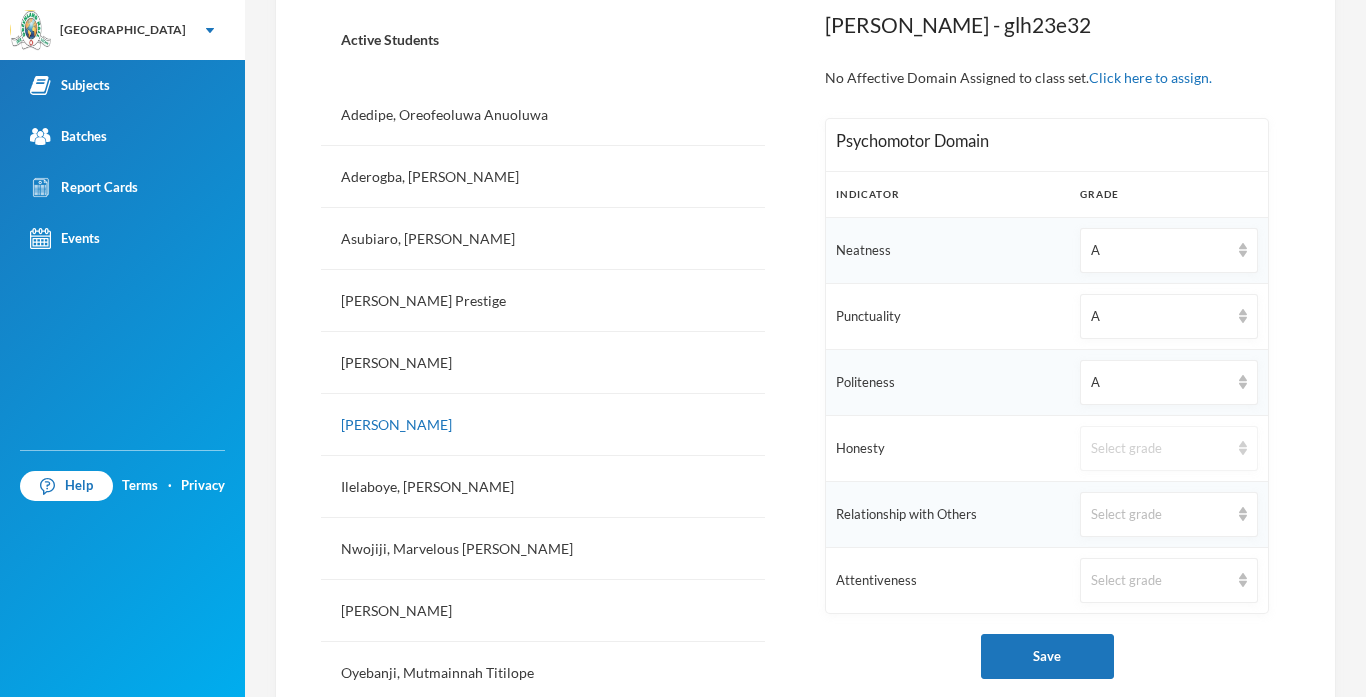 click on "Select grade" at bounding box center (1160, 449) 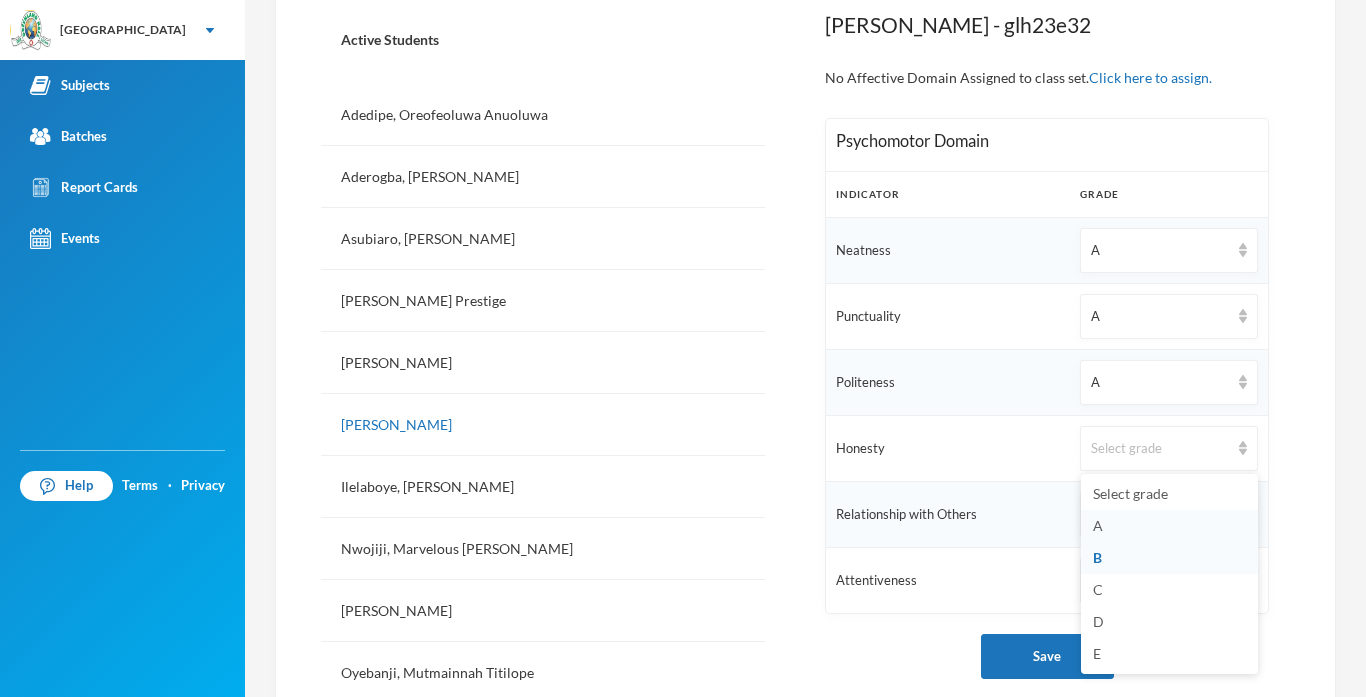 click on "A" at bounding box center [1098, 525] 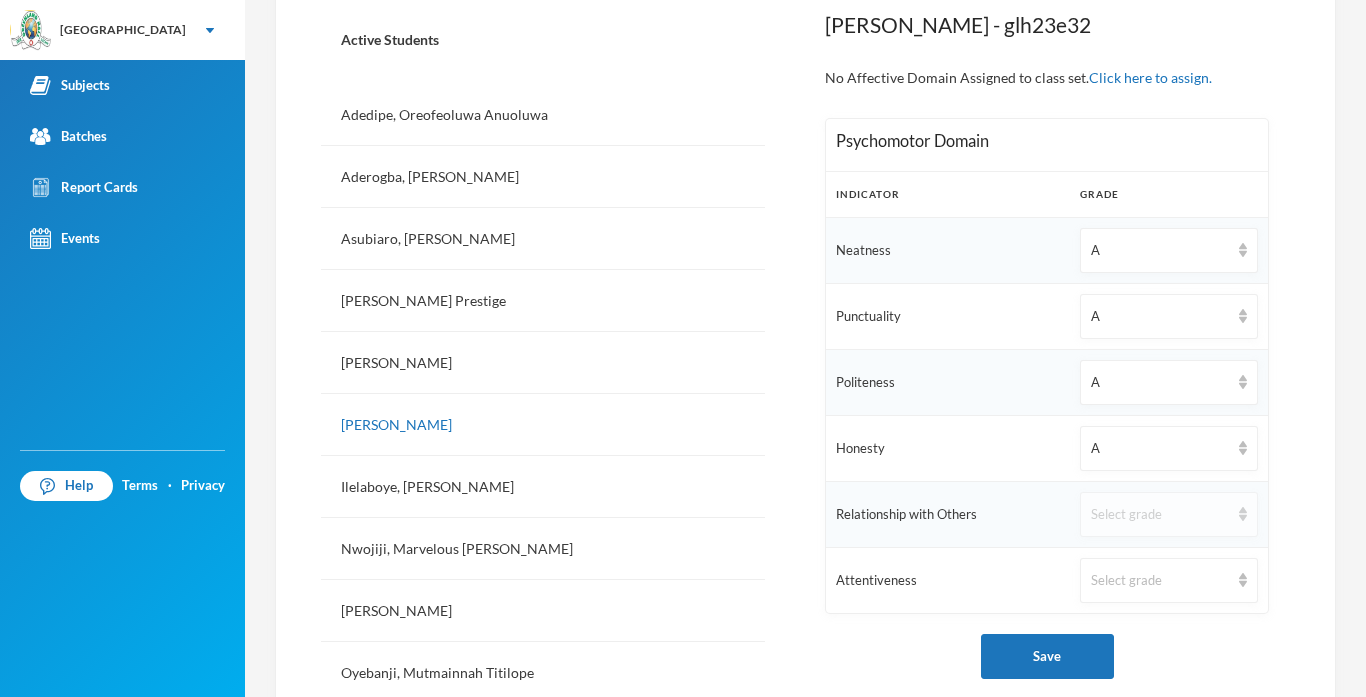 click on "Select grade" at bounding box center (1160, 515) 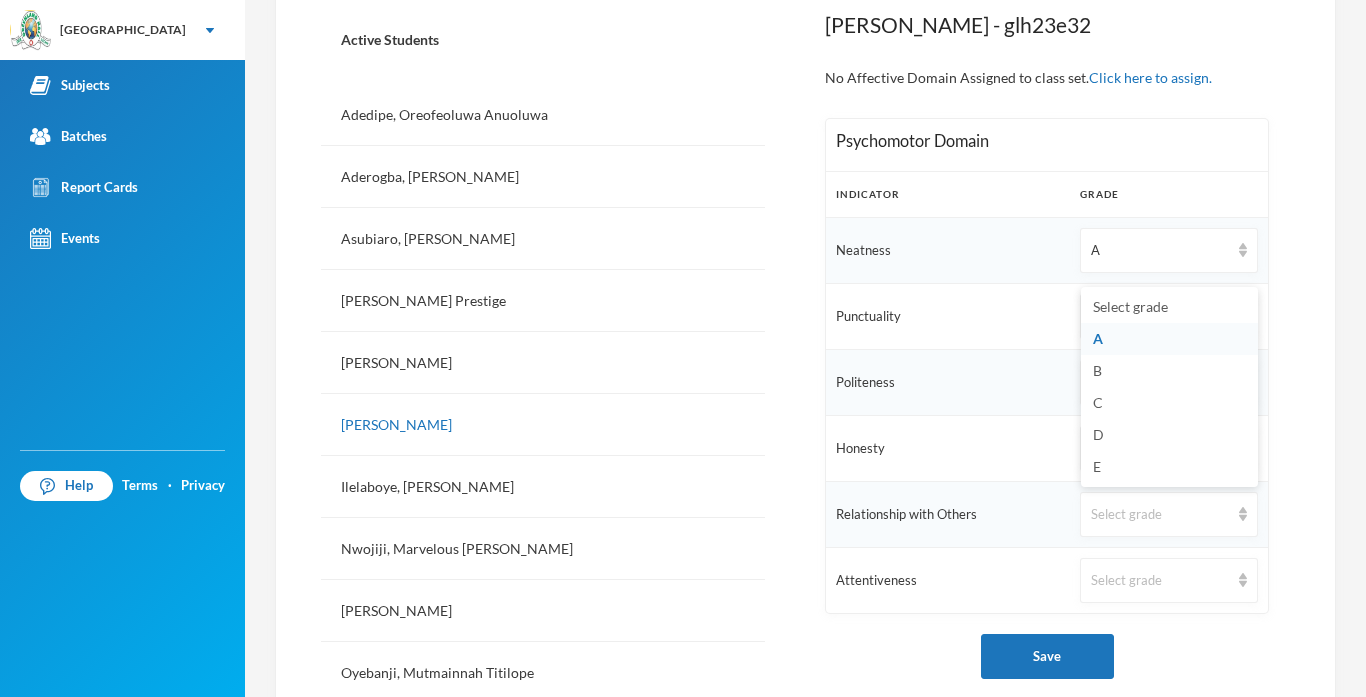 click on "A" at bounding box center [1098, 338] 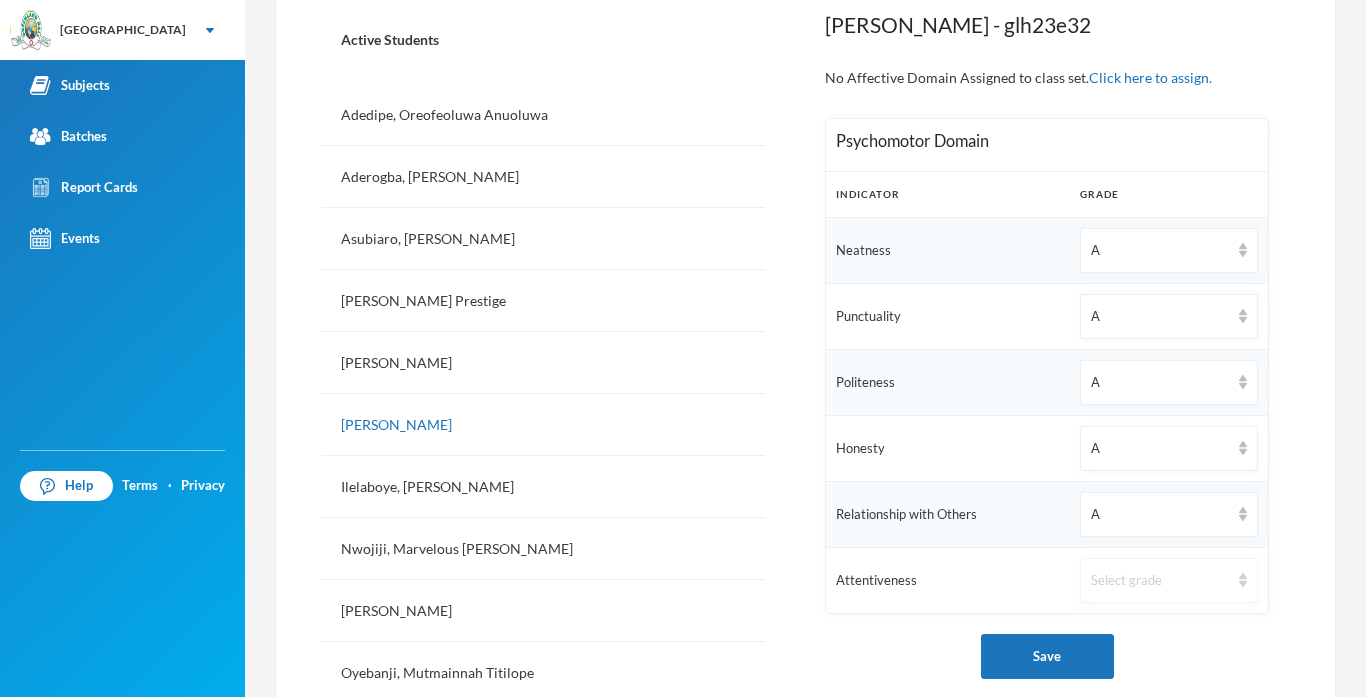 click on "Select grade" at bounding box center (1160, 581) 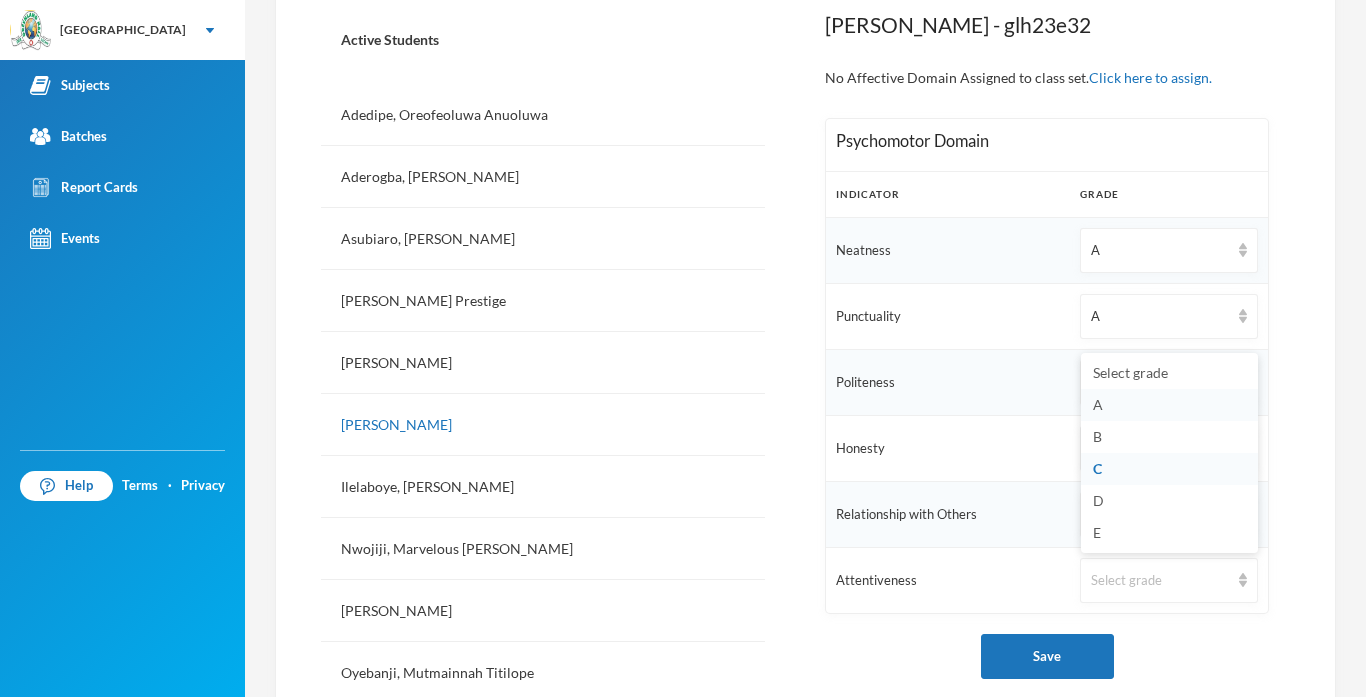 click on "A" at bounding box center [1098, 404] 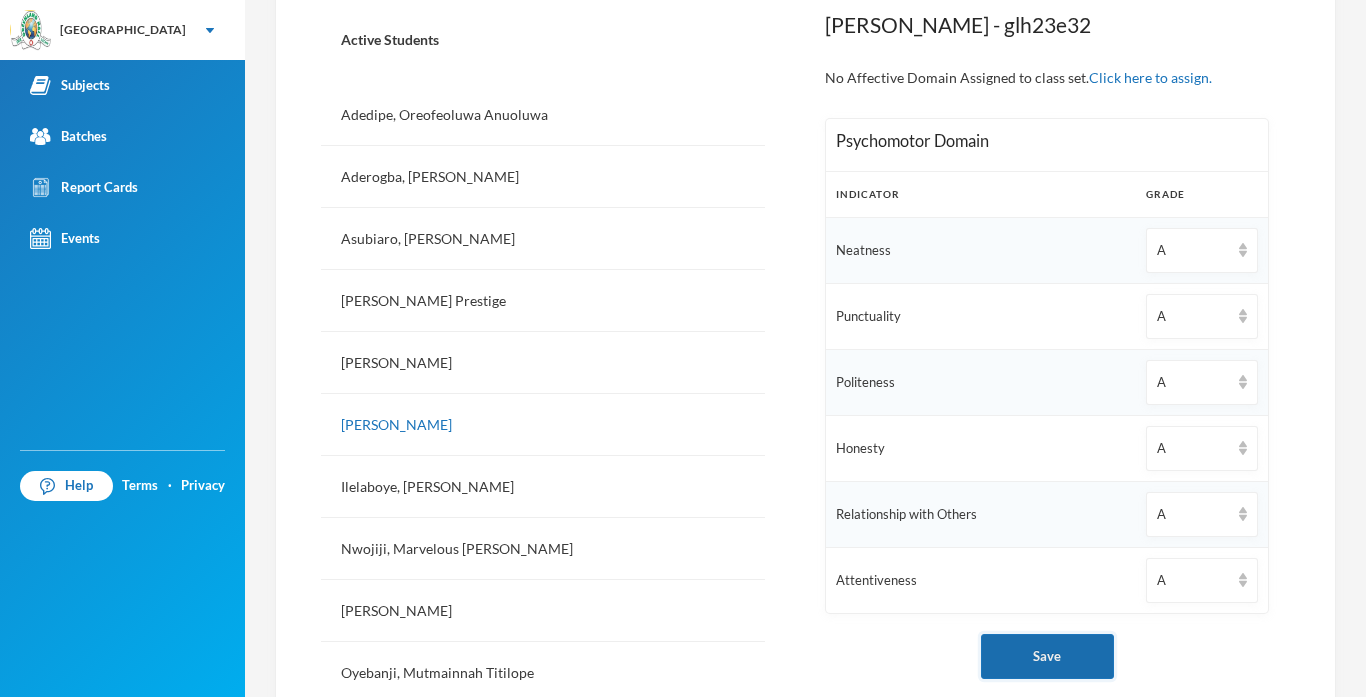 click on "Save" at bounding box center (1047, 656) 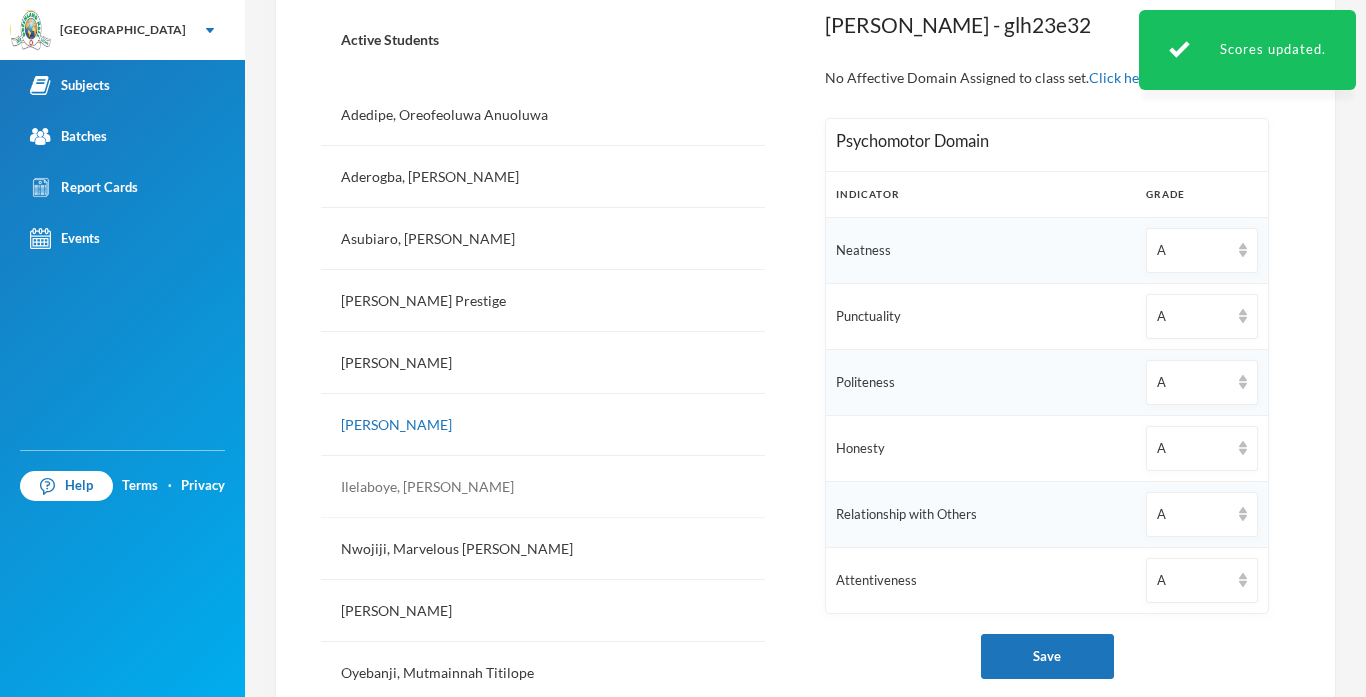 click on "Ilelaboye, [PERSON_NAME]" at bounding box center [543, 487] 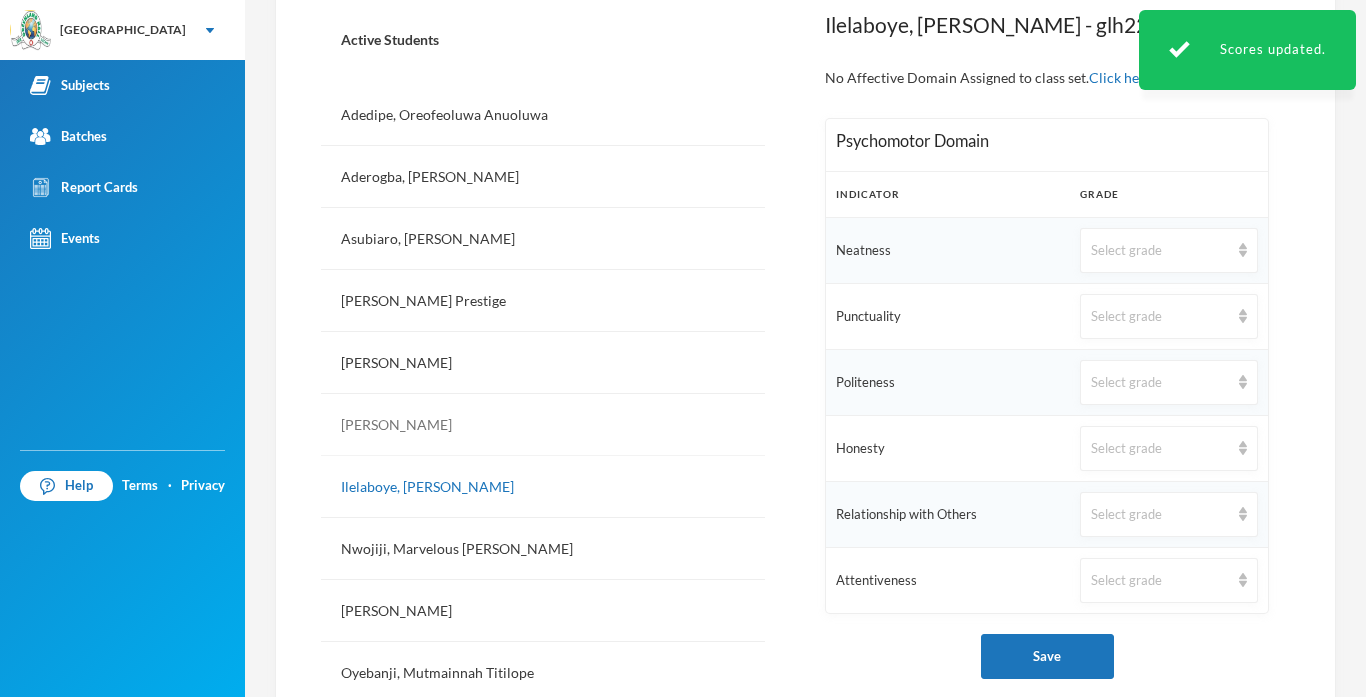 click on "[PERSON_NAME]" at bounding box center (543, 425) 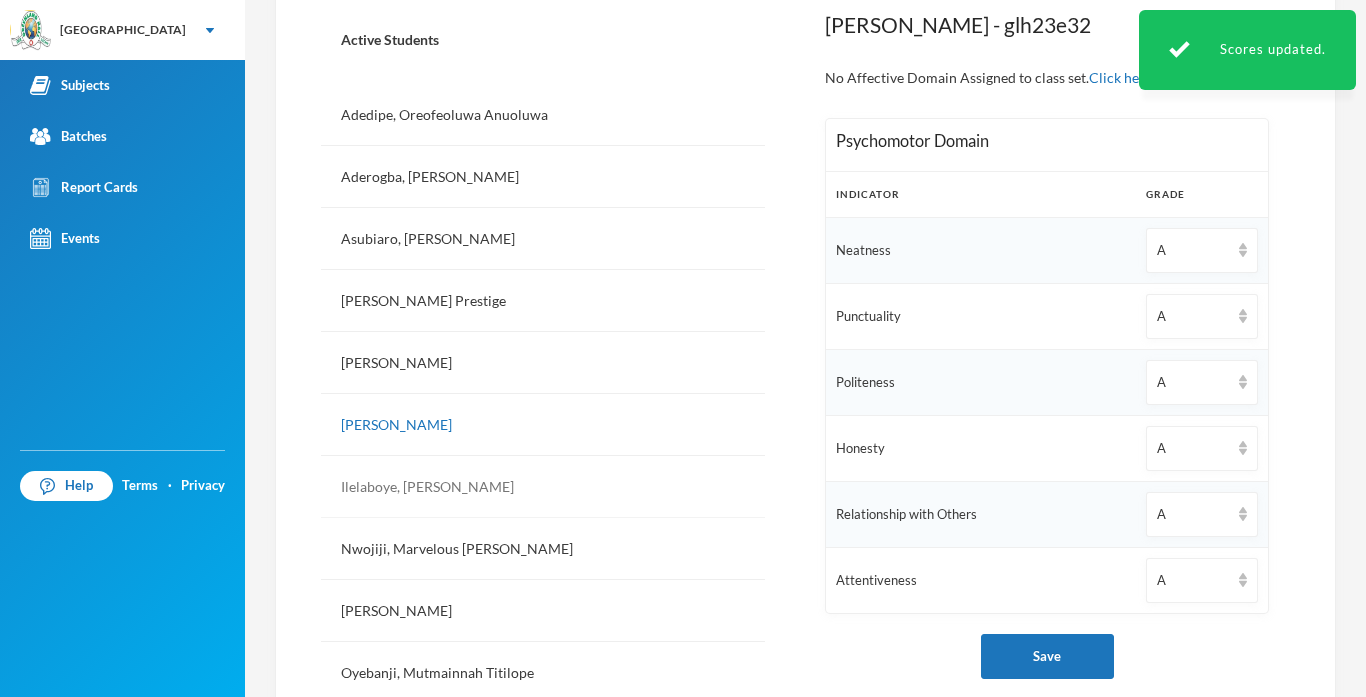 click on "Ilelaboye, [PERSON_NAME]" at bounding box center [543, 487] 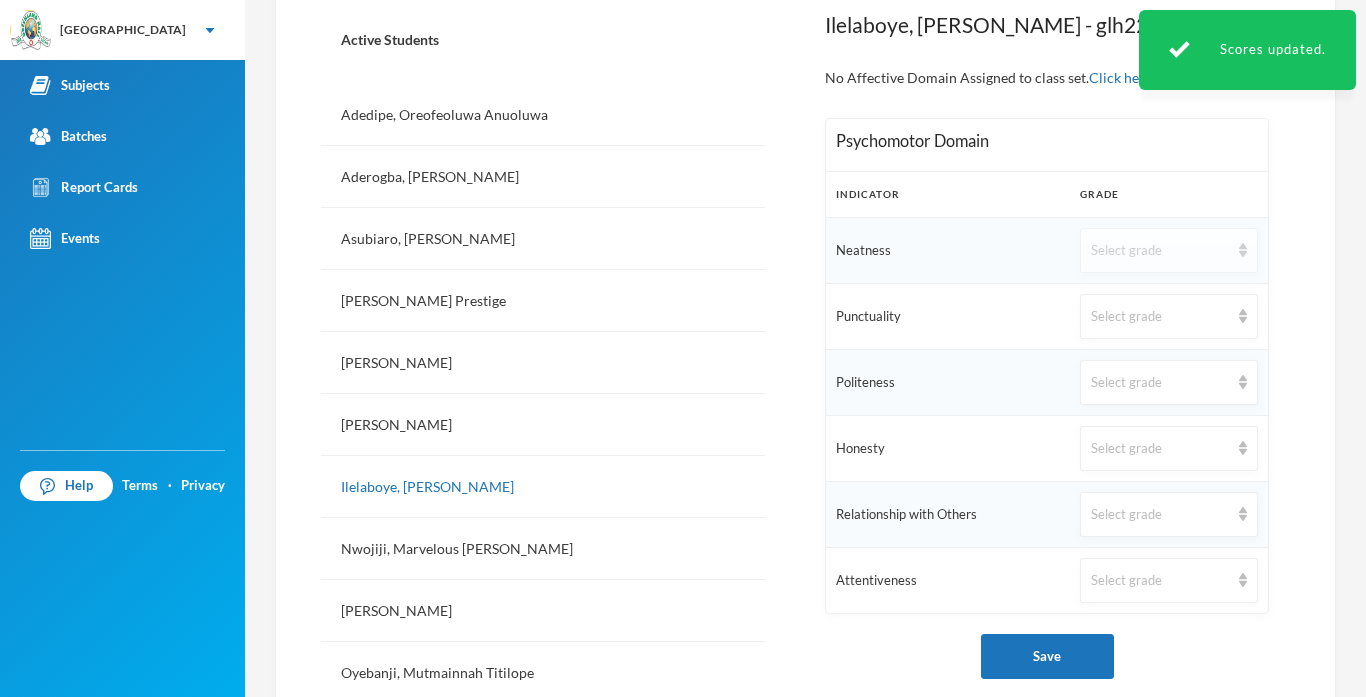 click on "Select grade" at bounding box center [1169, 250] 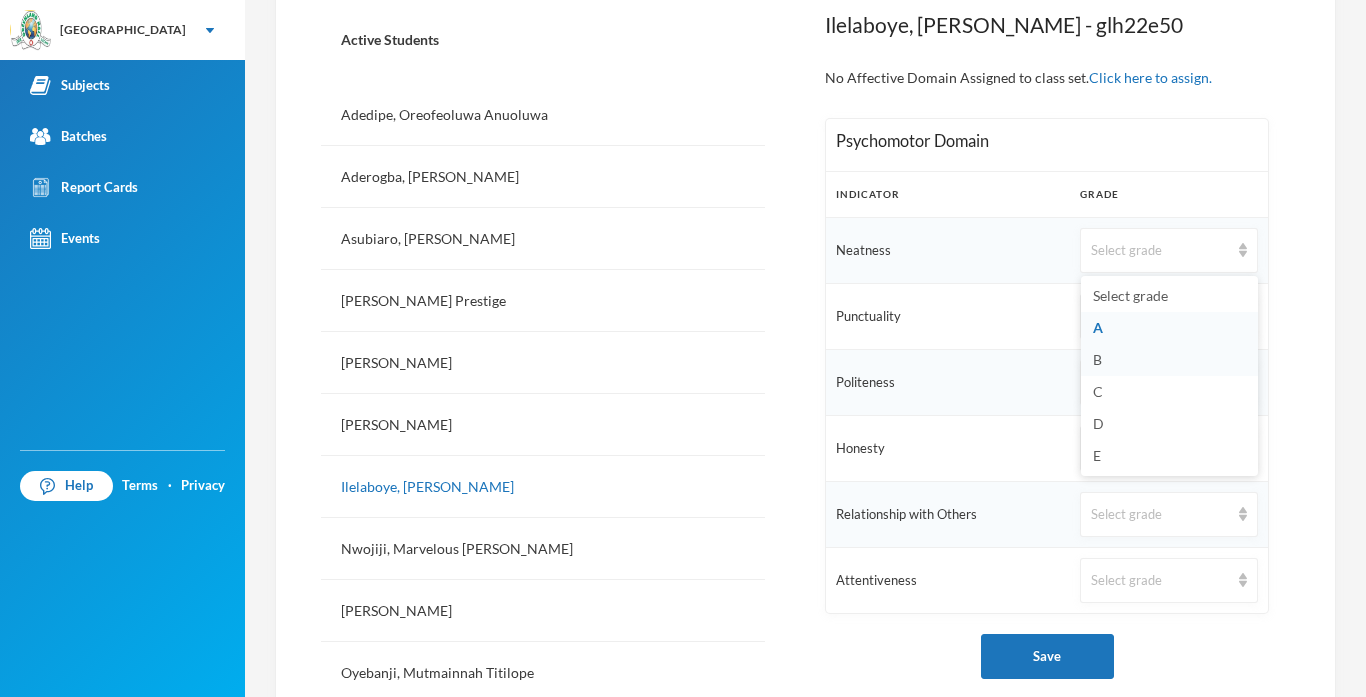 click on "B" at bounding box center (1169, 360) 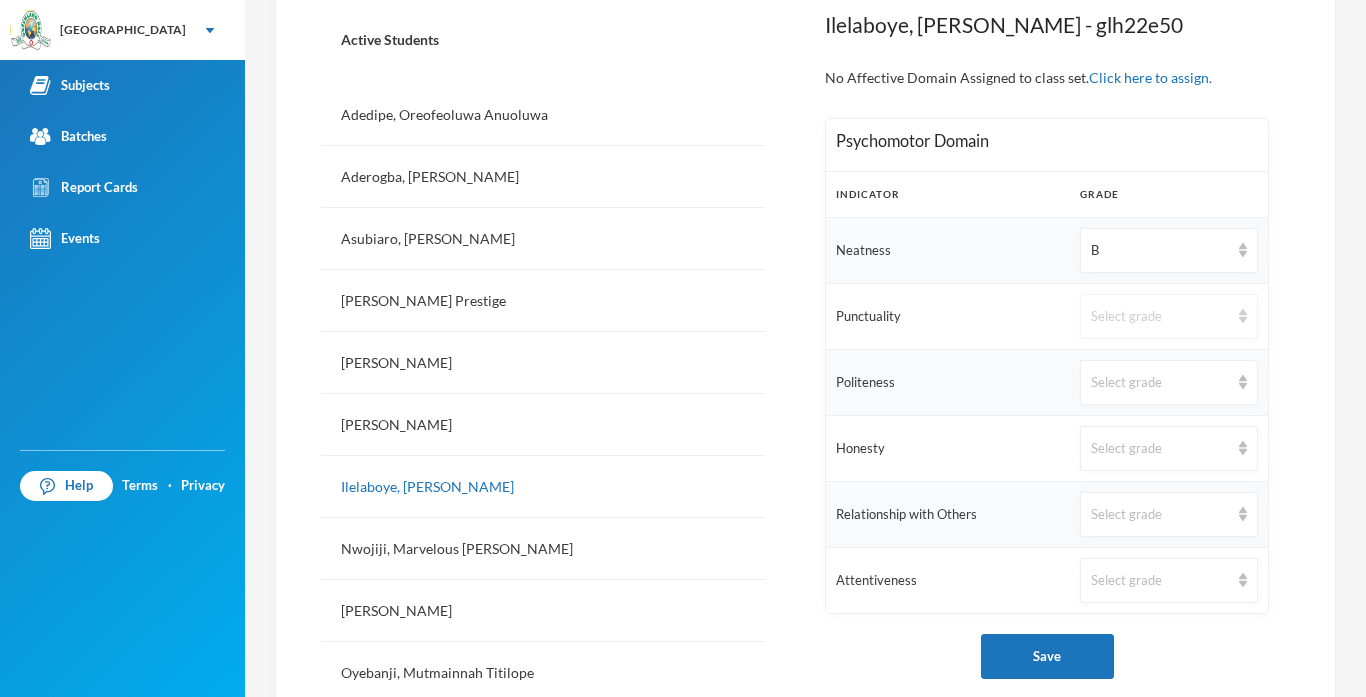 click on "Select grade" at bounding box center (1160, 317) 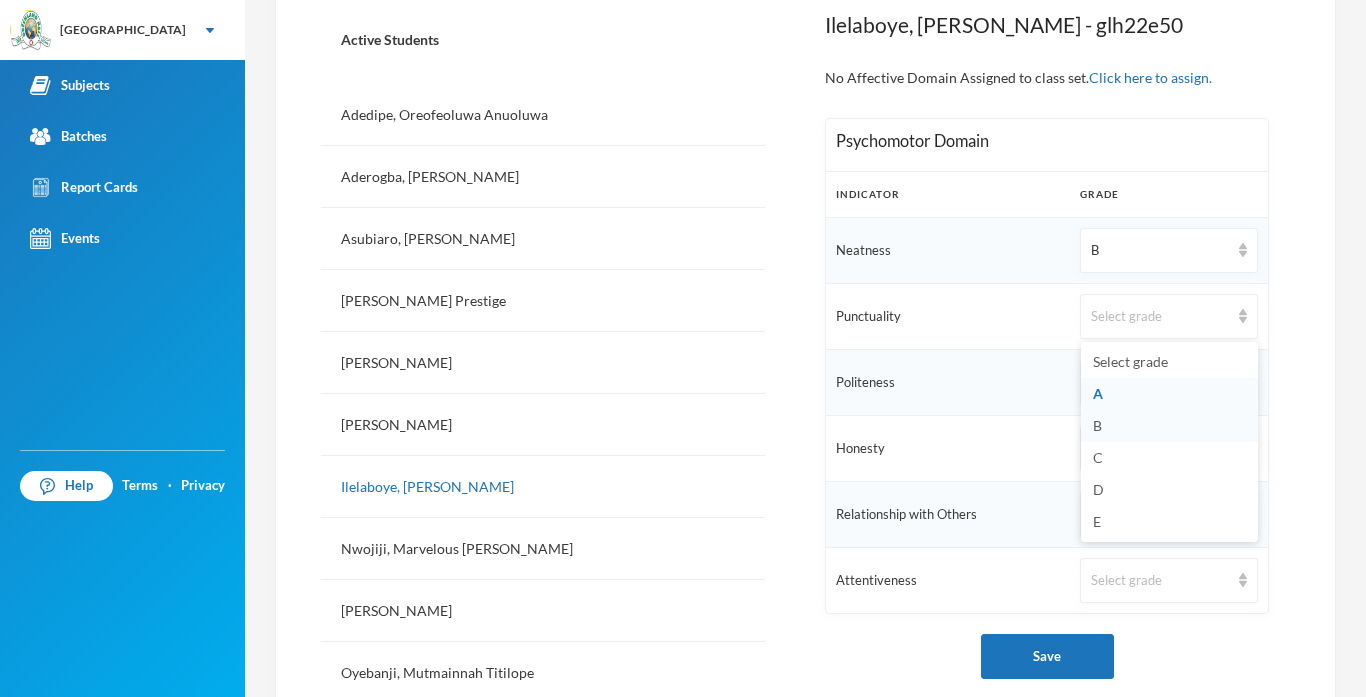 click on "B" at bounding box center [1097, 425] 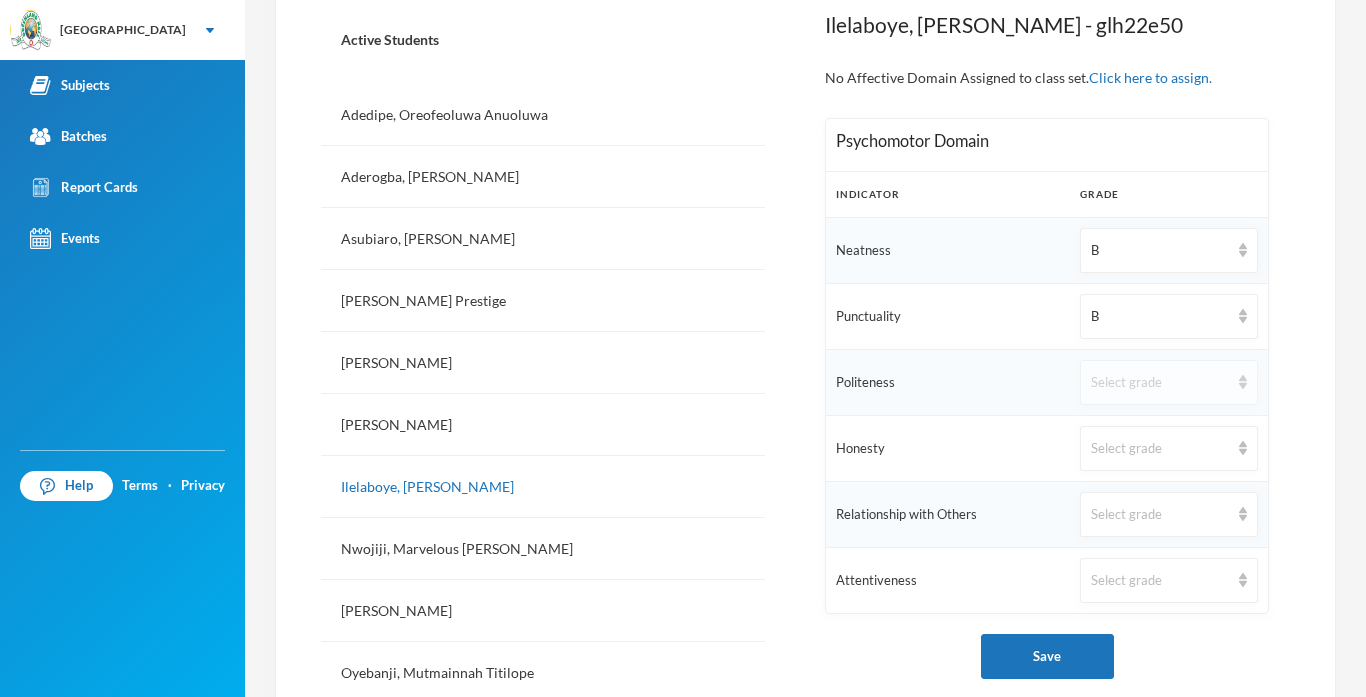 click on "Select grade" at bounding box center [1160, 383] 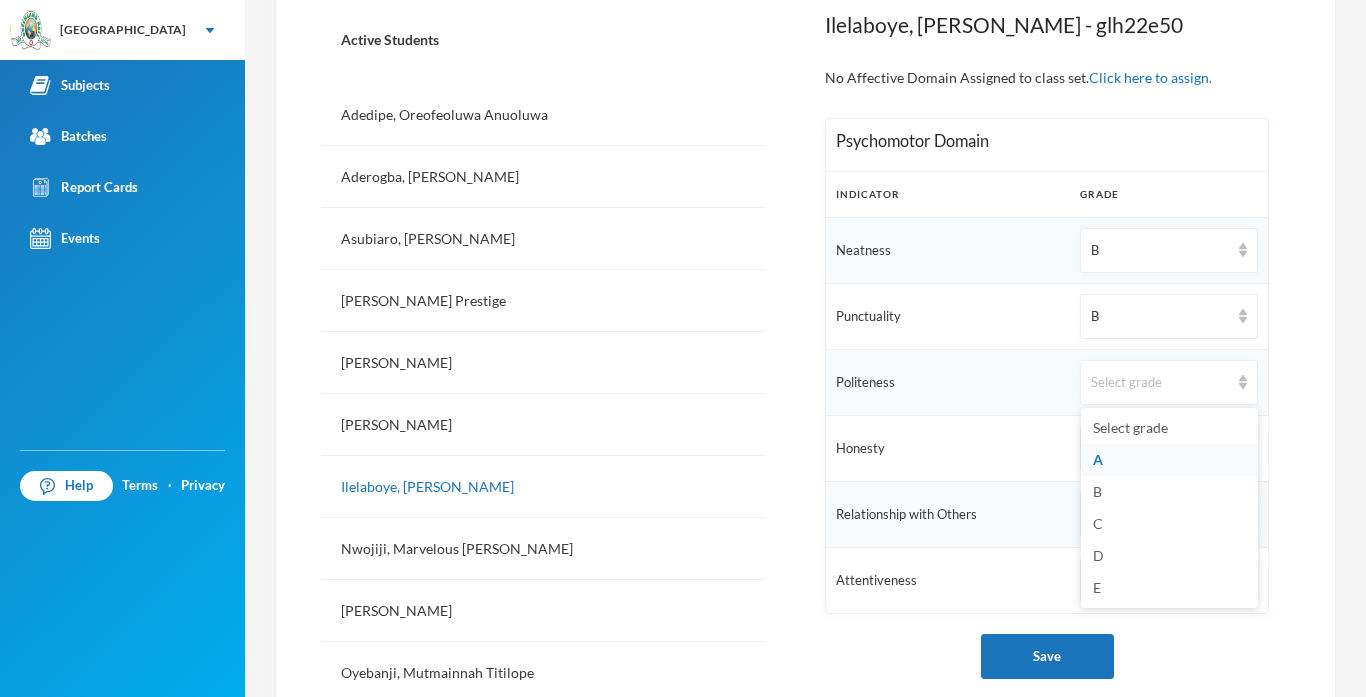 click on "A" at bounding box center (1098, 459) 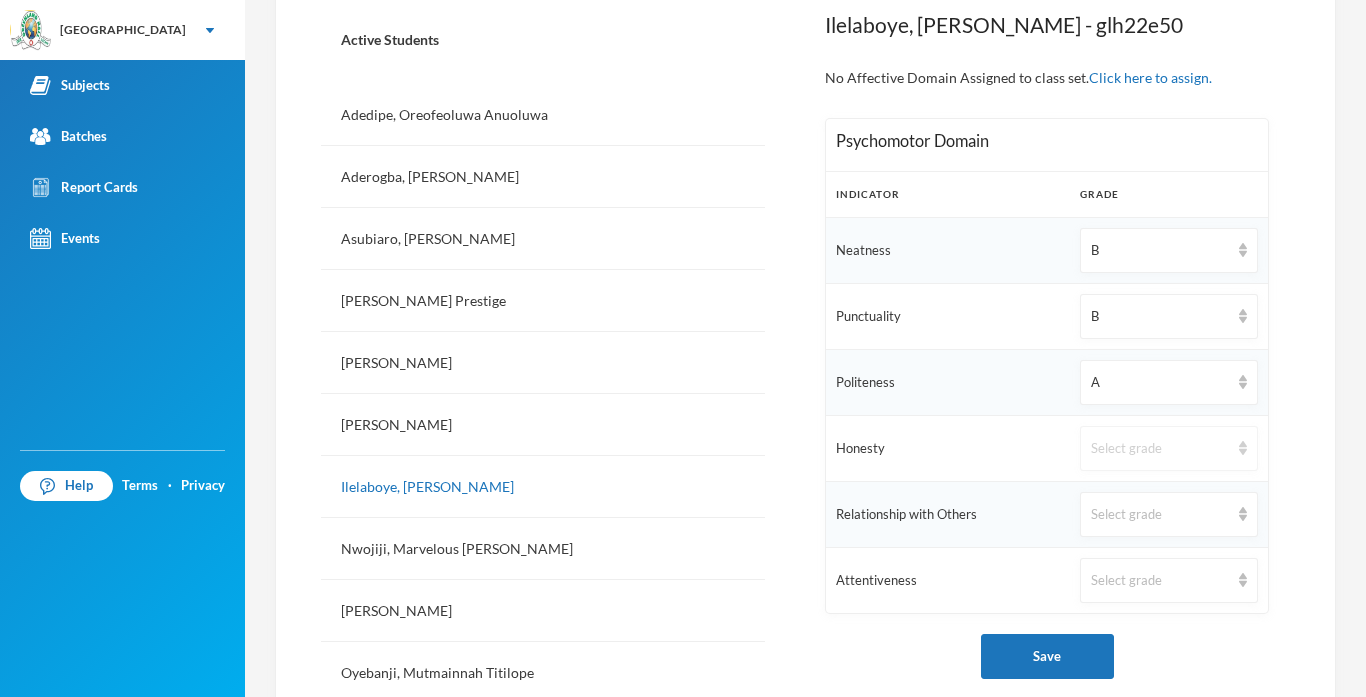 click on "Select grade" at bounding box center (1160, 449) 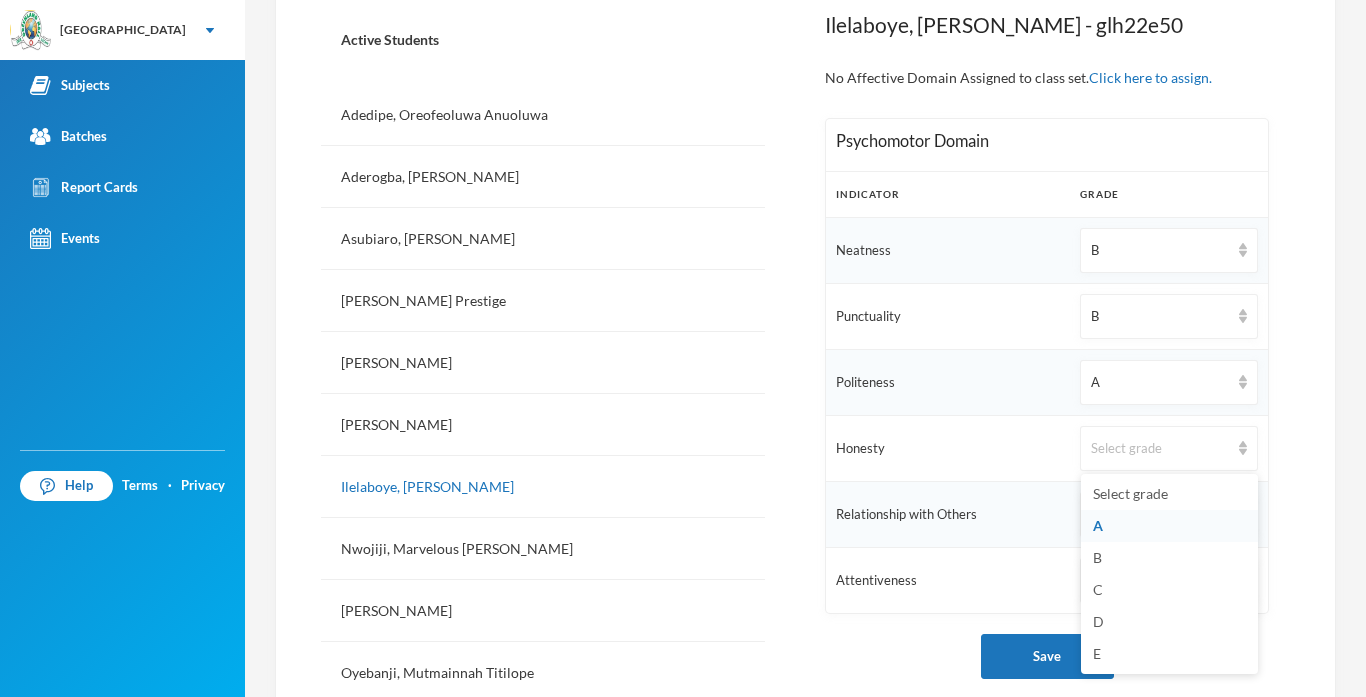 click on "A" at bounding box center (1098, 525) 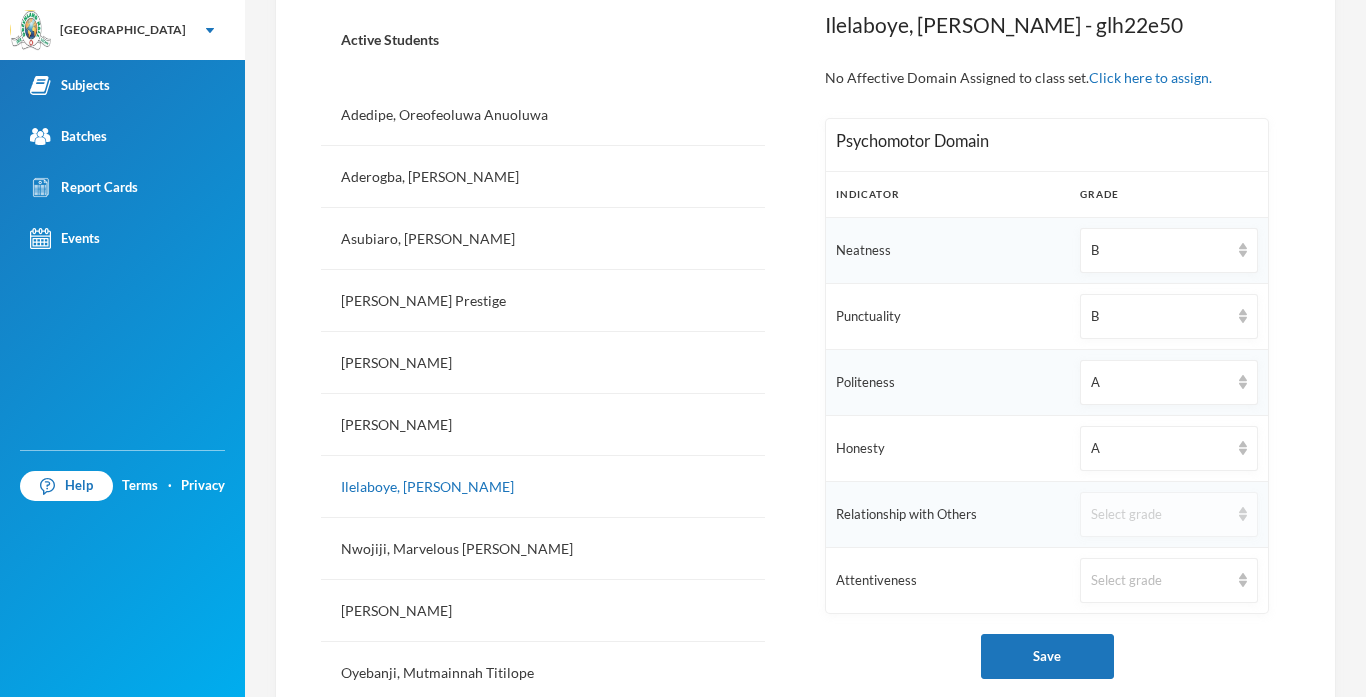 click on "Select grade" at bounding box center [1160, 515] 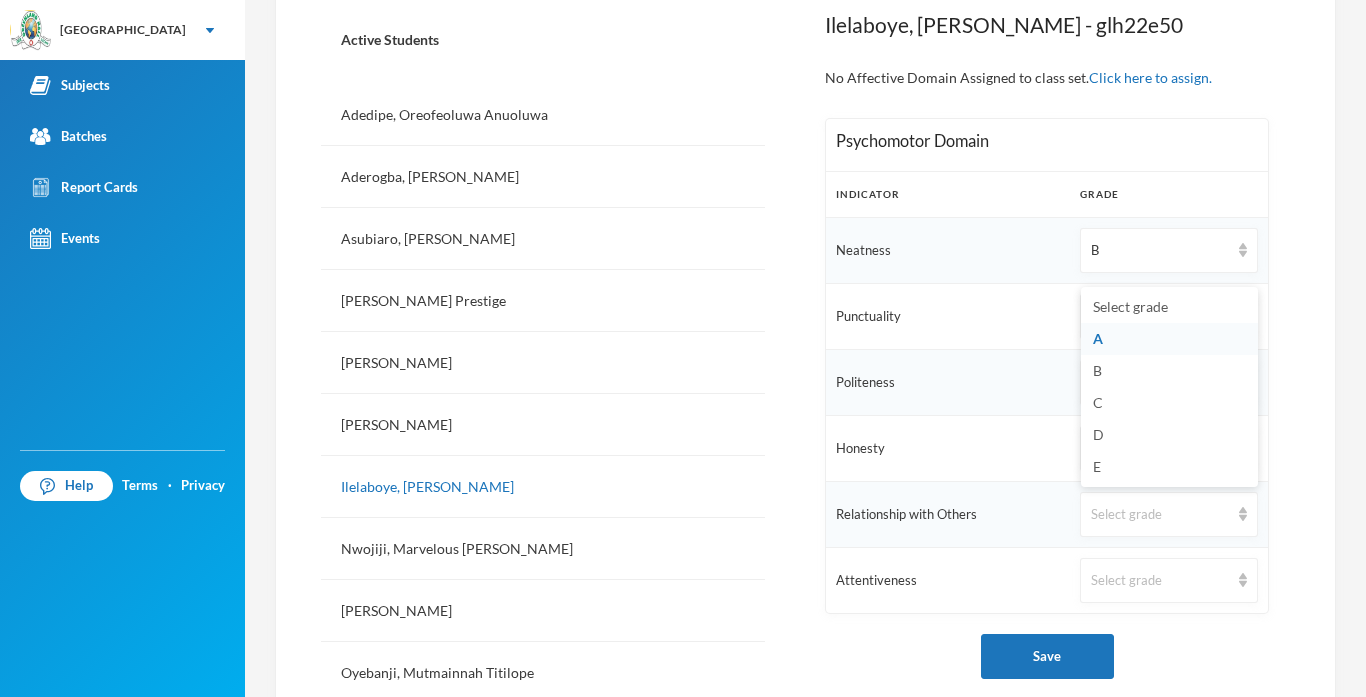 click on "A" at bounding box center (1169, 339) 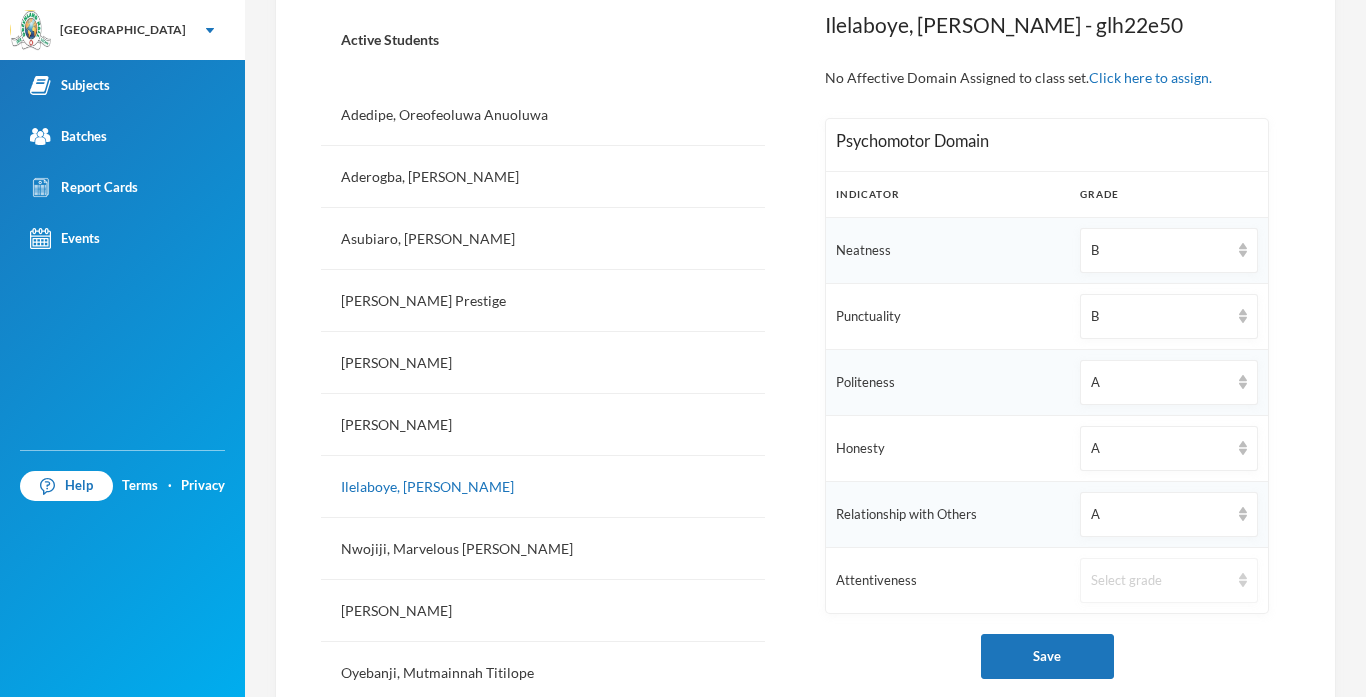 click on "Select grade" at bounding box center [1160, 581] 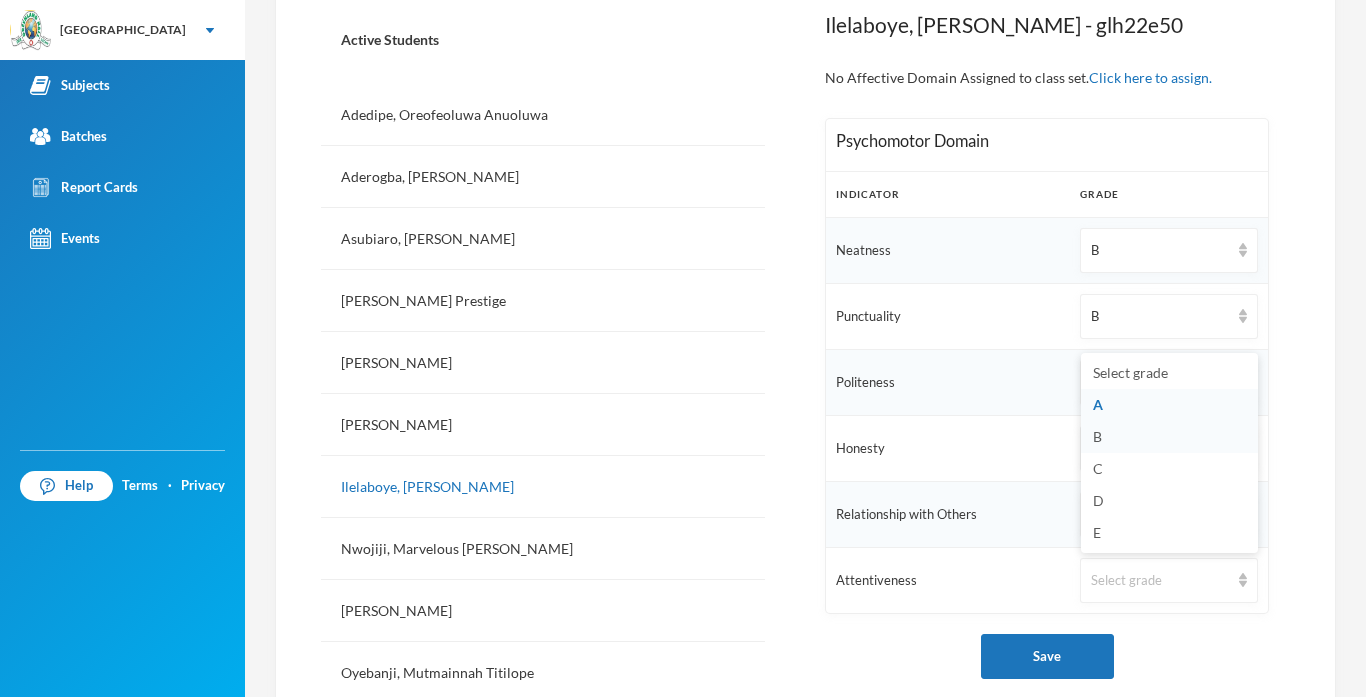 click on "B" at bounding box center [1169, 437] 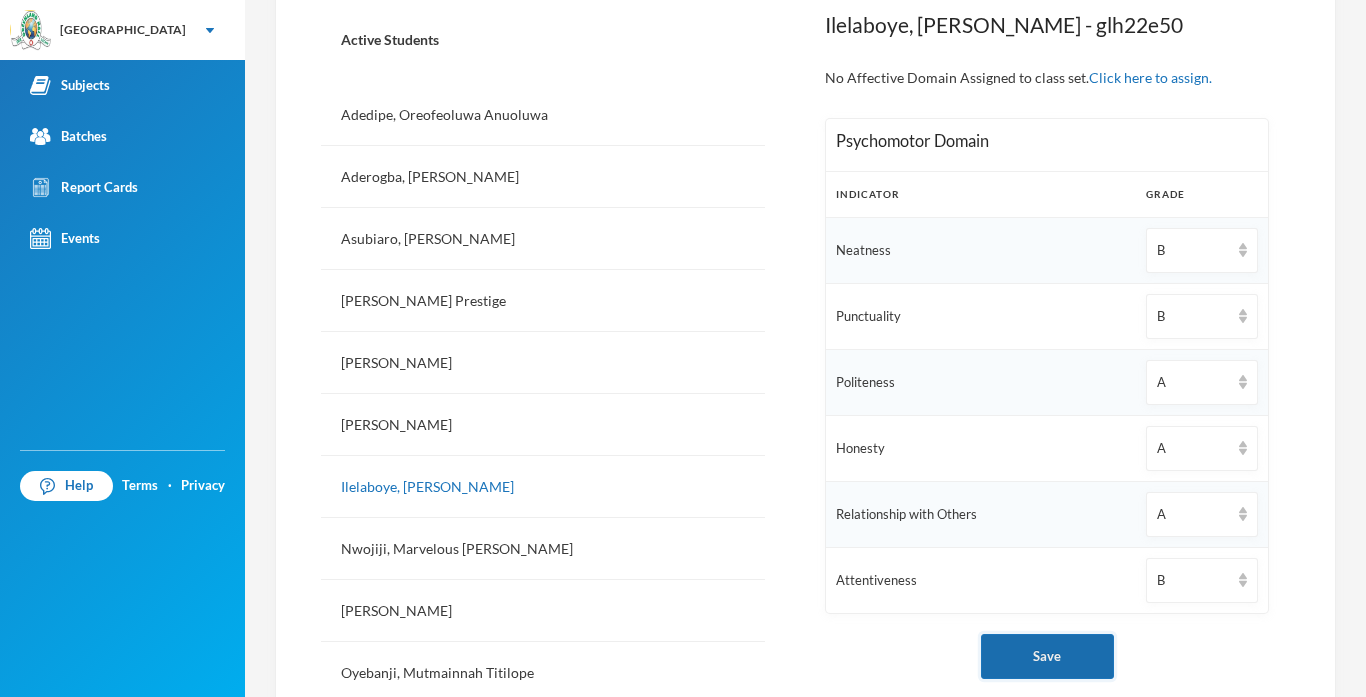 click on "Save" at bounding box center (1047, 656) 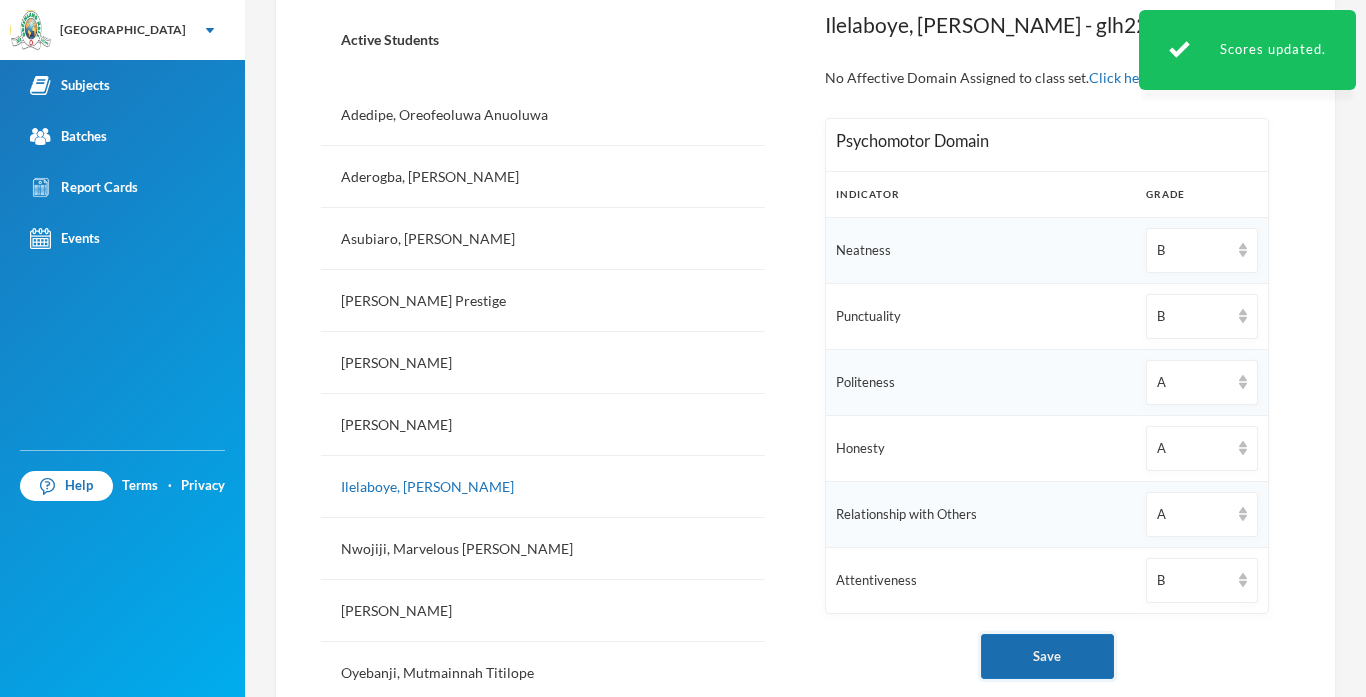click on "Save" at bounding box center (1047, 656) 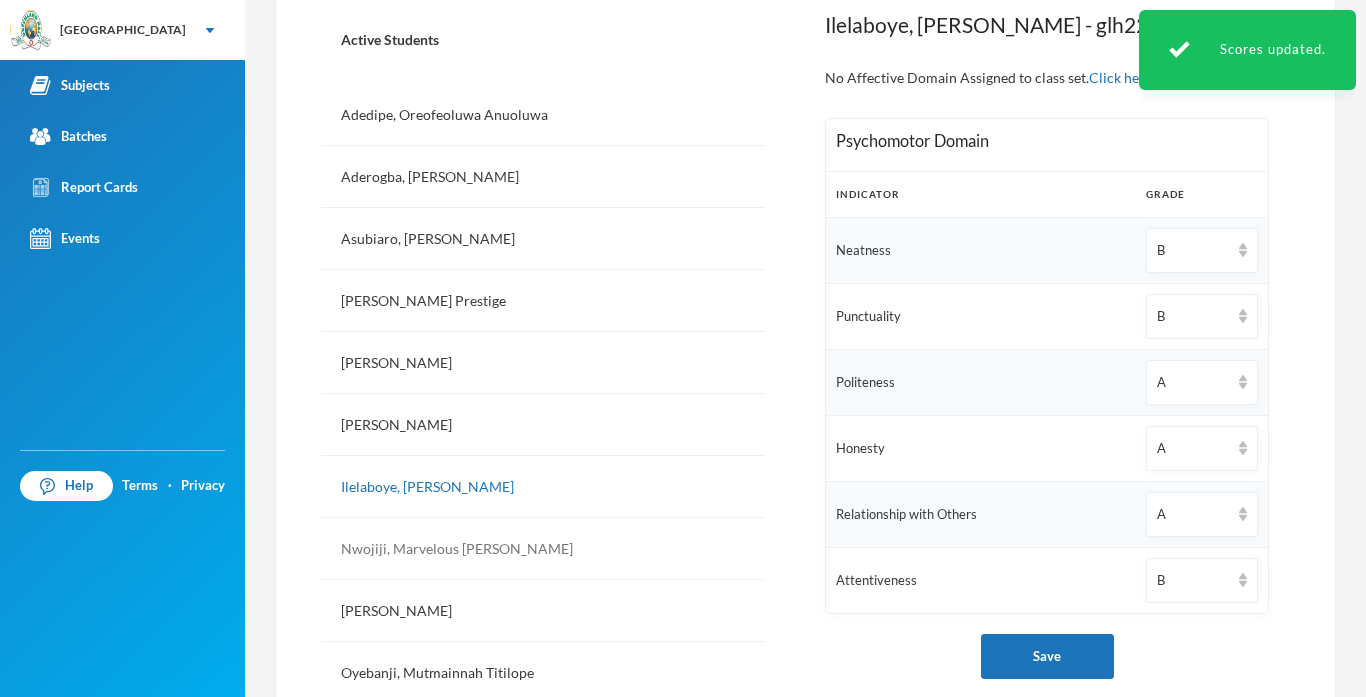 click on "Nwojiji, Marvelous [PERSON_NAME]" at bounding box center (543, 549) 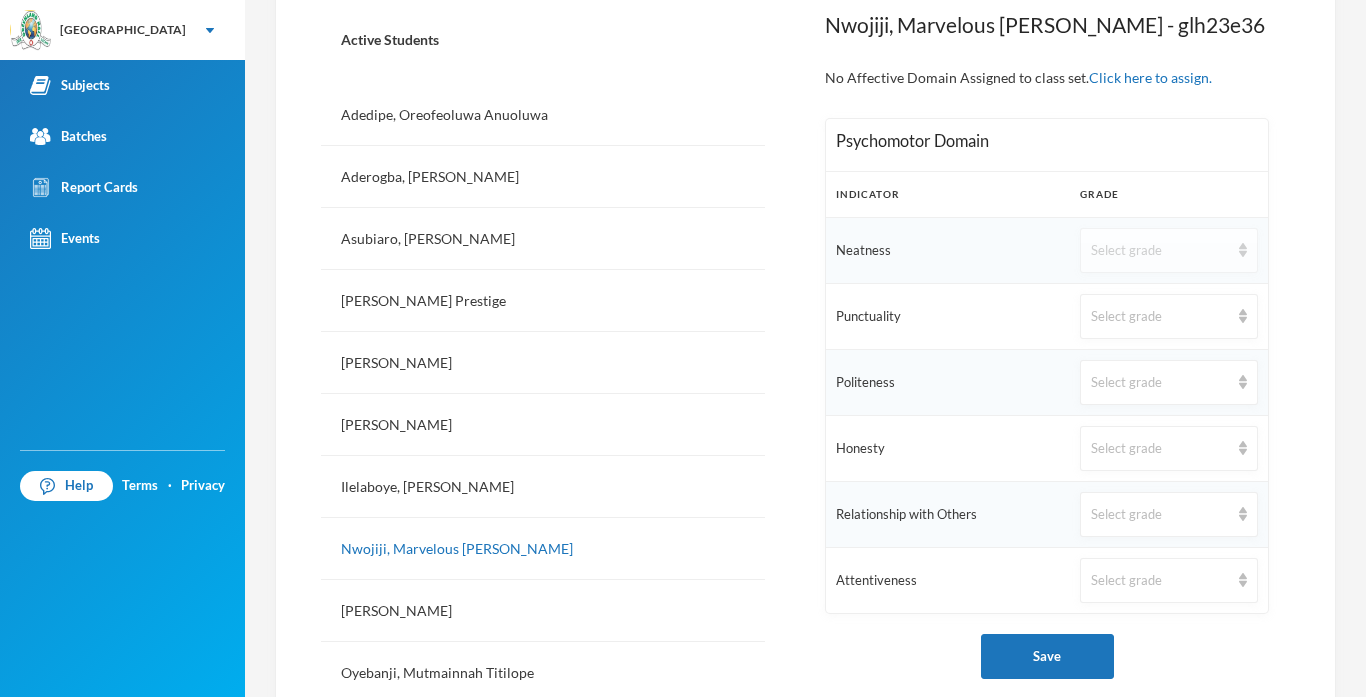 click on "Select grade" at bounding box center [1160, 251] 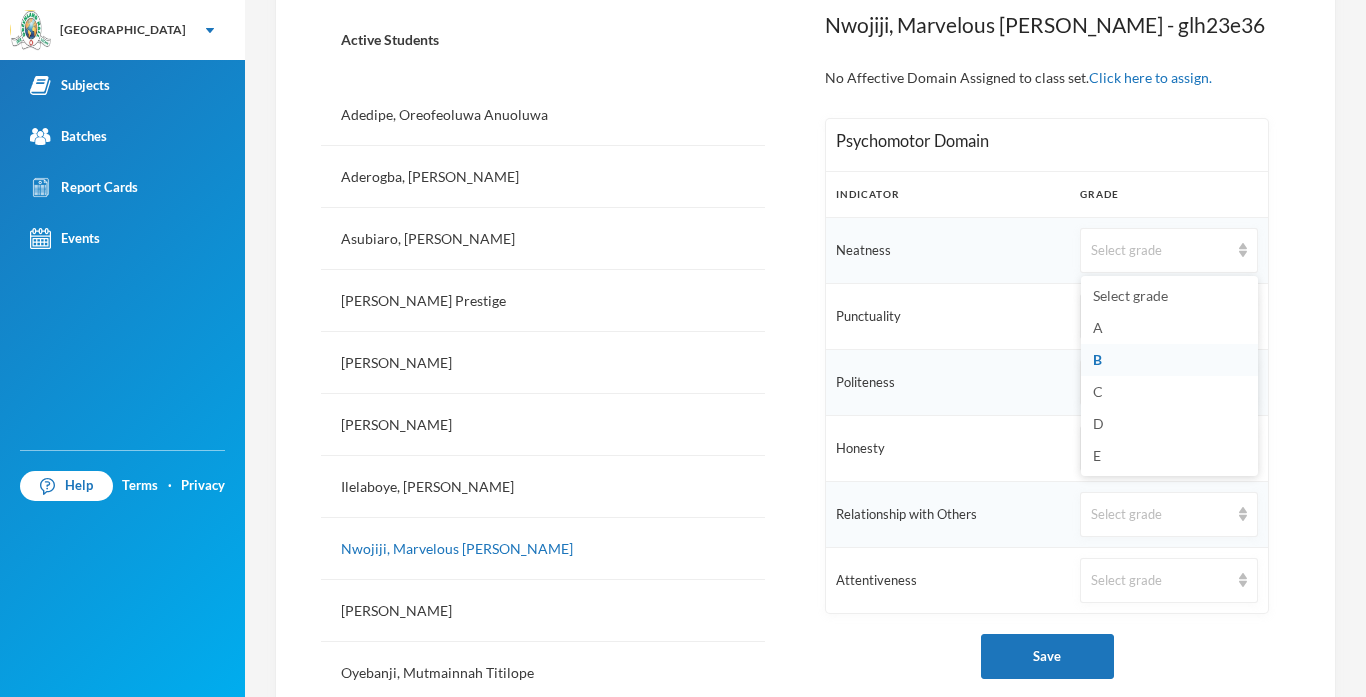 click on "B" at bounding box center [1097, 359] 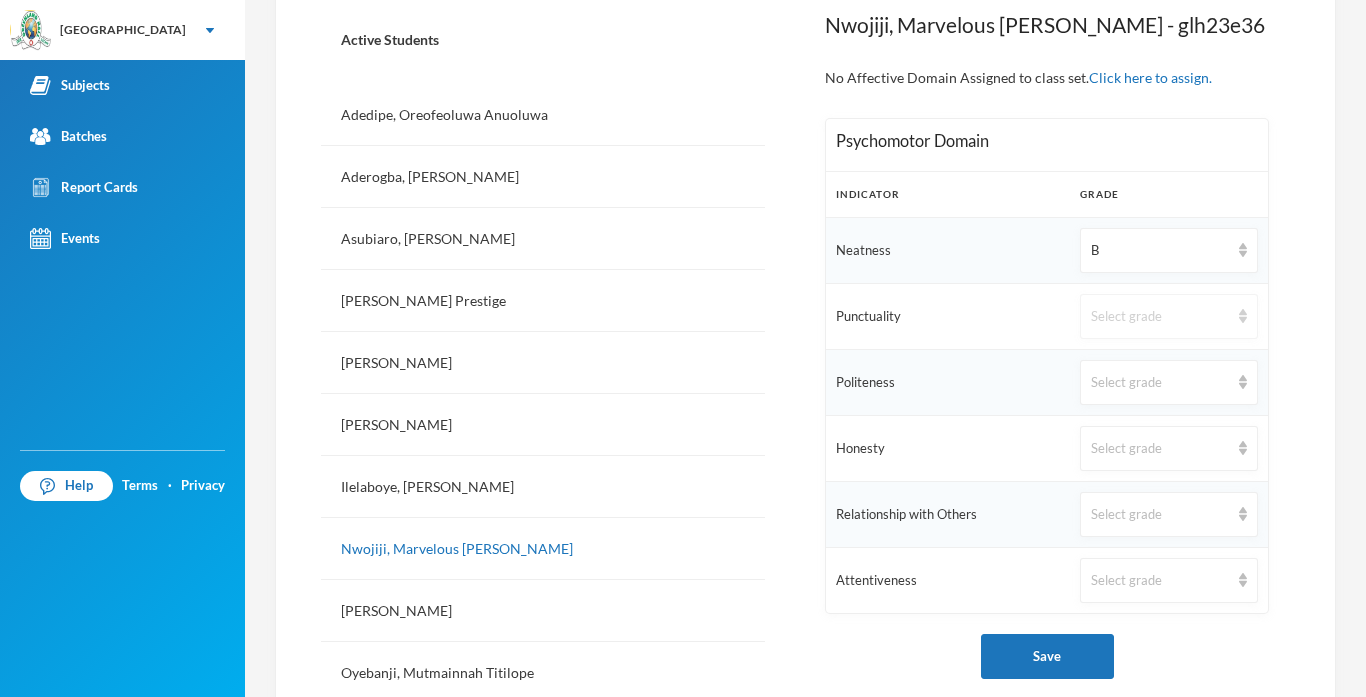 click on "Select grade" at bounding box center [1160, 317] 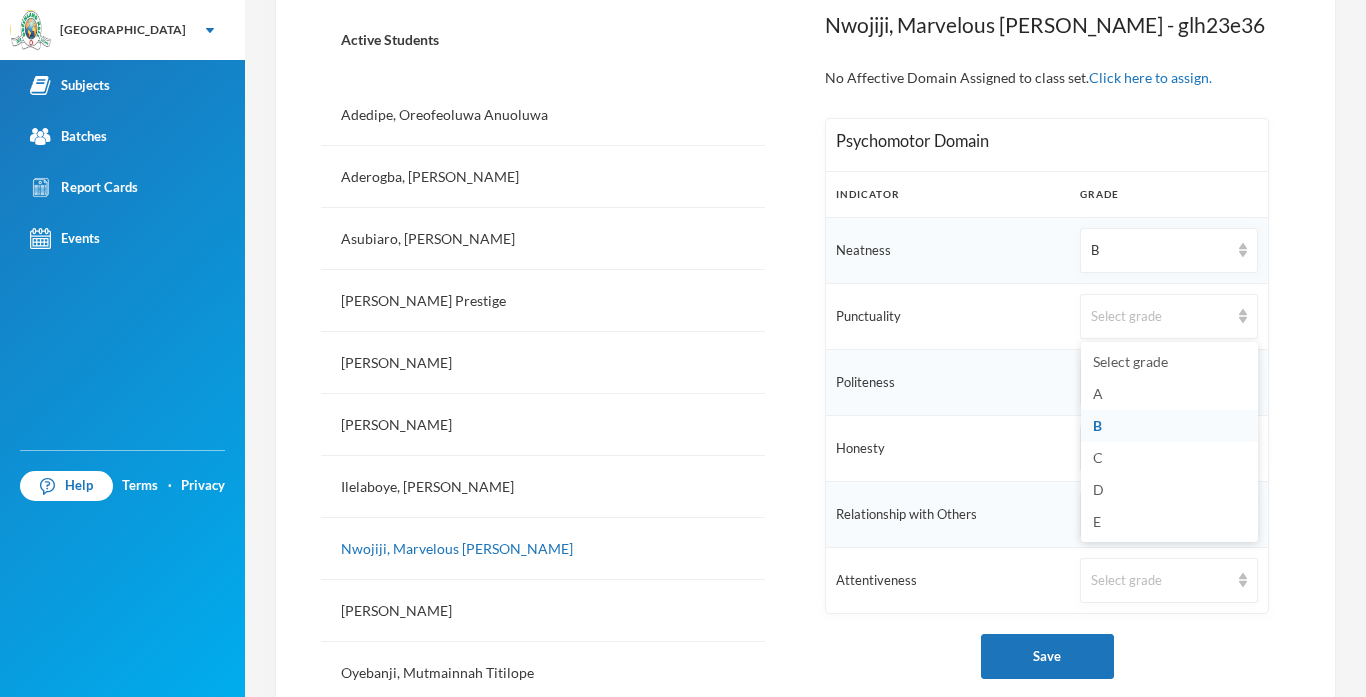 click on "B" at bounding box center (1097, 425) 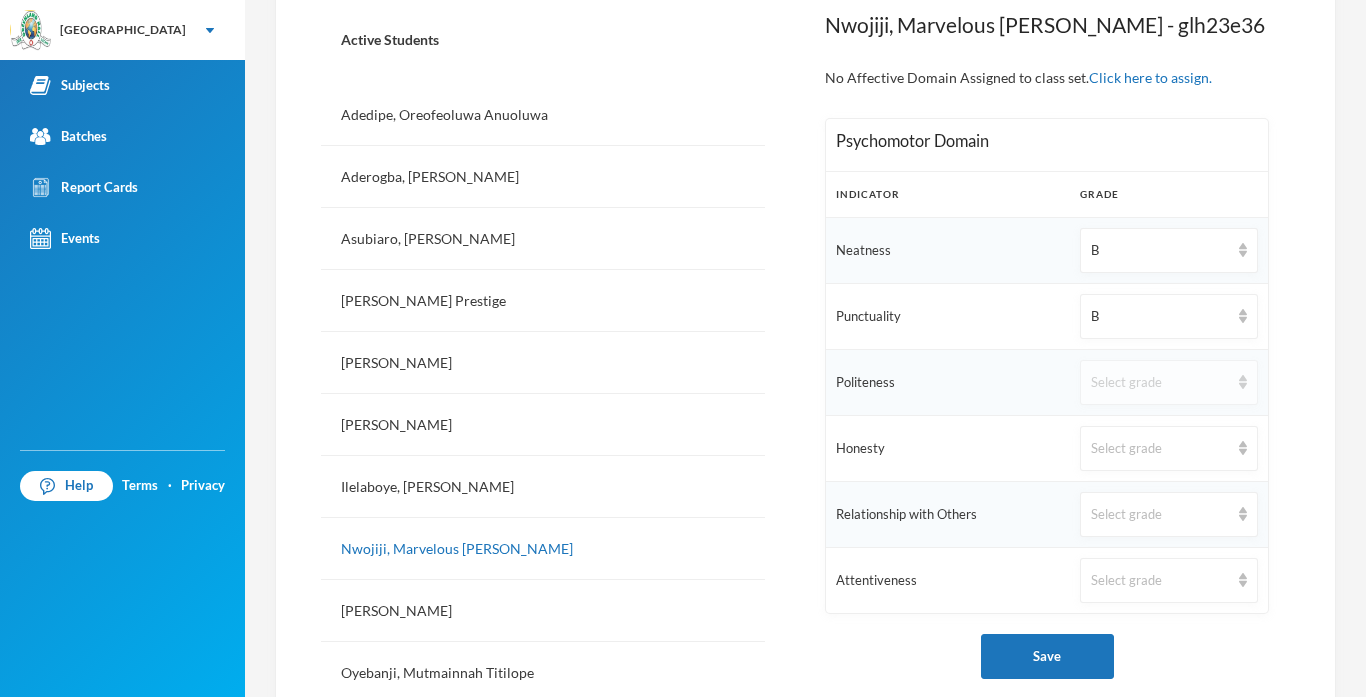 click on "Select grade" at bounding box center (1169, 382) 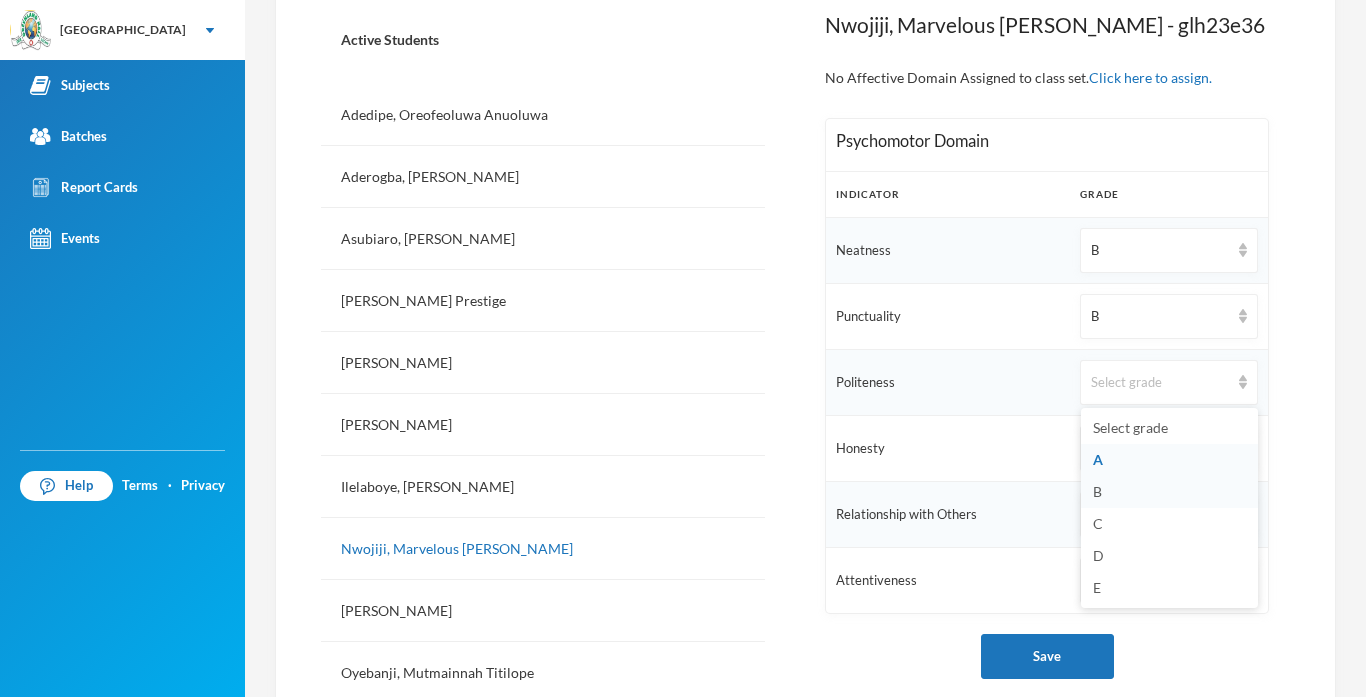 click on "B" at bounding box center [1097, 491] 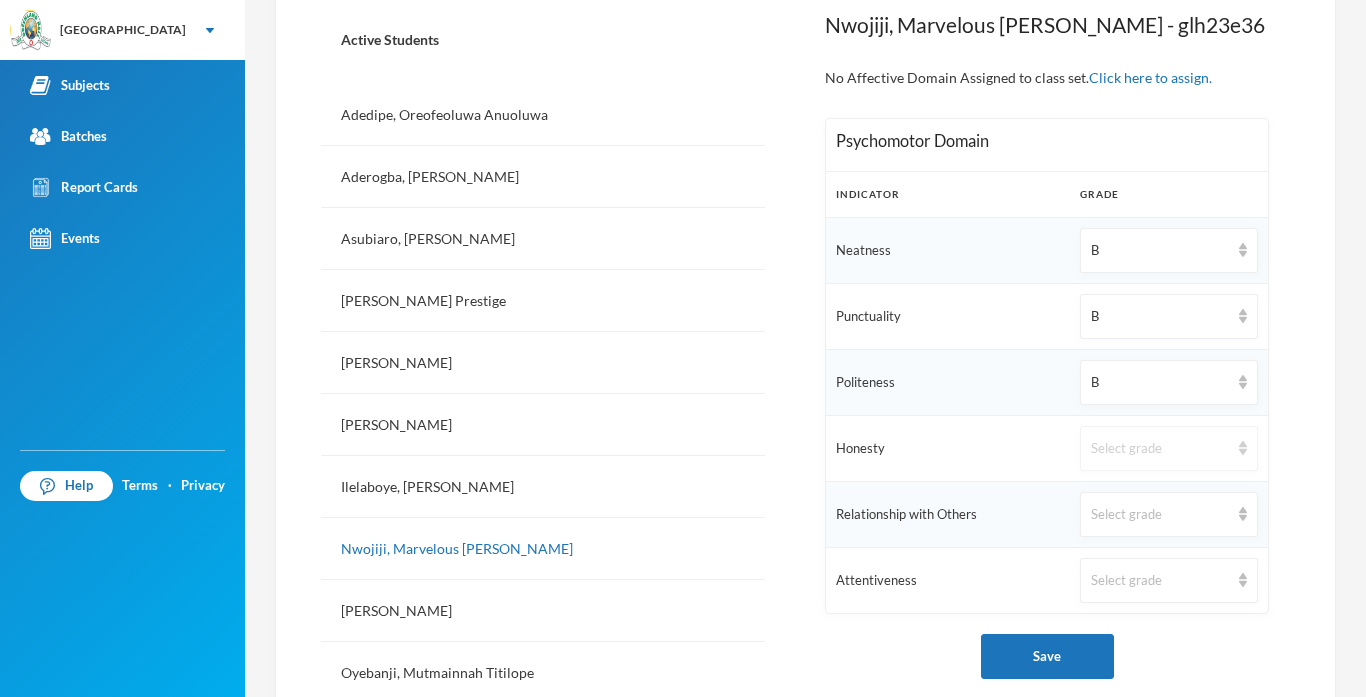 click on "Select grade" at bounding box center (1160, 449) 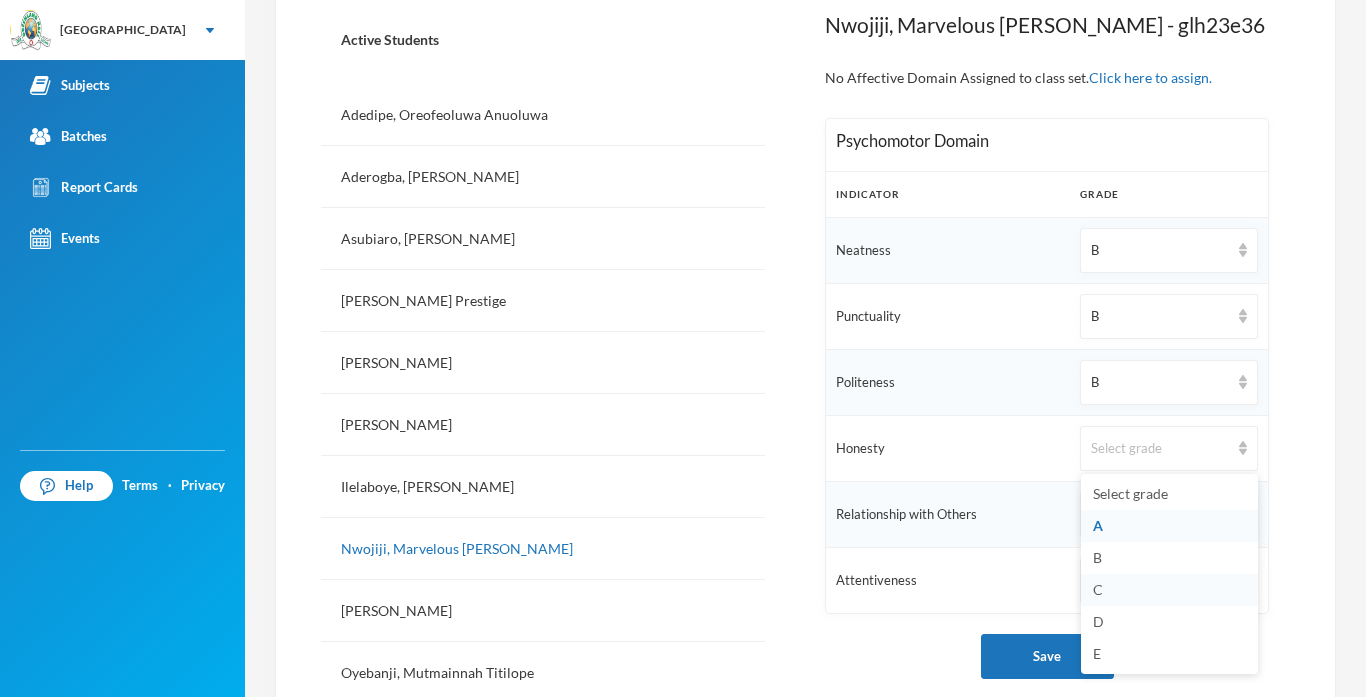 click on "C" at bounding box center [1098, 589] 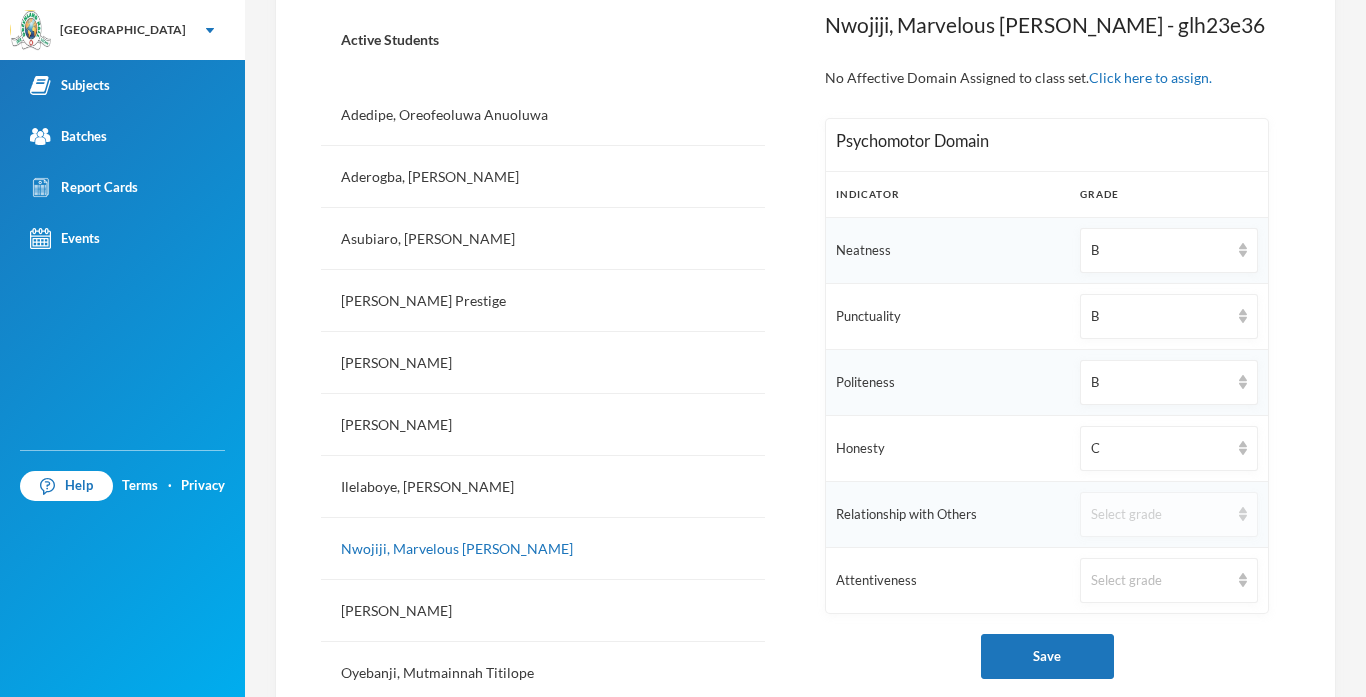 click on "Select grade" at bounding box center (1160, 515) 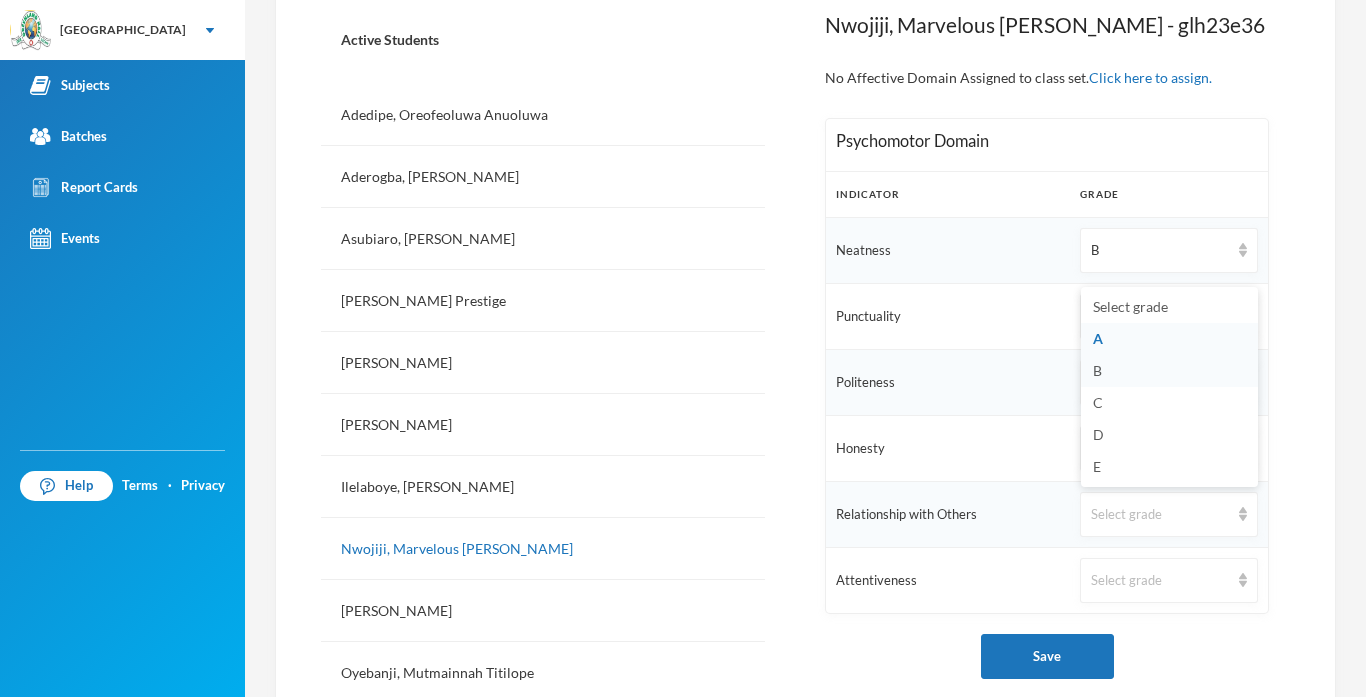 click on "B" at bounding box center [1097, 370] 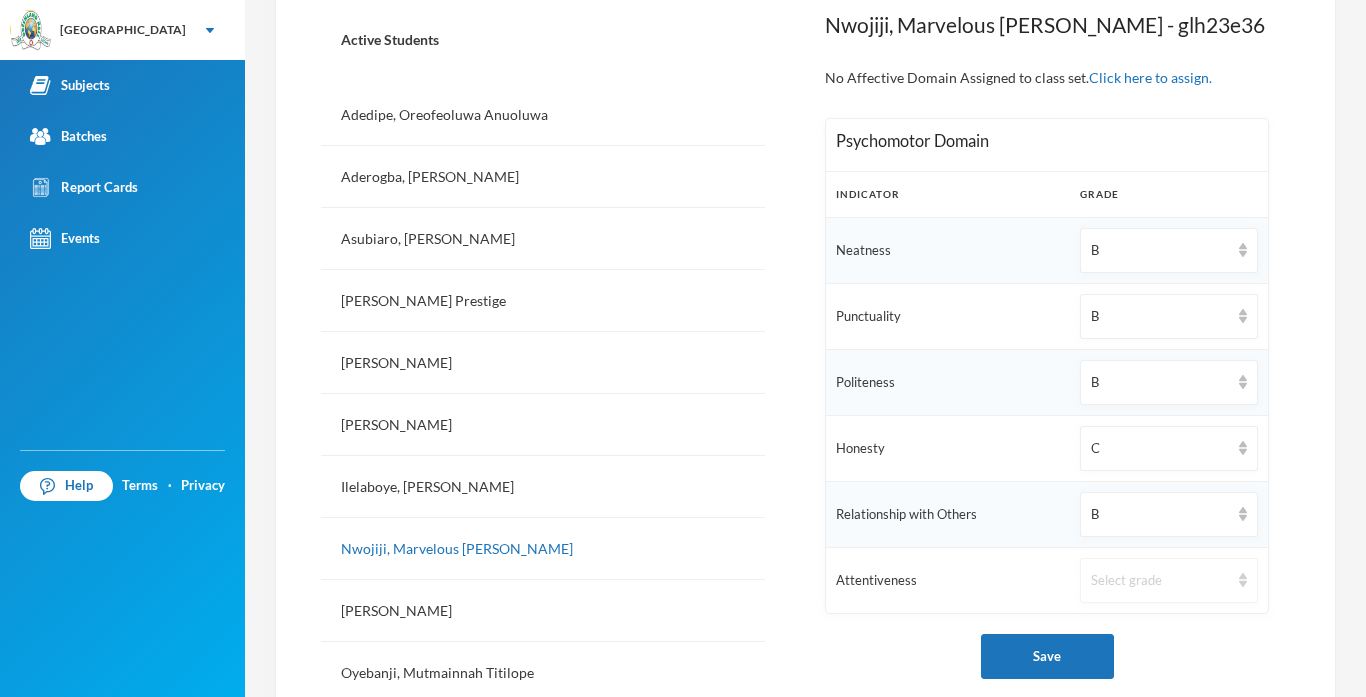 click on "Select grade" at bounding box center [1160, 581] 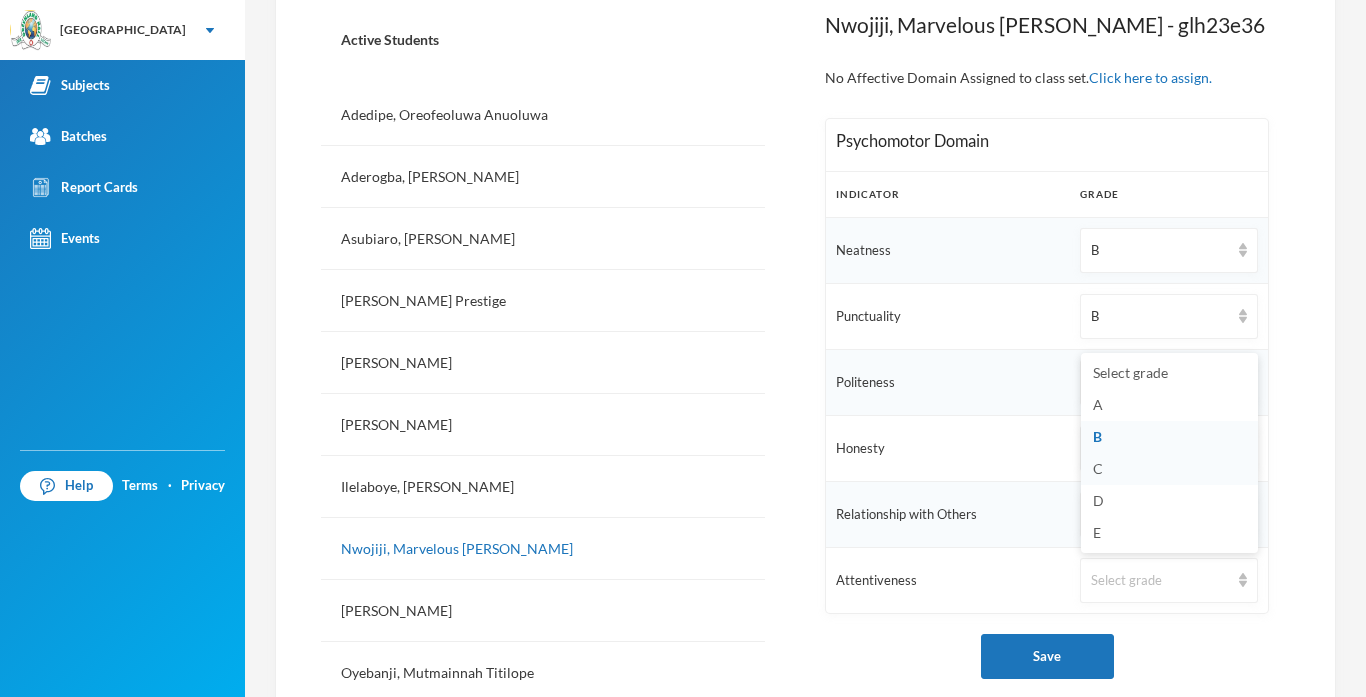 click on "C" at bounding box center [1169, 469] 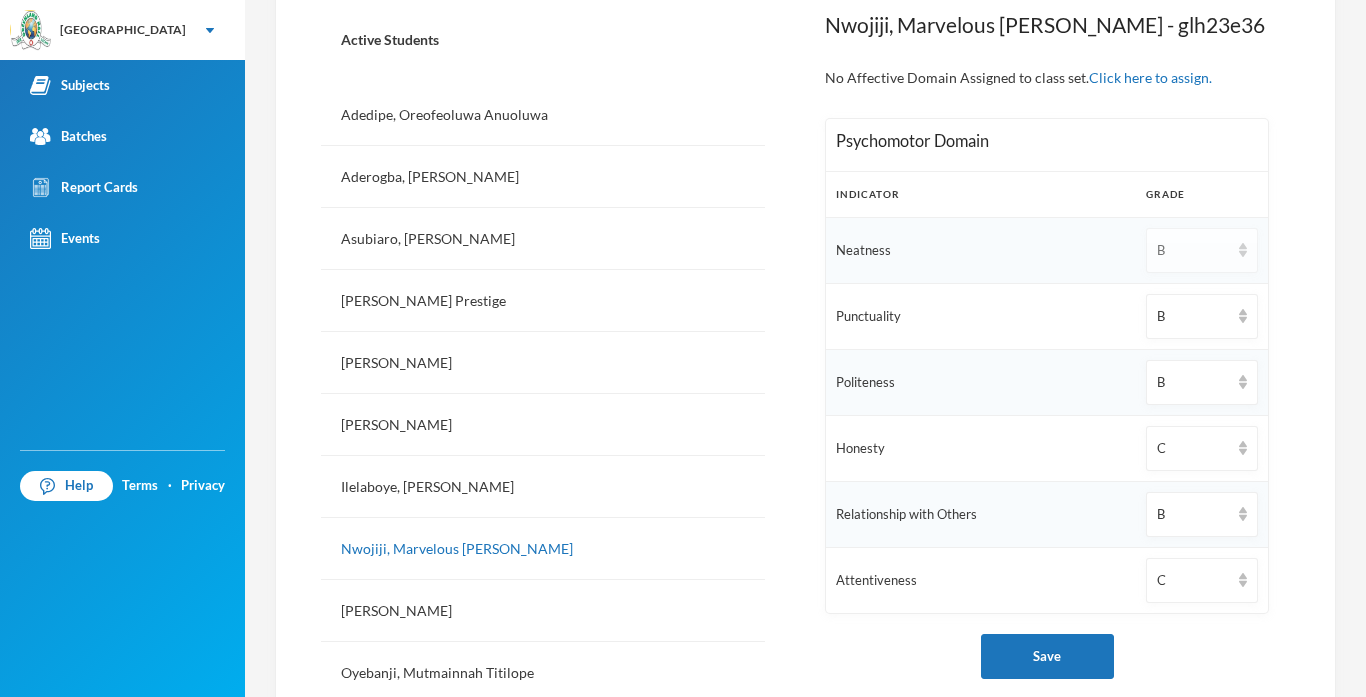click on "B" at bounding box center (1202, 250) 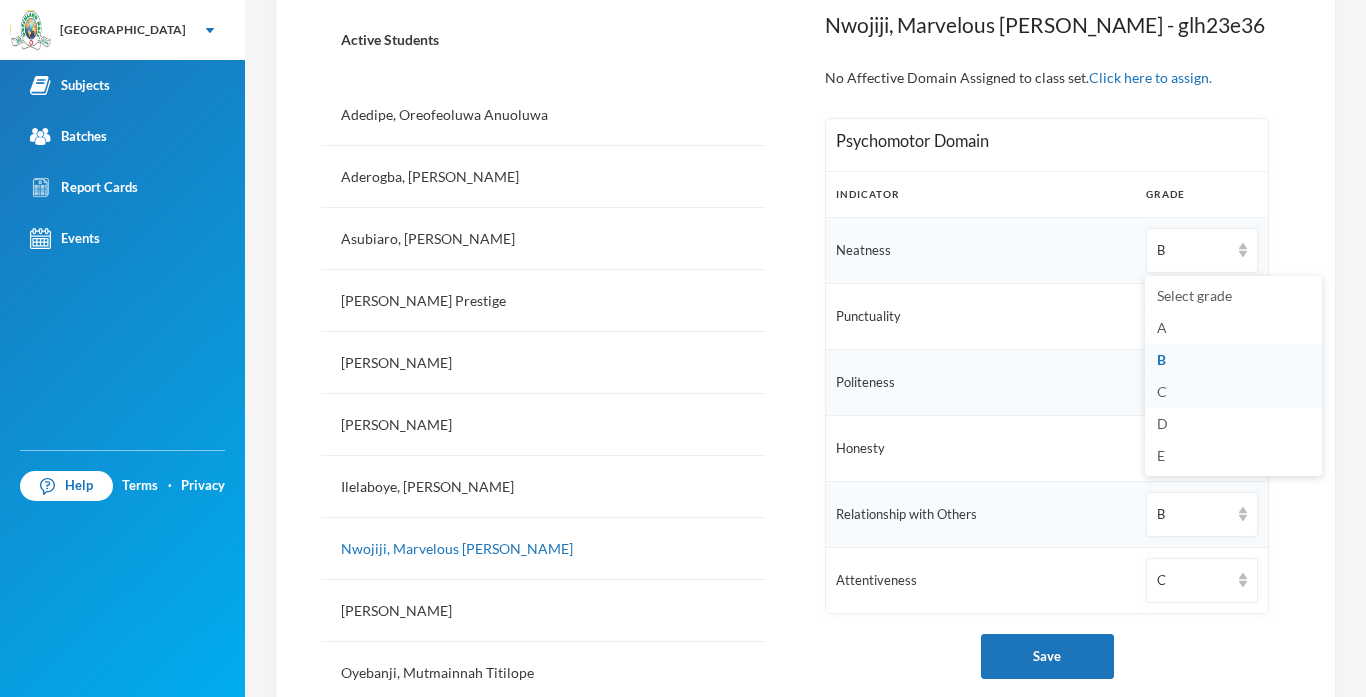click on "C" at bounding box center (1233, 392) 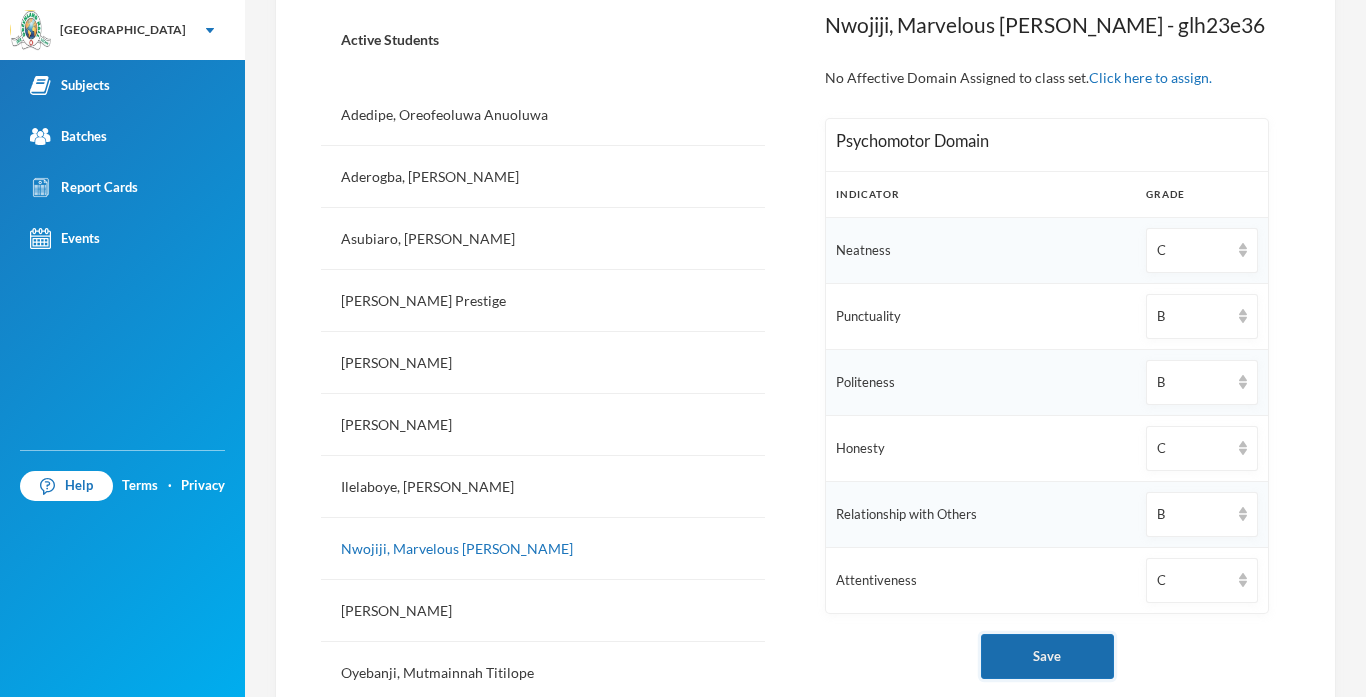 click on "Save" at bounding box center (1047, 656) 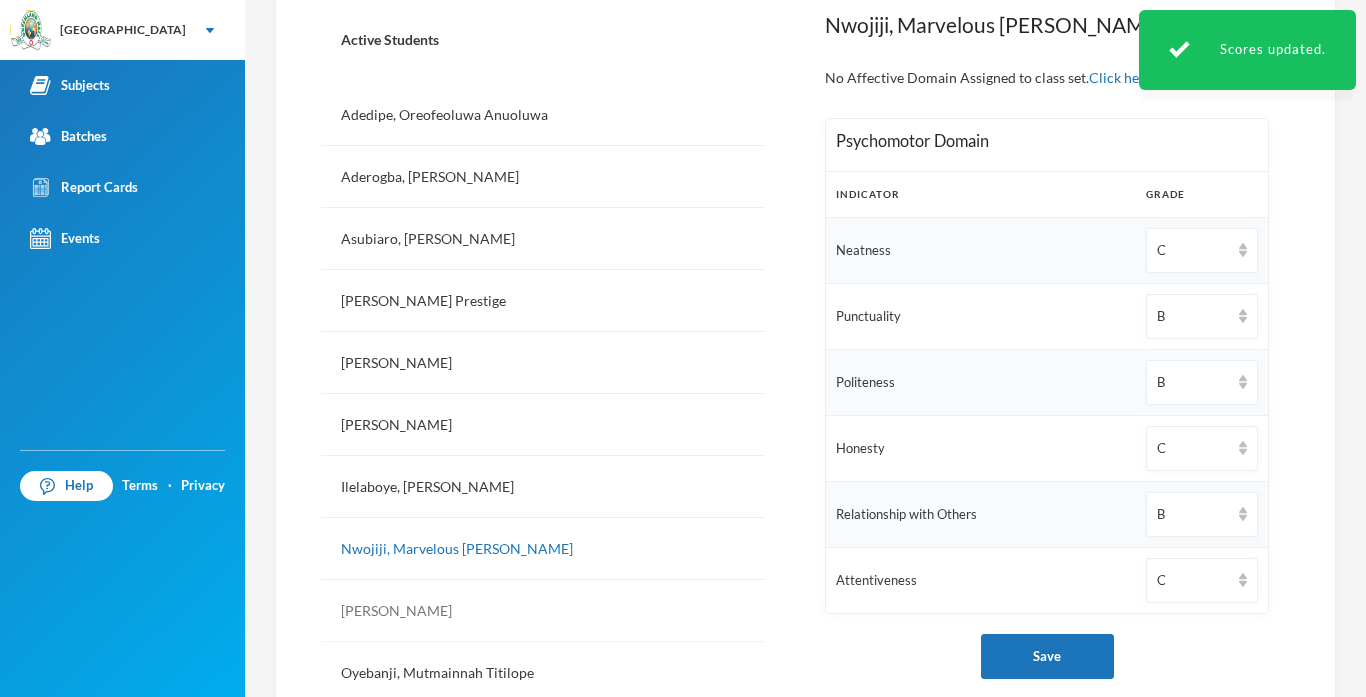 click on "[PERSON_NAME]" at bounding box center (543, 611) 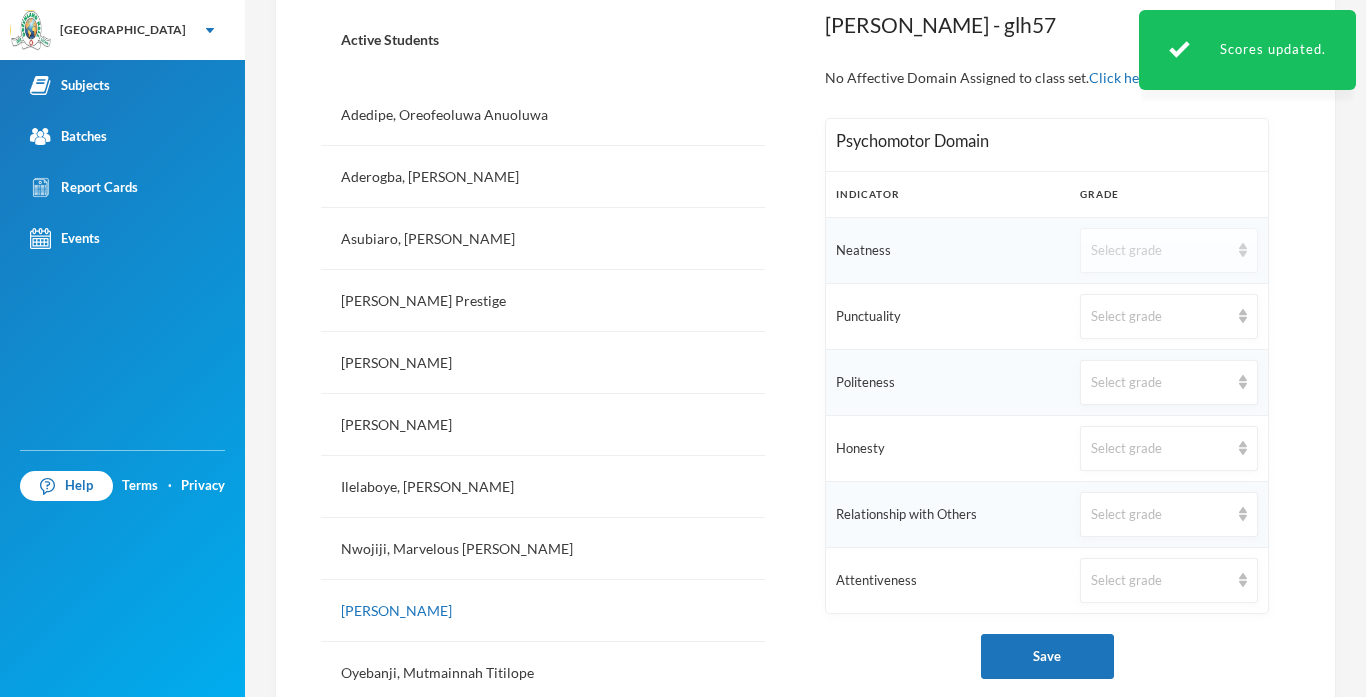 click on "Select grade" at bounding box center [1160, 251] 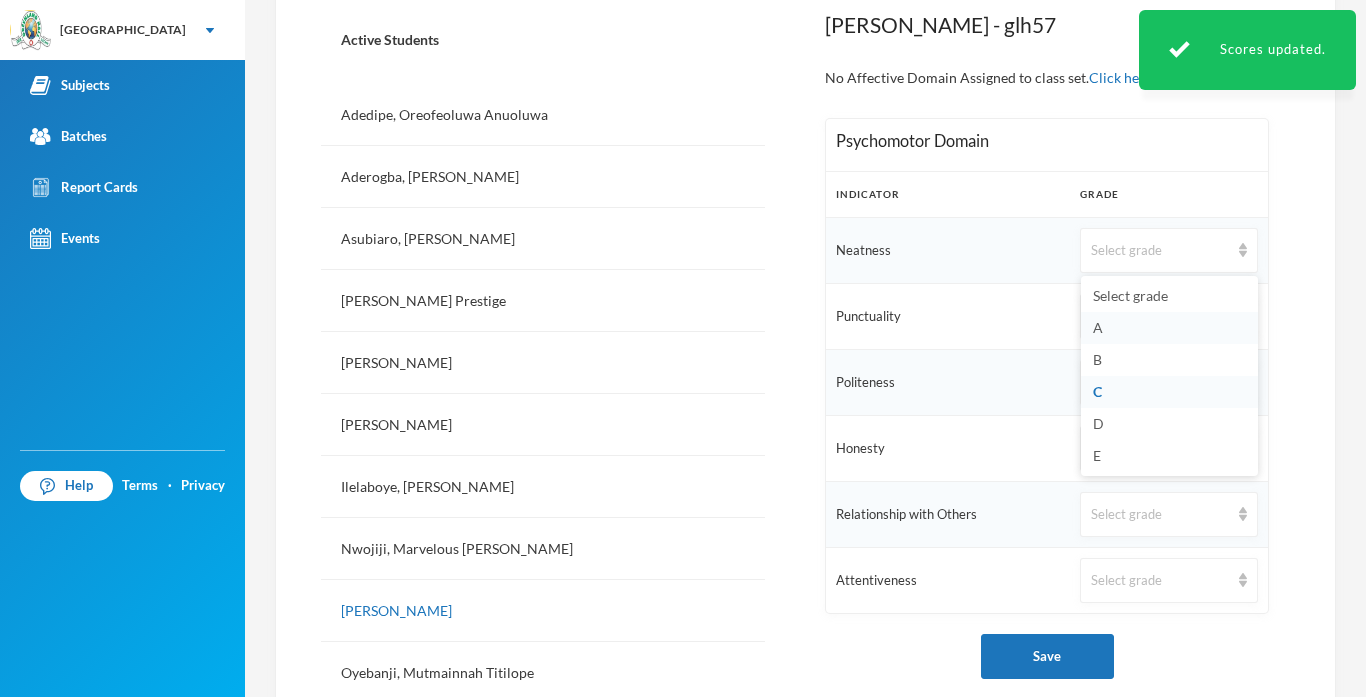 click on "A" at bounding box center [1169, 328] 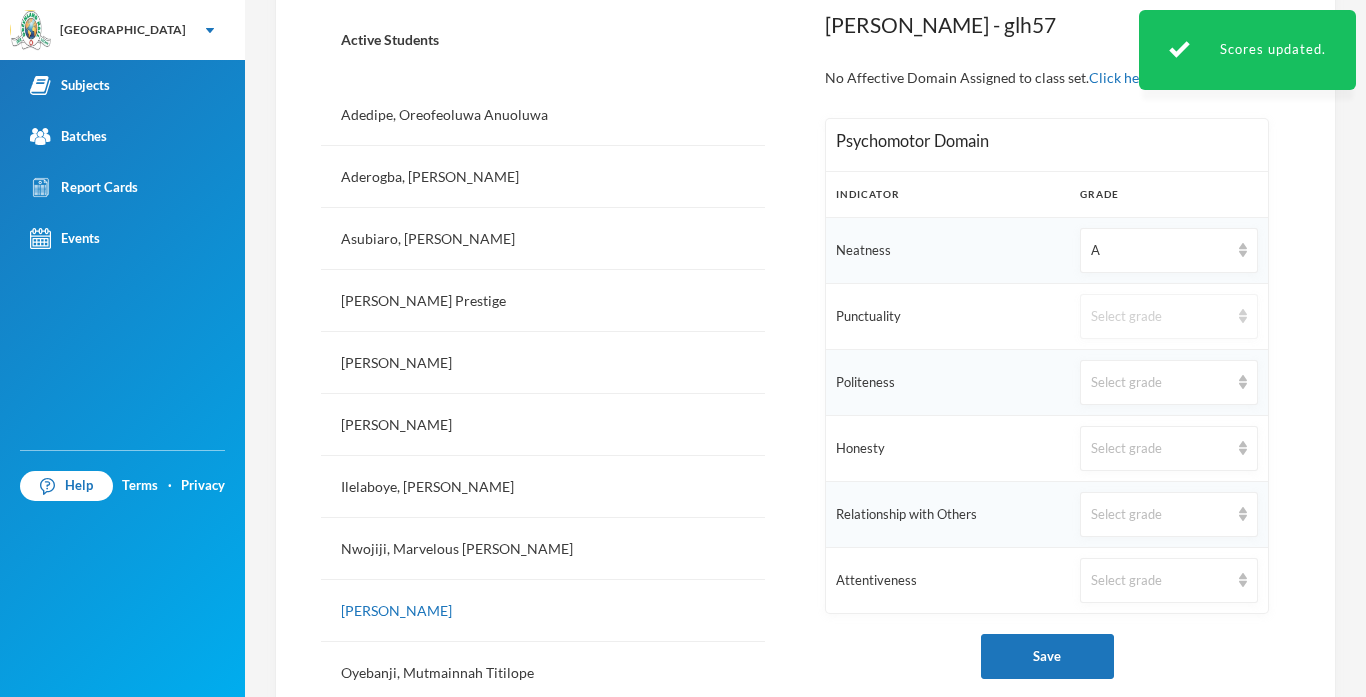 click on "Select grade" at bounding box center (1160, 317) 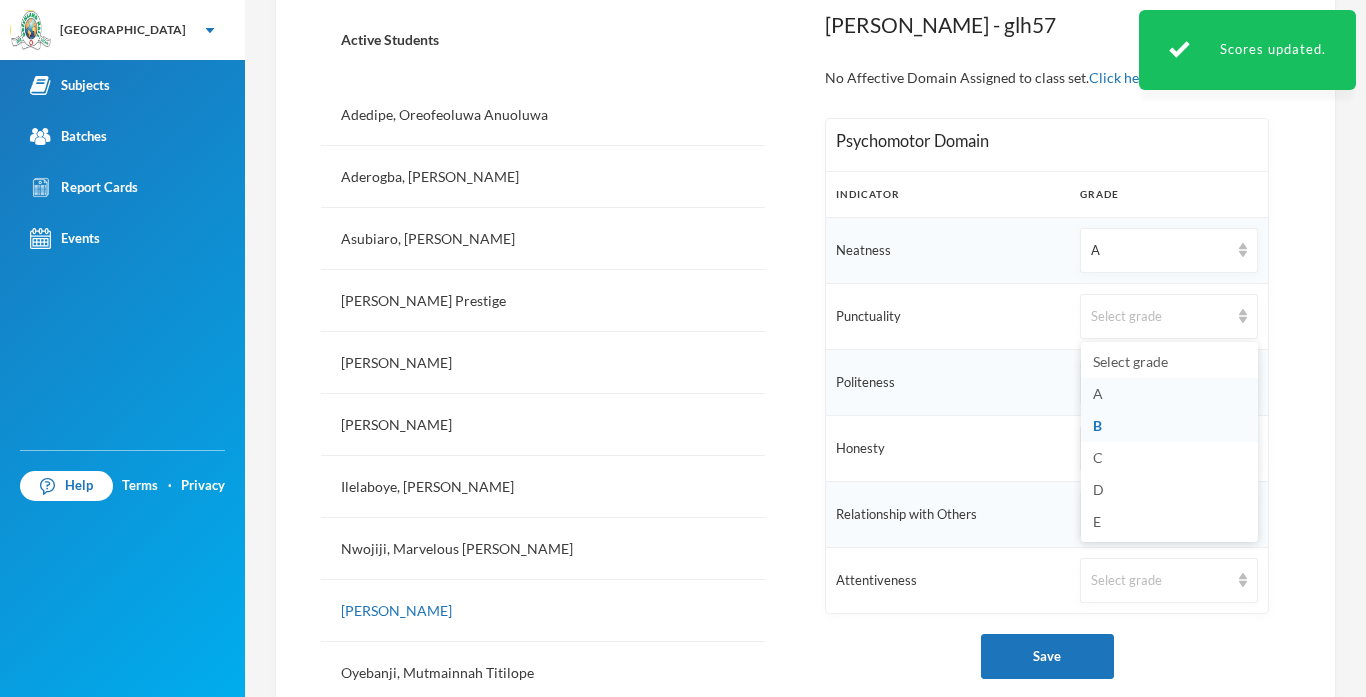 click on "A" at bounding box center [1169, 394] 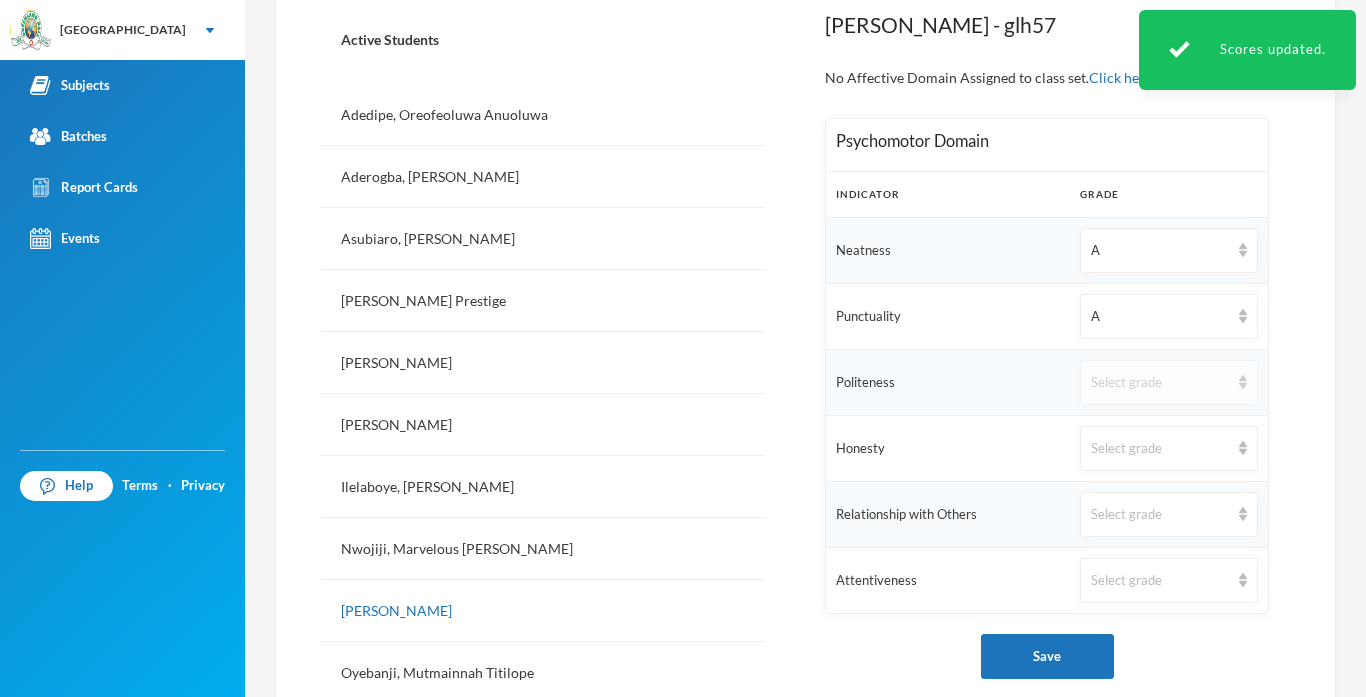 click on "Select grade" at bounding box center (1160, 383) 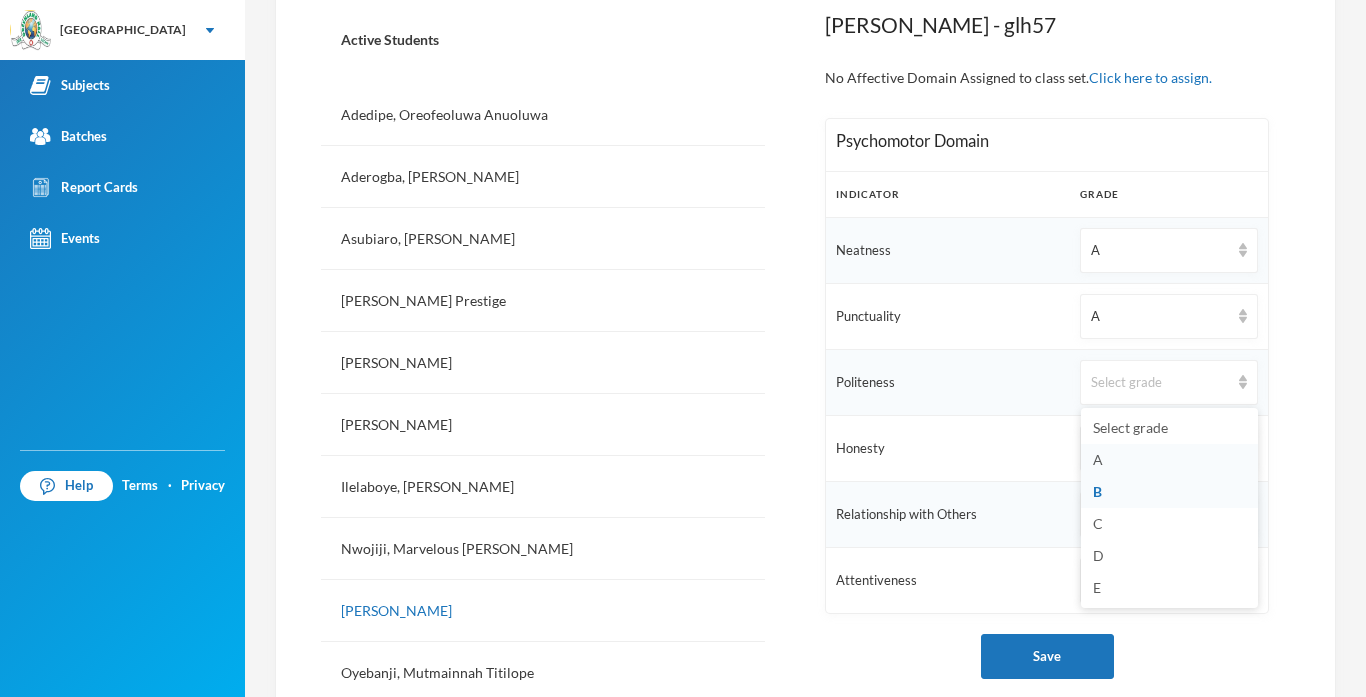 click on "A" at bounding box center (1098, 459) 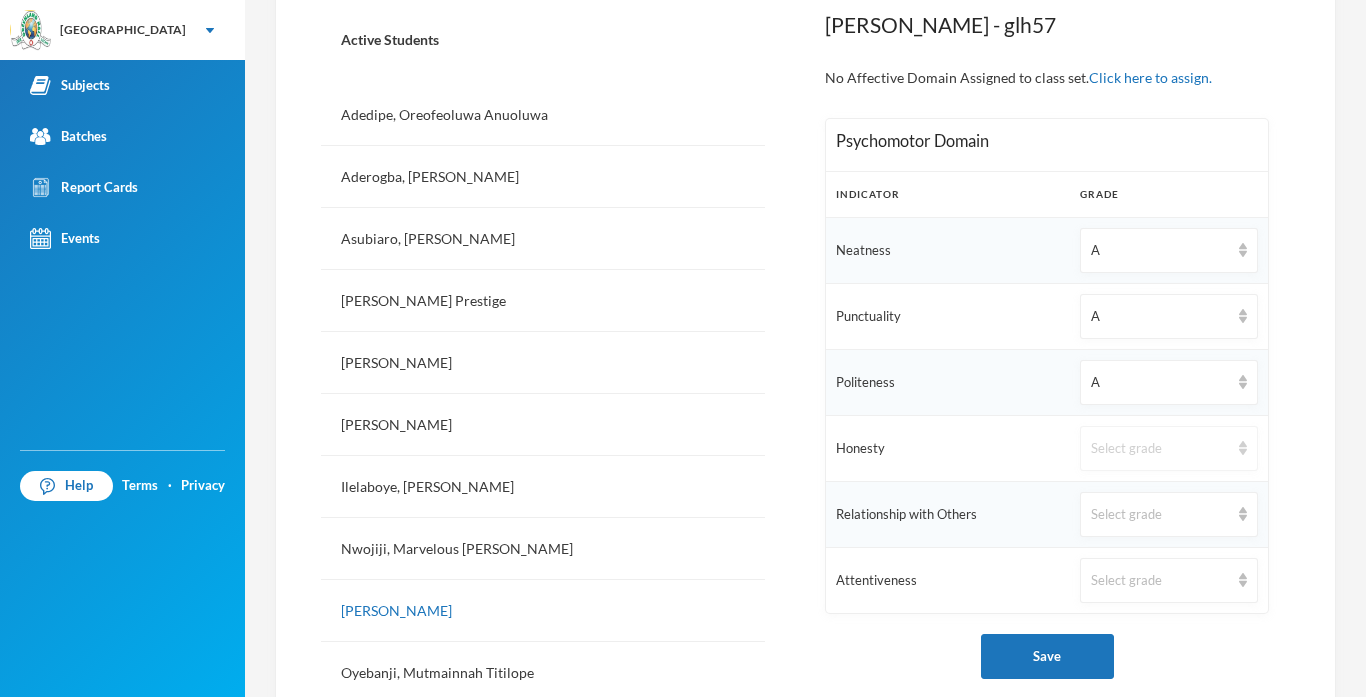 click on "Select grade" at bounding box center [1169, 448] 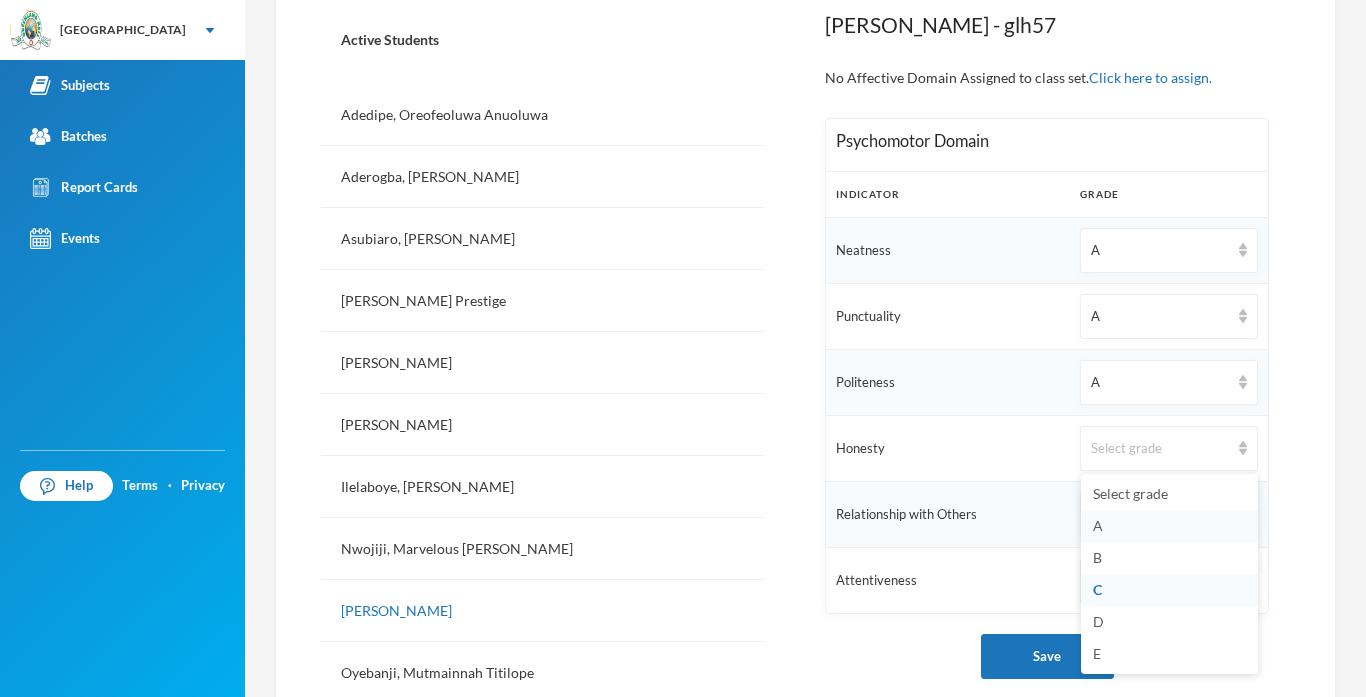 click on "A" at bounding box center [1098, 525] 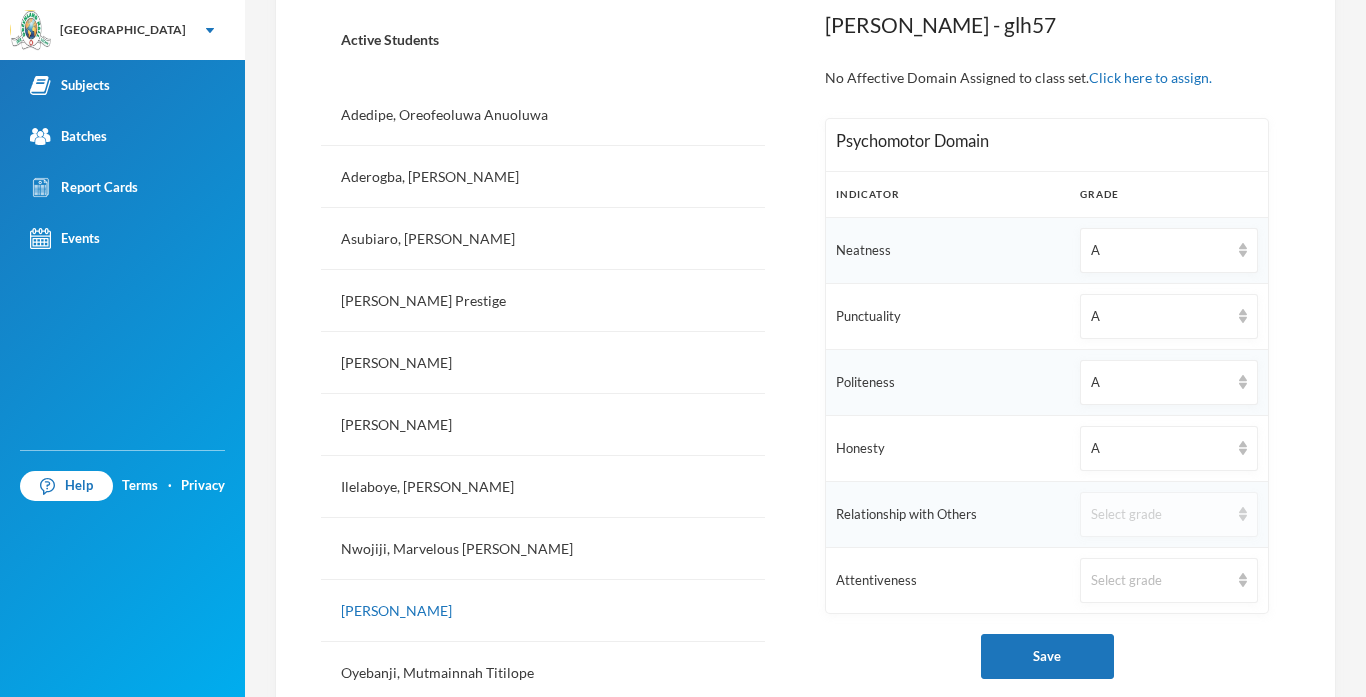 click on "Select grade" at bounding box center [1160, 515] 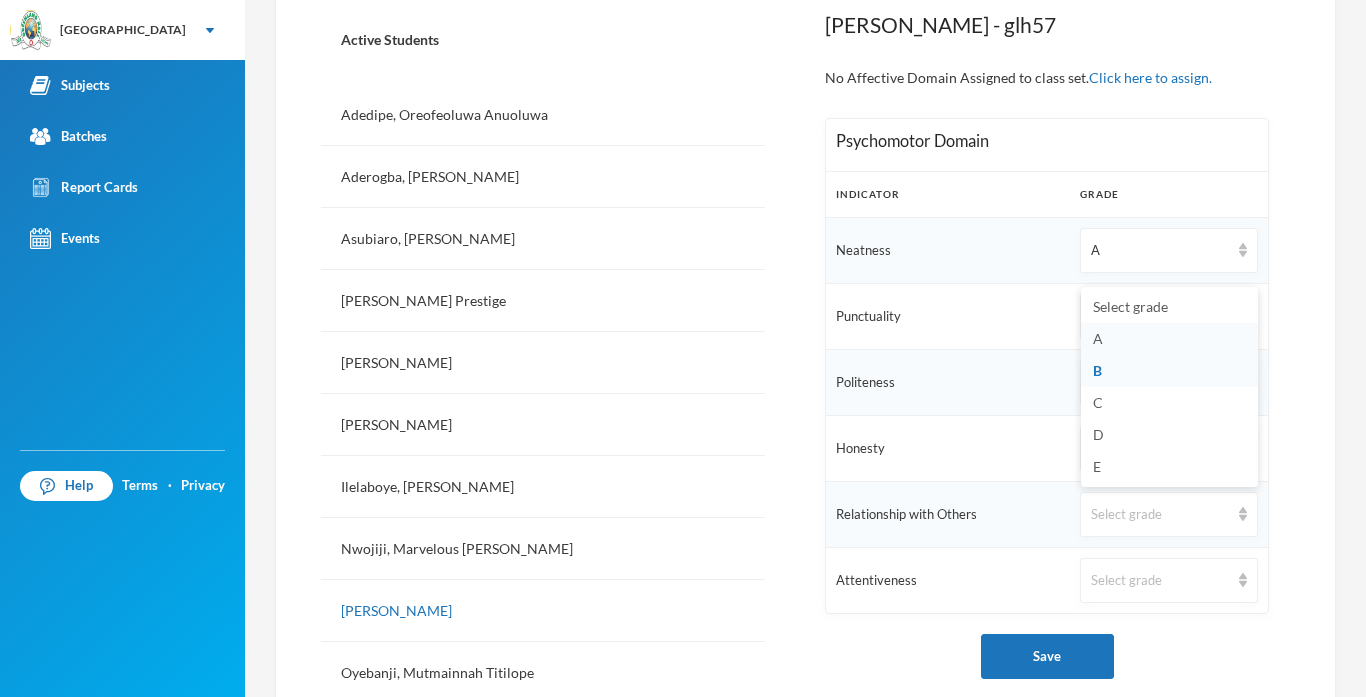 click on "A" at bounding box center [1098, 338] 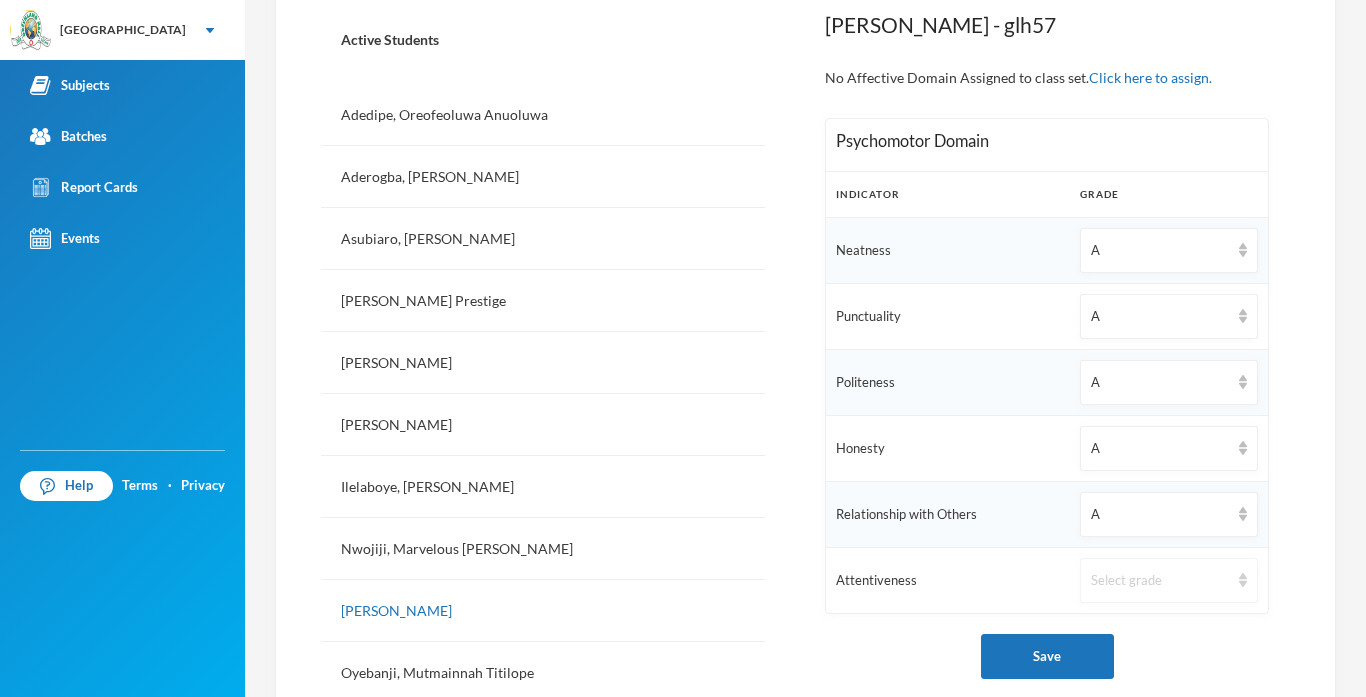 click on "Select grade" at bounding box center (1160, 581) 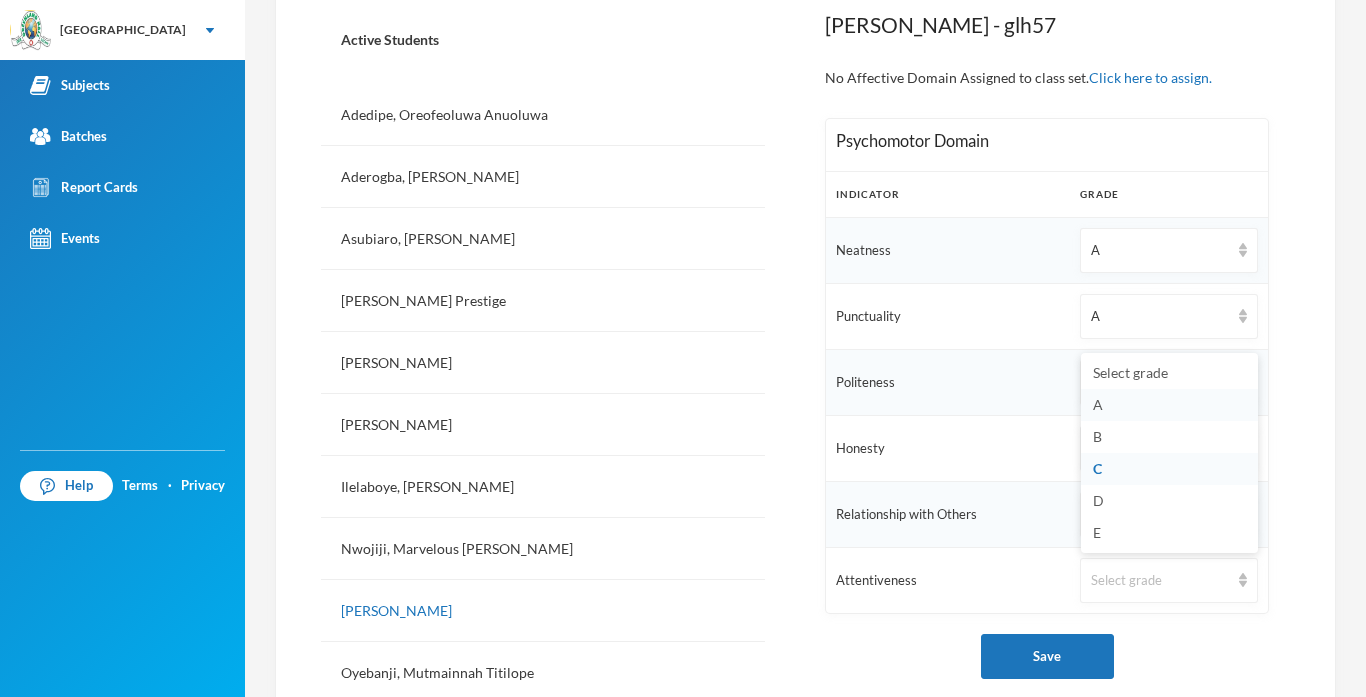 click on "A" at bounding box center (1098, 404) 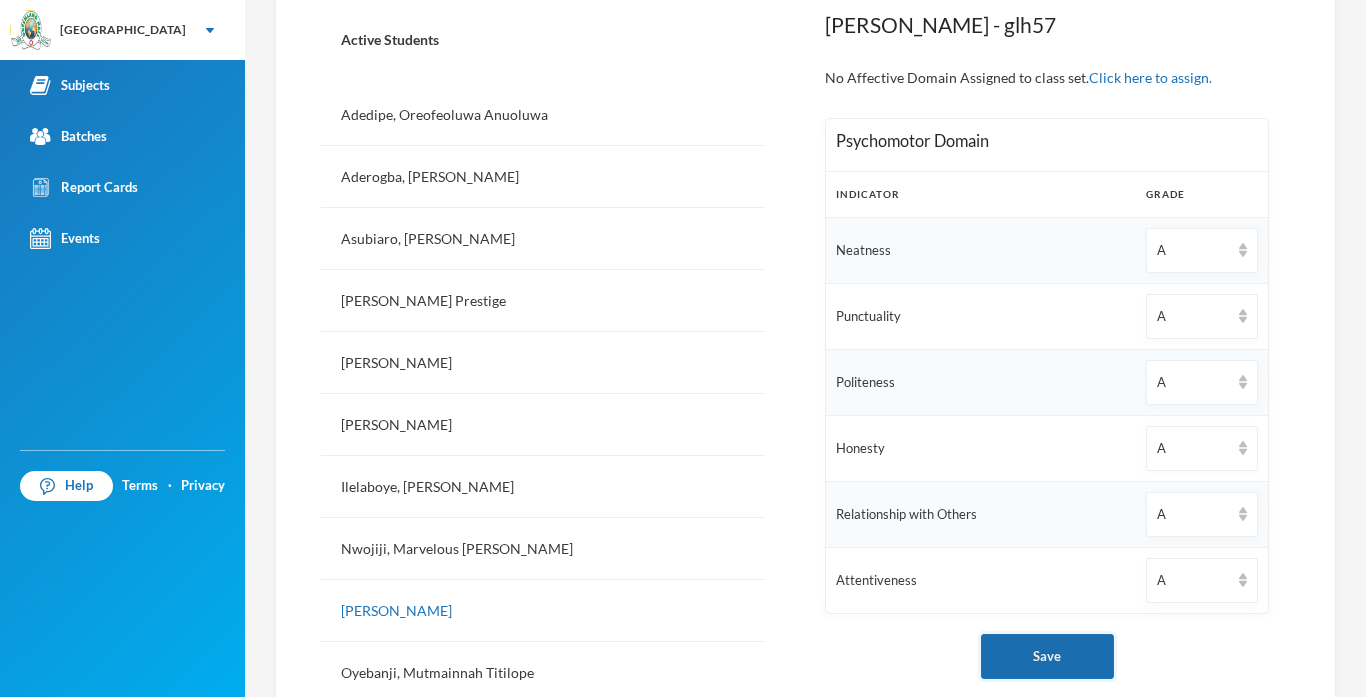 click on "Save" at bounding box center (1047, 656) 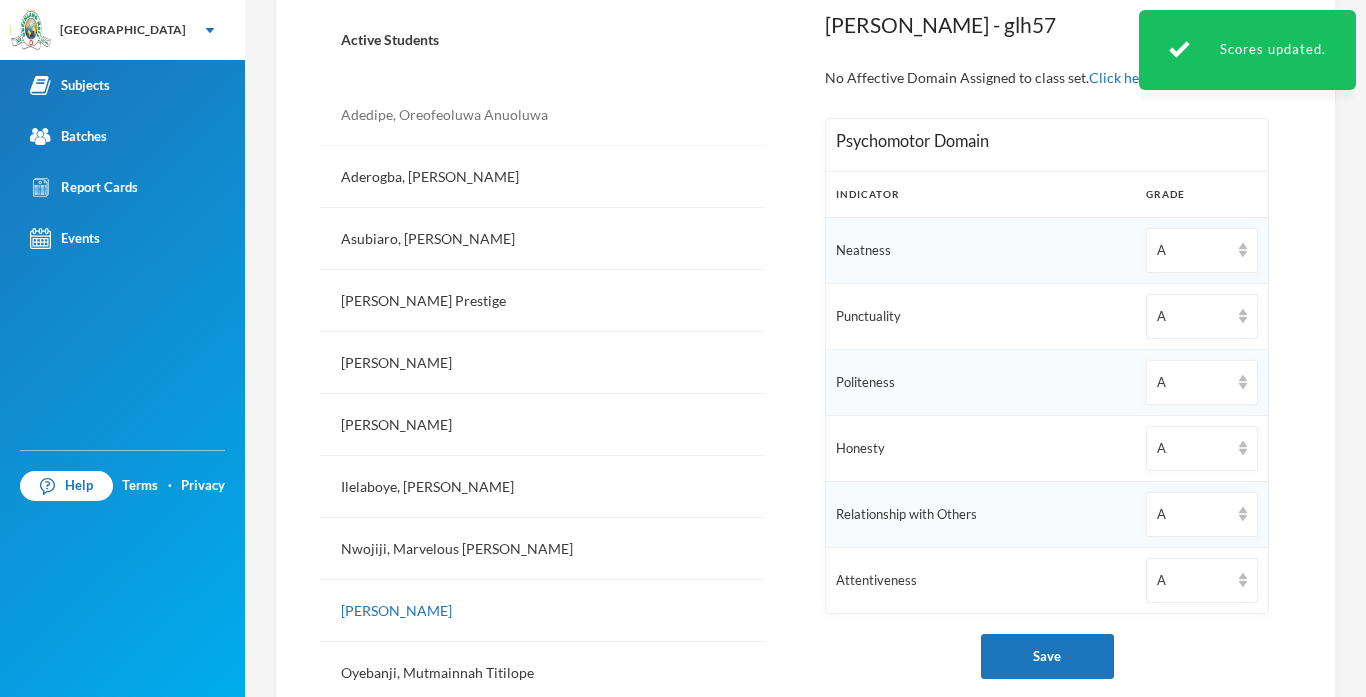 click on "Adedipe, Oreofeoluwa Anuoluwa" at bounding box center (543, 115) 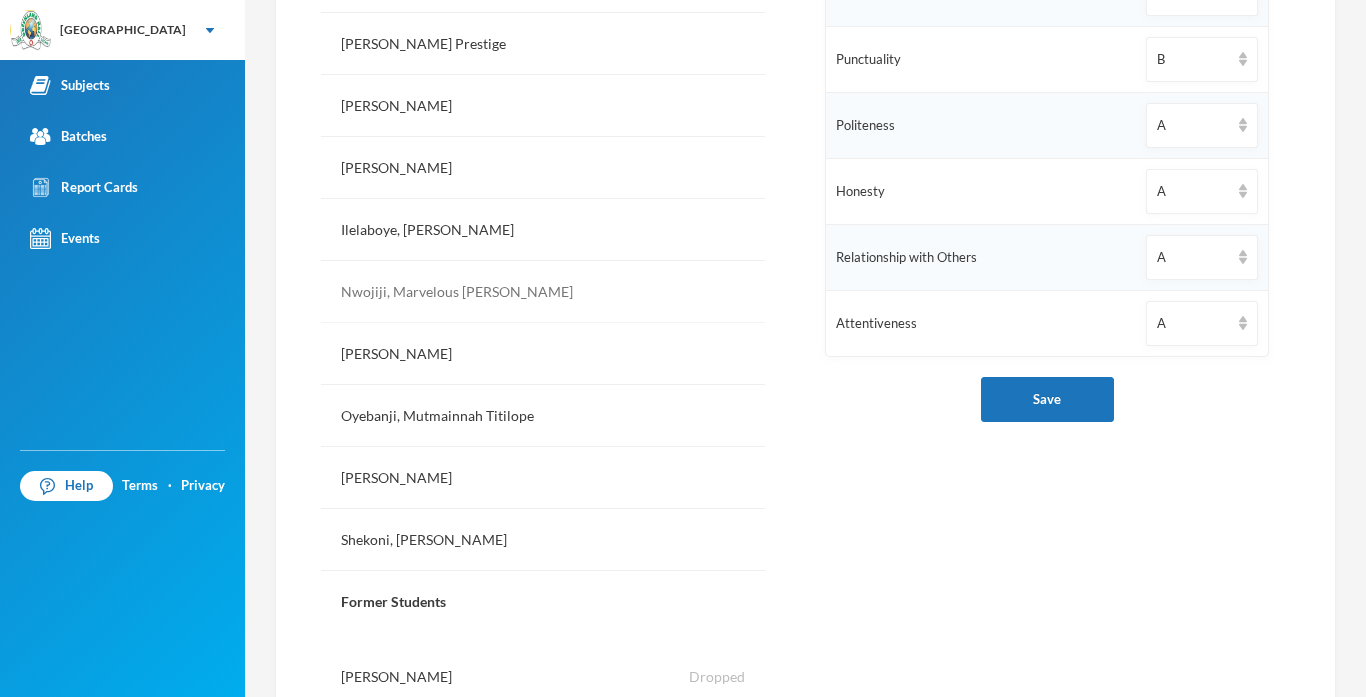 scroll, scrollTop: 800, scrollLeft: 0, axis: vertical 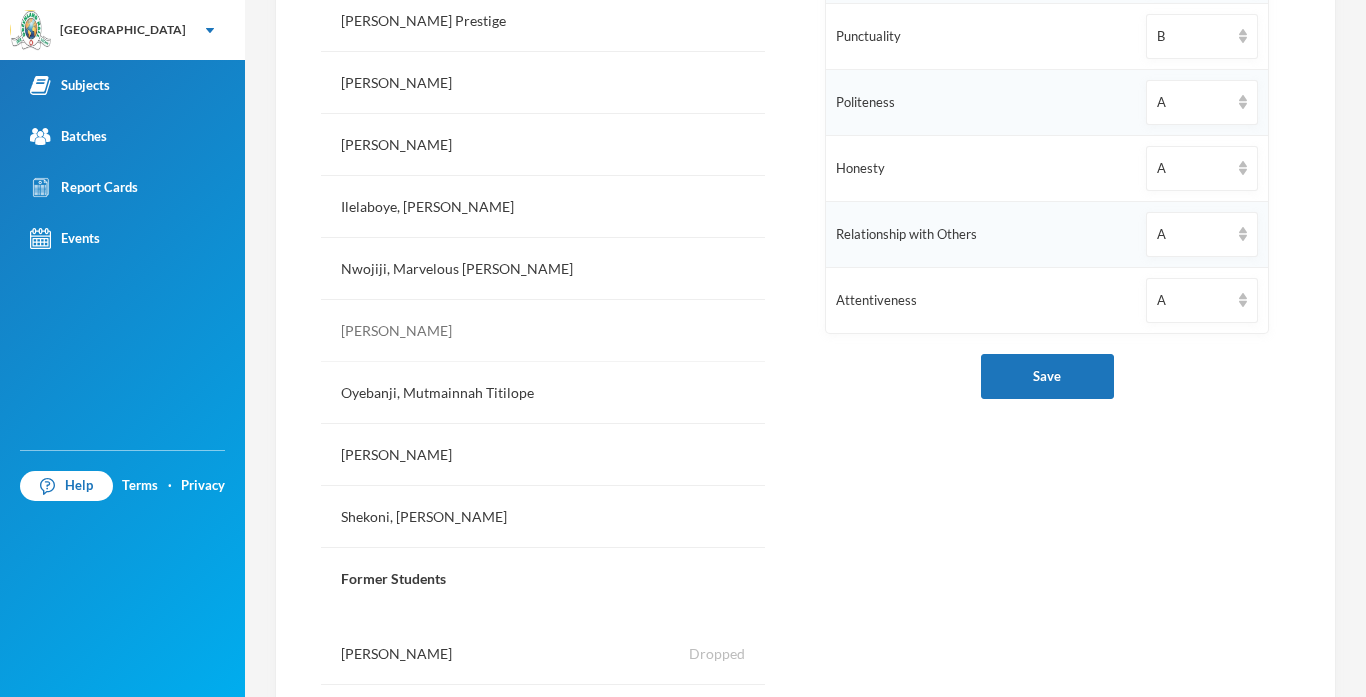 click on "[PERSON_NAME]" at bounding box center (543, 331) 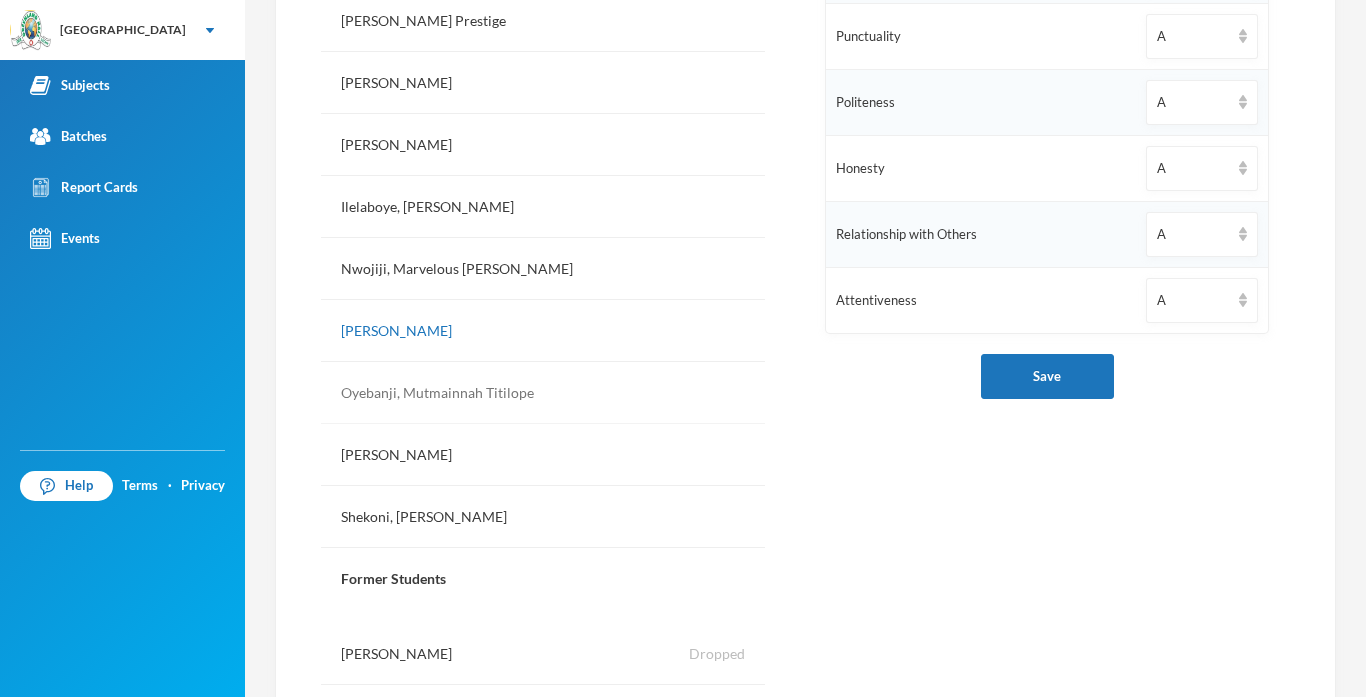 click on "Oyebanji, Mutmainnah Titilope" at bounding box center [543, 393] 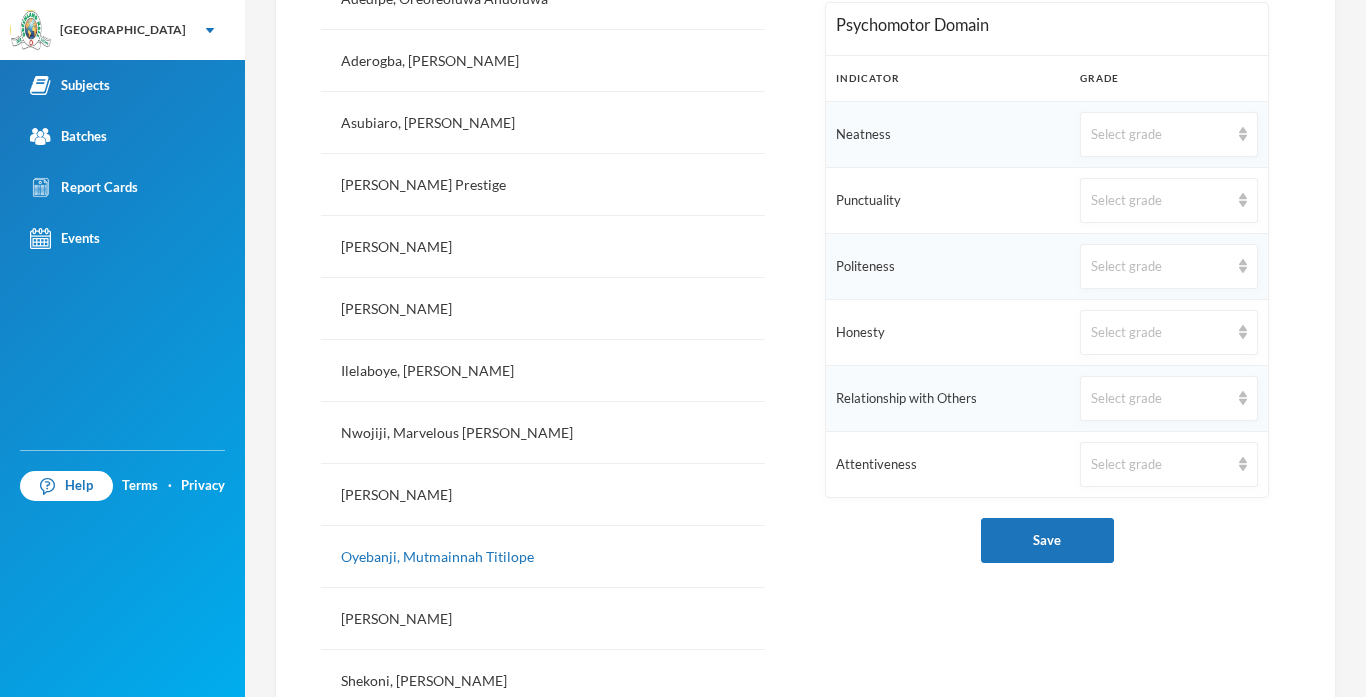 scroll, scrollTop: 640, scrollLeft: 0, axis: vertical 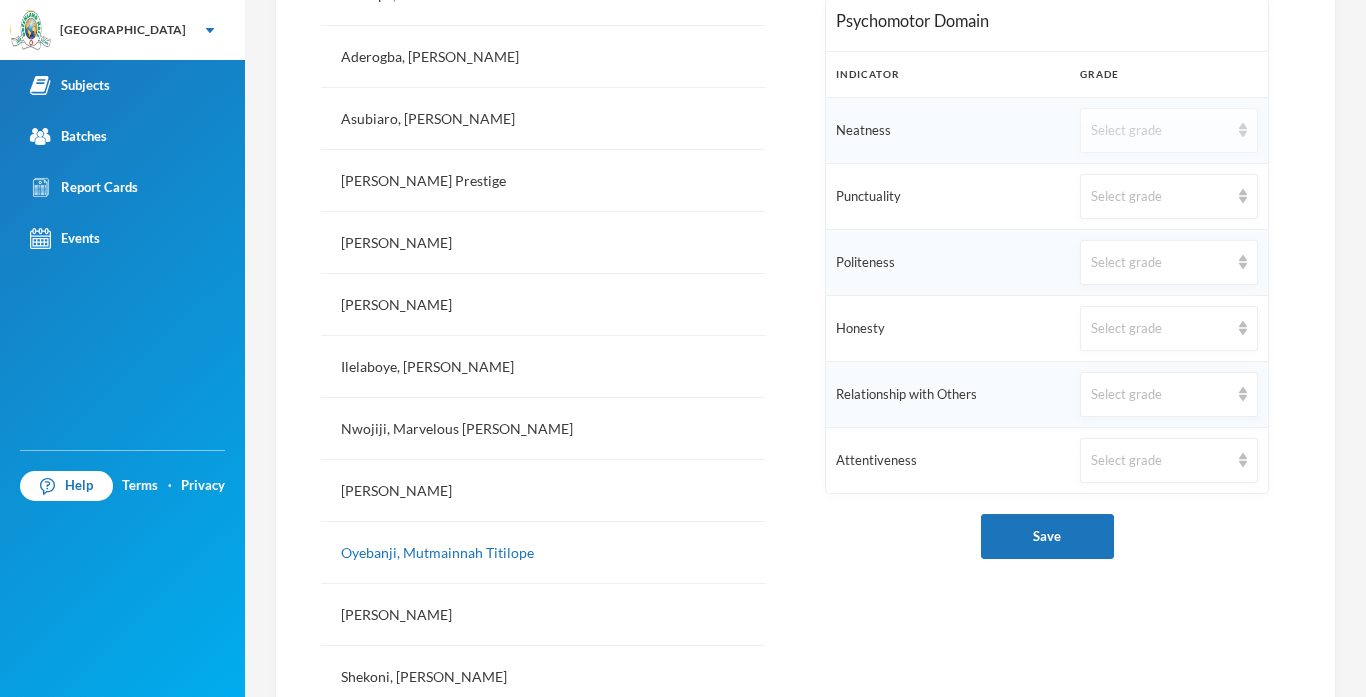 click on "Select grade" at bounding box center (1169, 130) 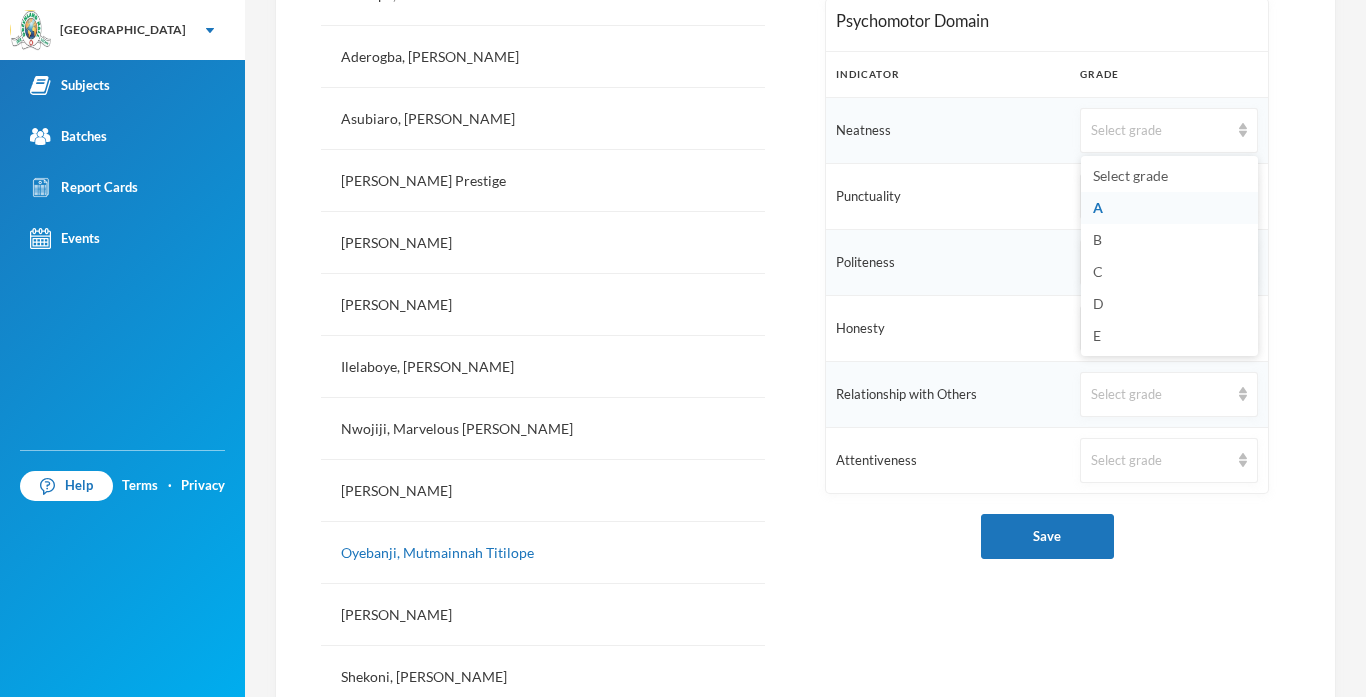 click on "A" at bounding box center [1169, 208] 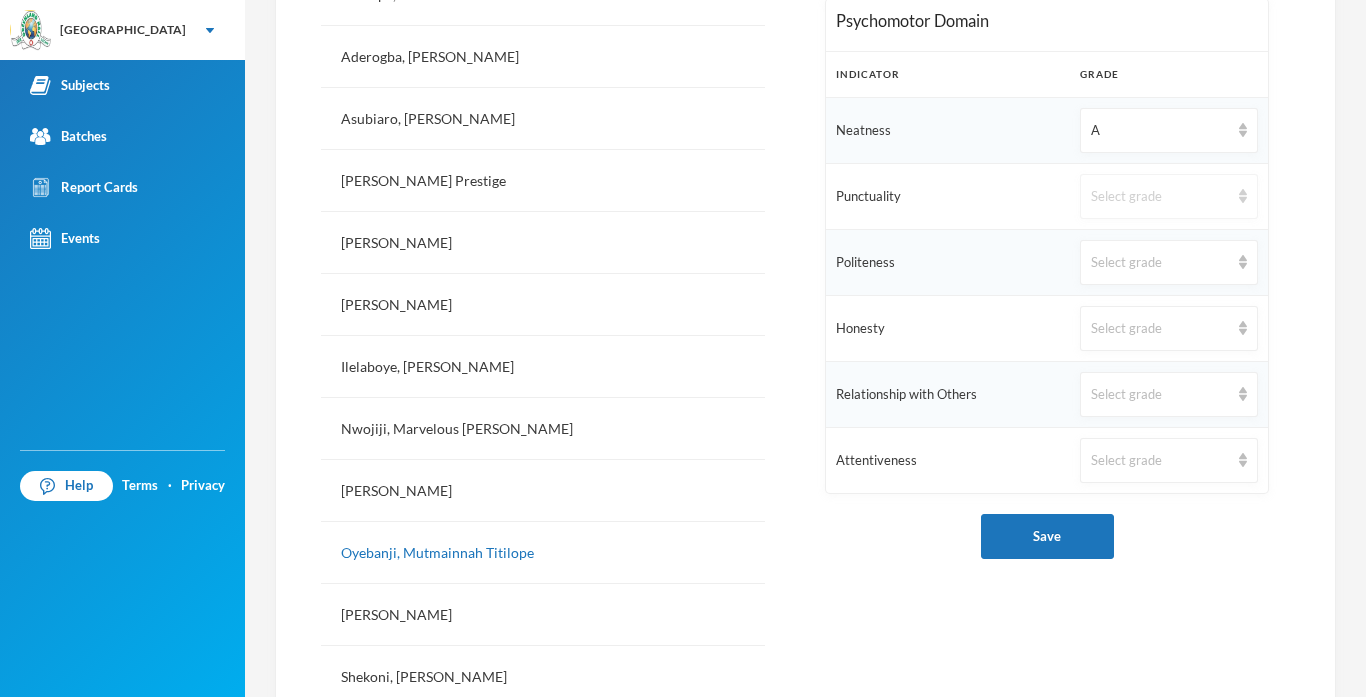 click on "Select grade" at bounding box center (1160, 197) 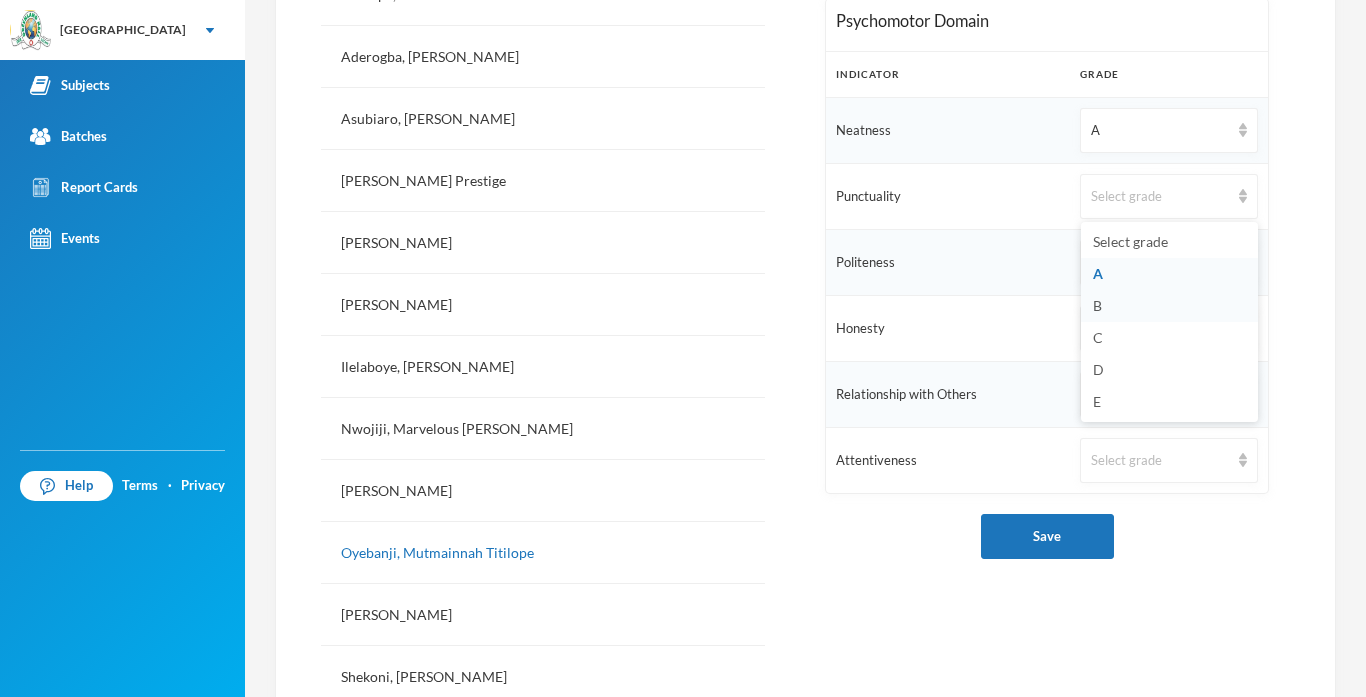 click on "B" at bounding box center (1097, 305) 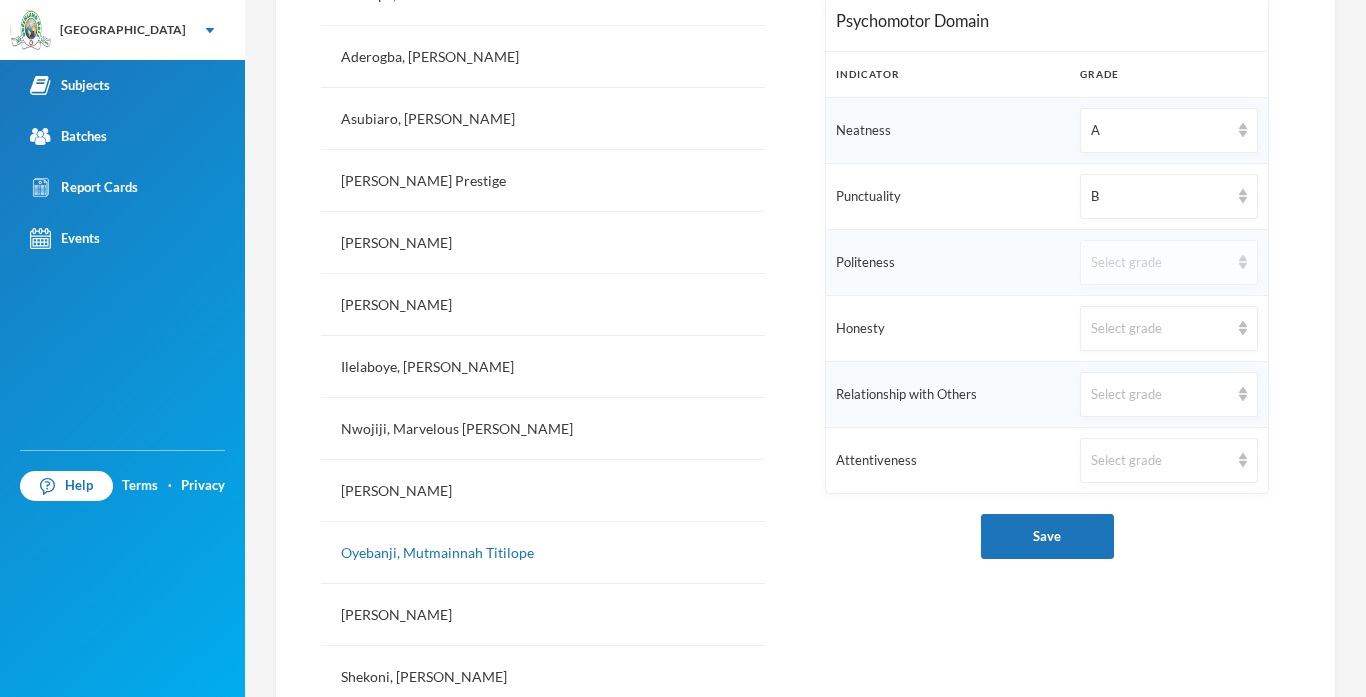 click on "Select grade" at bounding box center [1160, 263] 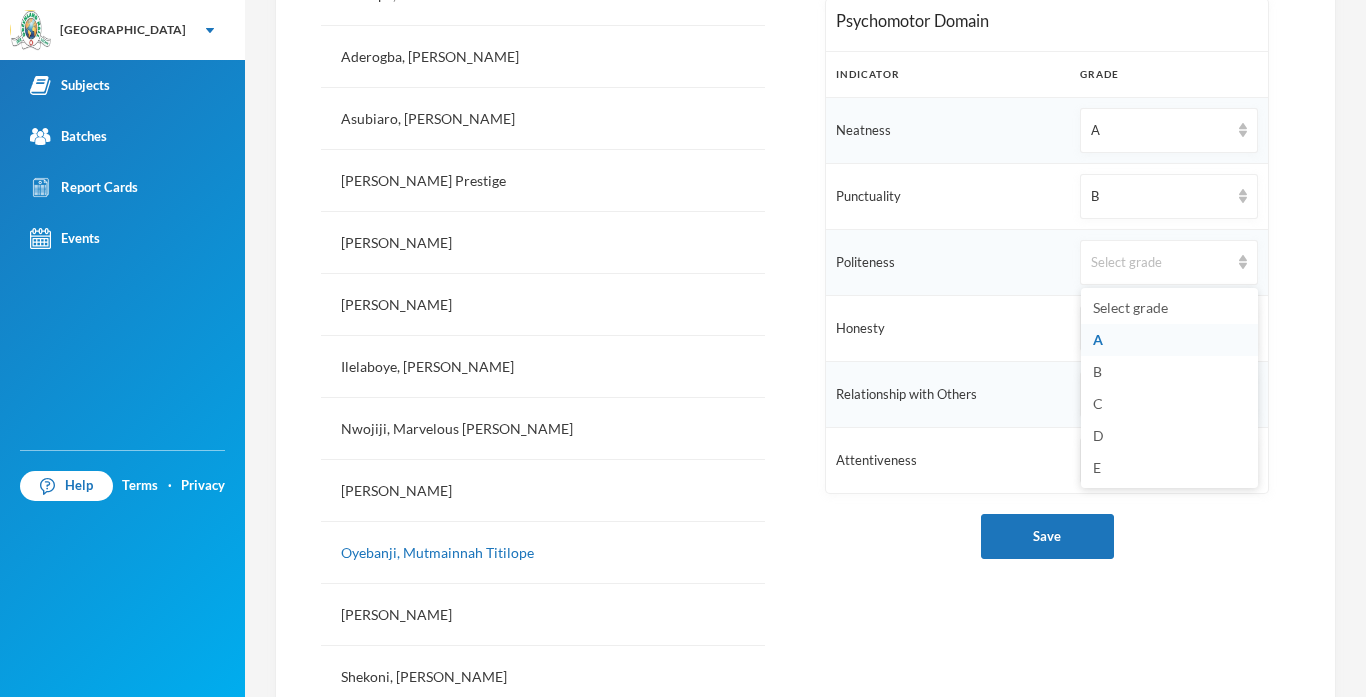 click on "A" at bounding box center (1169, 340) 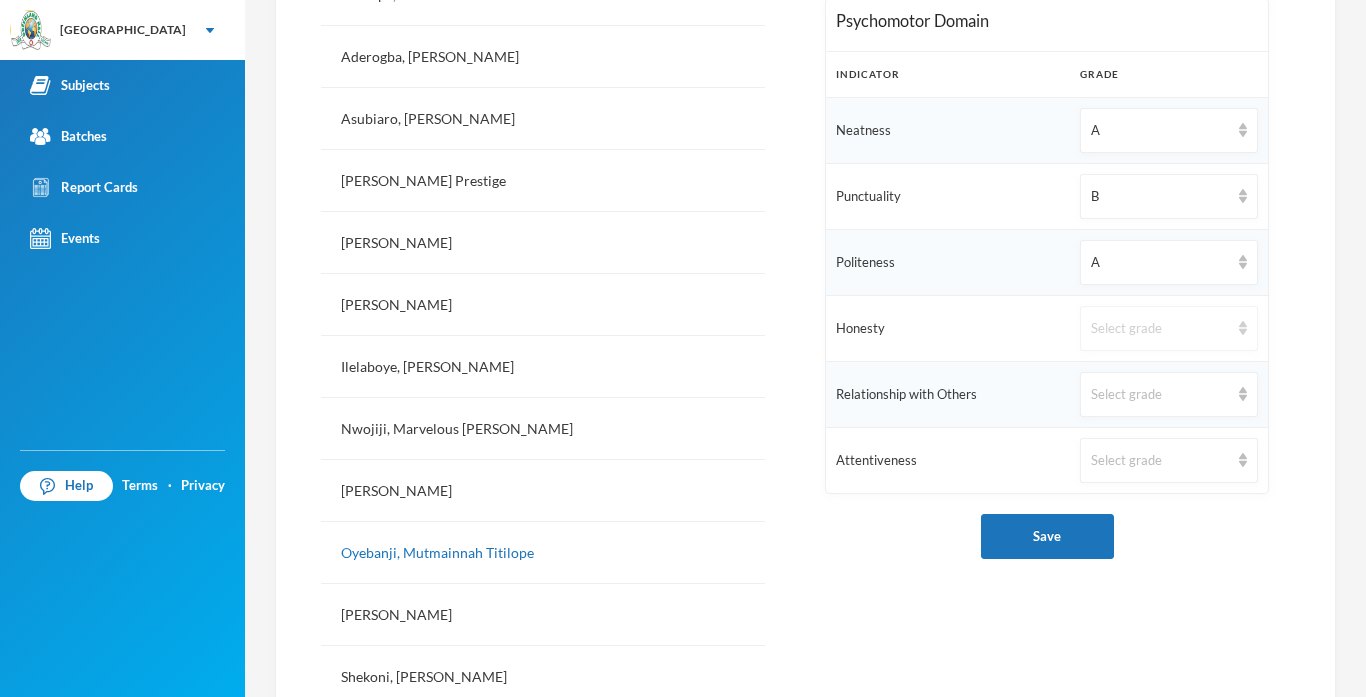 click on "Select grade" at bounding box center [1160, 329] 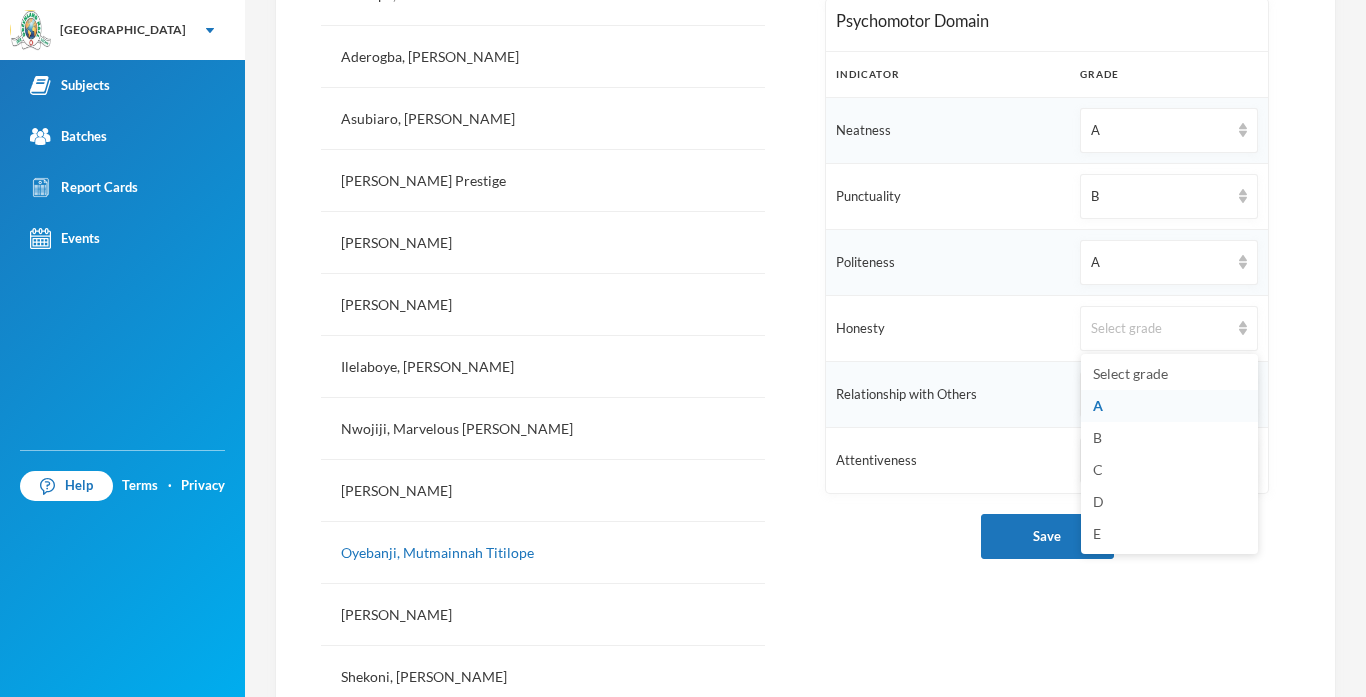 click on "A" at bounding box center (1169, 406) 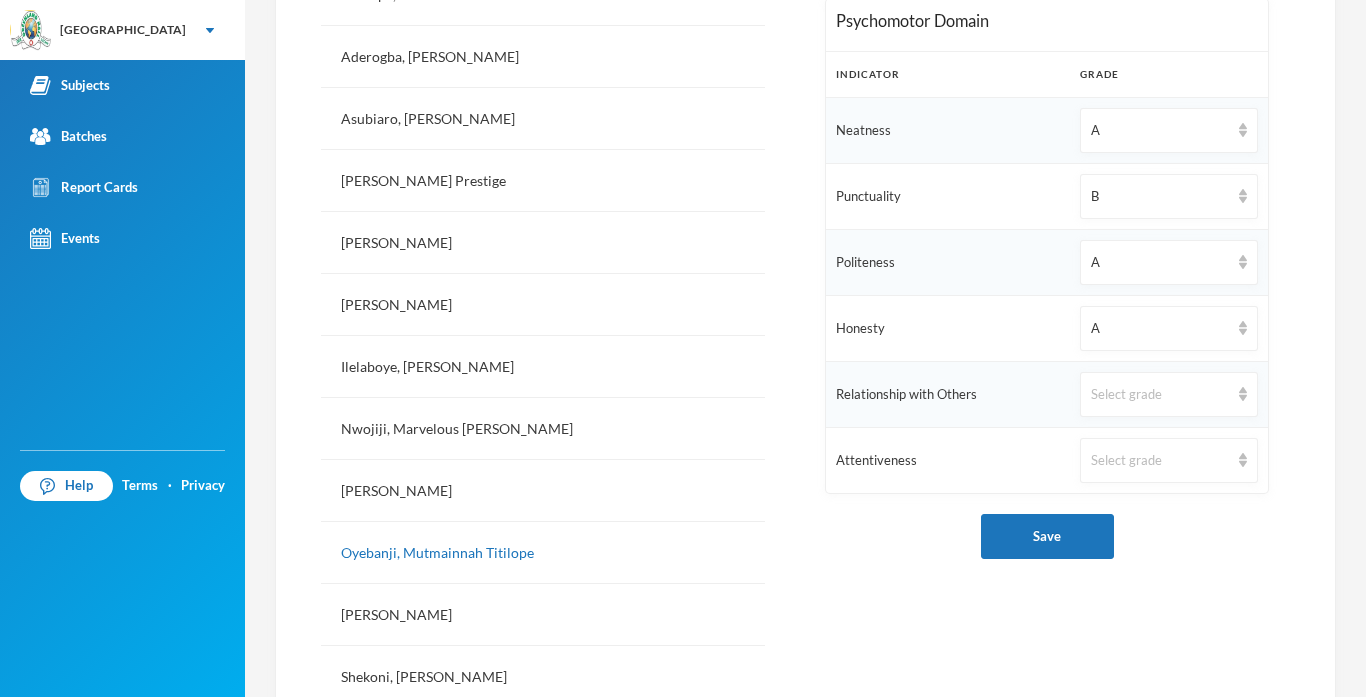click on "Select grade" at bounding box center [1169, 394] 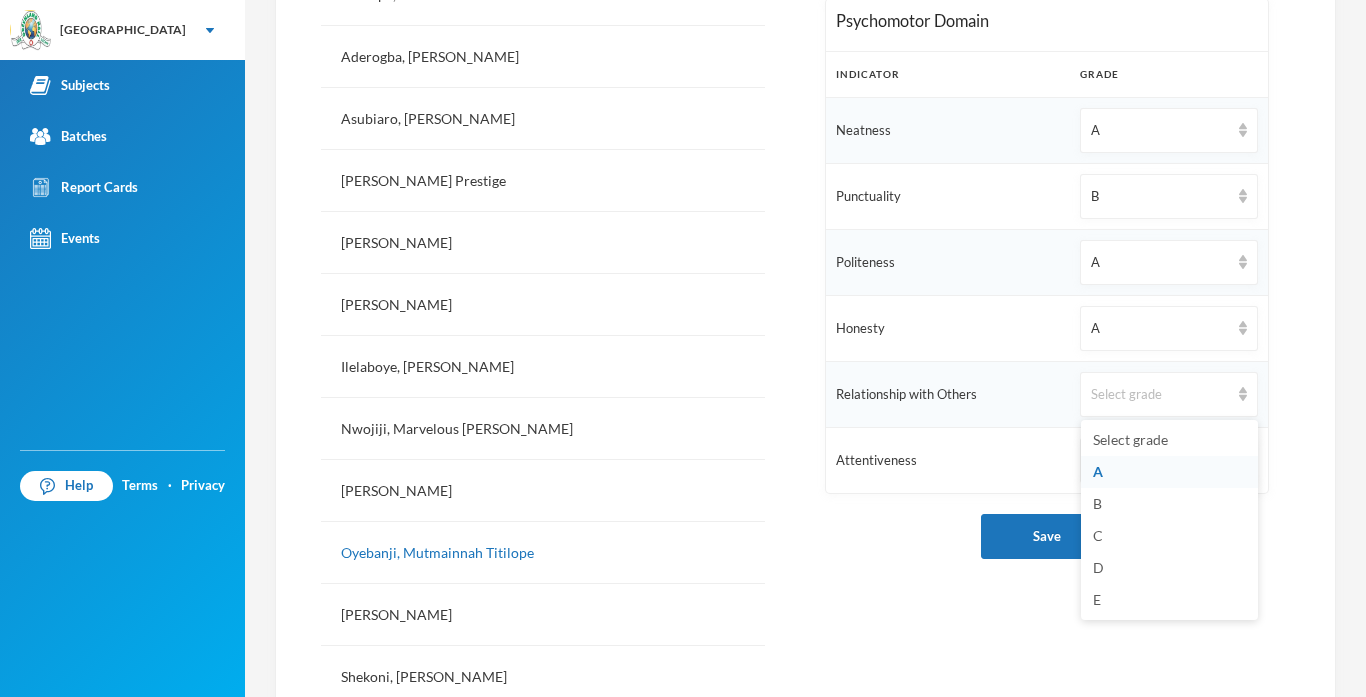 click on "A" at bounding box center [1098, 471] 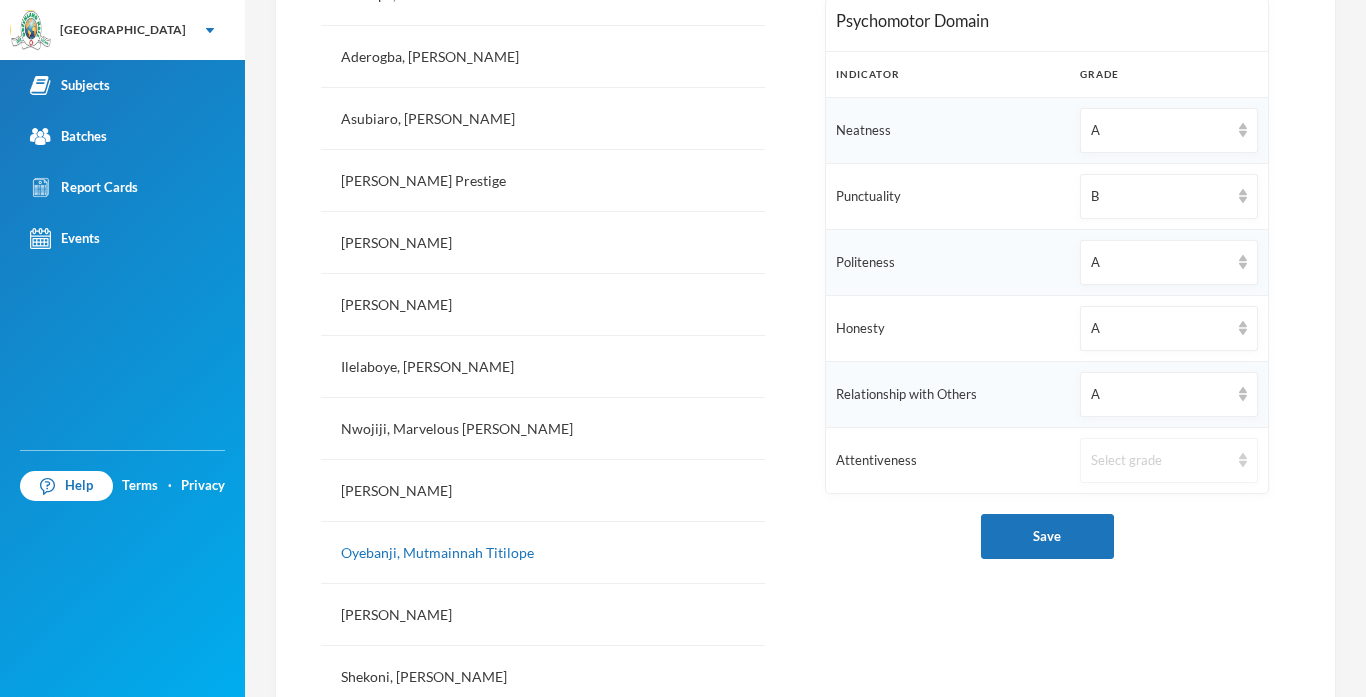 click on "Select grade" at bounding box center [1160, 461] 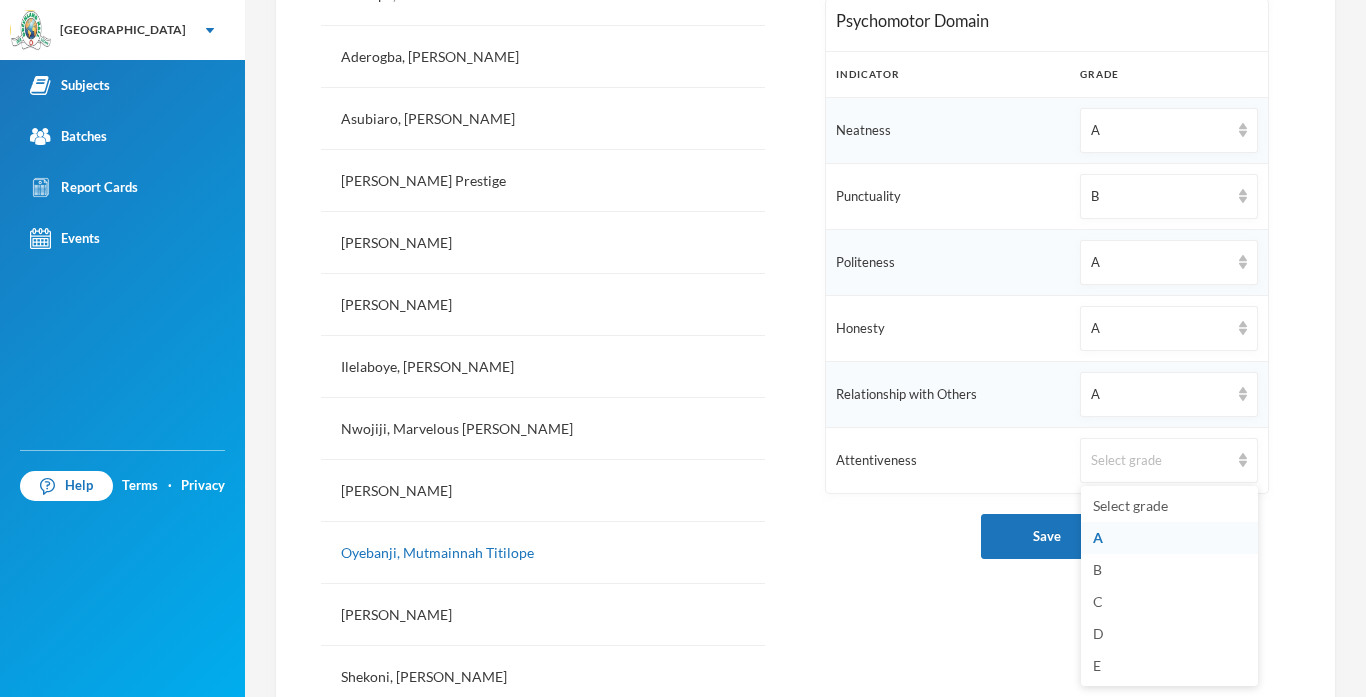 click on "A" at bounding box center (1169, 538) 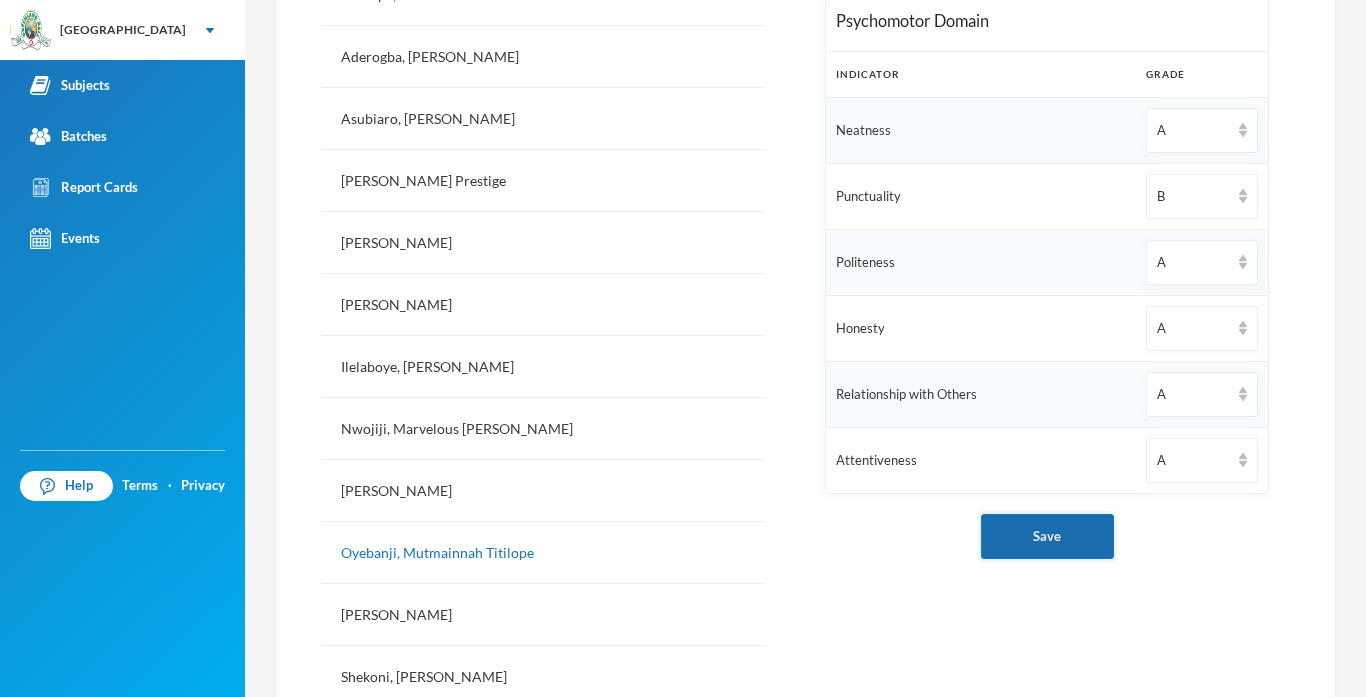 click on "Save" at bounding box center [1047, 536] 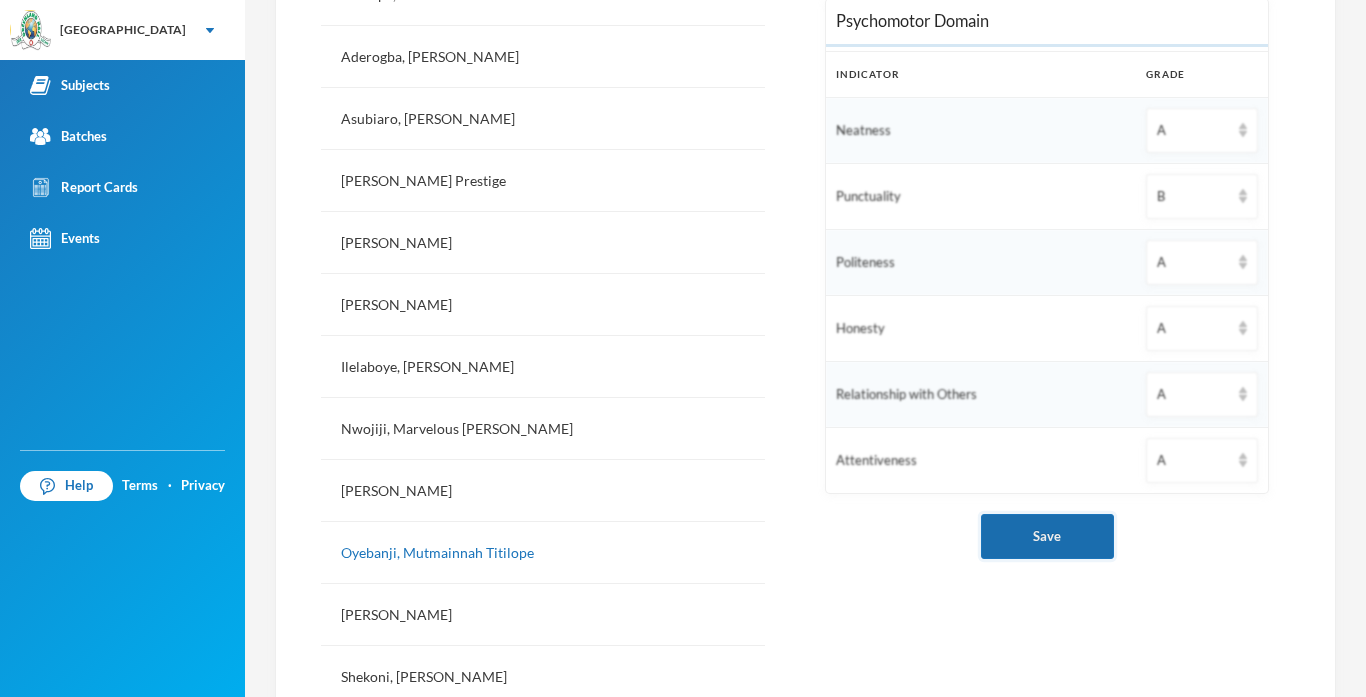 click on "Save" at bounding box center (1047, 536) 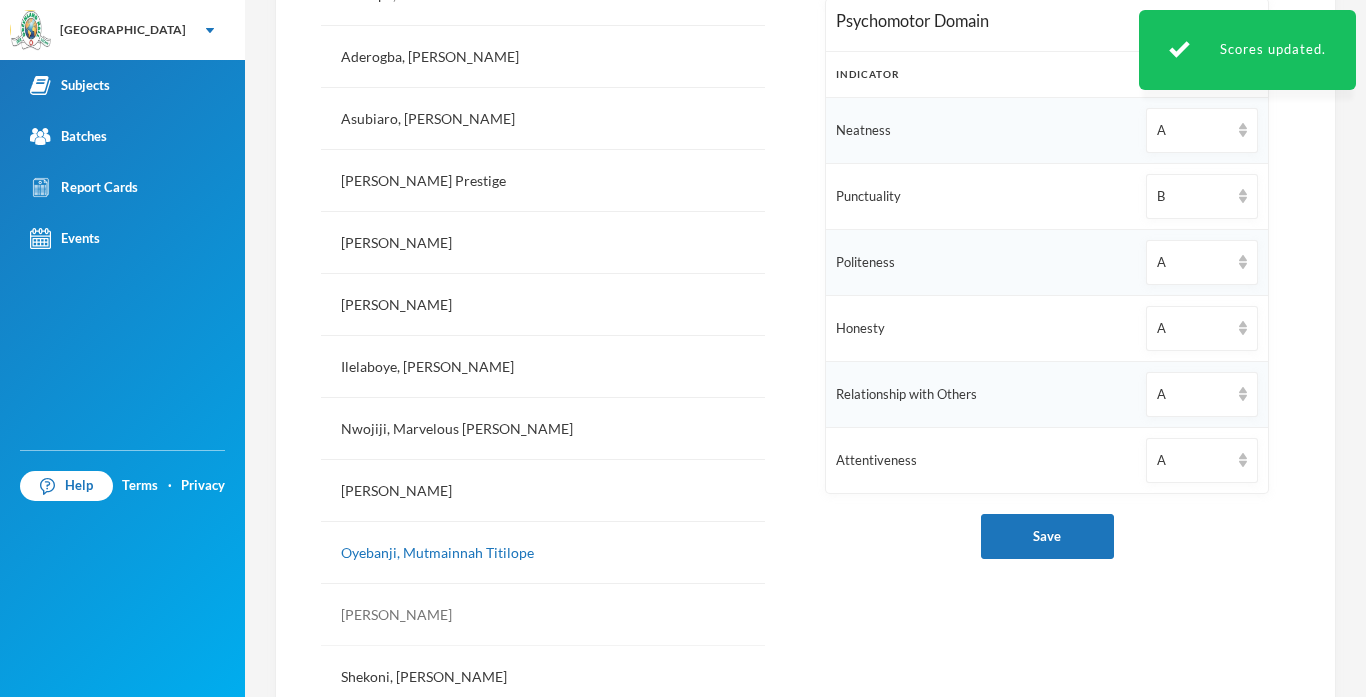 click on "[PERSON_NAME]" at bounding box center [543, 615] 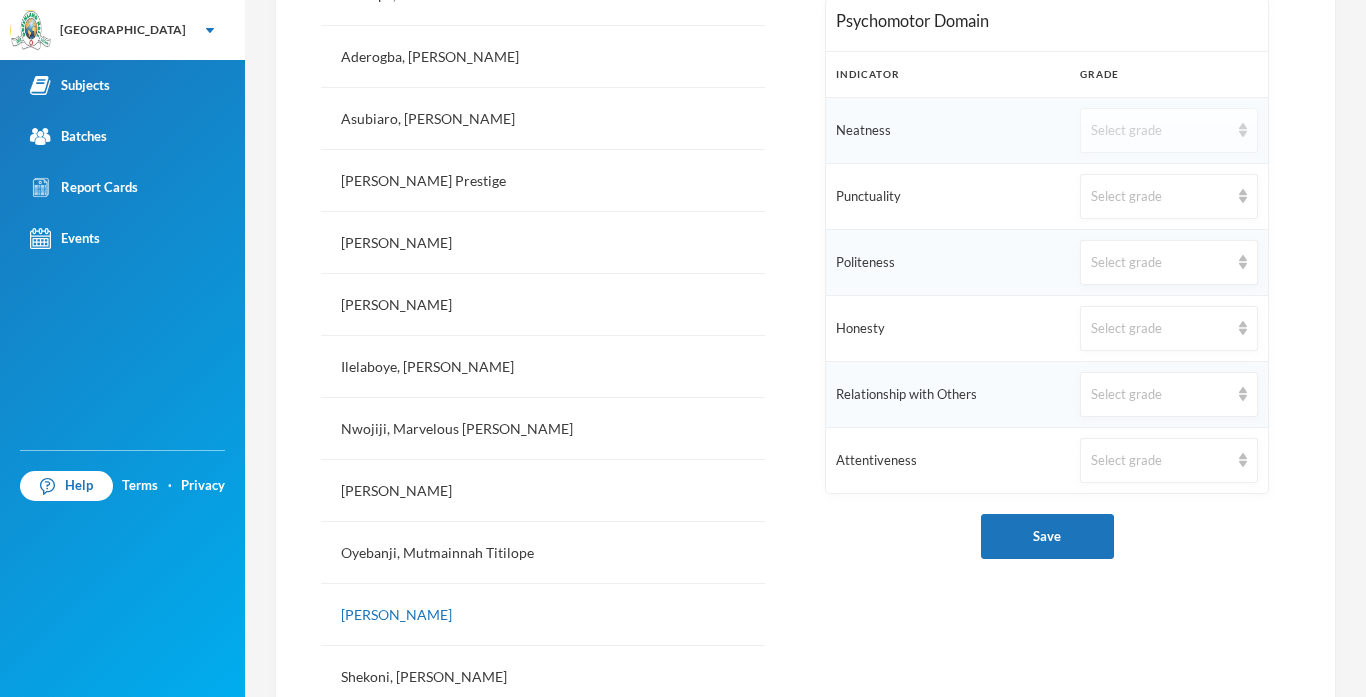 click on "Select grade" at bounding box center (1160, 131) 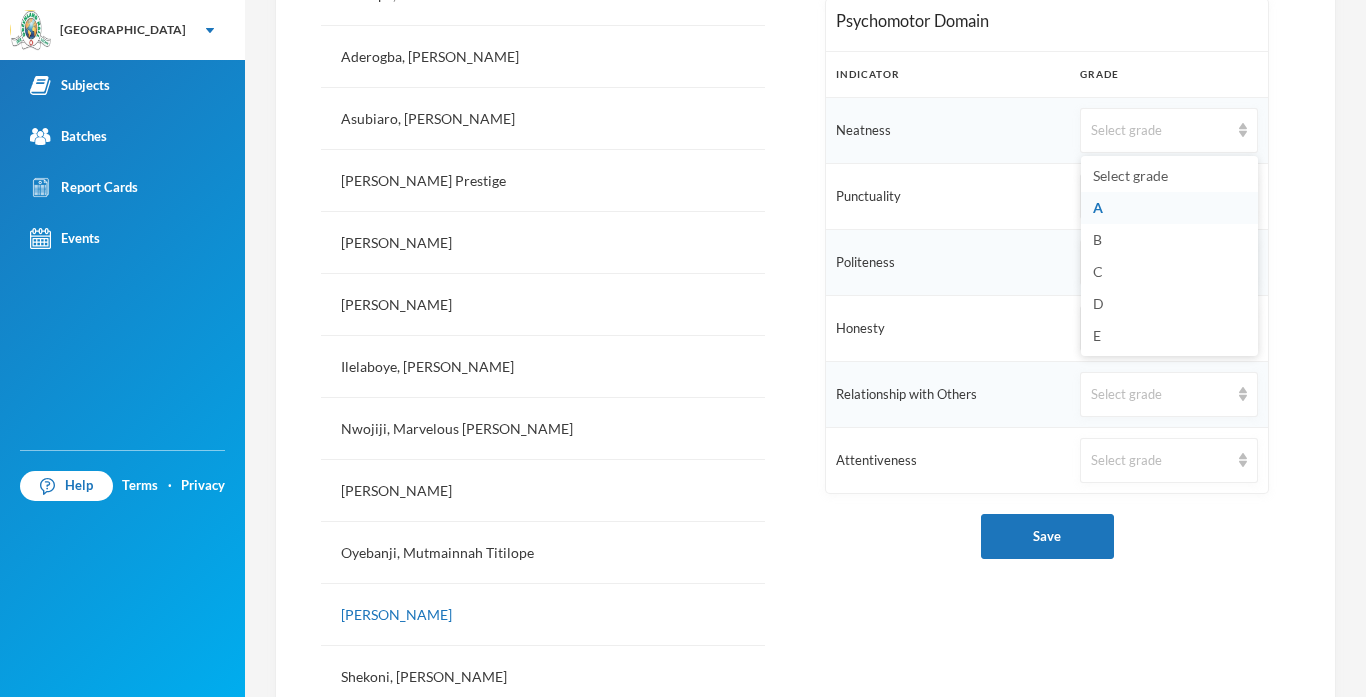 click on "A" at bounding box center [1098, 207] 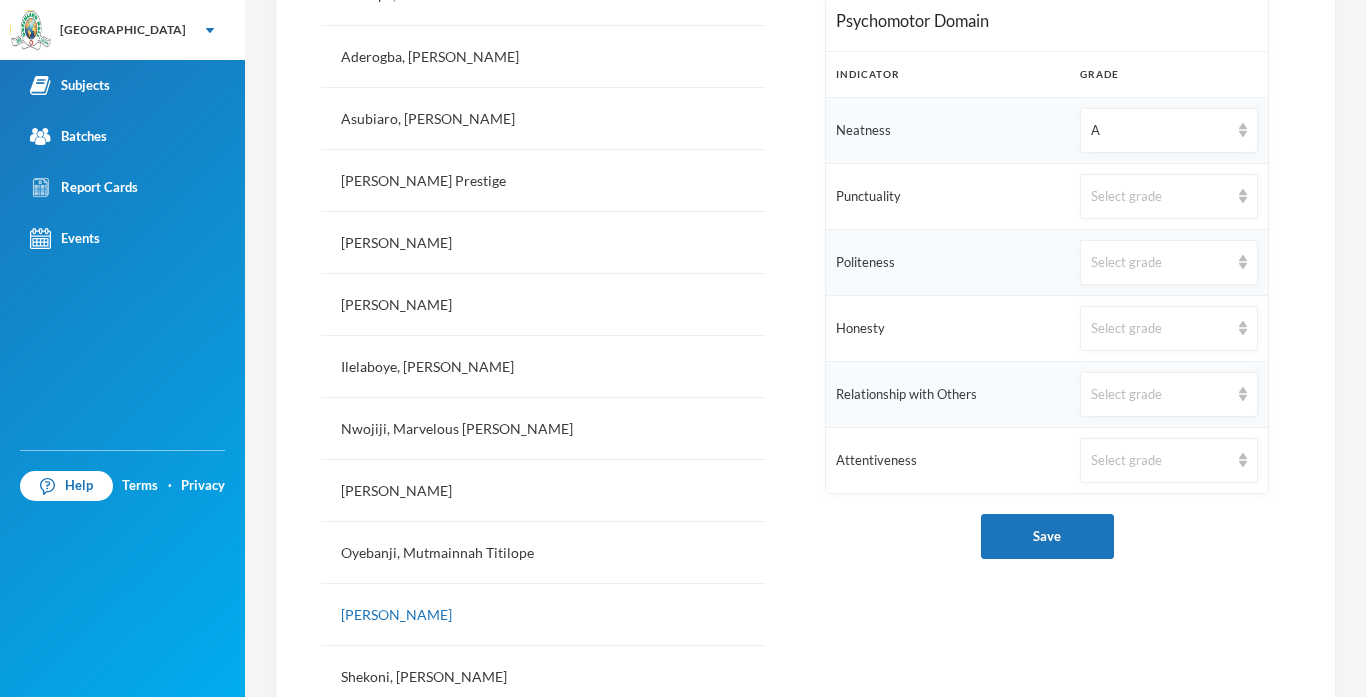 click on "Select grade" at bounding box center (1169, 196) 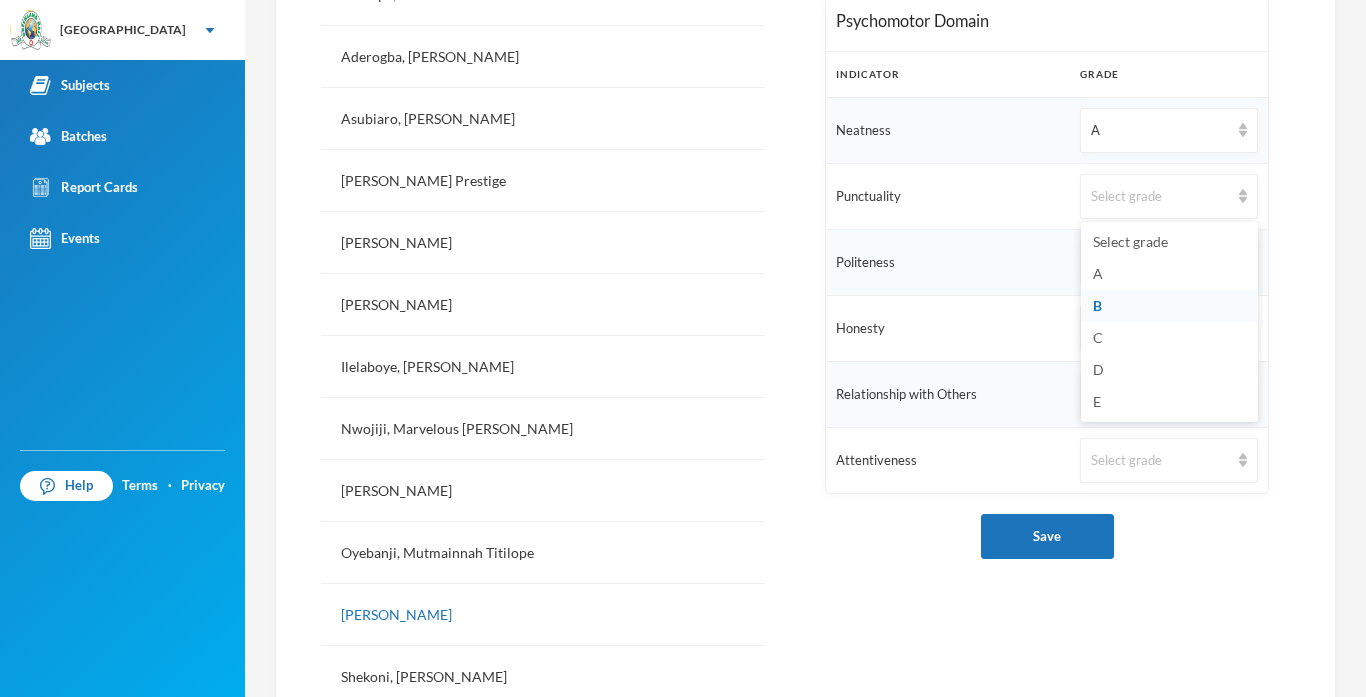 click on "B" at bounding box center (1097, 305) 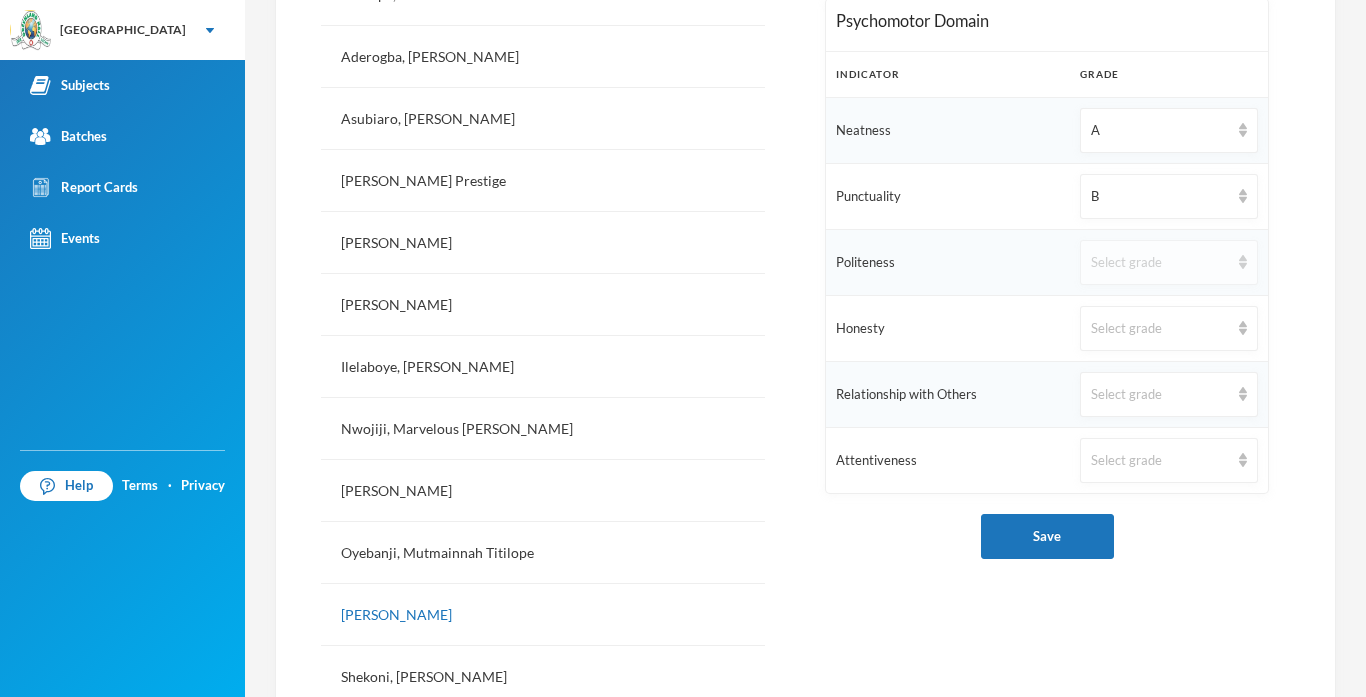 click on "Select grade" at bounding box center [1160, 263] 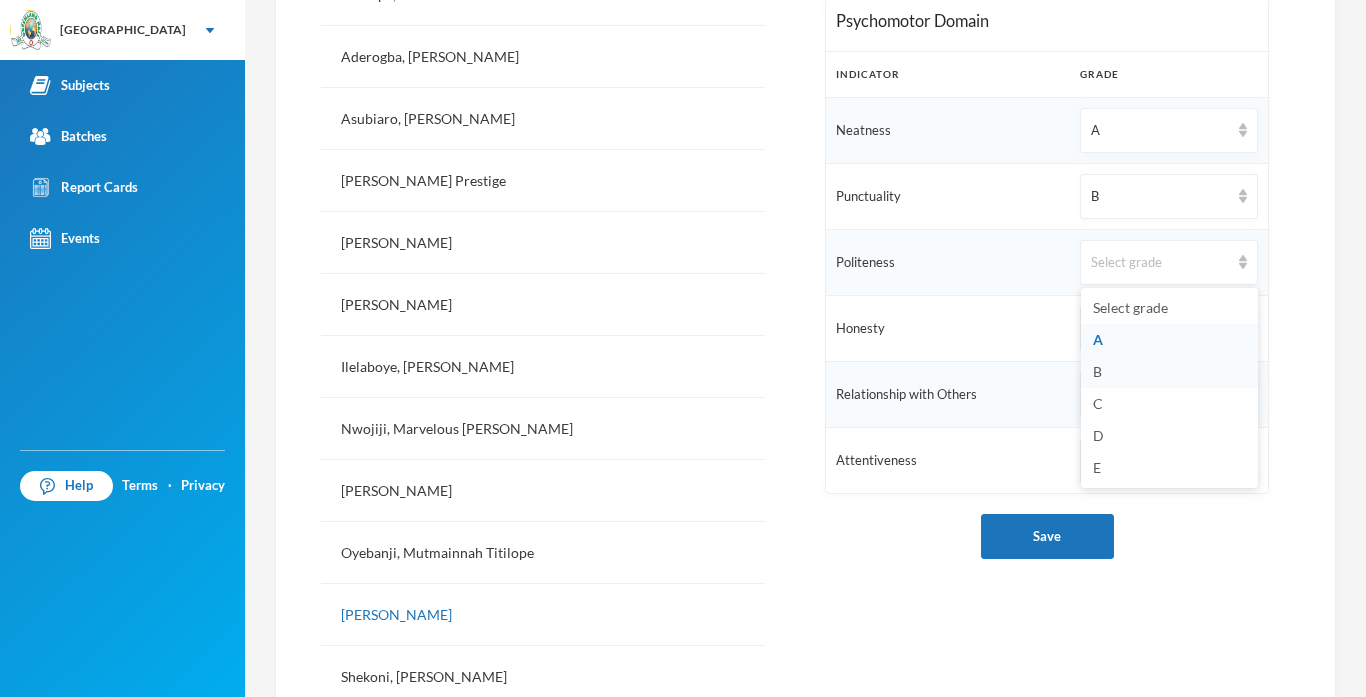 click on "B" at bounding box center (1097, 371) 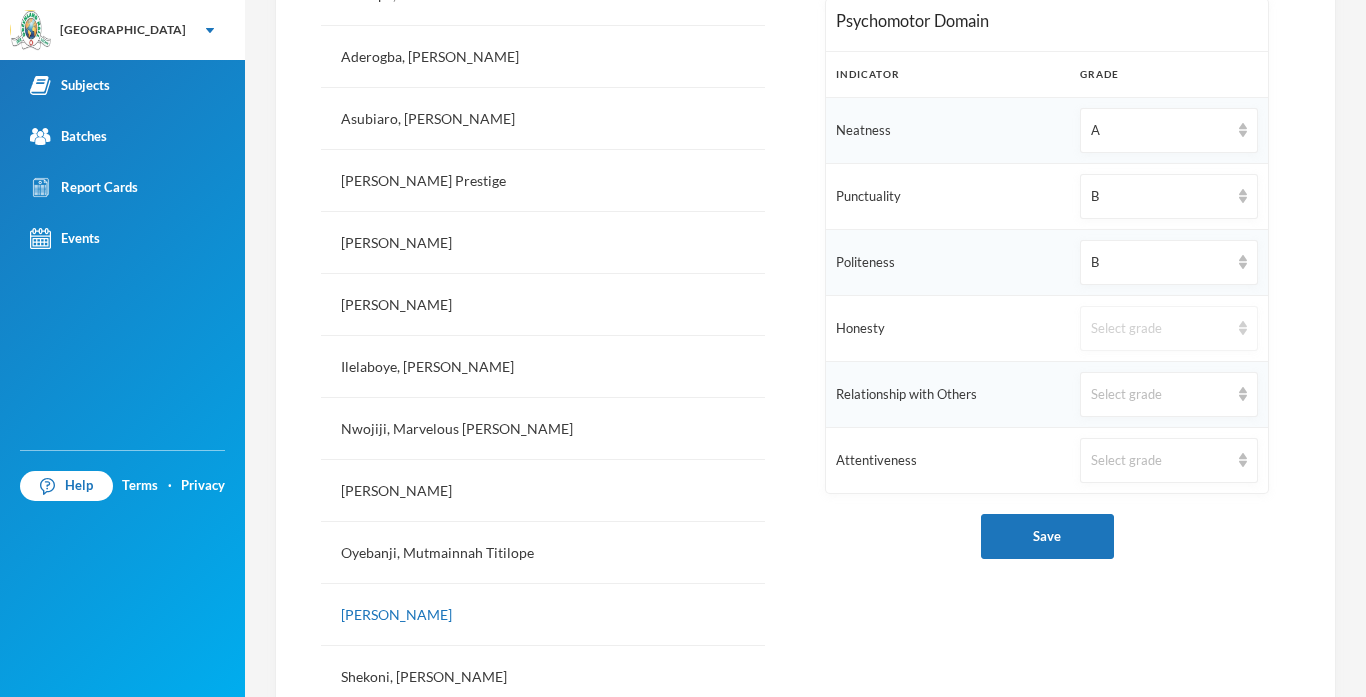 click on "Select grade" at bounding box center [1160, 329] 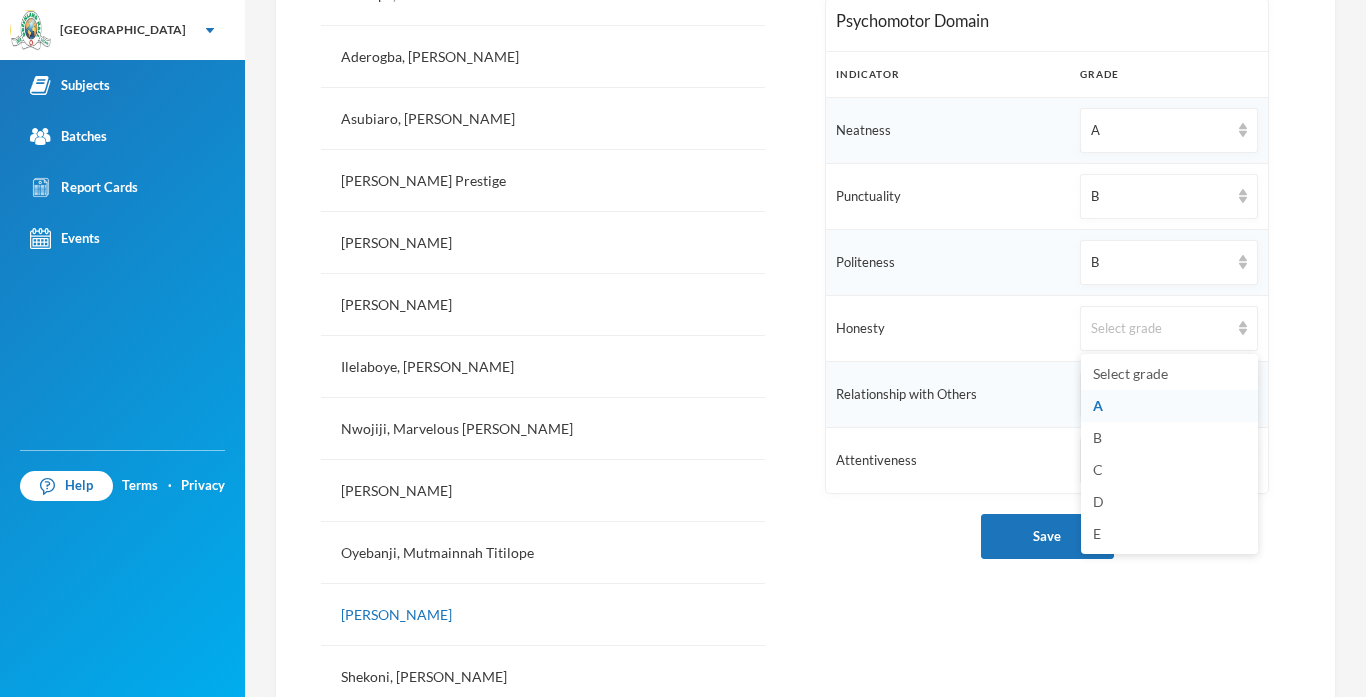 click on "A" at bounding box center (1169, 406) 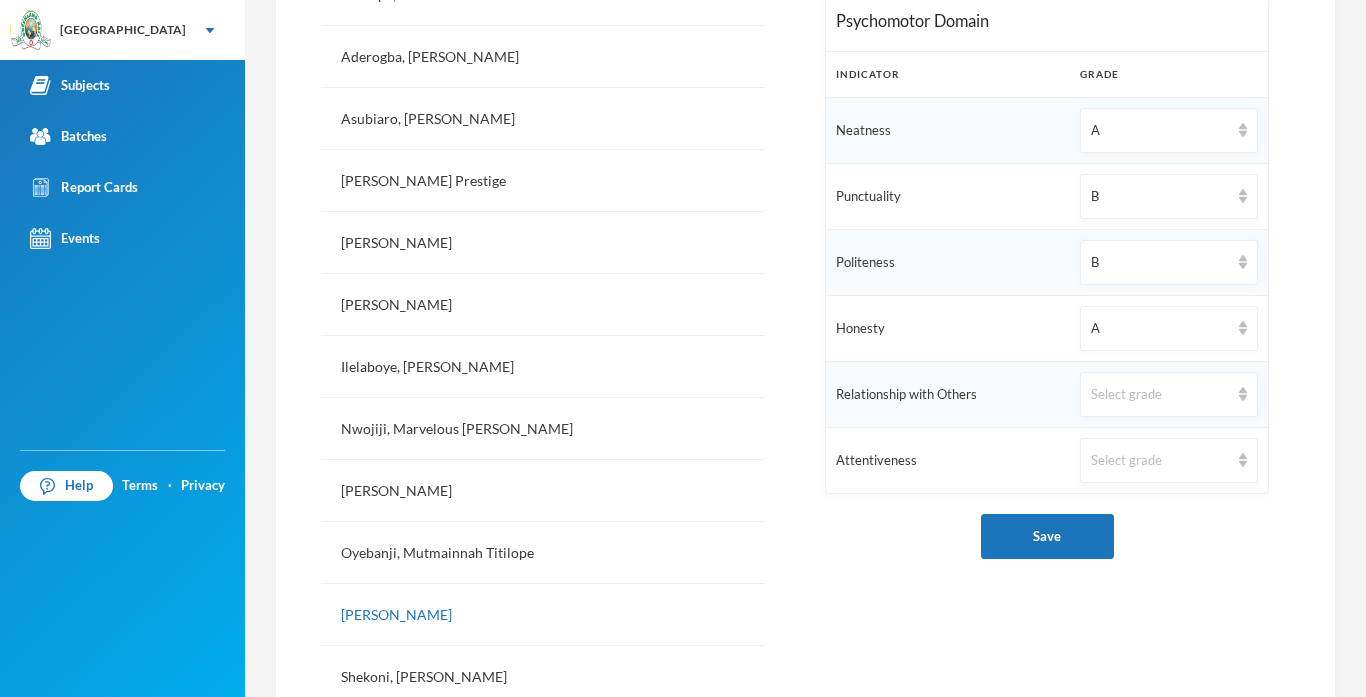 click on "Select grade" at bounding box center [1169, 394] 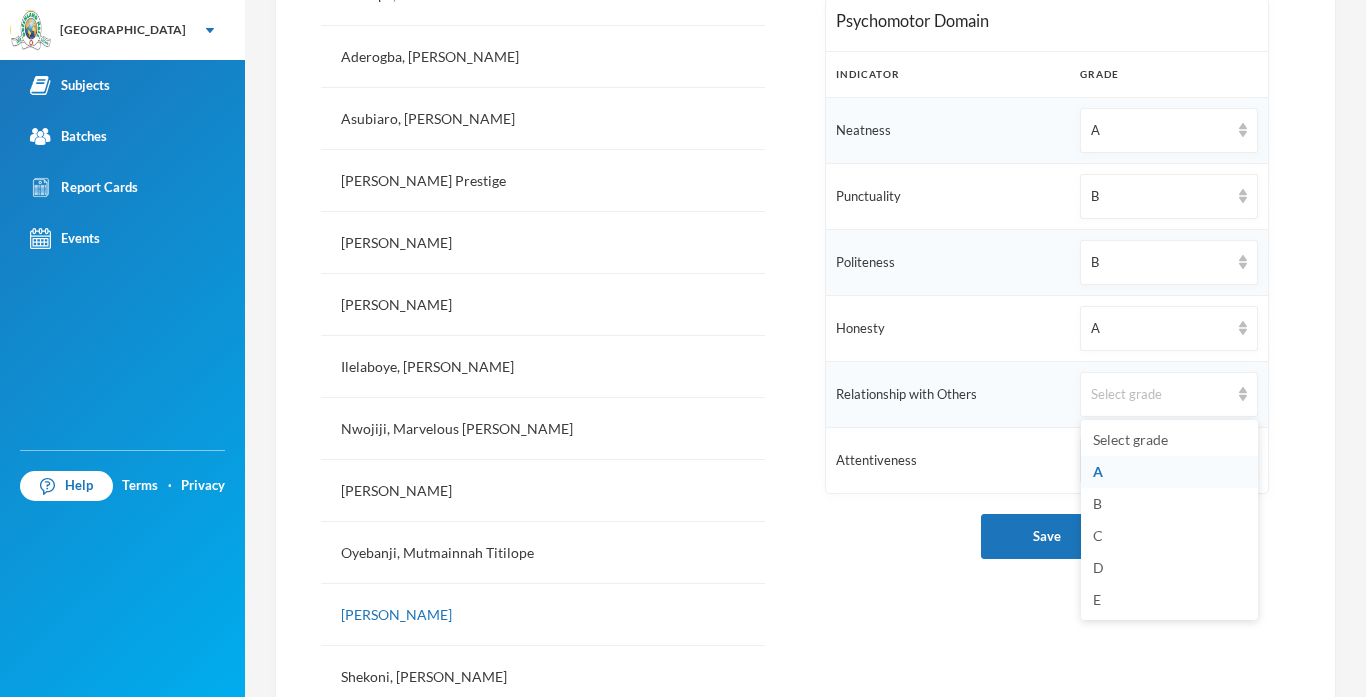 click on "A" at bounding box center (1169, 472) 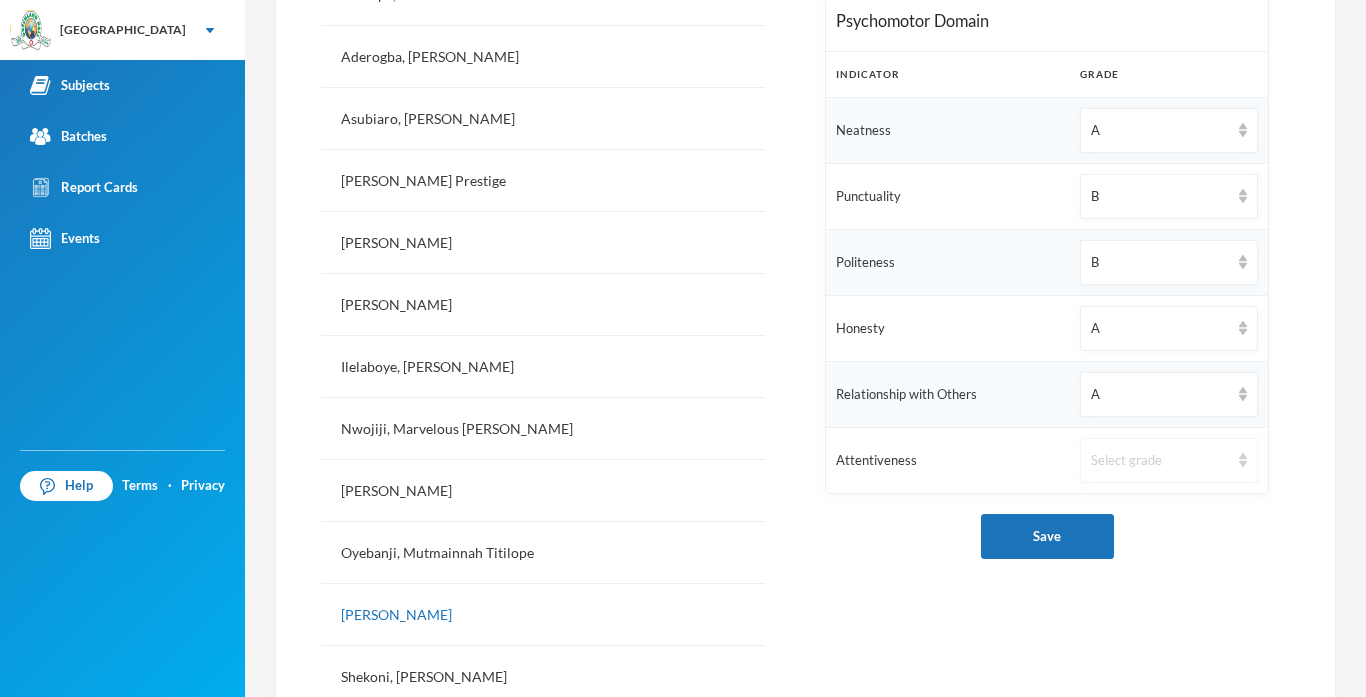 click on "Select grade" at bounding box center [1160, 461] 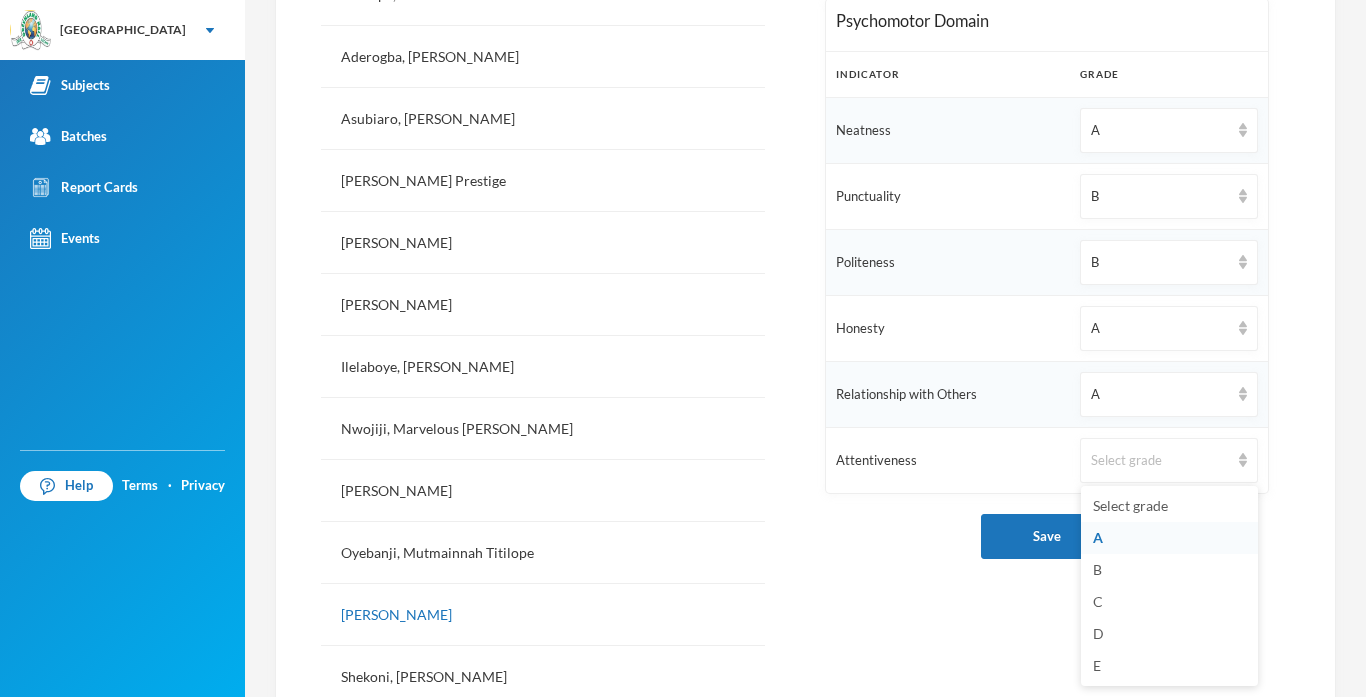 click on "A" at bounding box center [1098, 537] 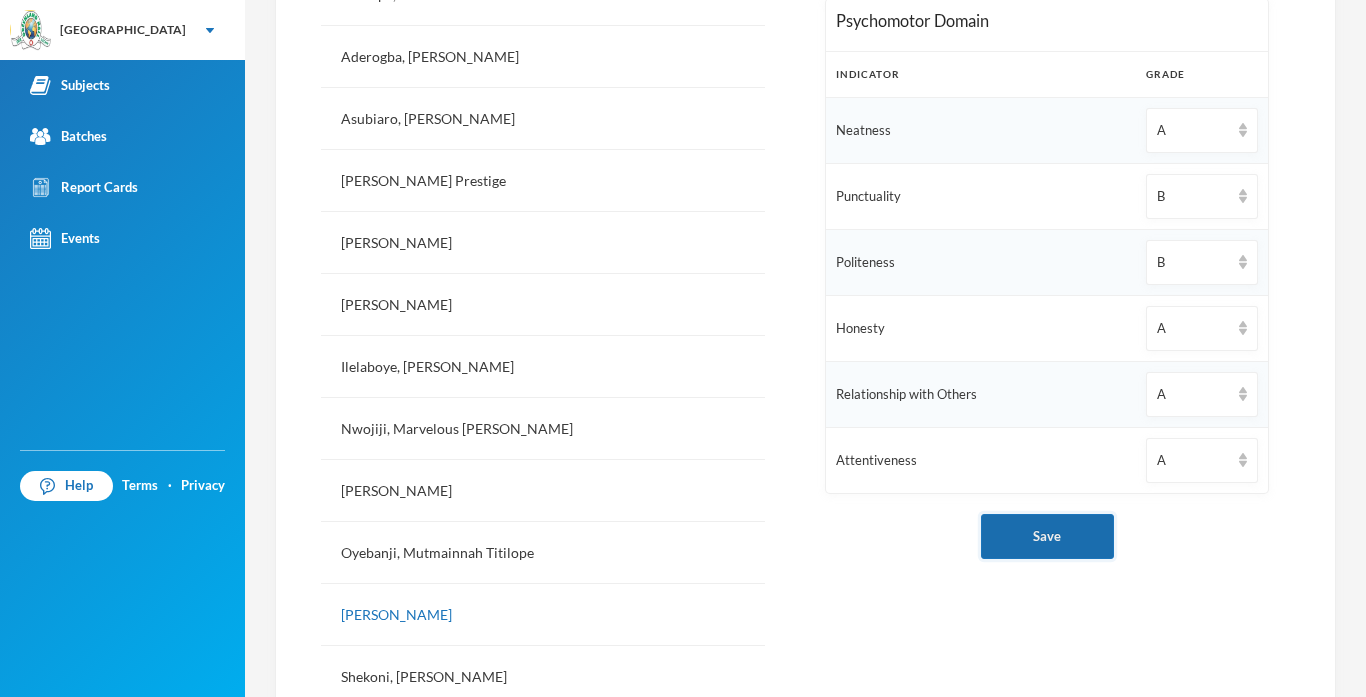 click on "Save" at bounding box center (1047, 536) 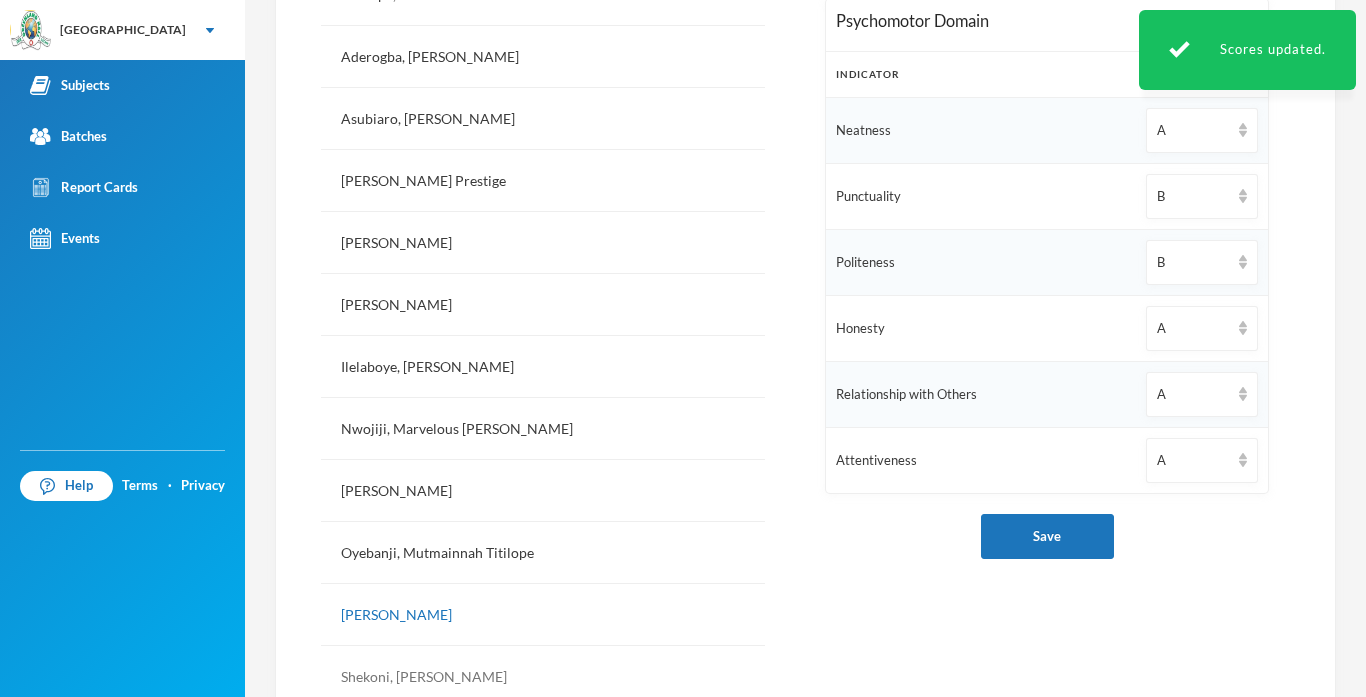 click on "Shekoni, [PERSON_NAME]" at bounding box center (543, 677) 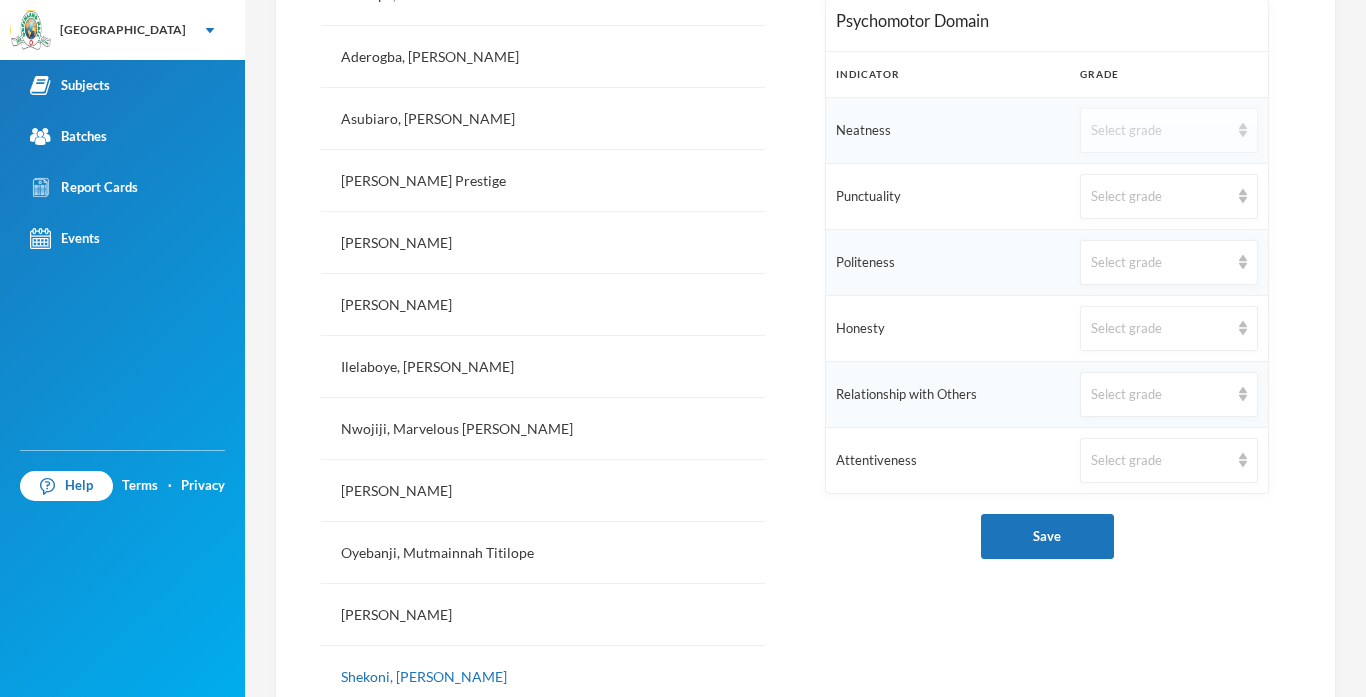 click on "Select grade" at bounding box center (1169, 130) 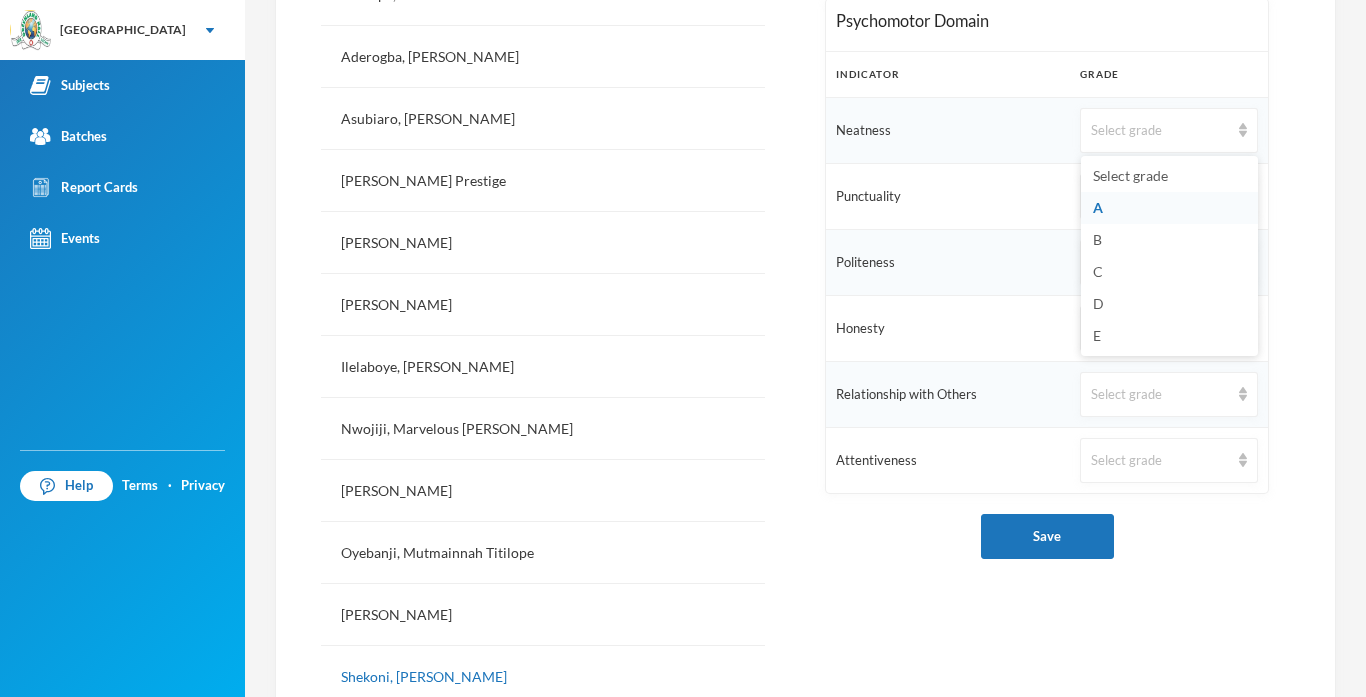 click on "A" at bounding box center [1169, 208] 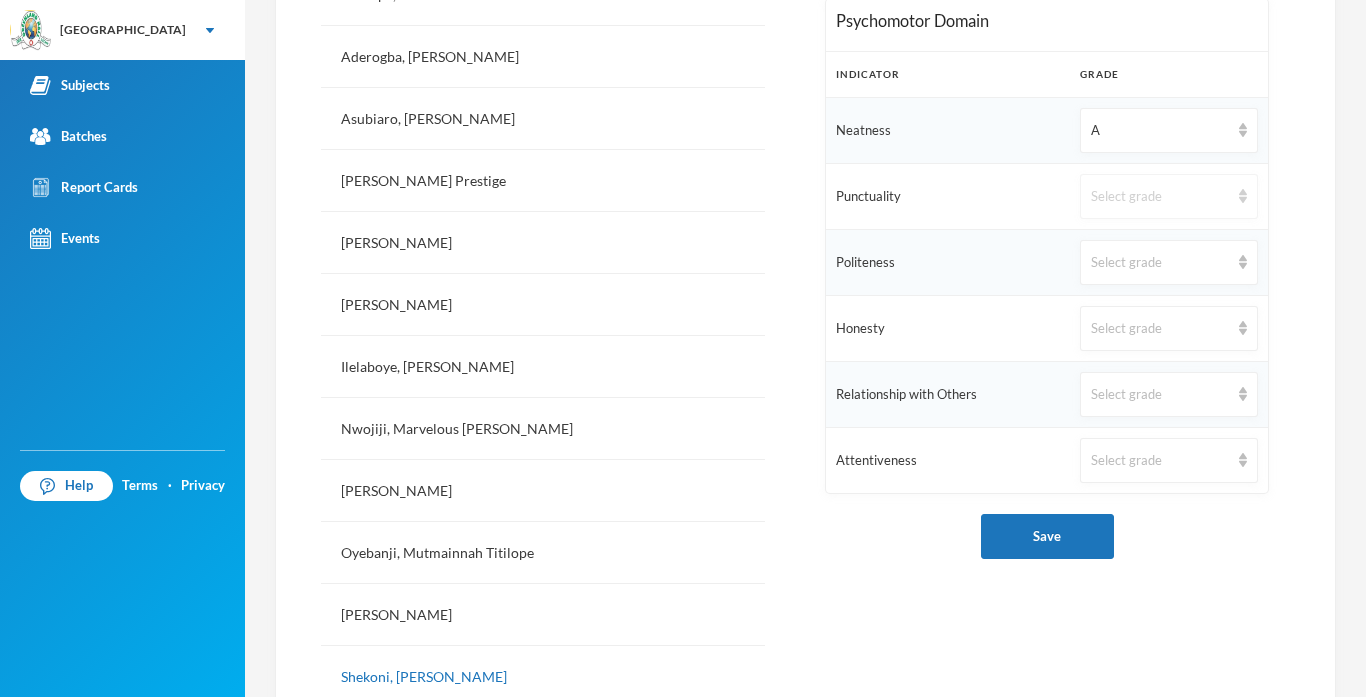 click on "Select grade" at bounding box center [1160, 197] 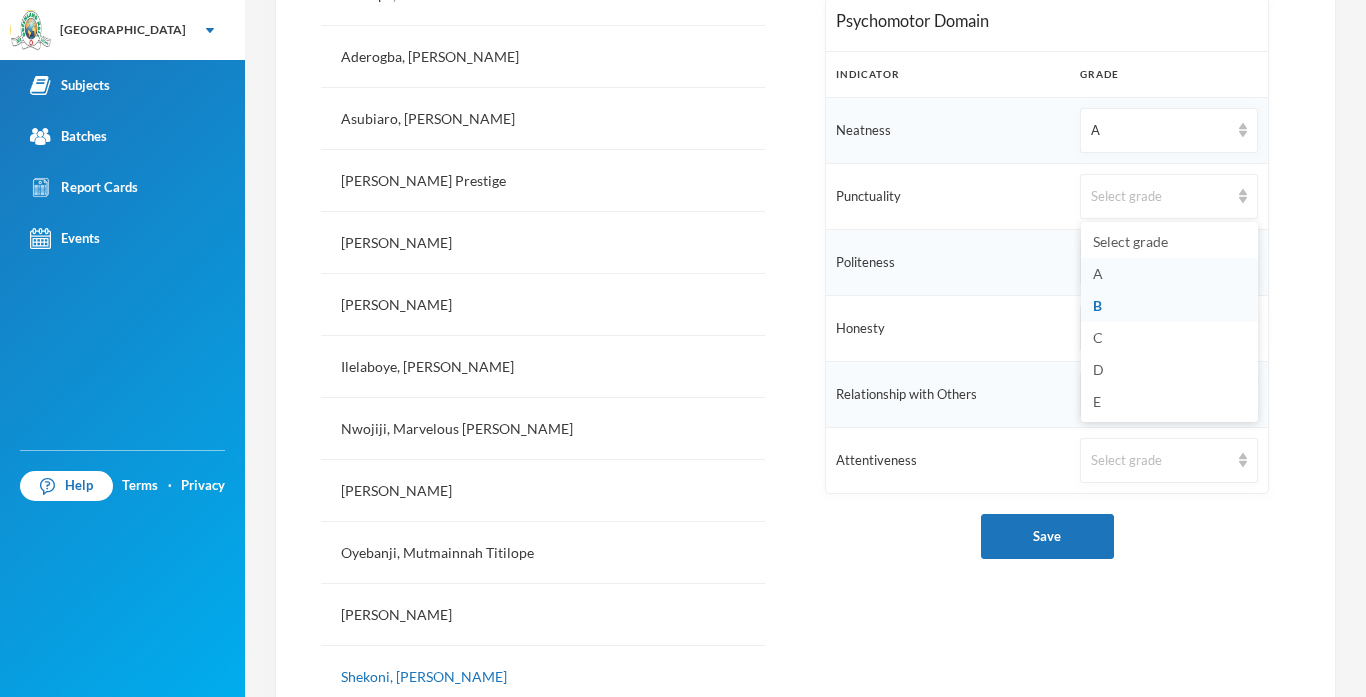click on "A" at bounding box center [1169, 274] 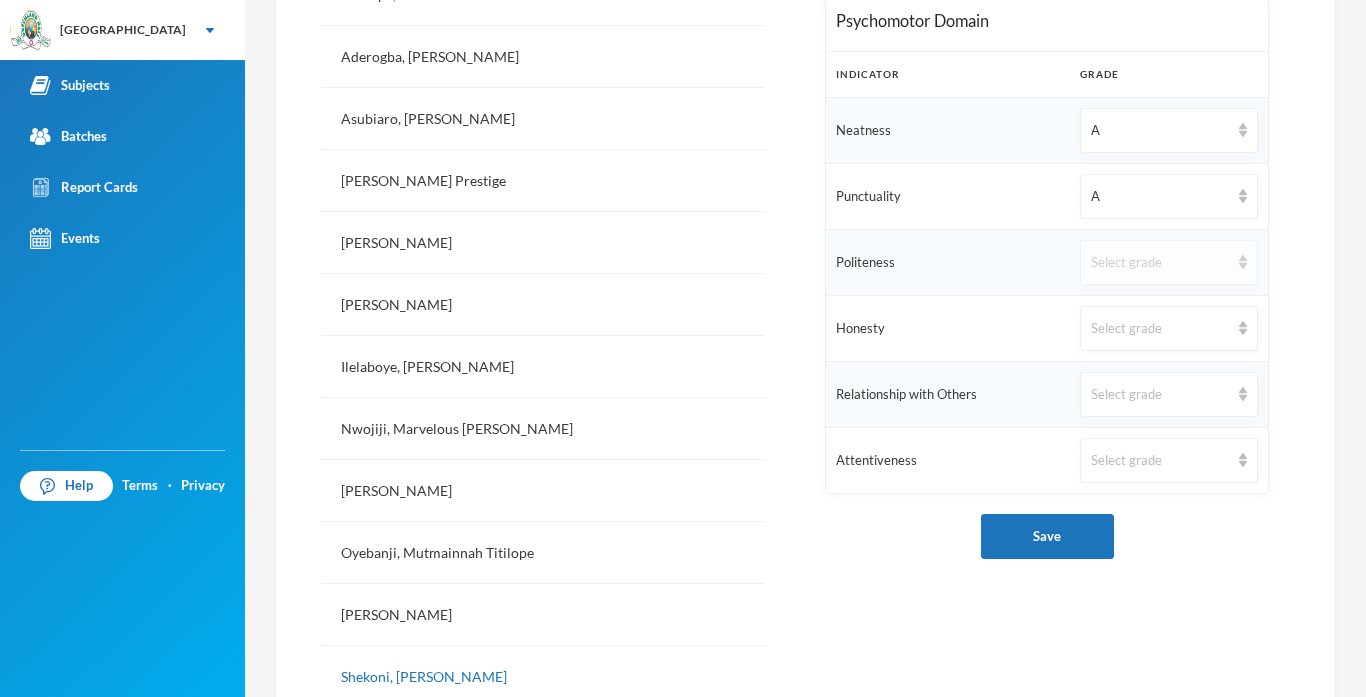 click on "Select grade" at bounding box center (1160, 263) 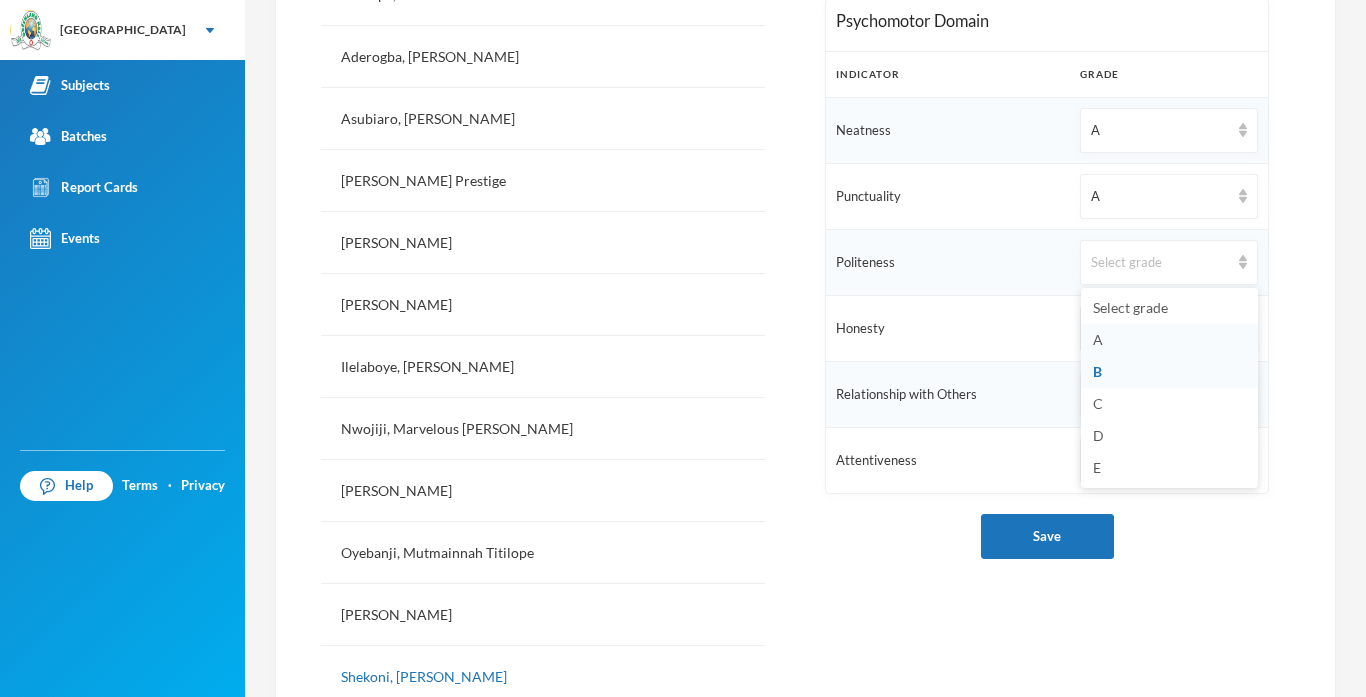 click on "A" at bounding box center [1098, 339] 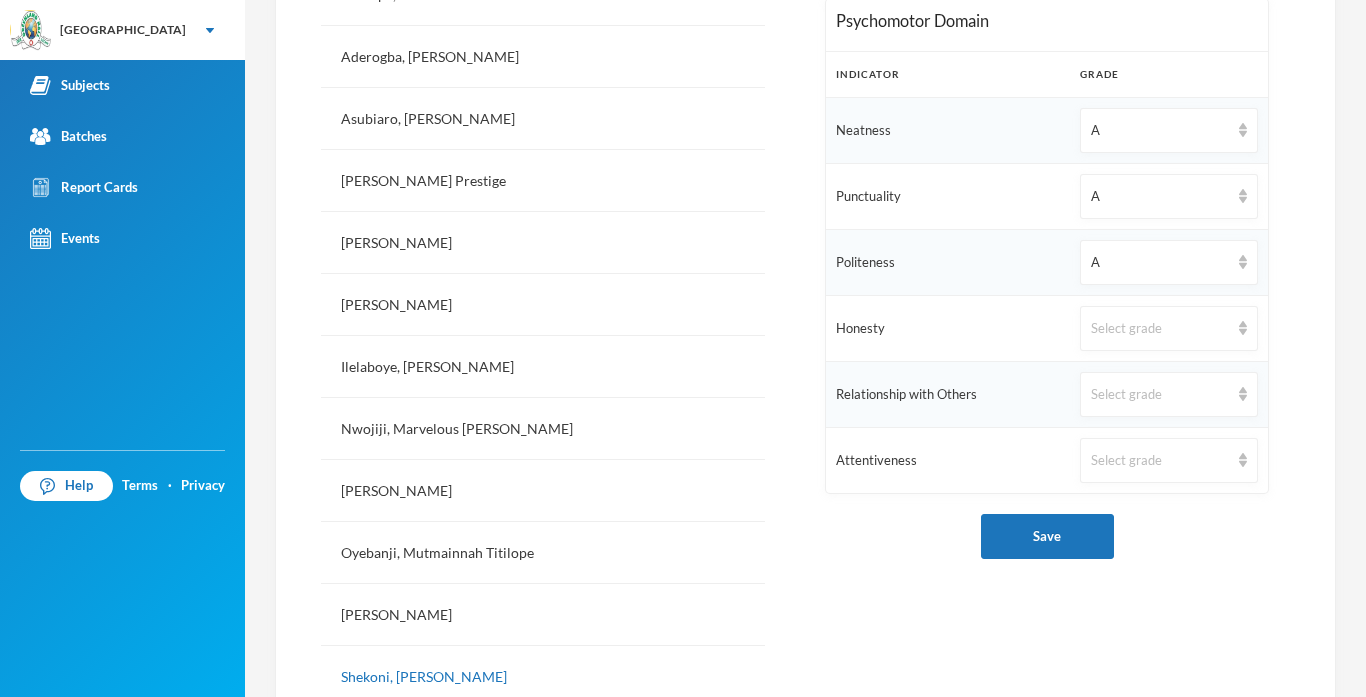 click on "Select grade" at bounding box center (1169, 328) 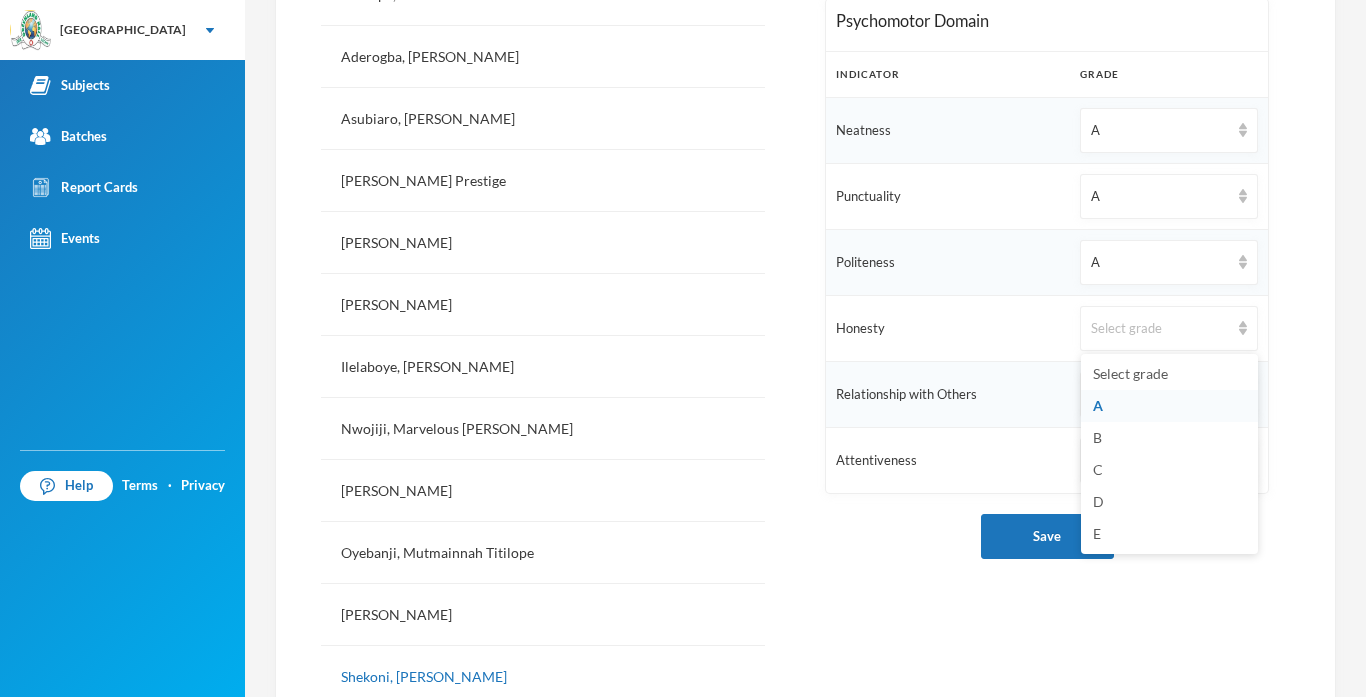 click on "A" at bounding box center (1098, 405) 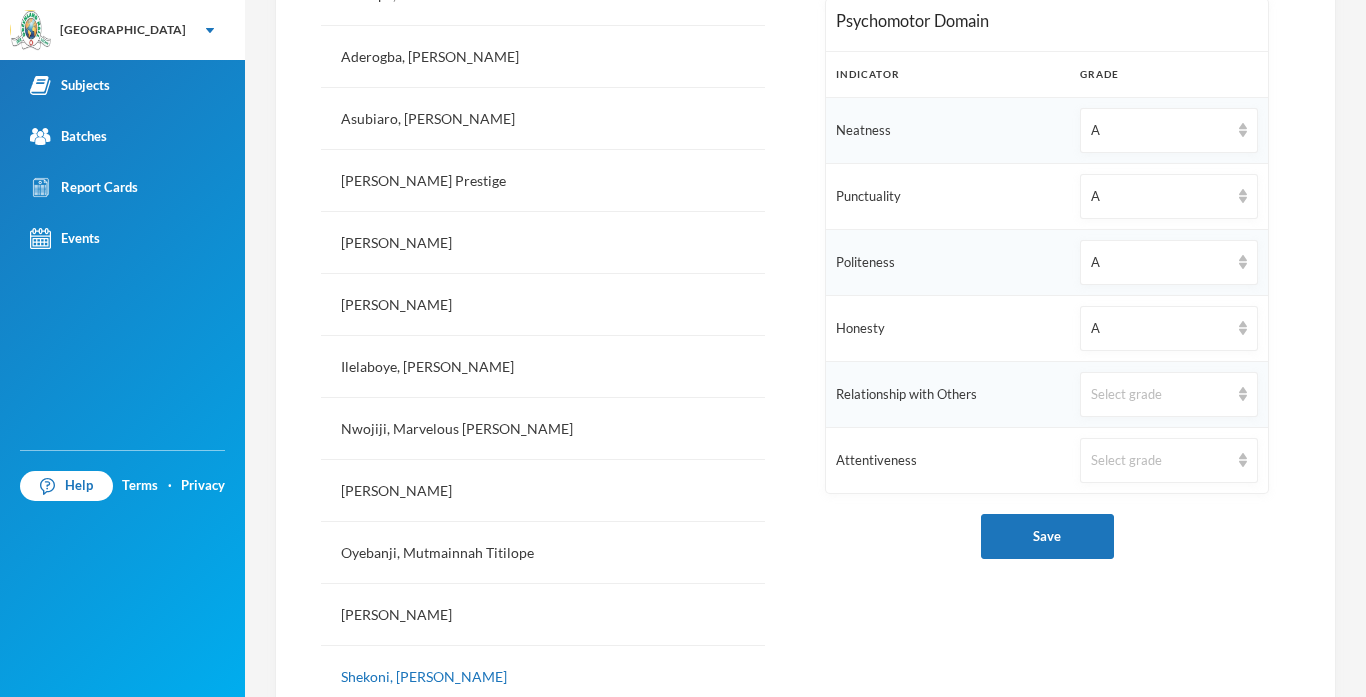 click on "Select grade" at bounding box center (1169, 394) 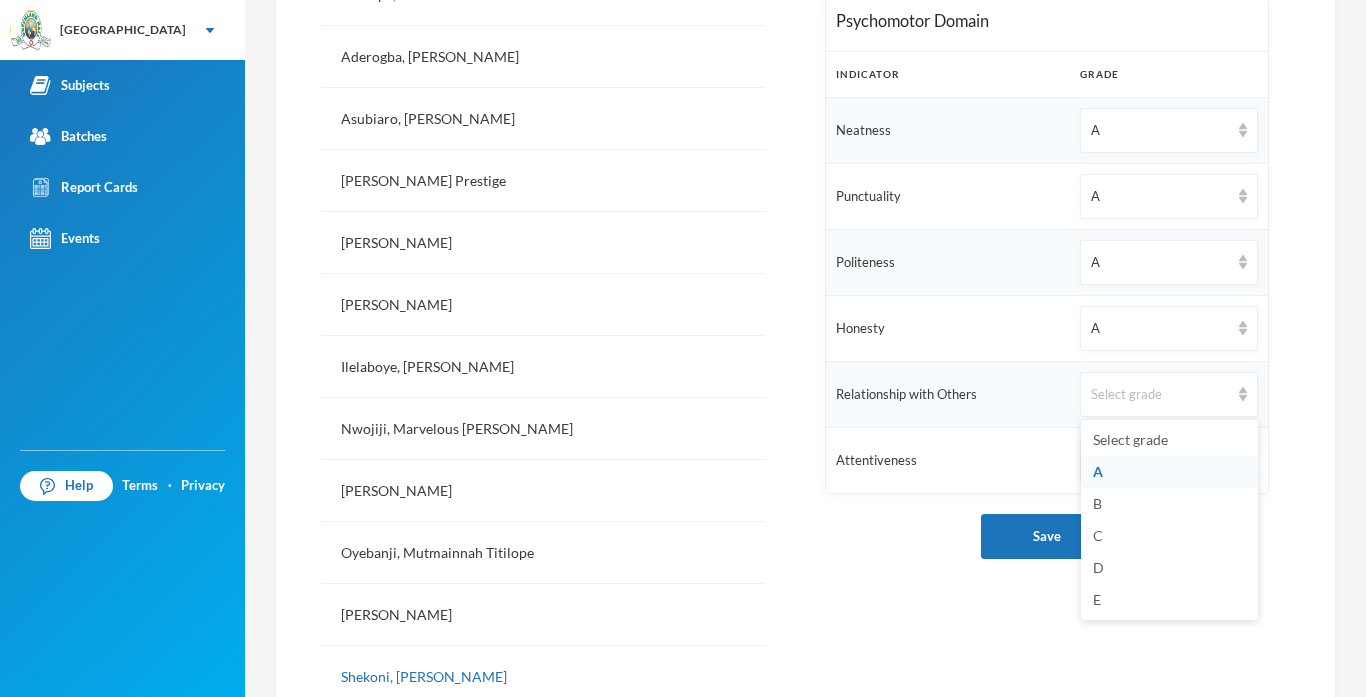 click on "A" at bounding box center [1098, 471] 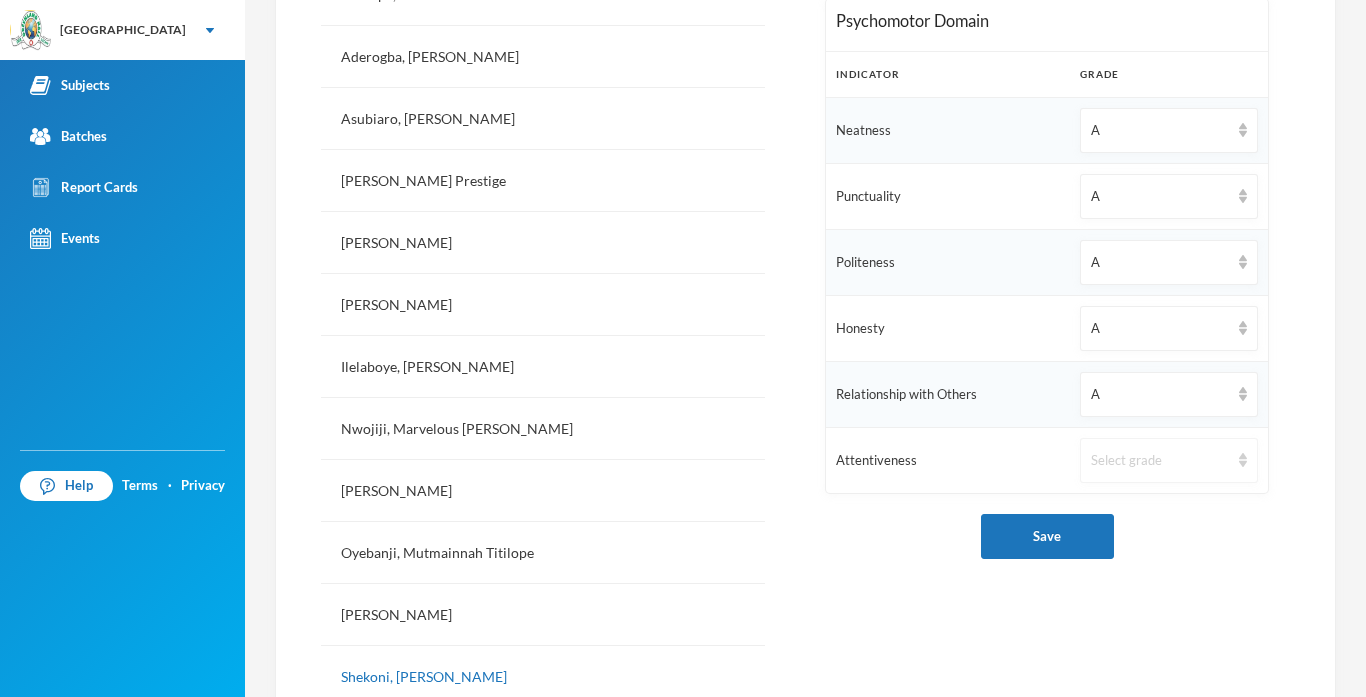 click on "Select grade" at bounding box center [1160, 461] 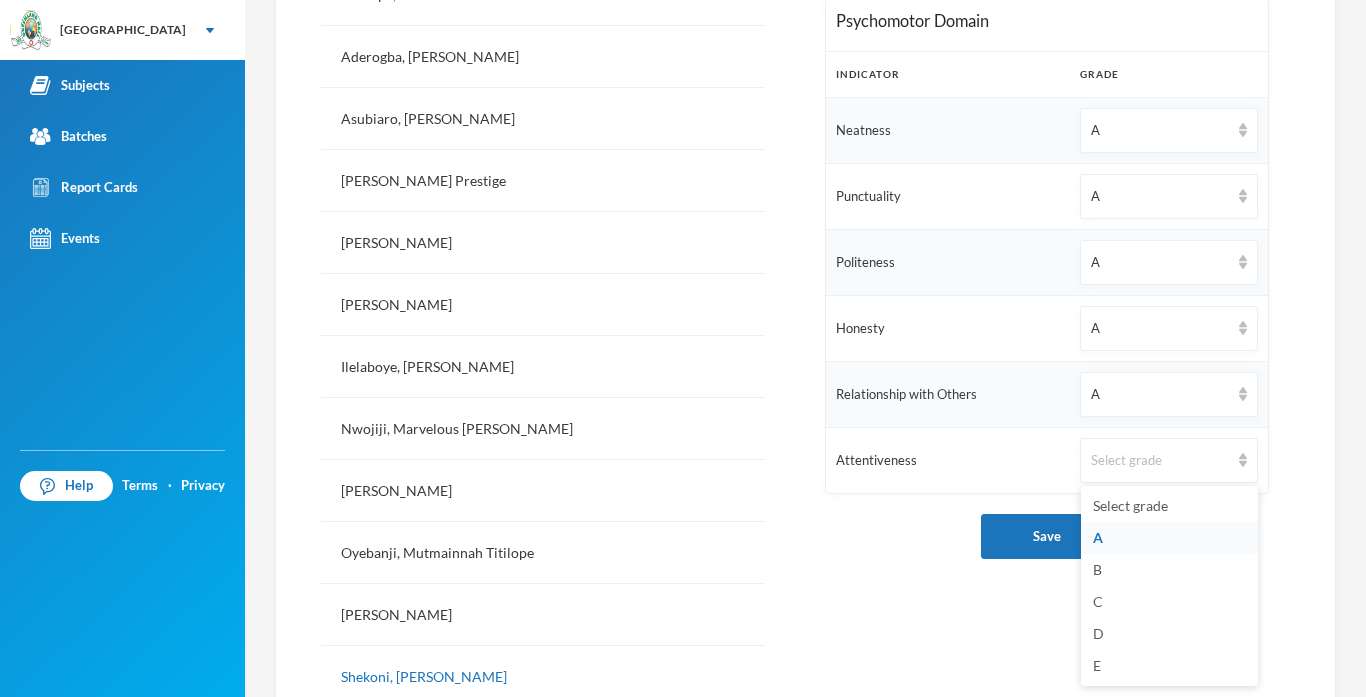 click on "A" at bounding box center (1098, 537) 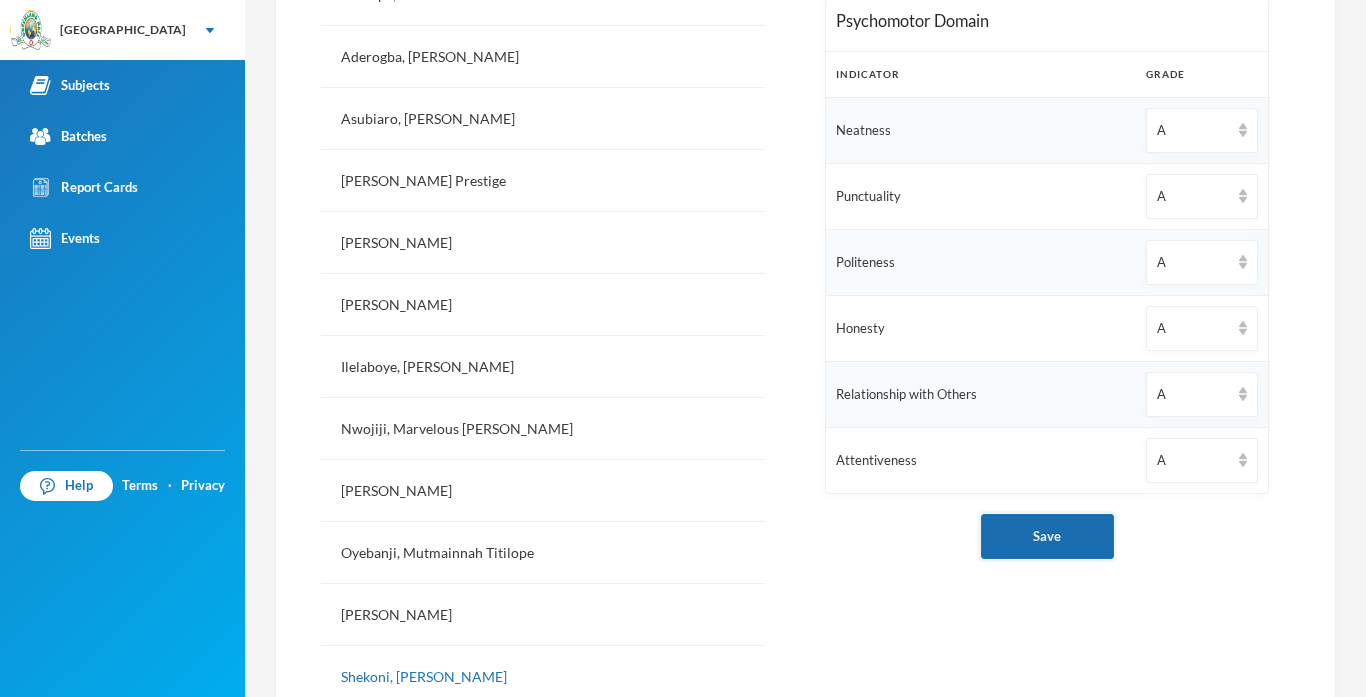 click on "Save" at bounding box center [1047, 536] 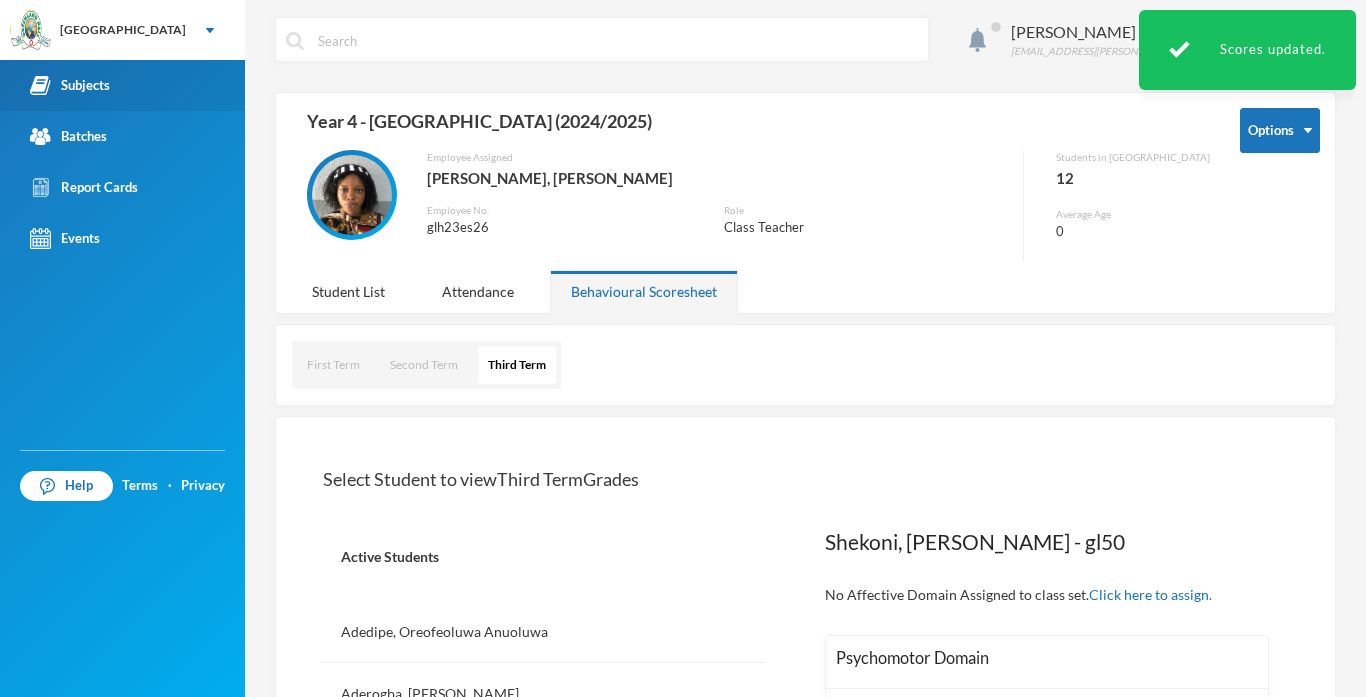 scroll, scrollTop: 0, scrollLeft: 0, axis: both 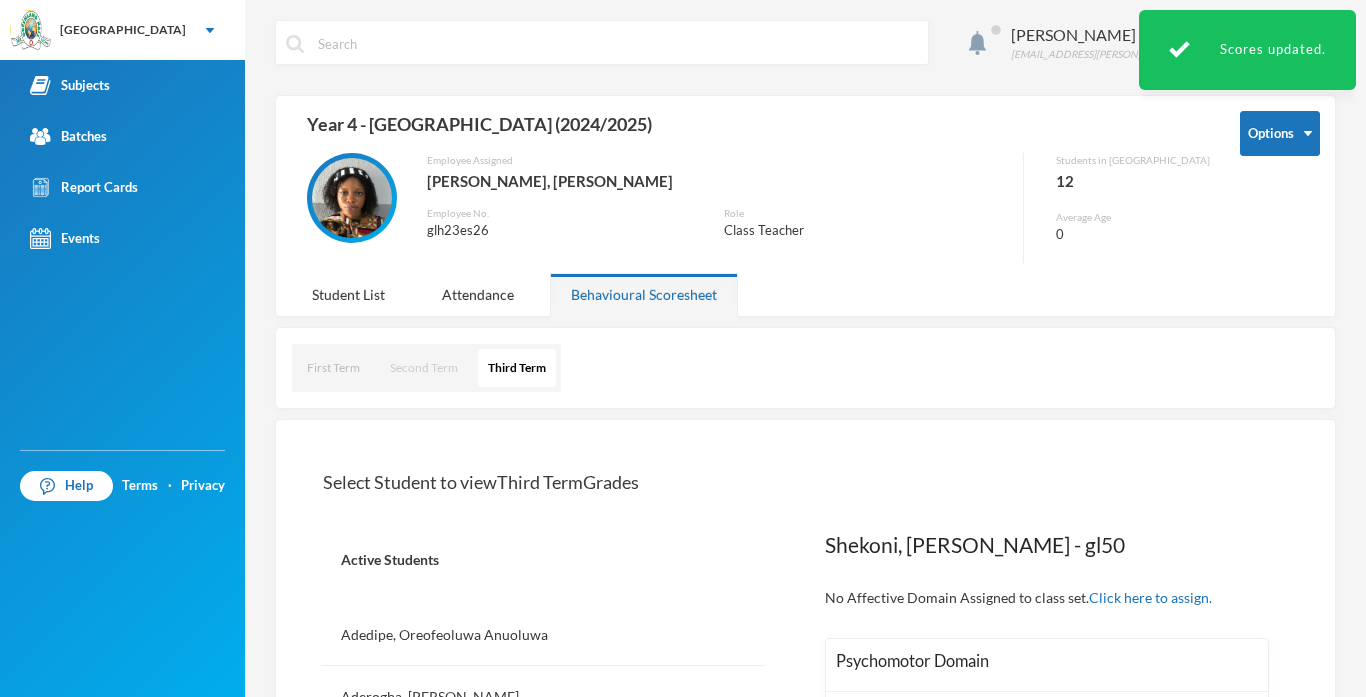 click on "Second Term" at bounding box center (424, 368) 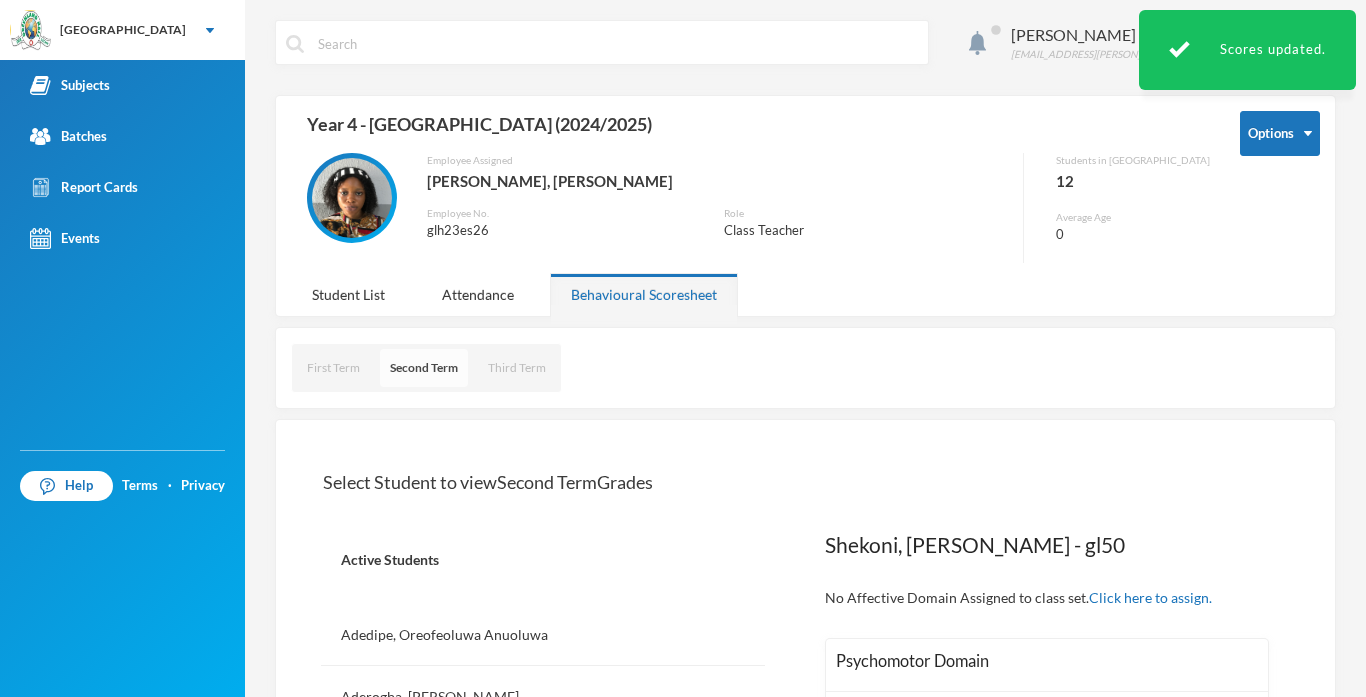 type 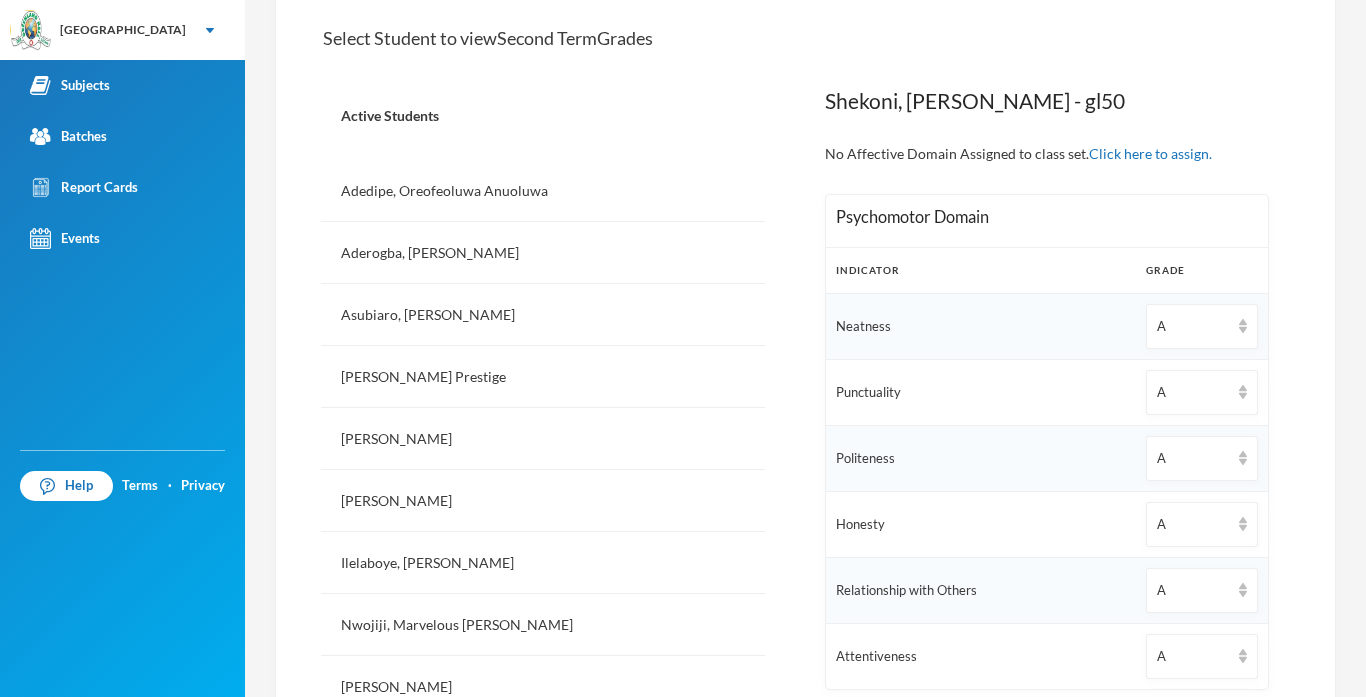 scroll, scrollTop: 440, scrollLeft: 0, axis: vertical 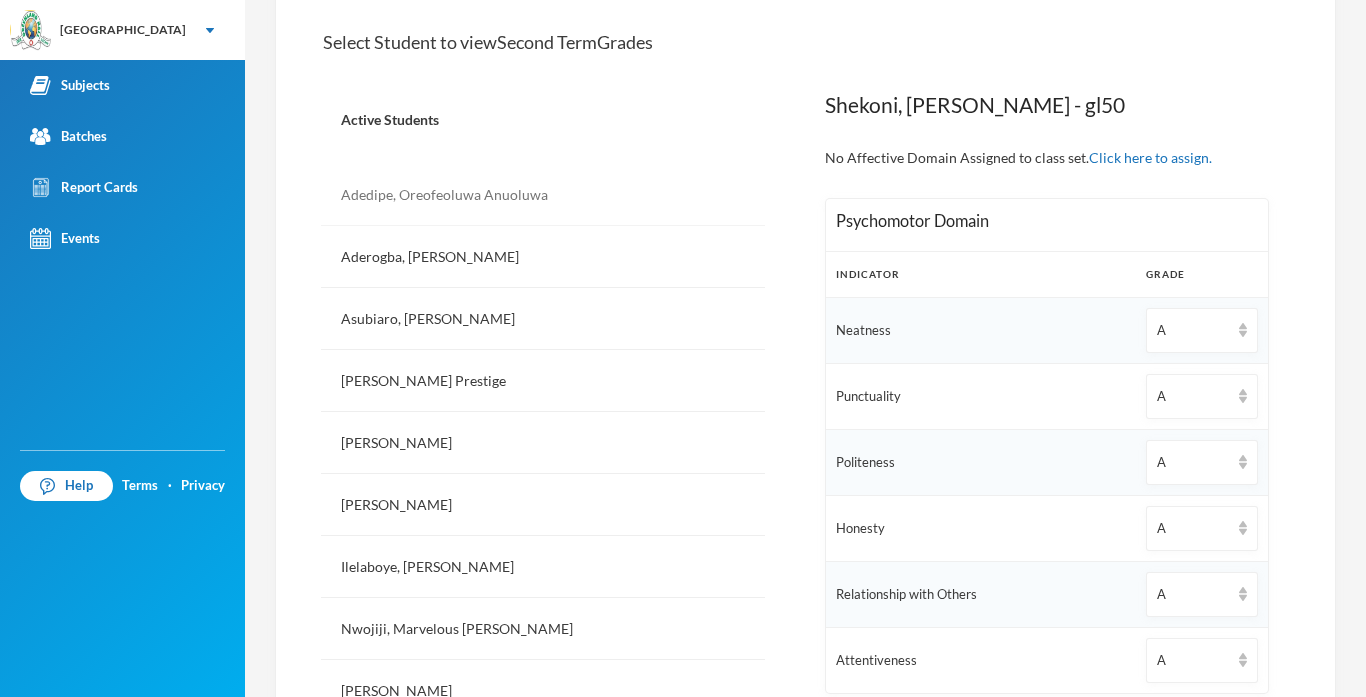 click on "Adedipe, Oreofeoluwa Anuoluwa" at bounding box center (543, 195) 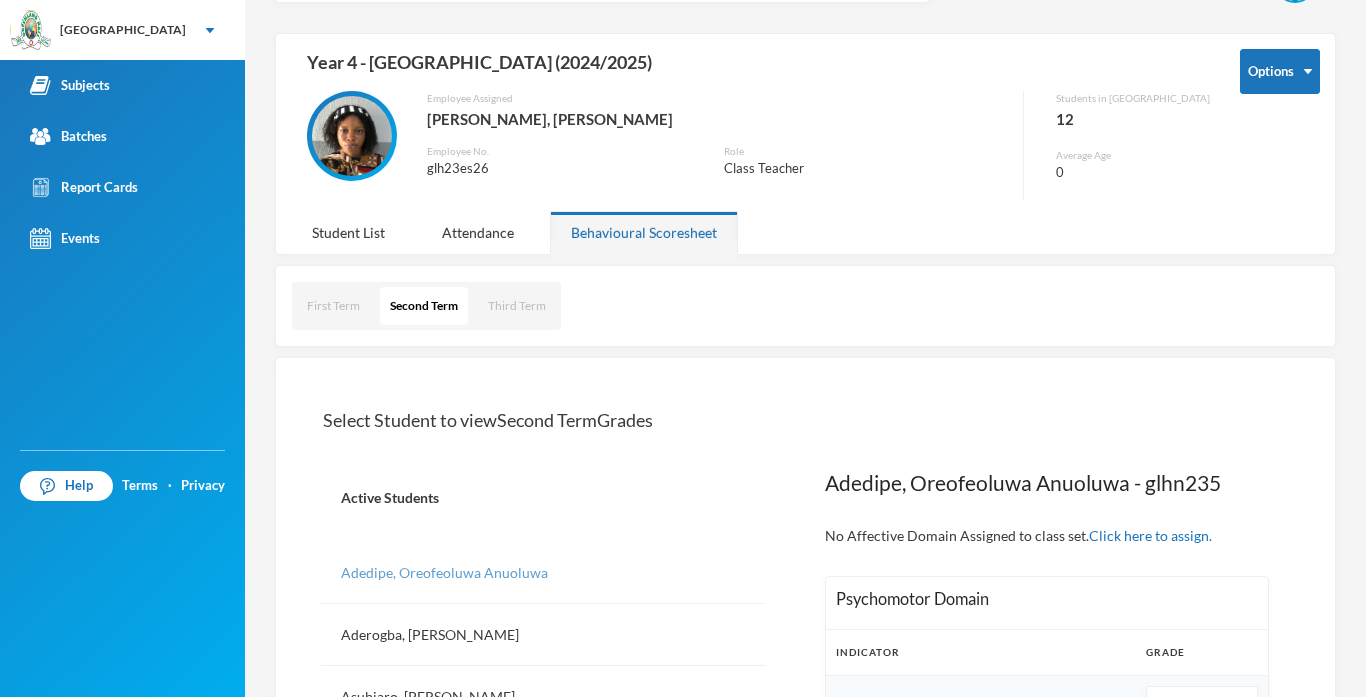 scroll, scrollTop: 0, scrollLeft: 0, axis: both 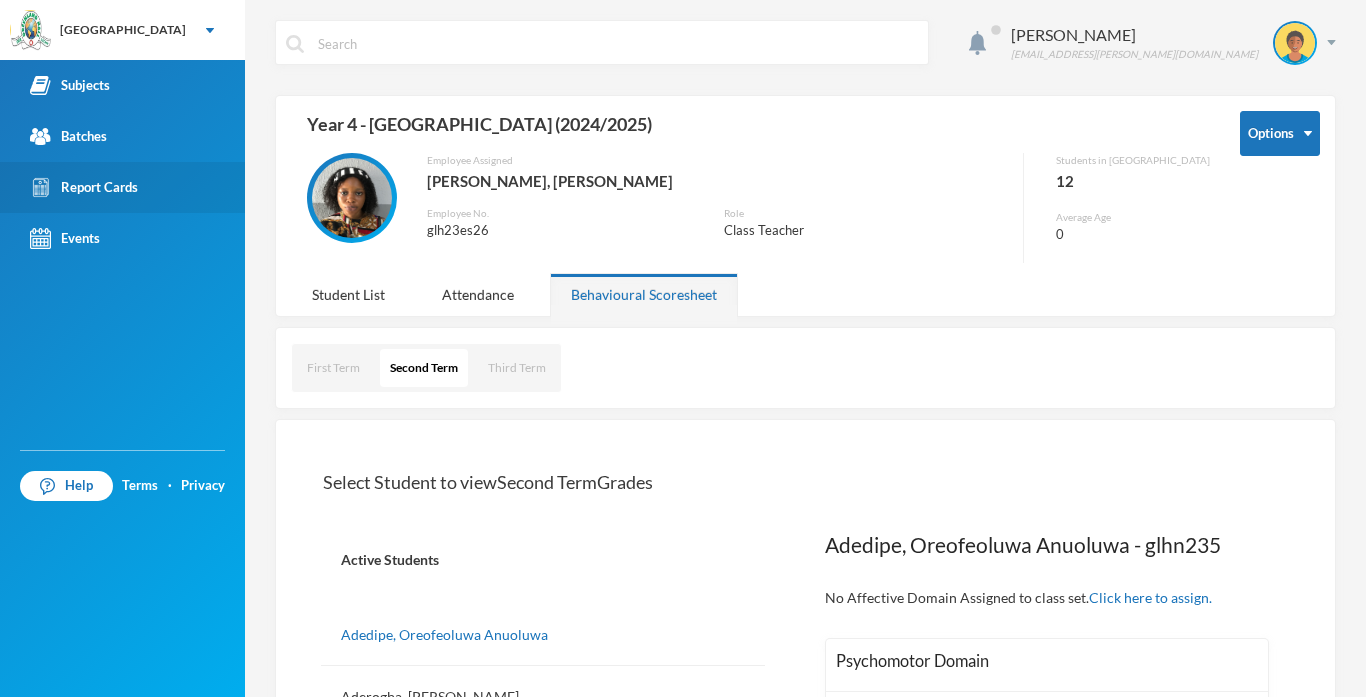 click on "Report Cards" at bounding box center [84, 187] 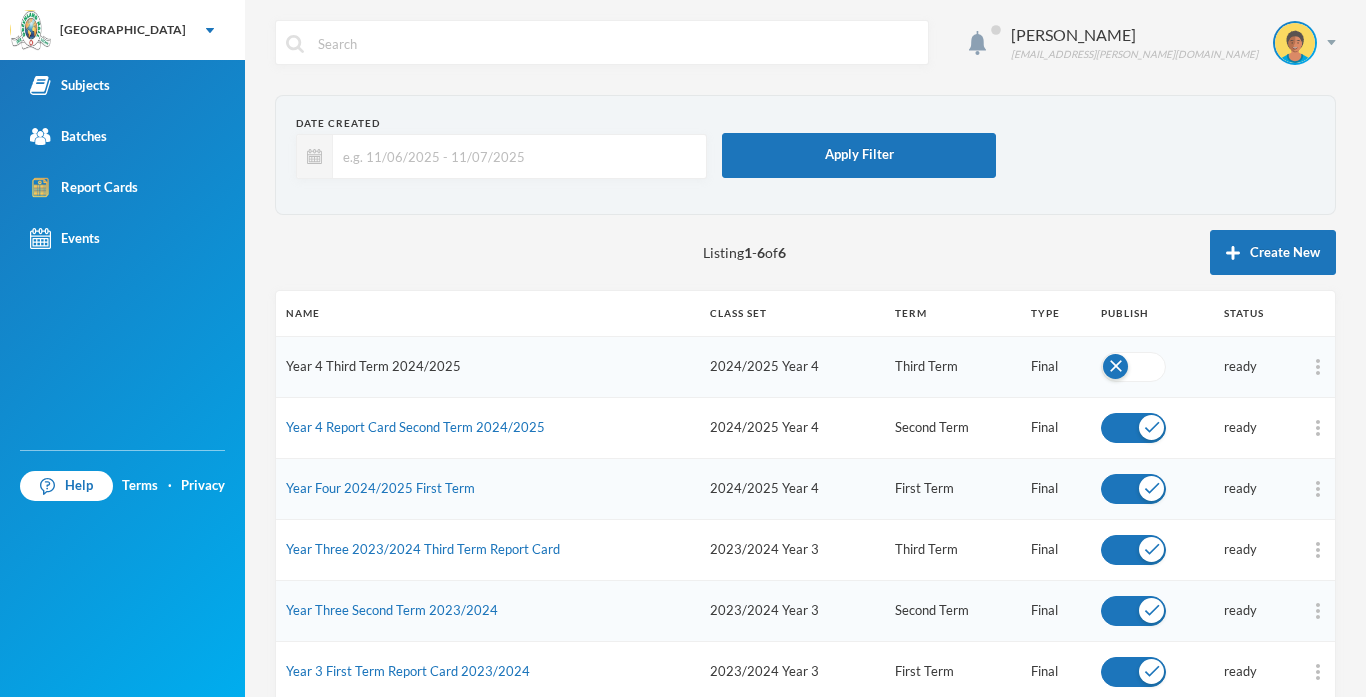 click on "Year 4 Third Term 2024/2025" at bounding box center [373, 366] 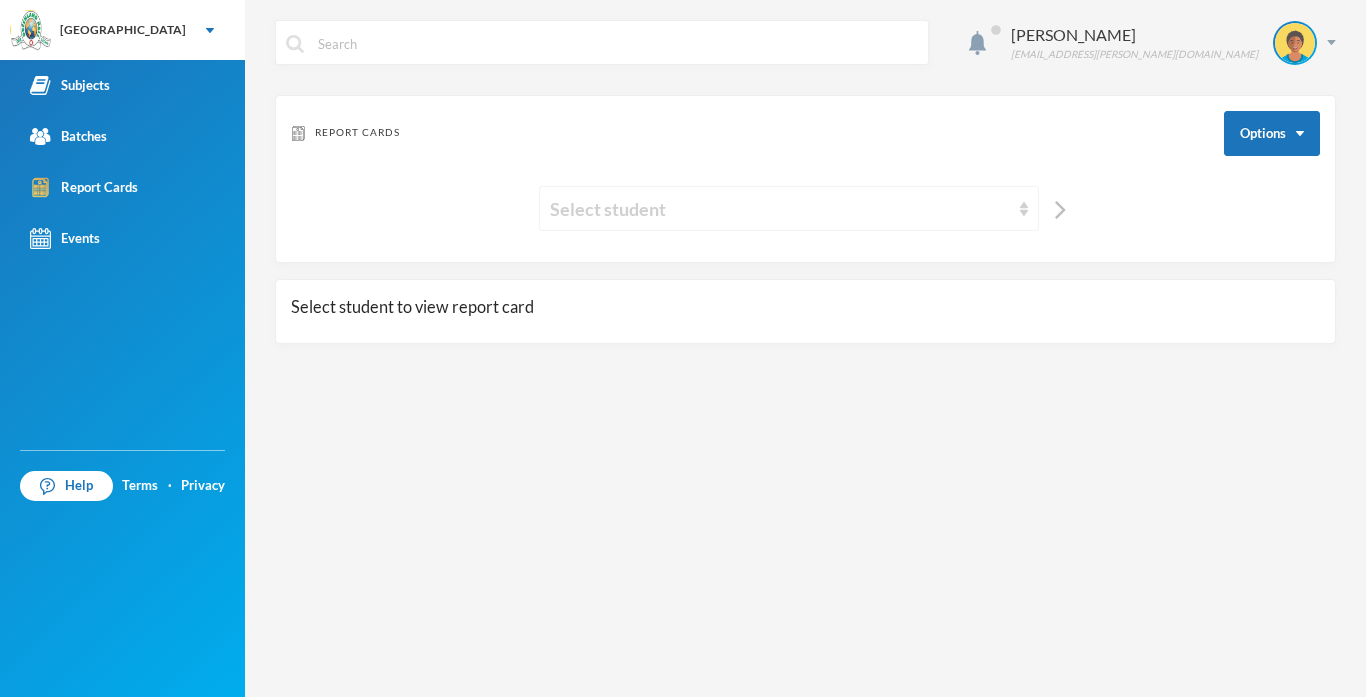 click on "Select student" at bounding box center (780, 209) 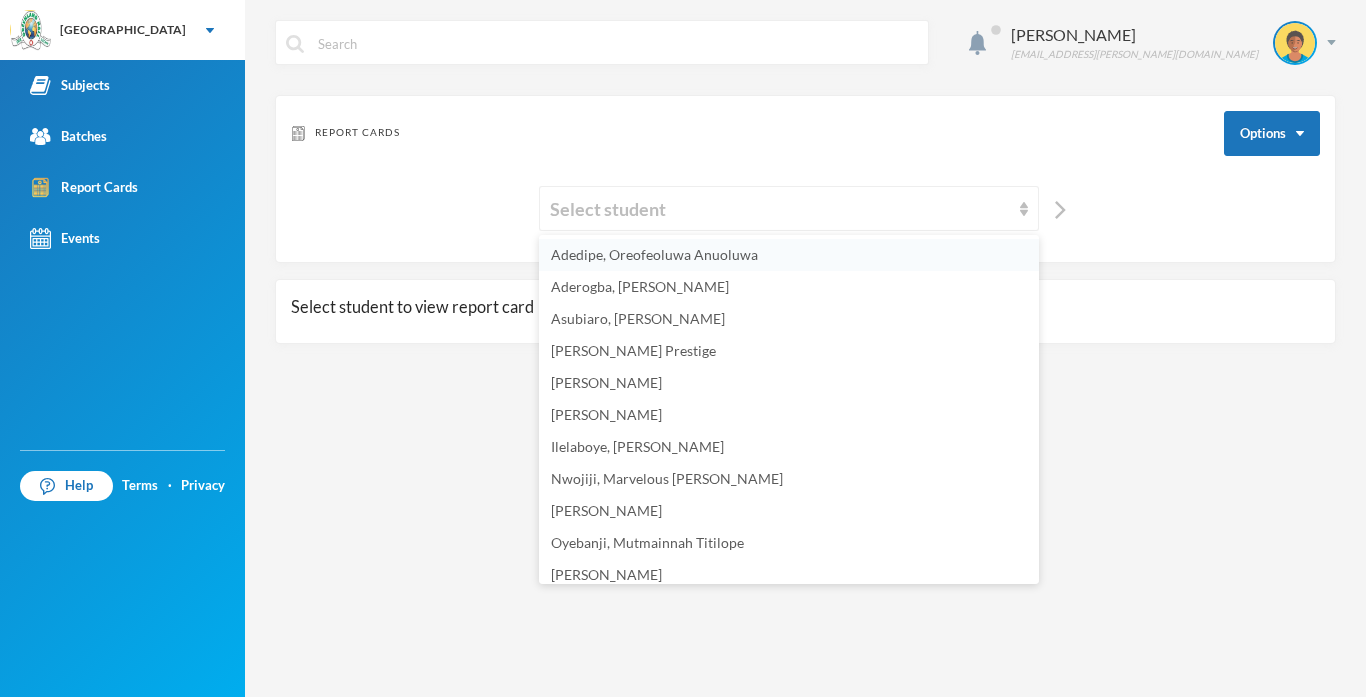 click on "Adedipe, Oreofeoluwa Anuoluwa" at bounding box center [654, 254] 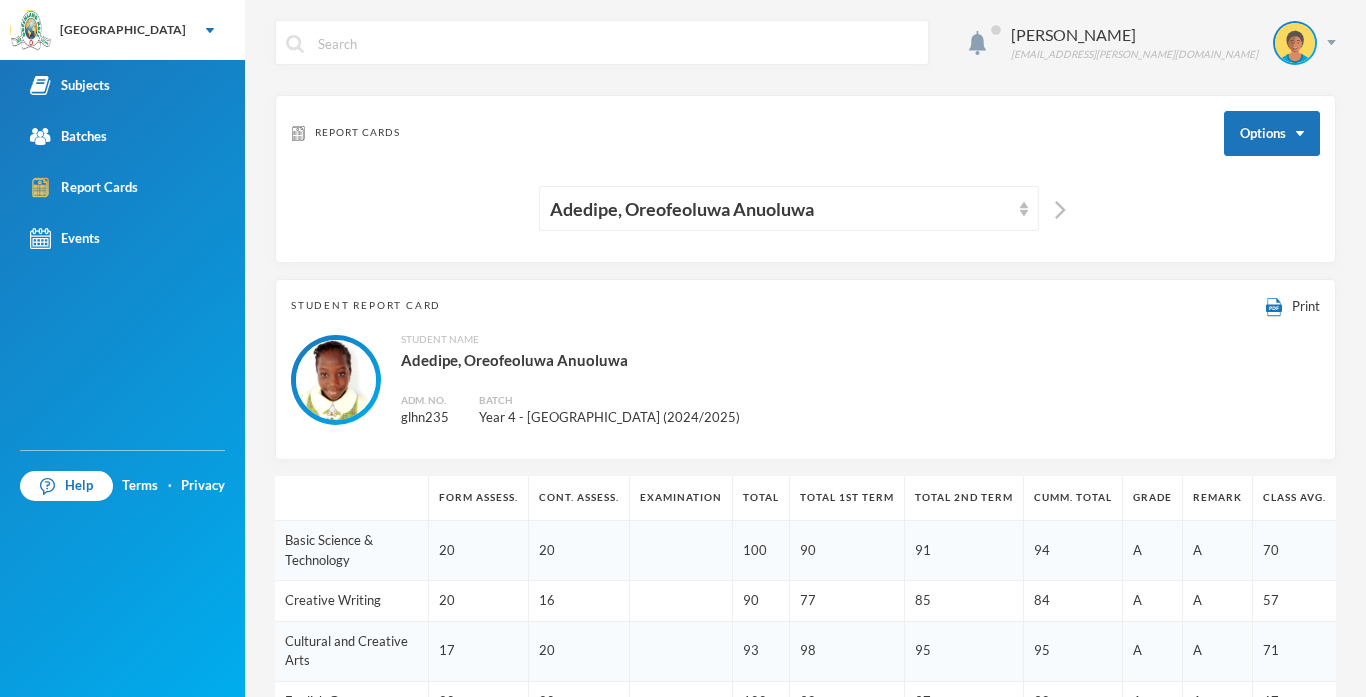 click on "Student Report Card Print" at bounding box center [805, 306] 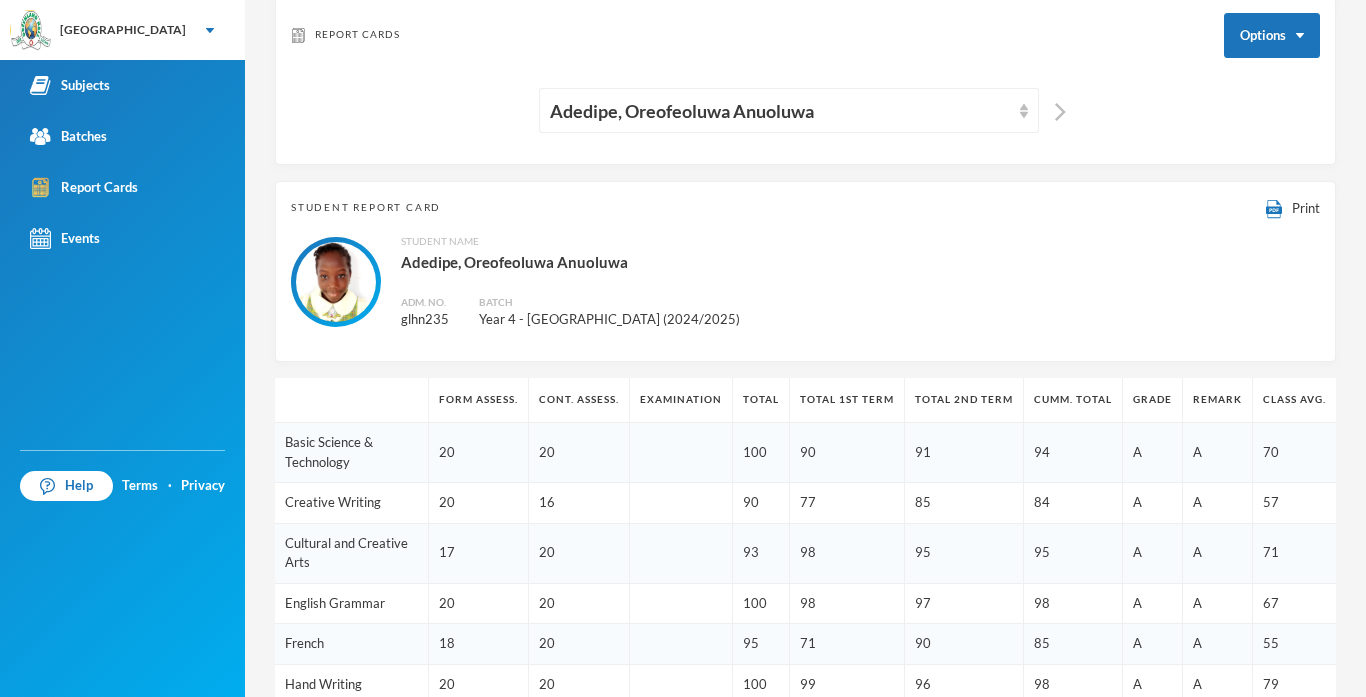 scroll, scrollTop: 95, scrollLeft: 0, axis: vertical 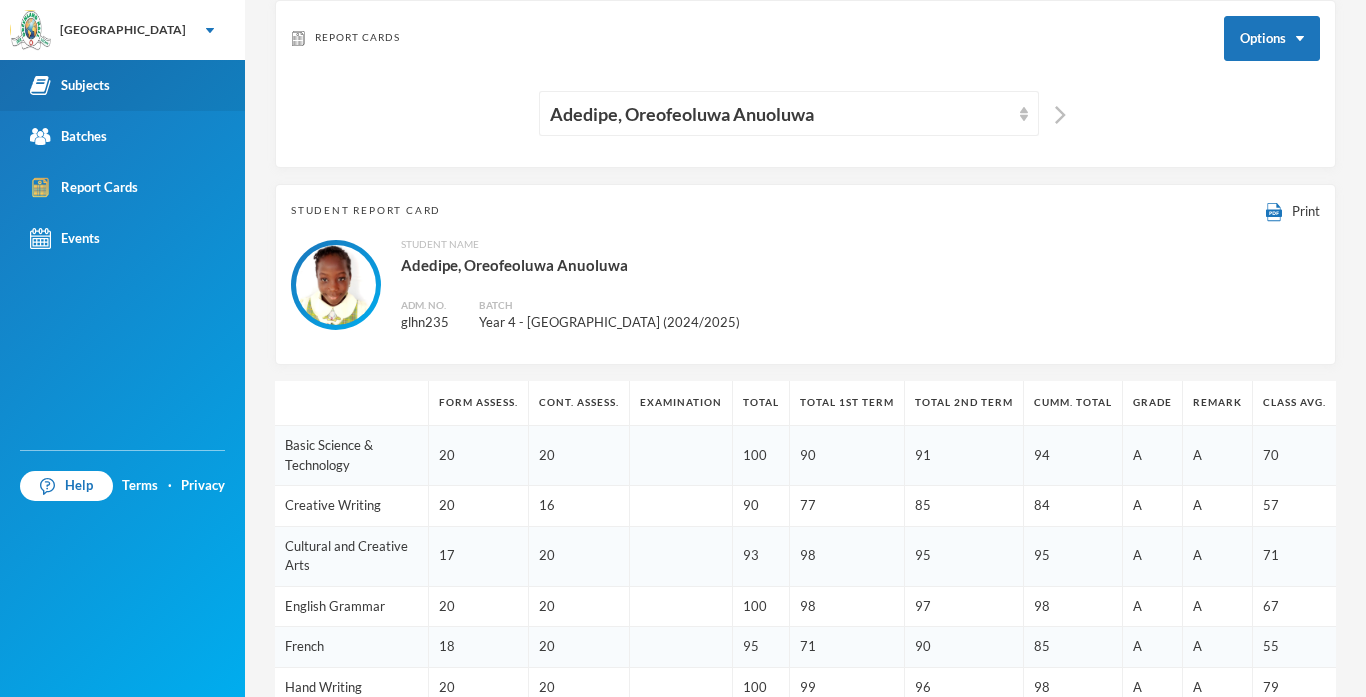 click on "Subjects" at bounding box center (122, 85) 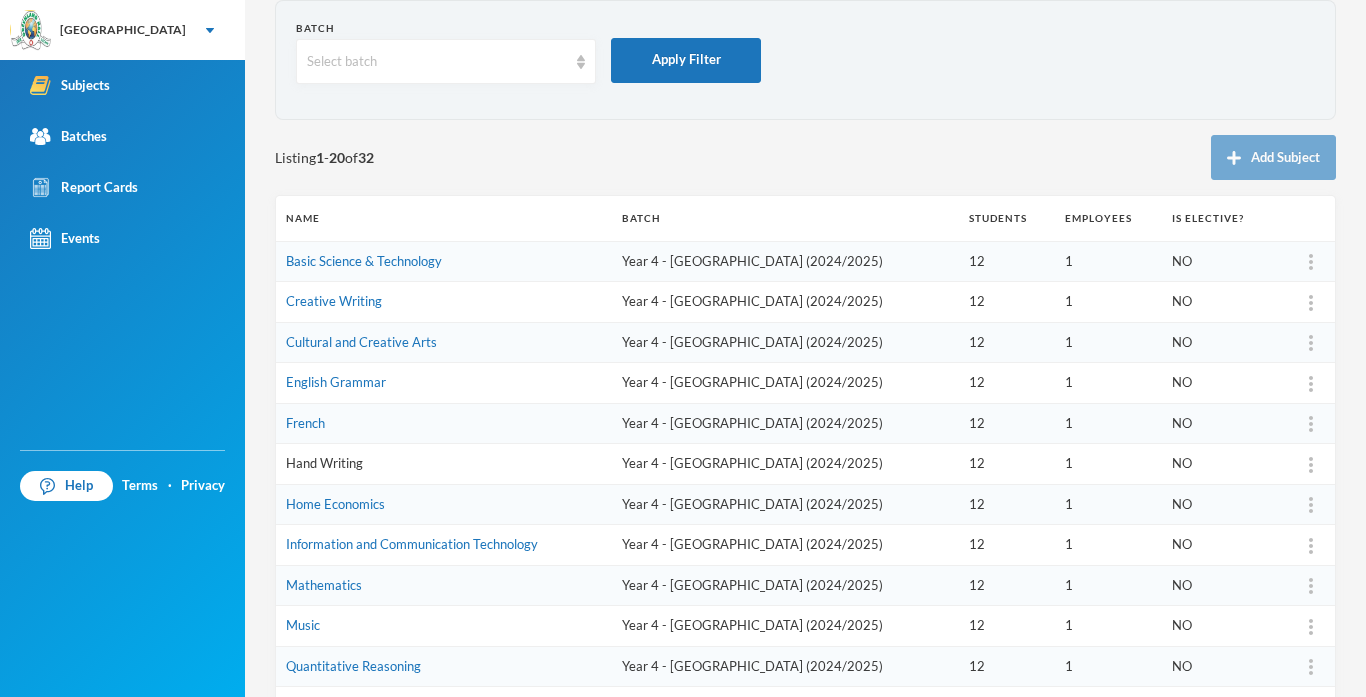click on "Hand Writing" at bounding box center [324, 463] 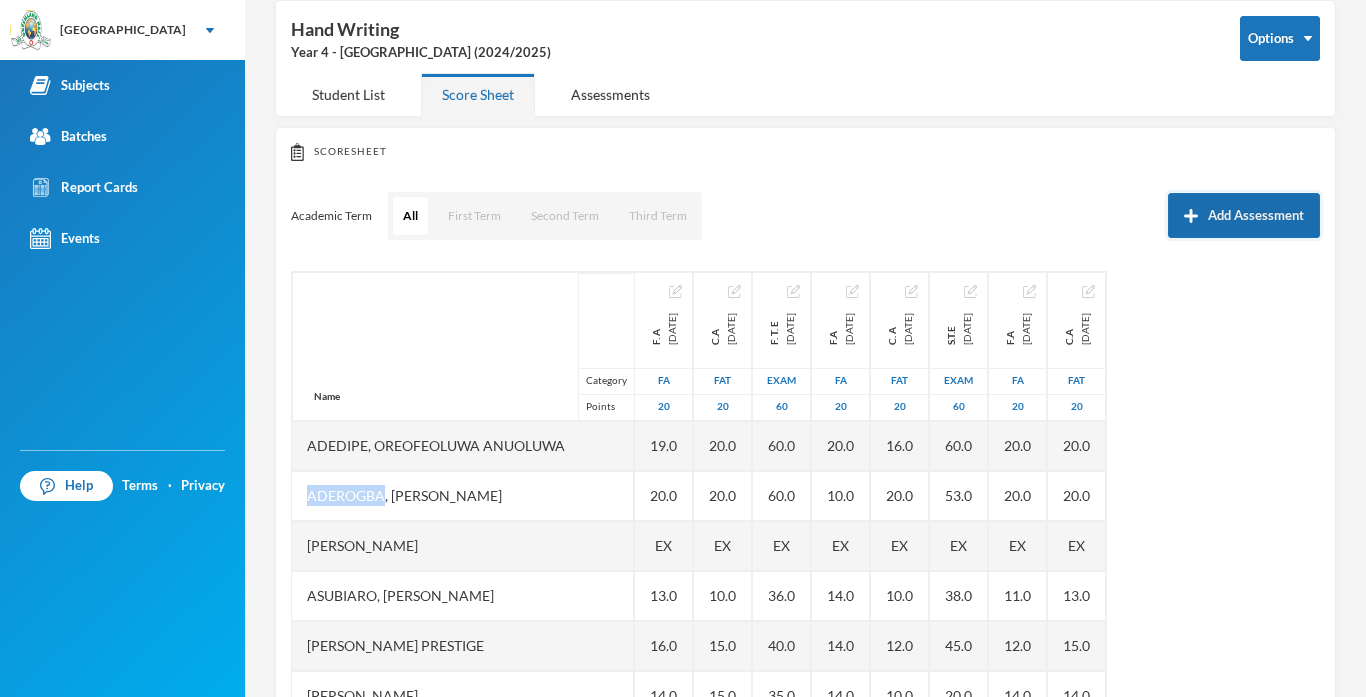 click on "Add Assessment" at bounding box center [1244, 215] 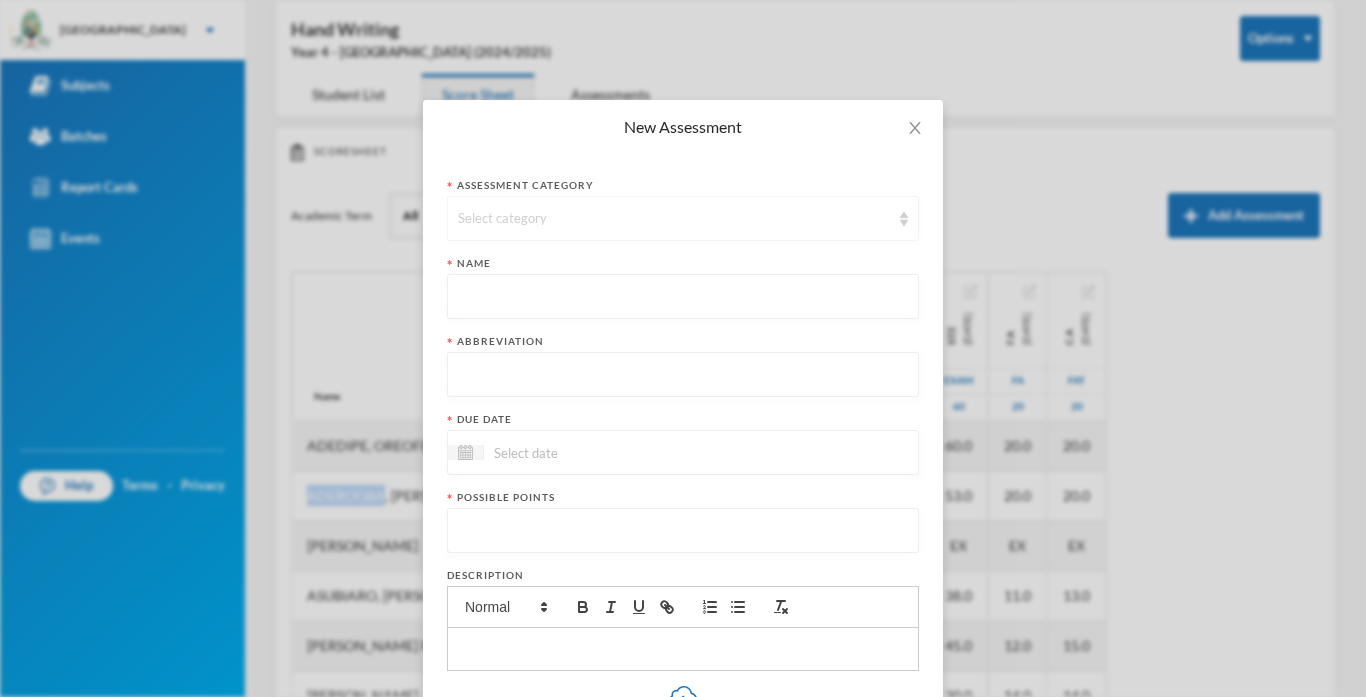click on "Select category" at bounding box center (674, 219) 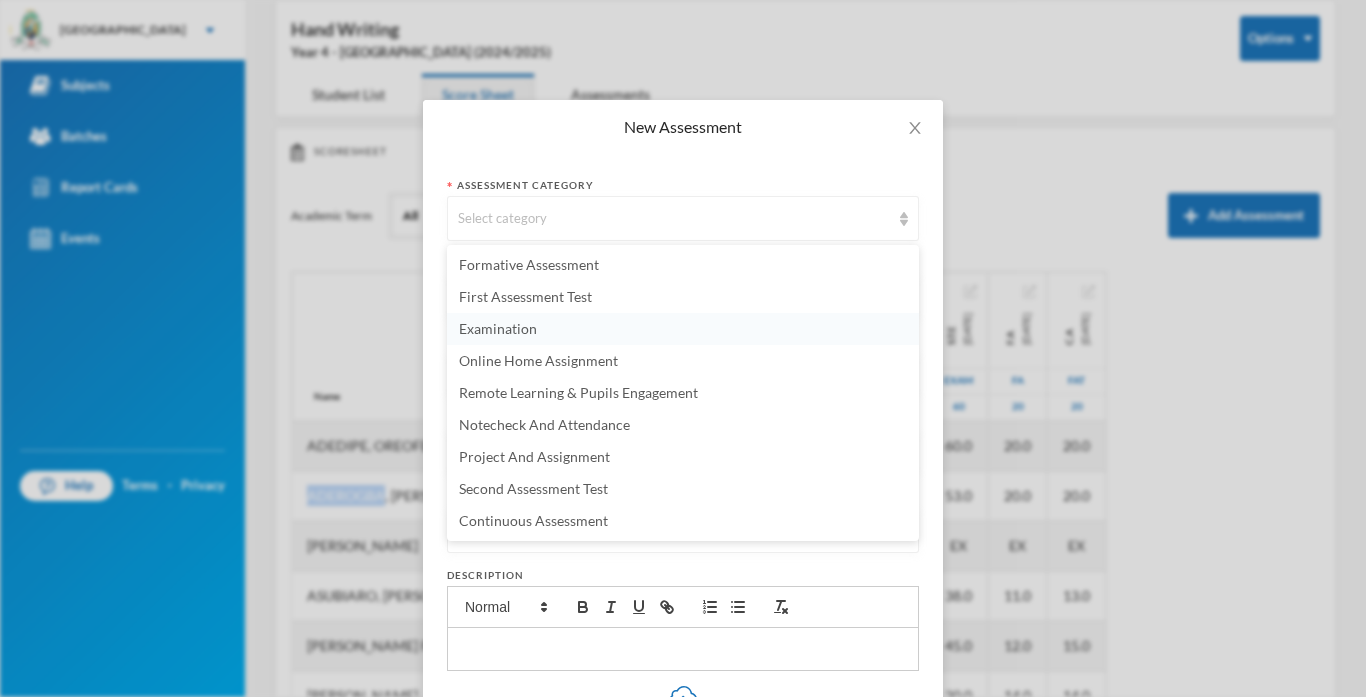 click on "Examination" at bounding box center [683, 329] 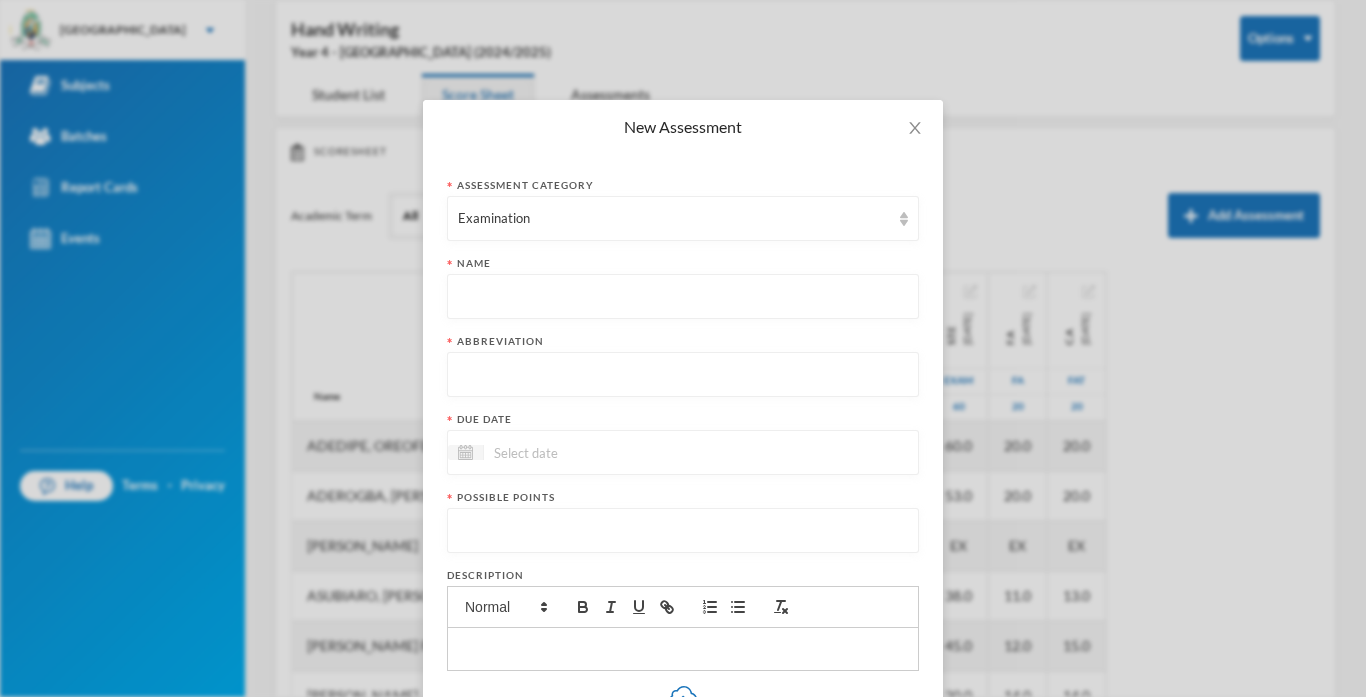 click at bounding box center [683, 297] 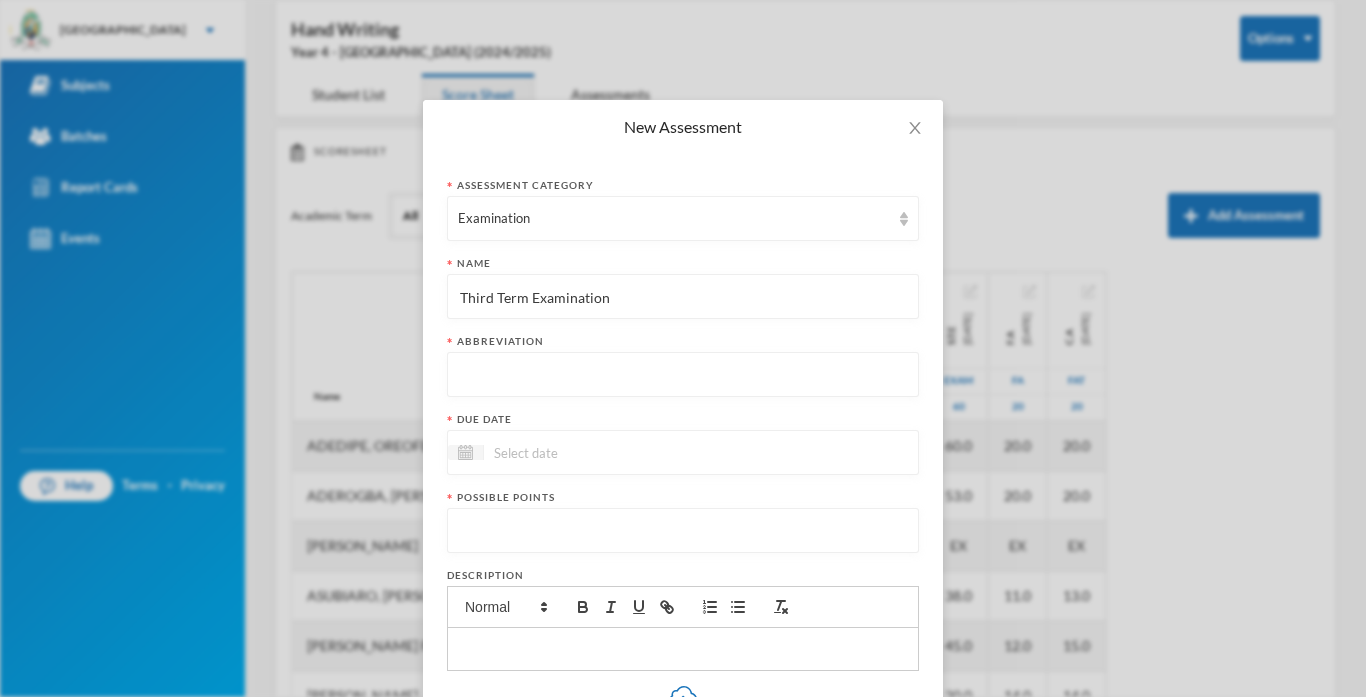 type on "Third Term Examination" 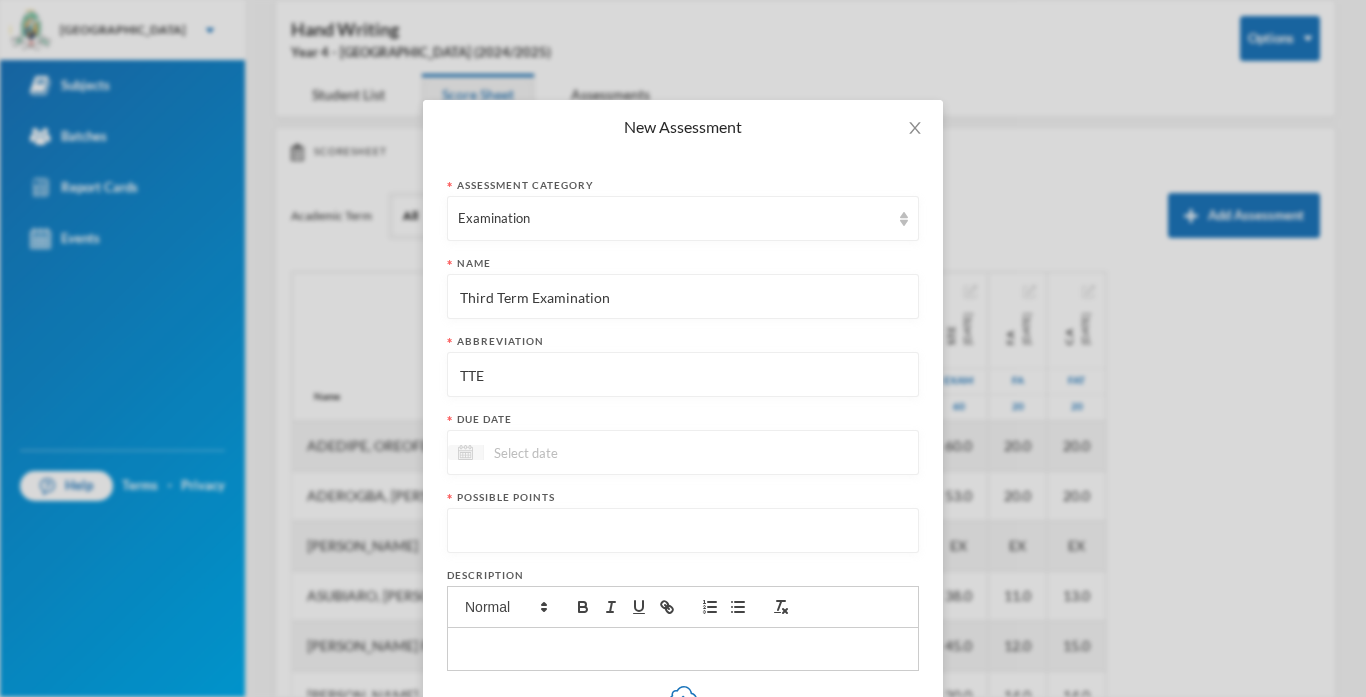 type on "TTE" 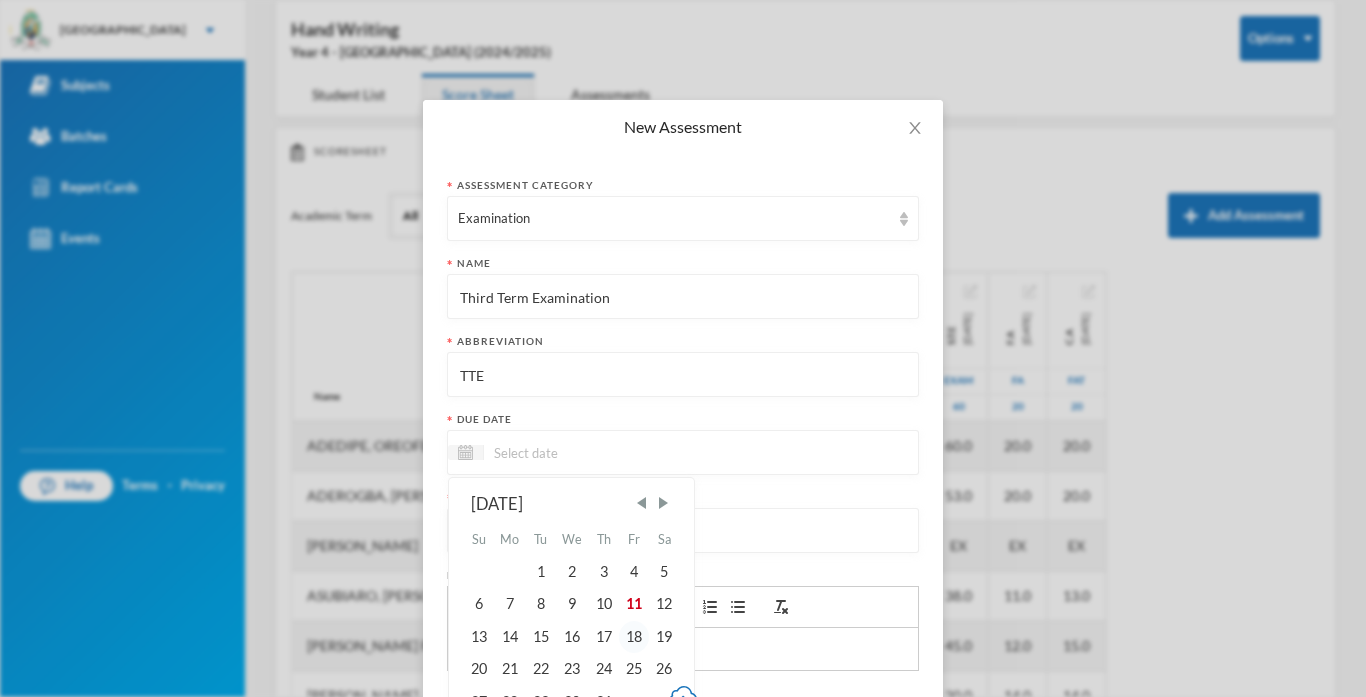 click on "18" at bounding box center [634, 637] 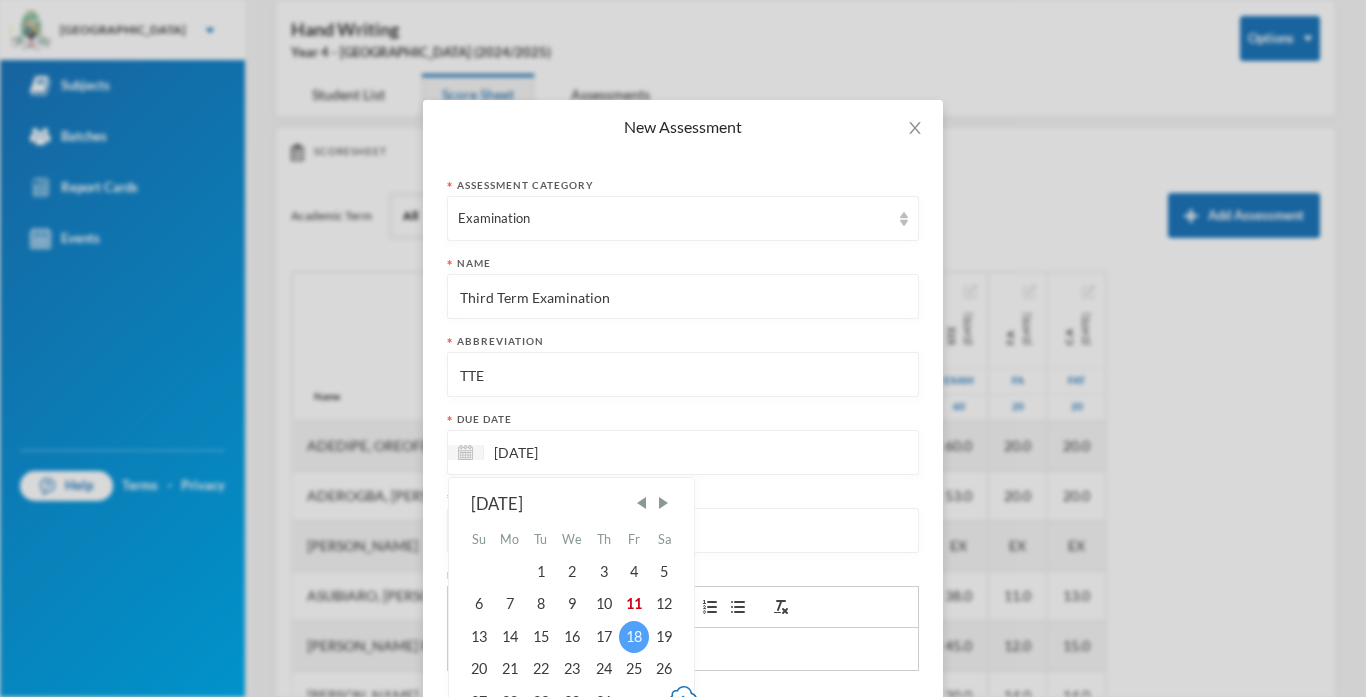 type on "[DATE]" 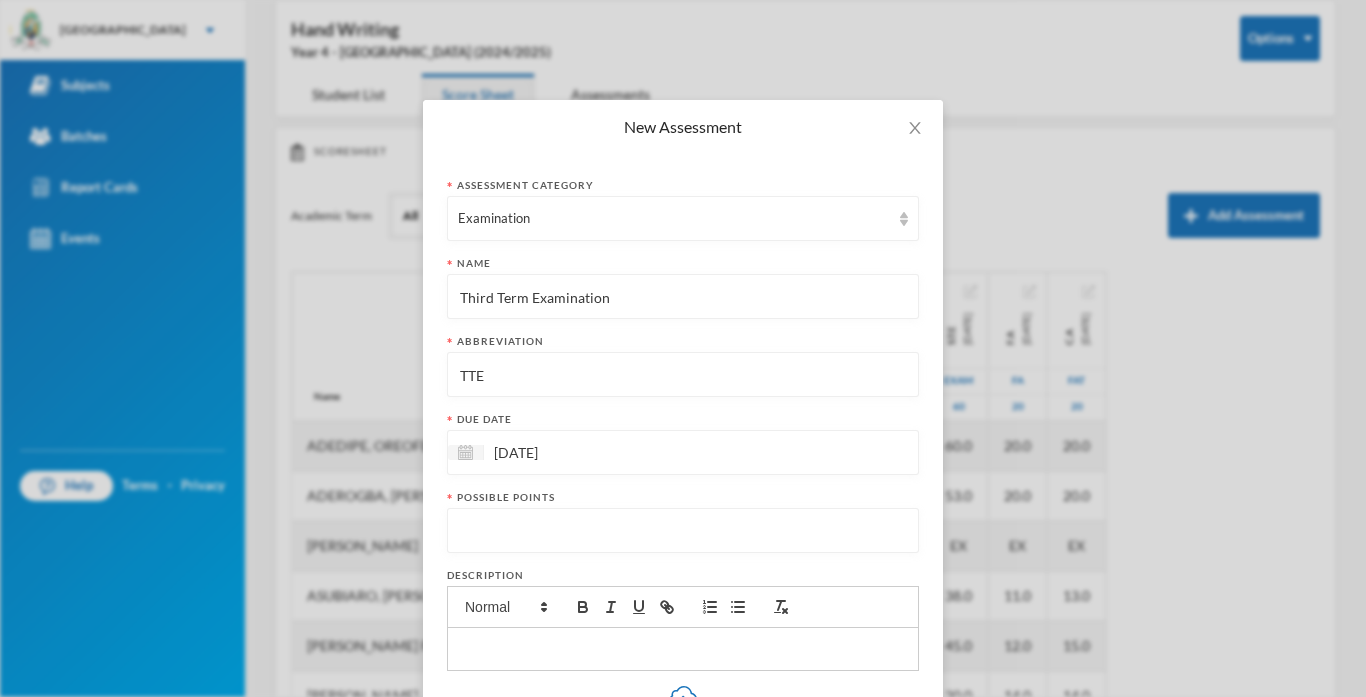 click at bounding box center (683, 531) 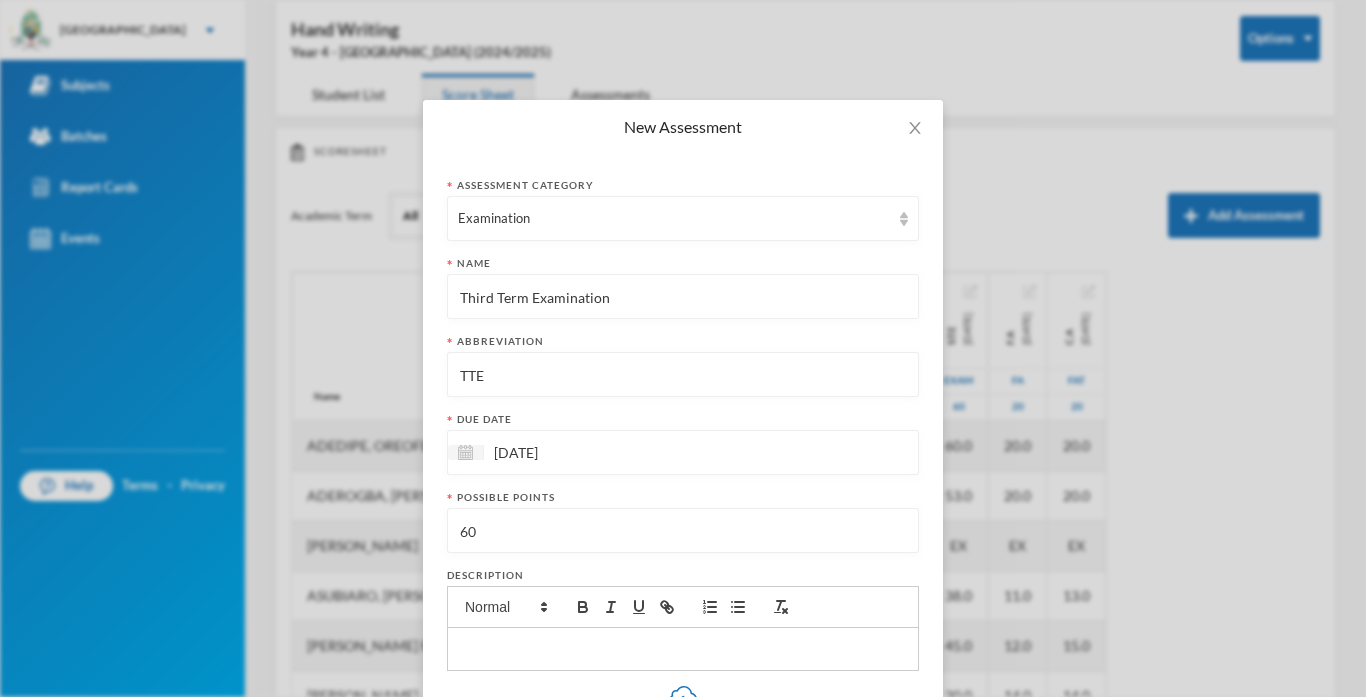 type on "60" 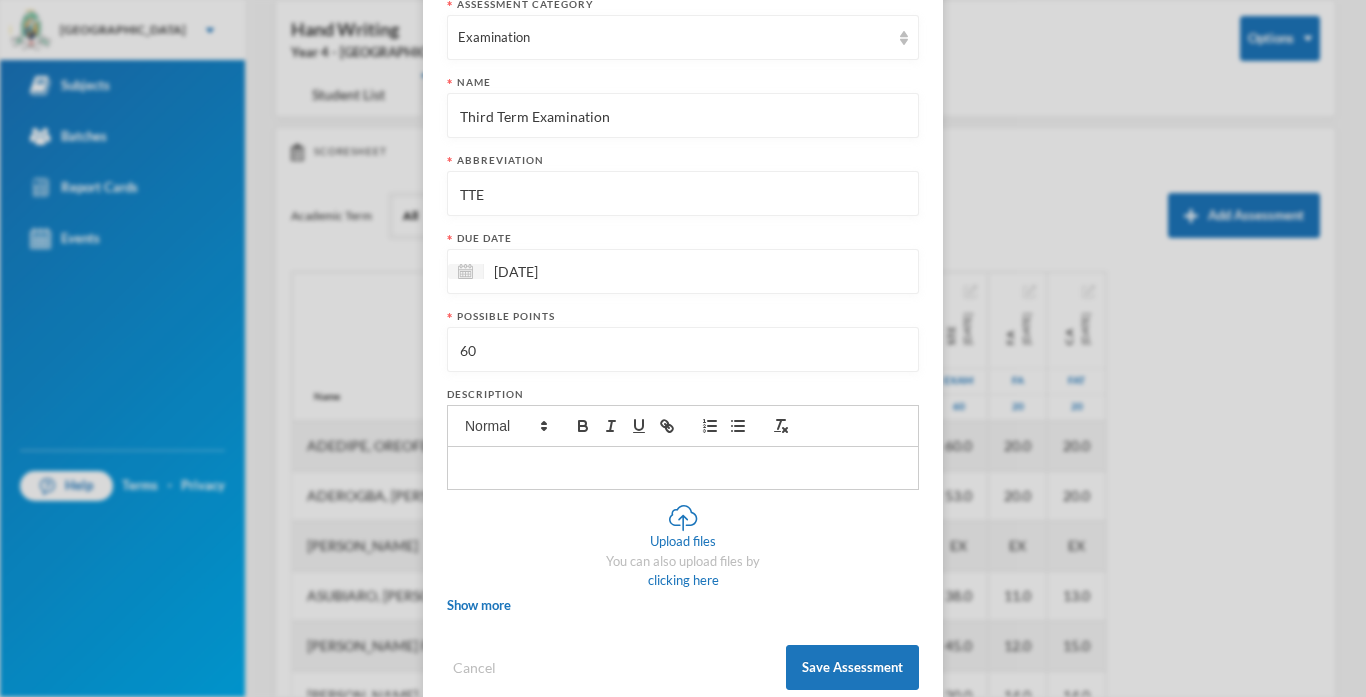 scroll, scrollTop: 222, scrollLeft: 0, axis: vertical 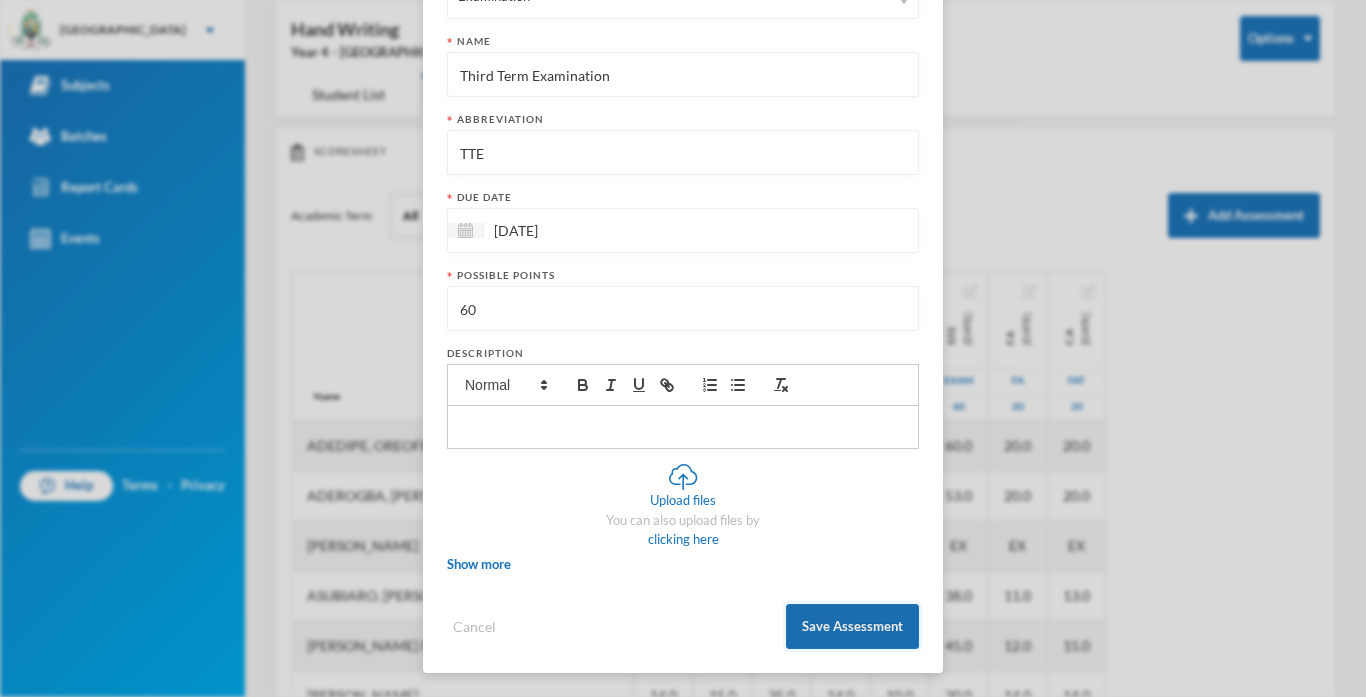 click on "Save Assessment" at bounding box center (852, 626) 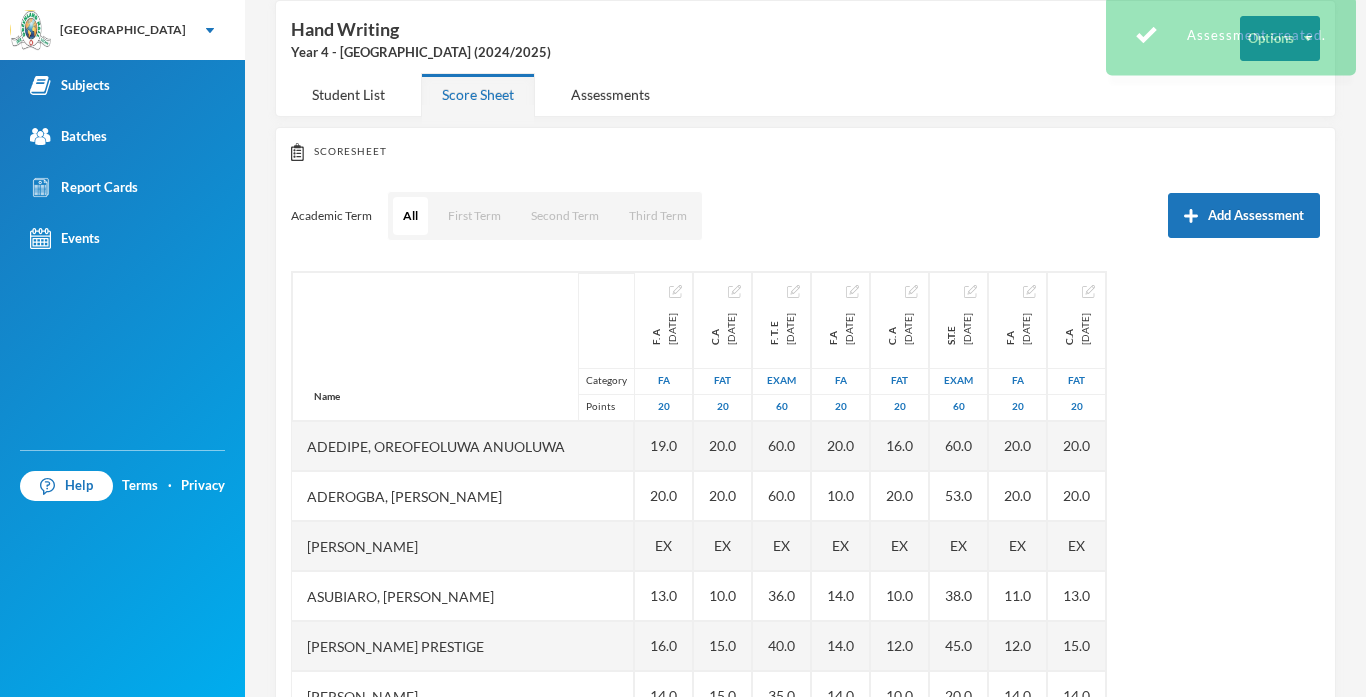 scroll, scrollTop: 0, scrollLeft: 0, axis: both 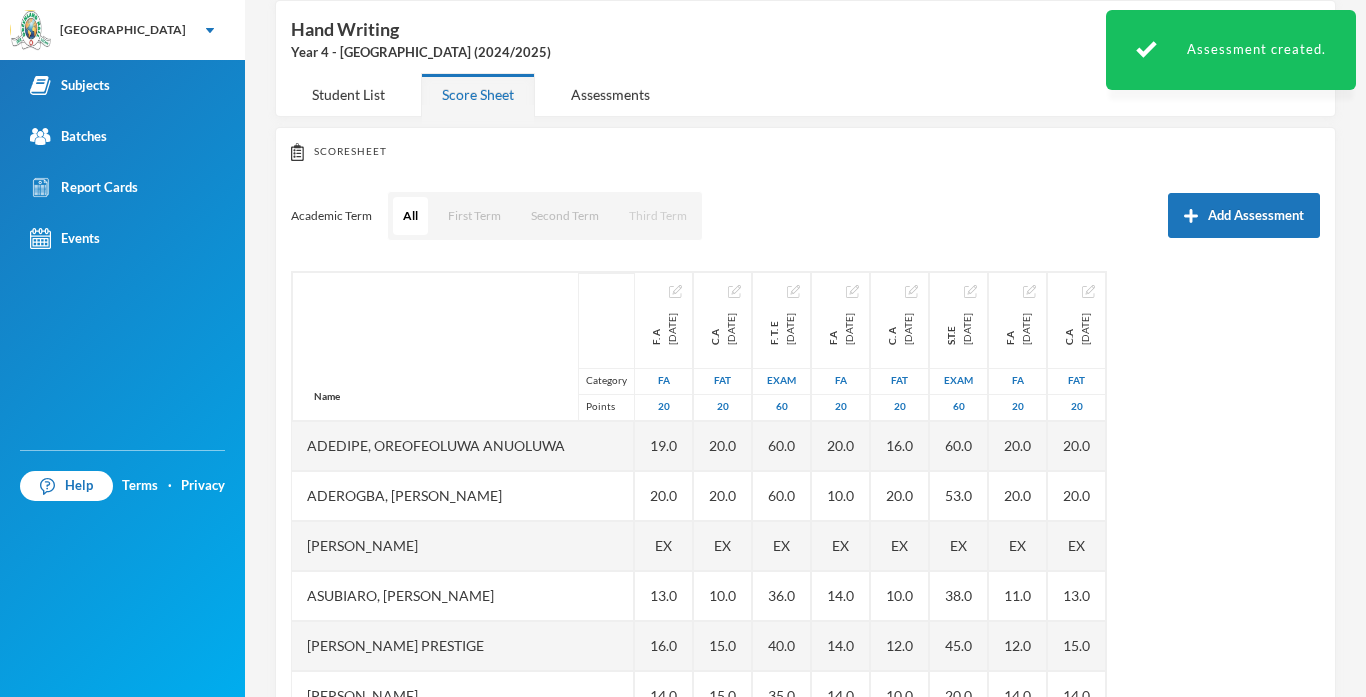 click on "Third Term" at bounding box center [658, 216] 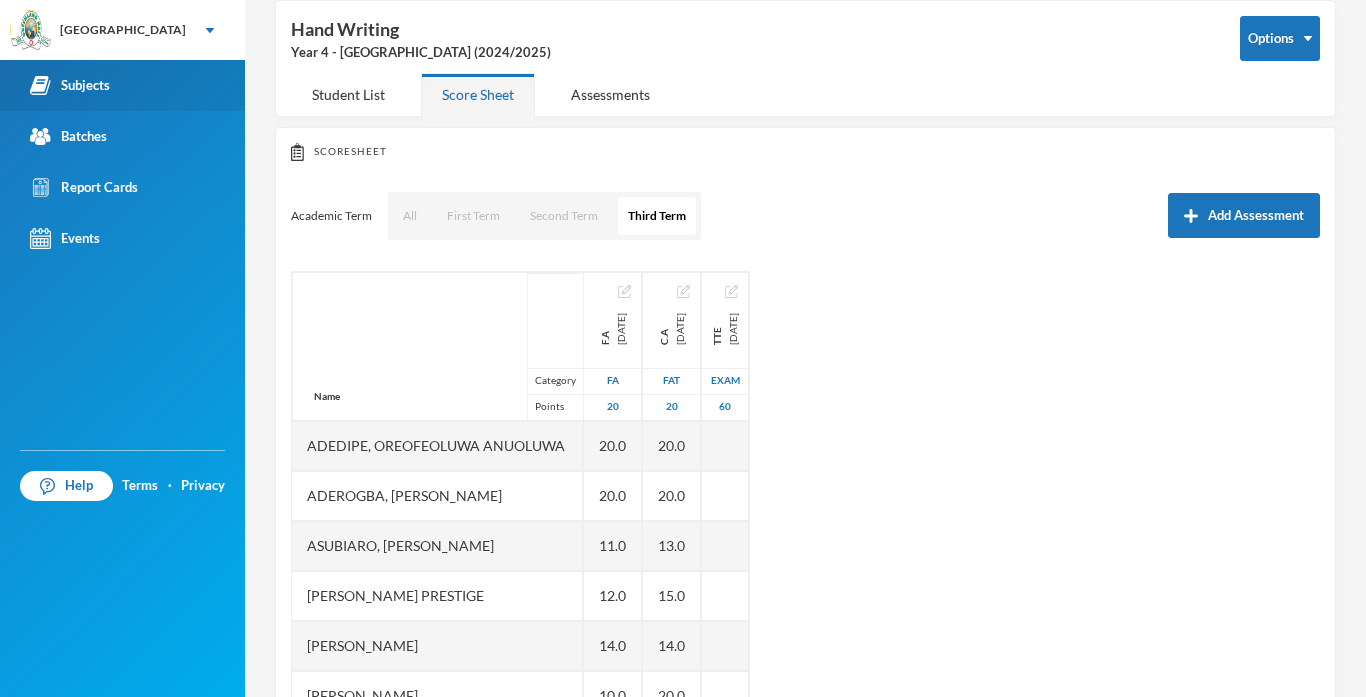 click on "Subjects" at bounding box center (70, 85) 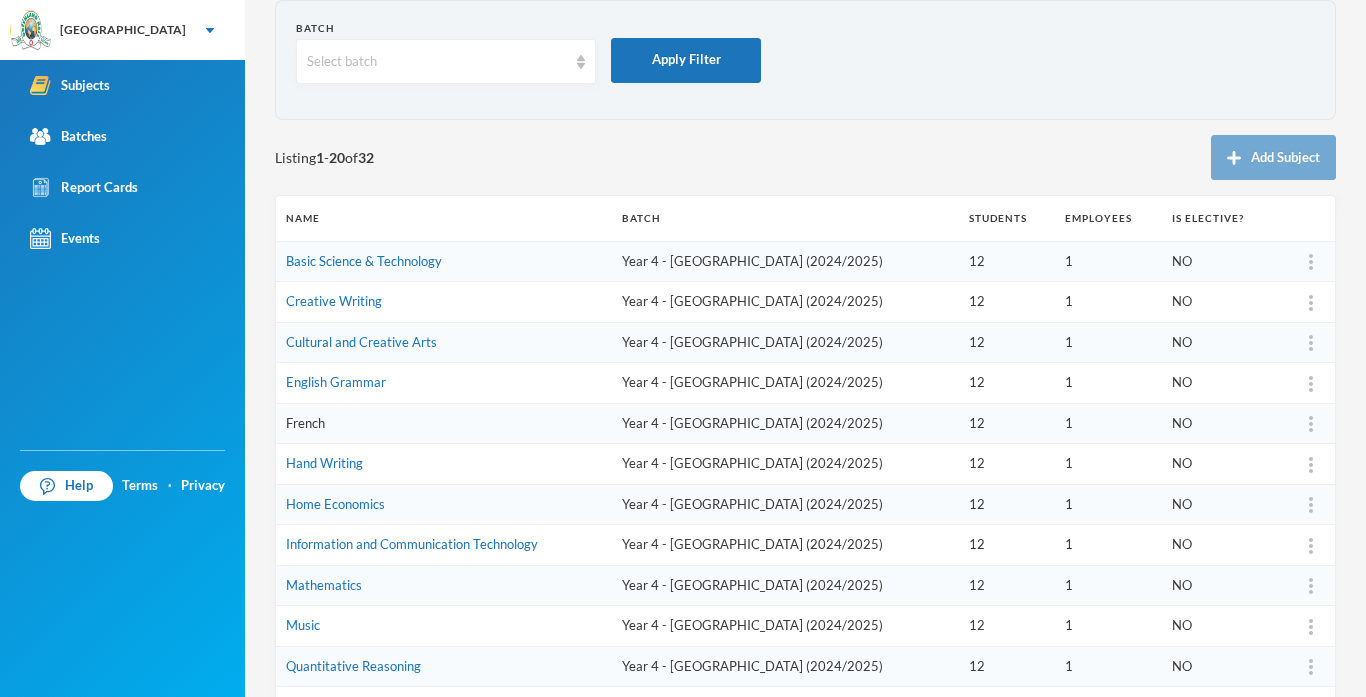 click on "French" at bounding box center [305, 423] 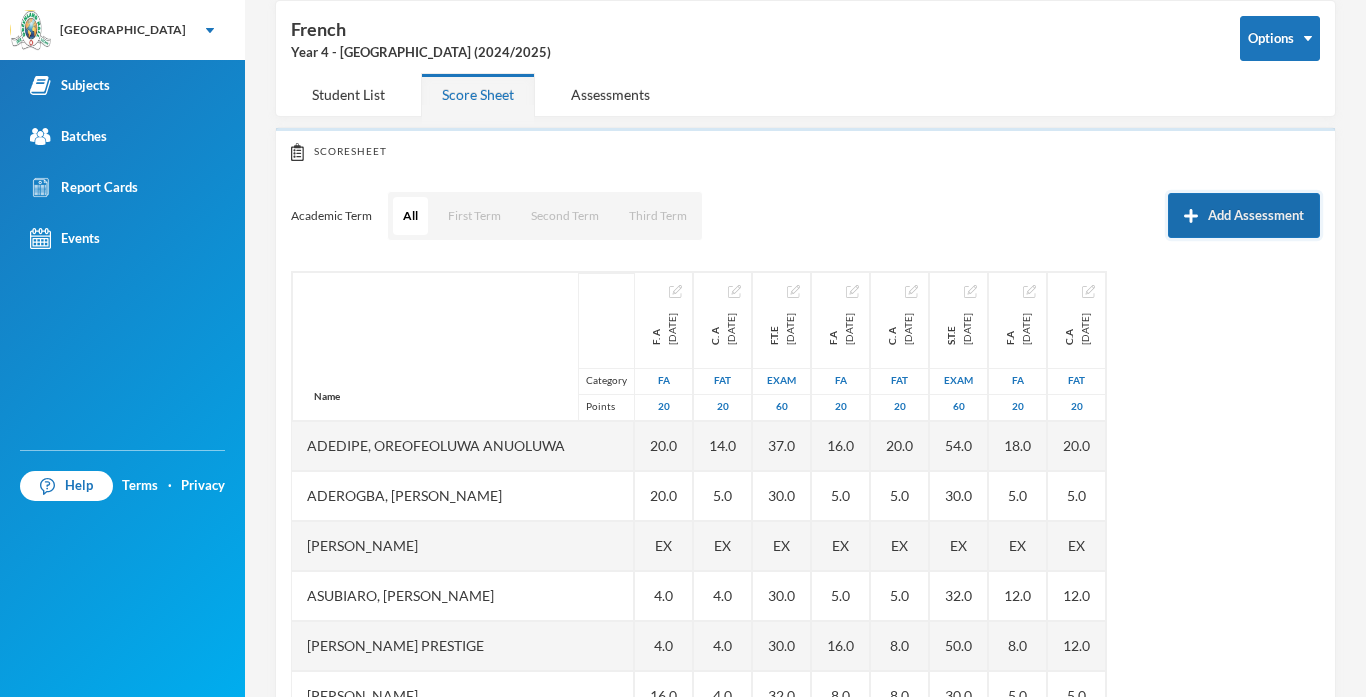 click on "Add Assessment" at bounding box center [1244, 215] 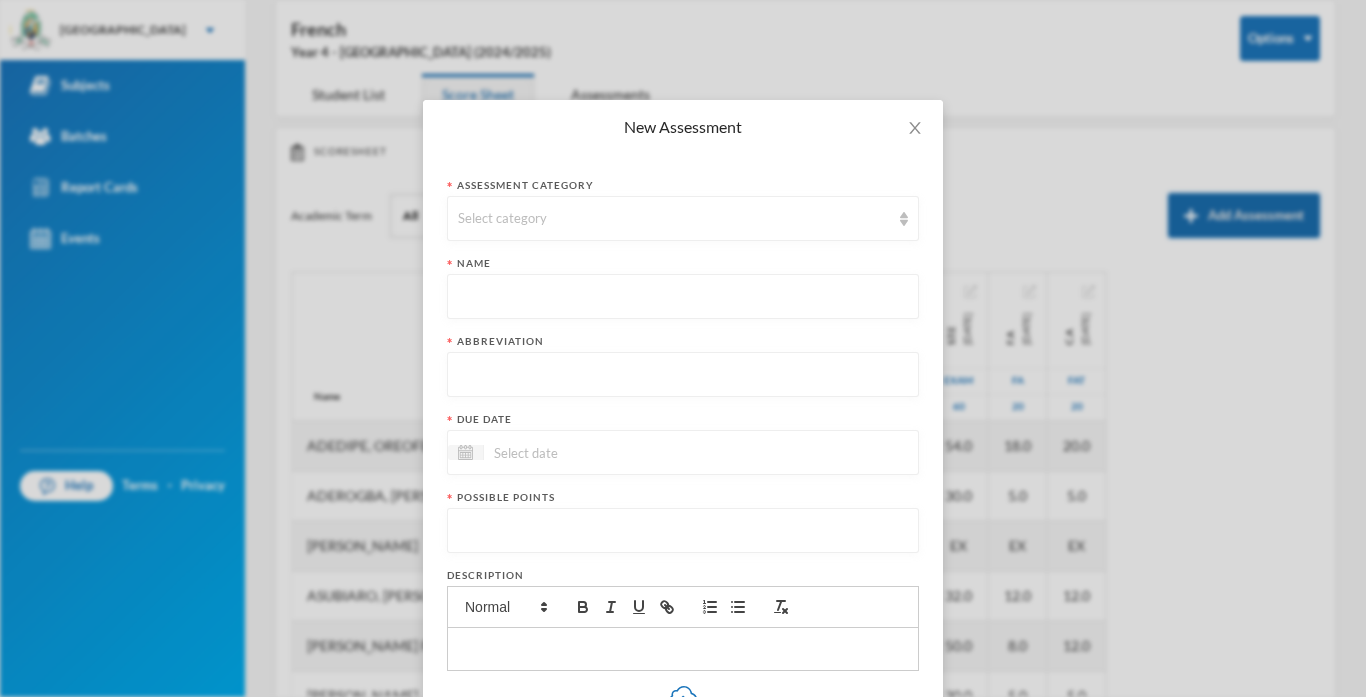scroll, scrollTop: 0, scrollLeft: 0, axis: both 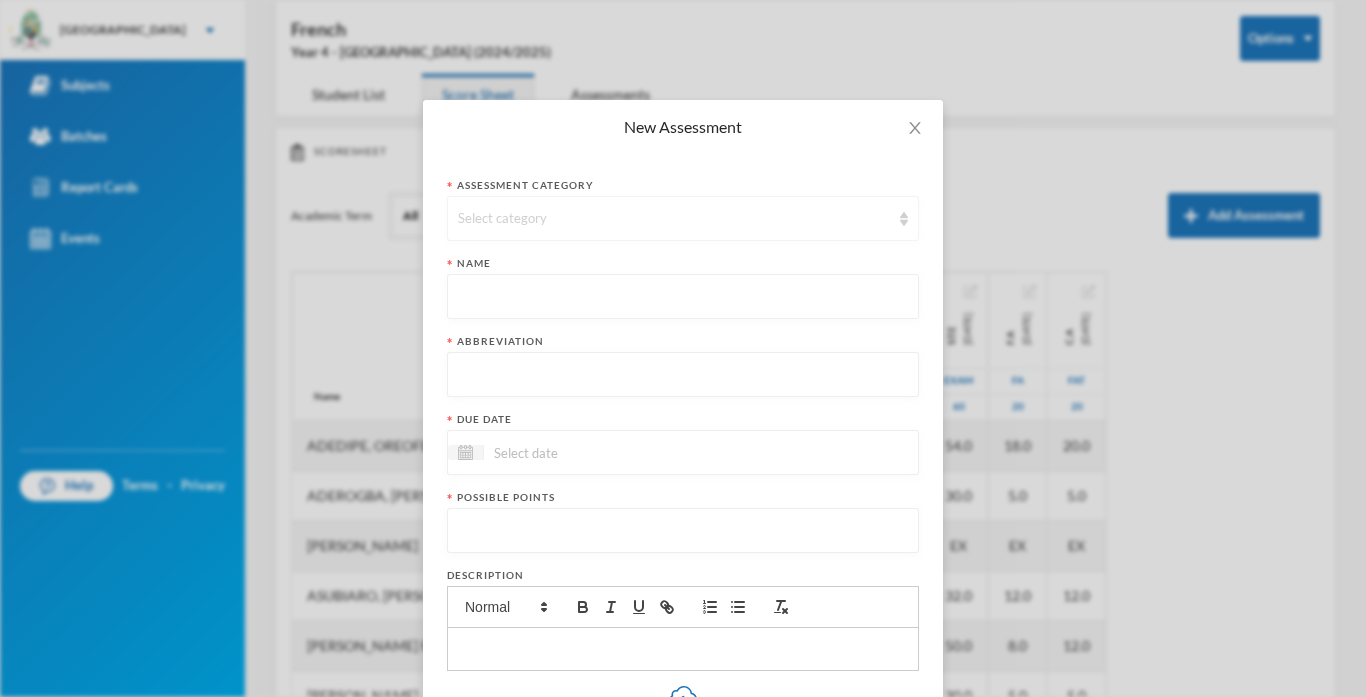 click on "Select category" at bounding box center [674, 219] 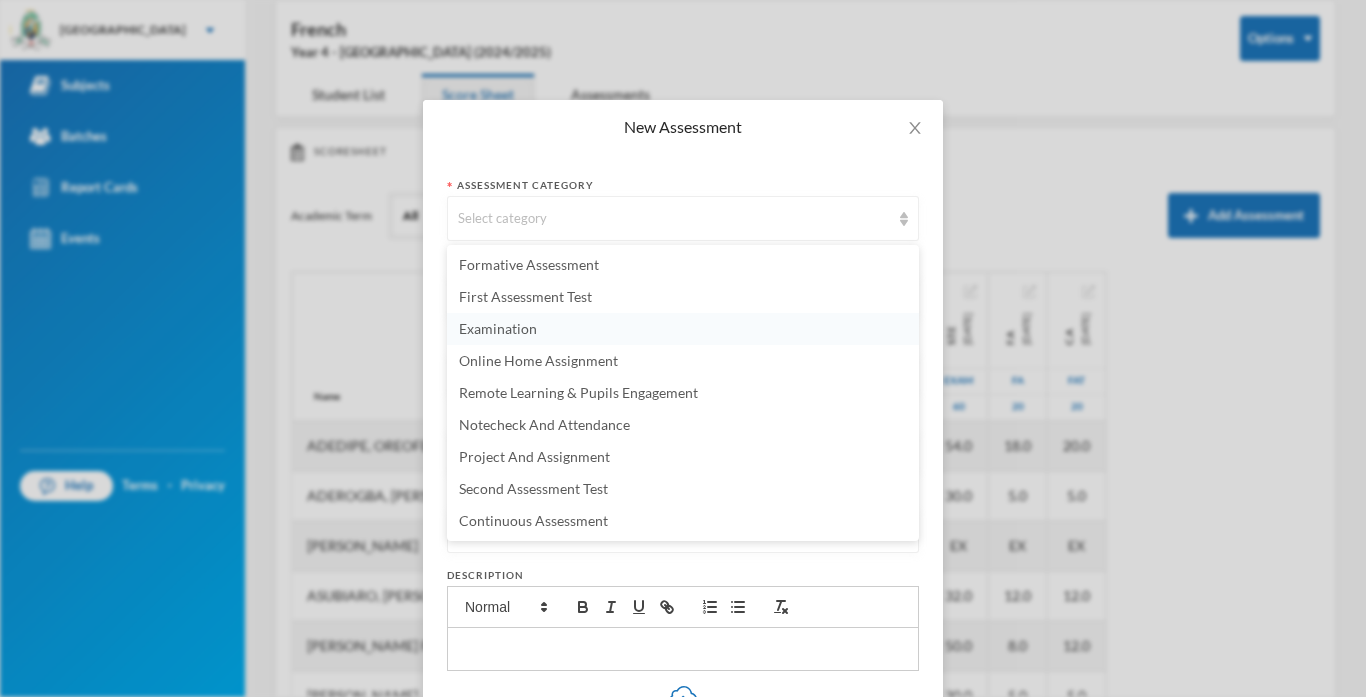 click on "Examination" at bounding box center [498, 328] 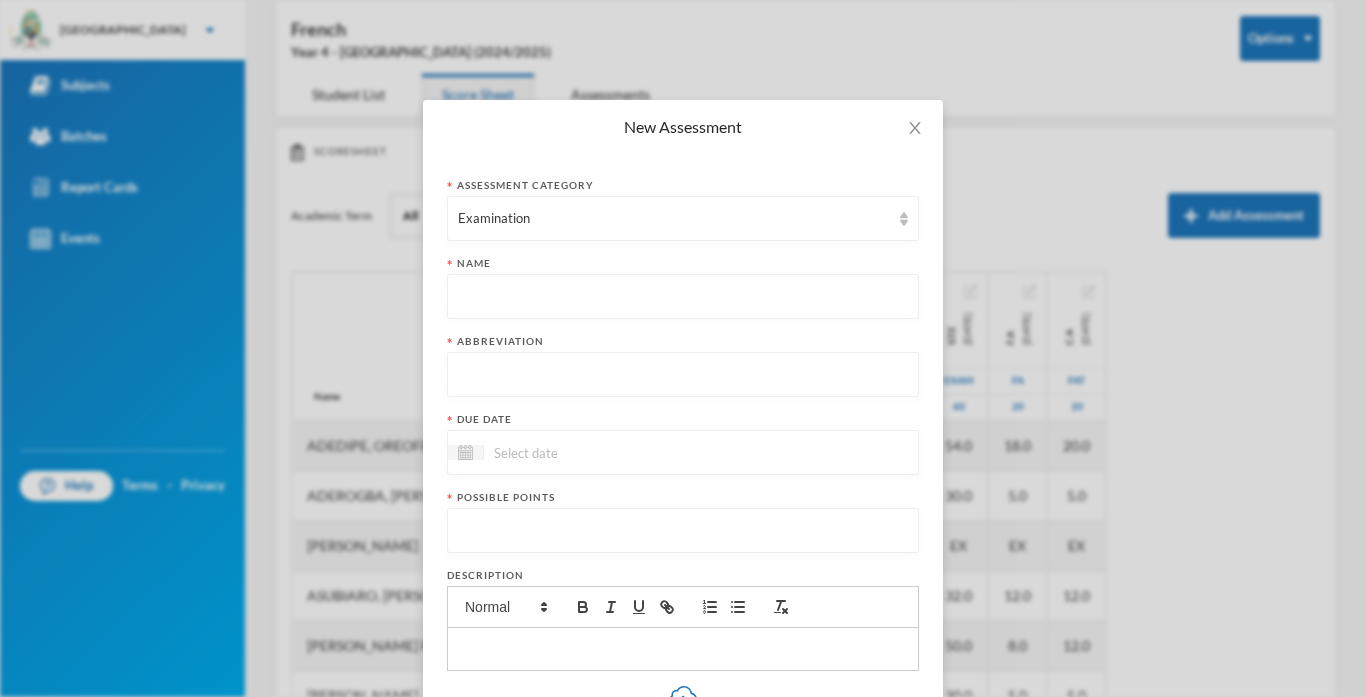 click at bounding box center [683, 297] 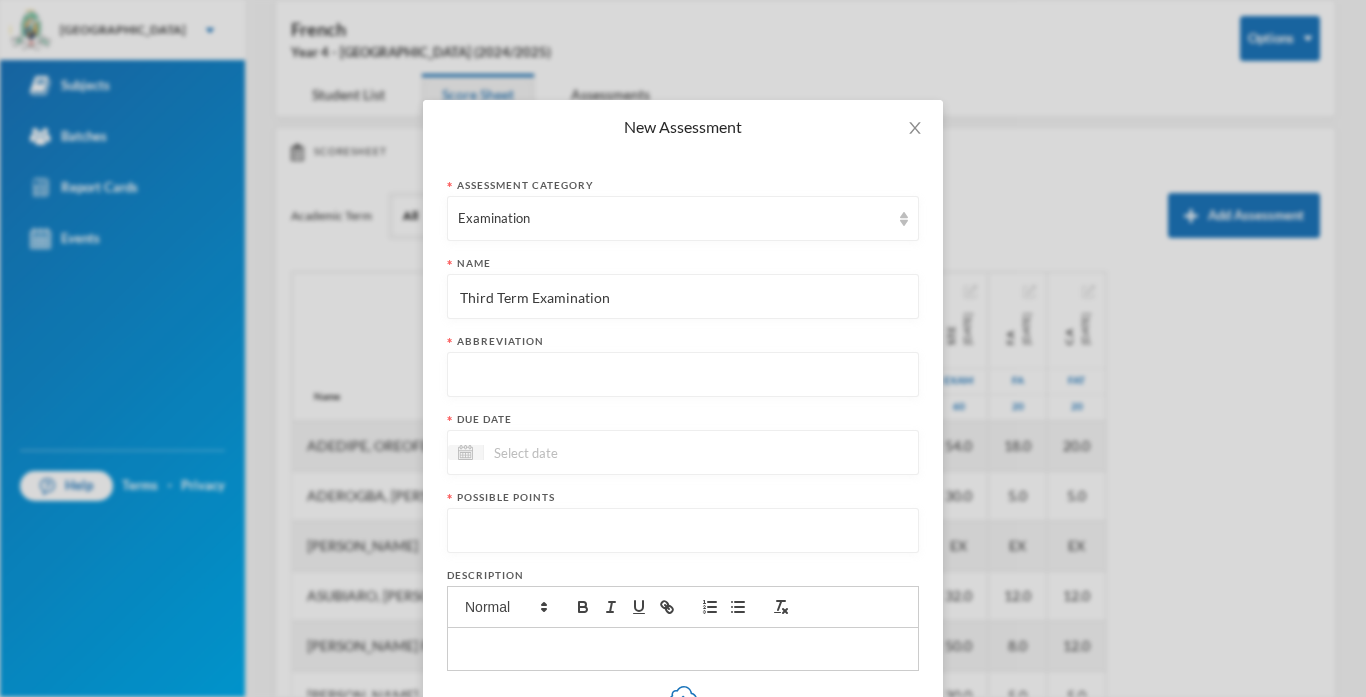 type on "Third Term Examination" 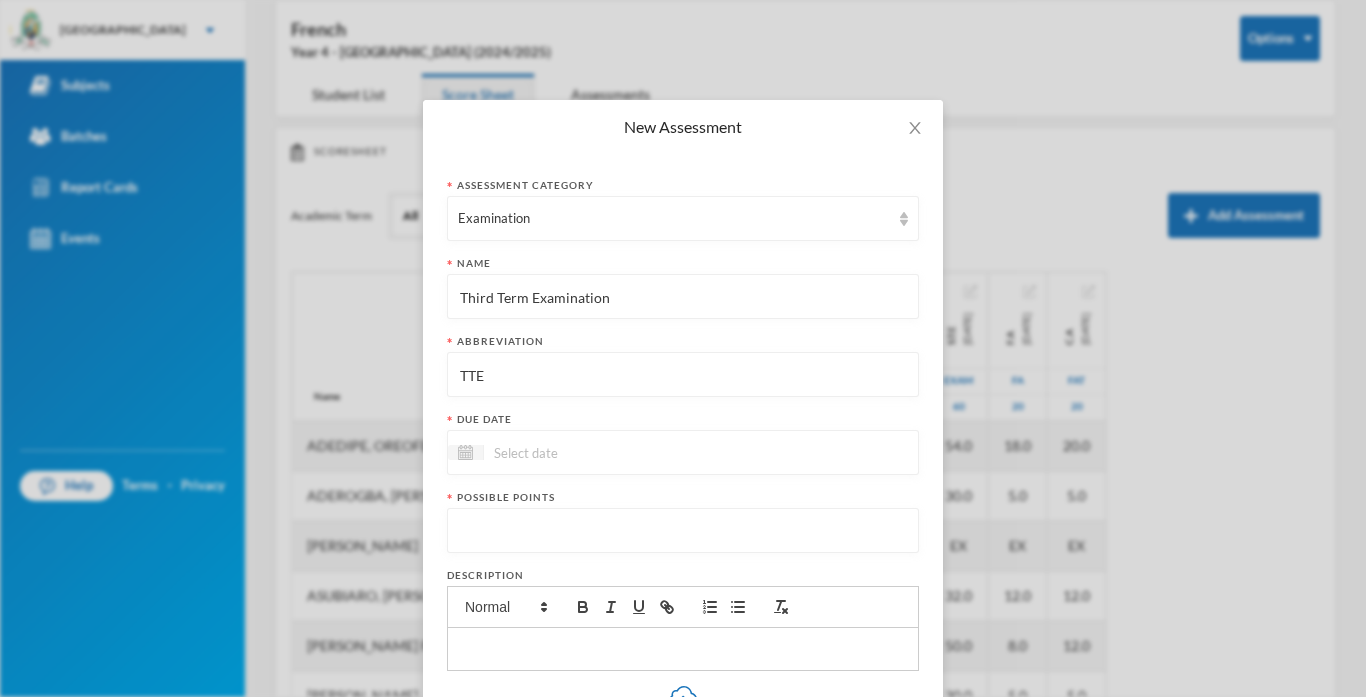 type on "TTE" 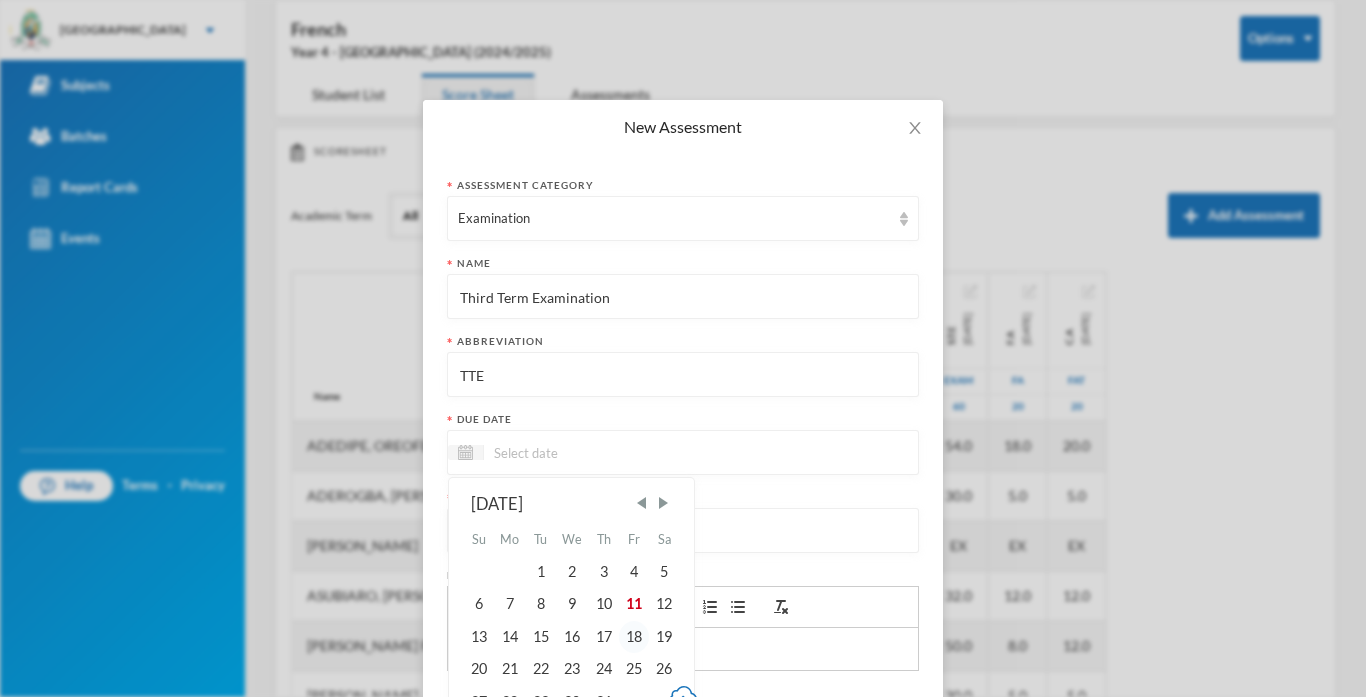 click on "18" at bounding box center [634, 637] 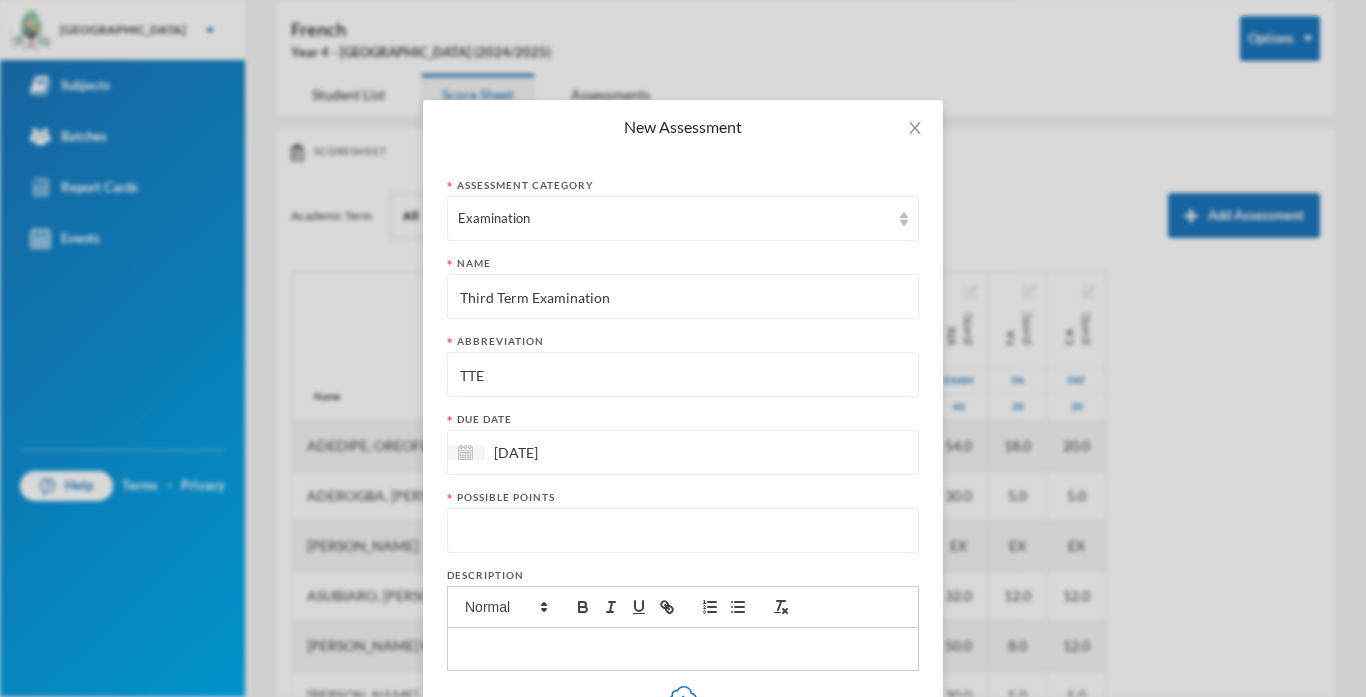 click at bounding box center [683, 531] 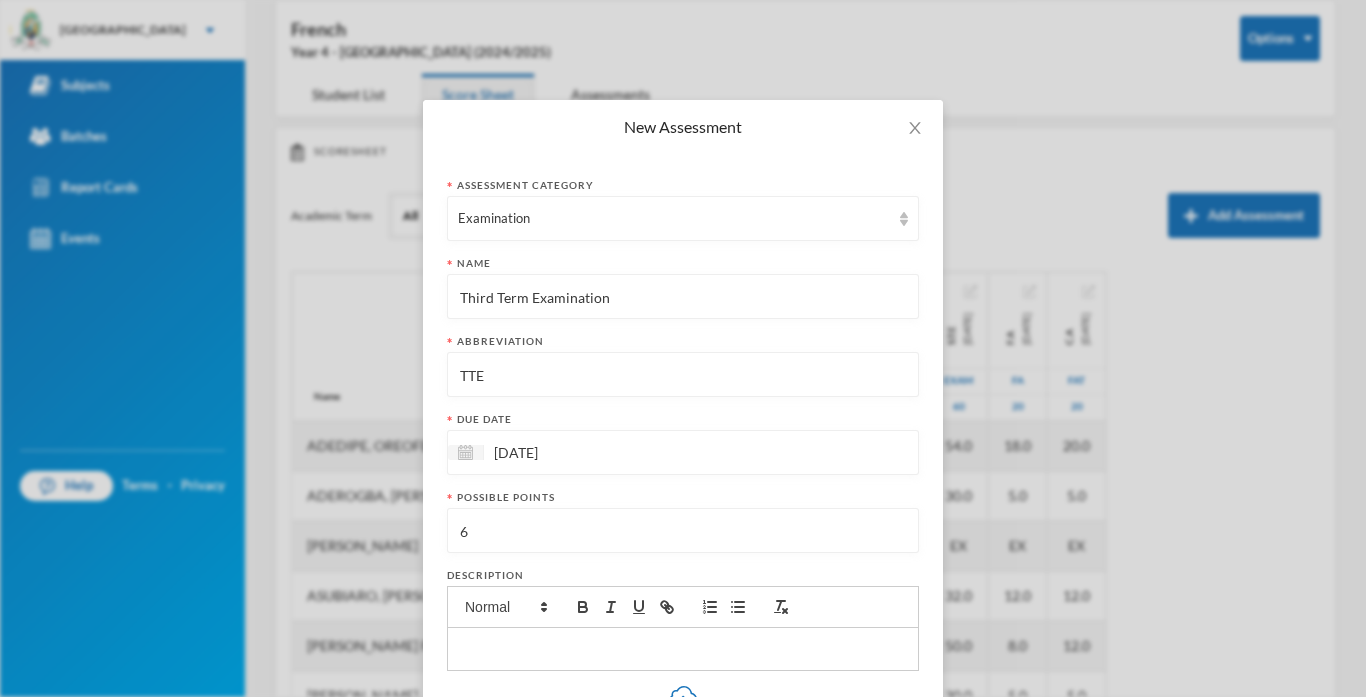 type on "60" 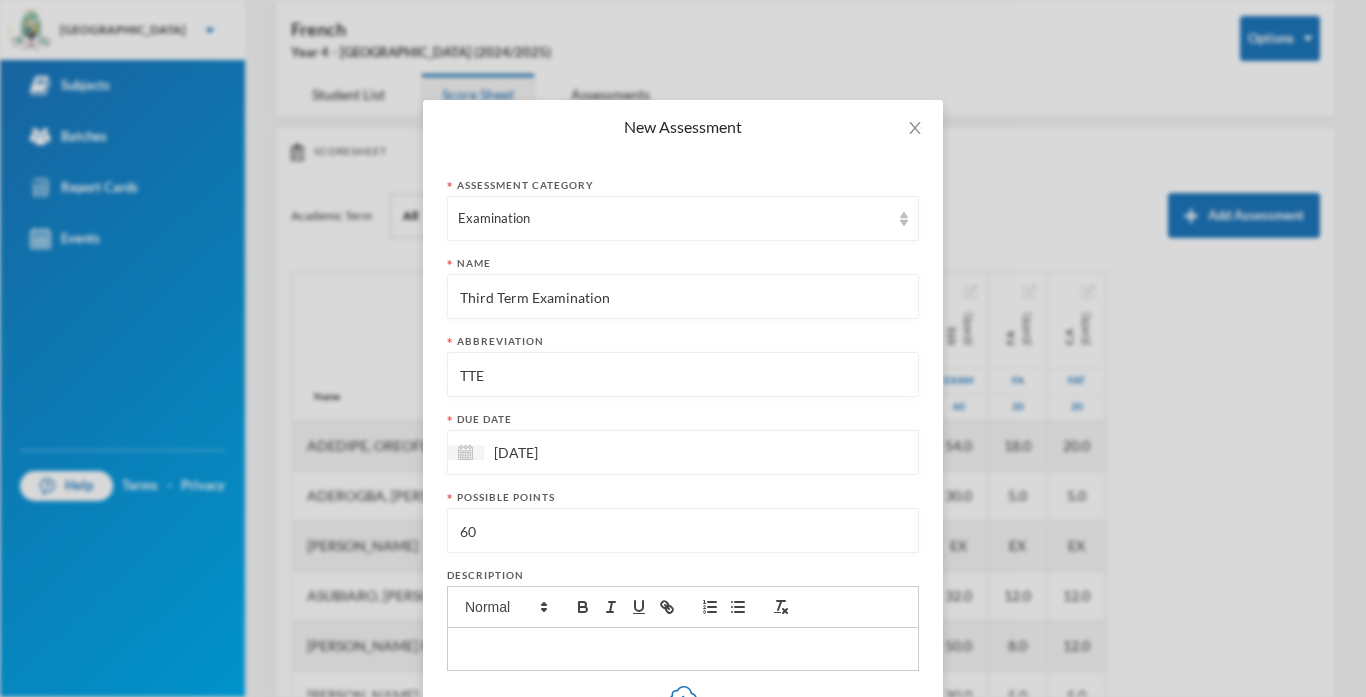 type on "60" 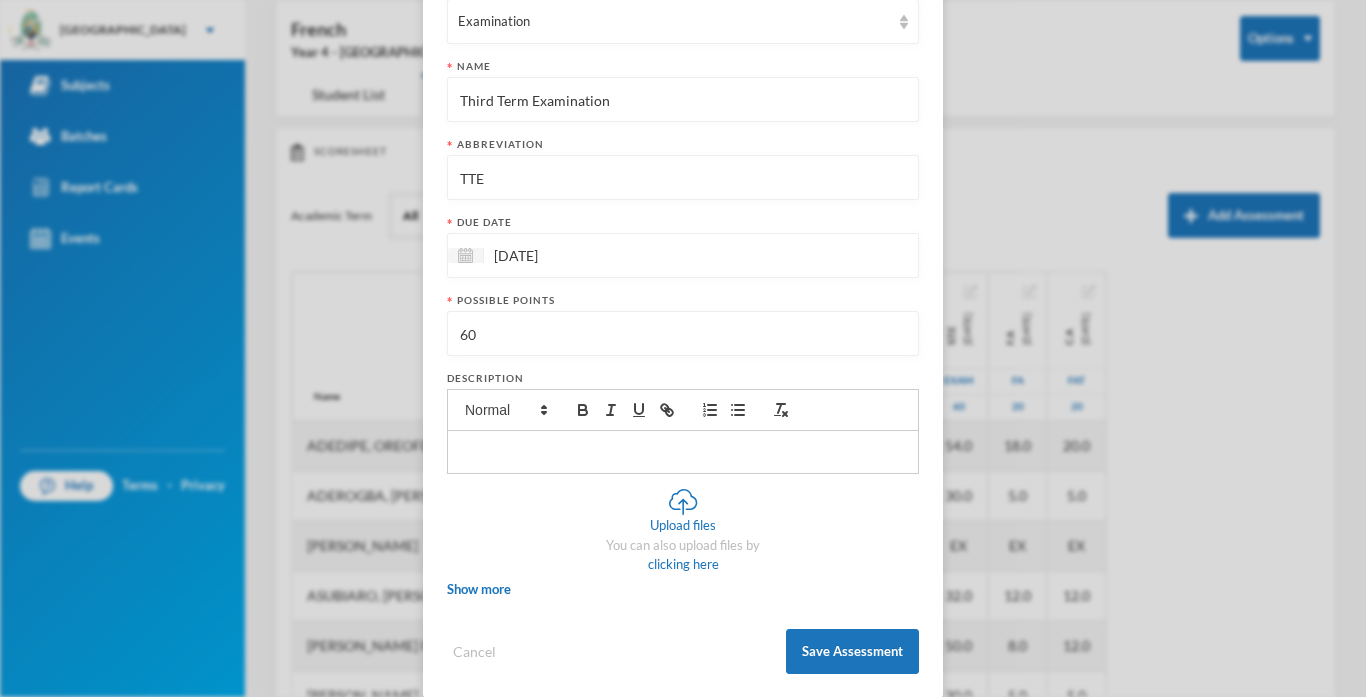 scroll, scrollTop: 222, scrollLeft: 0, axis: vertical 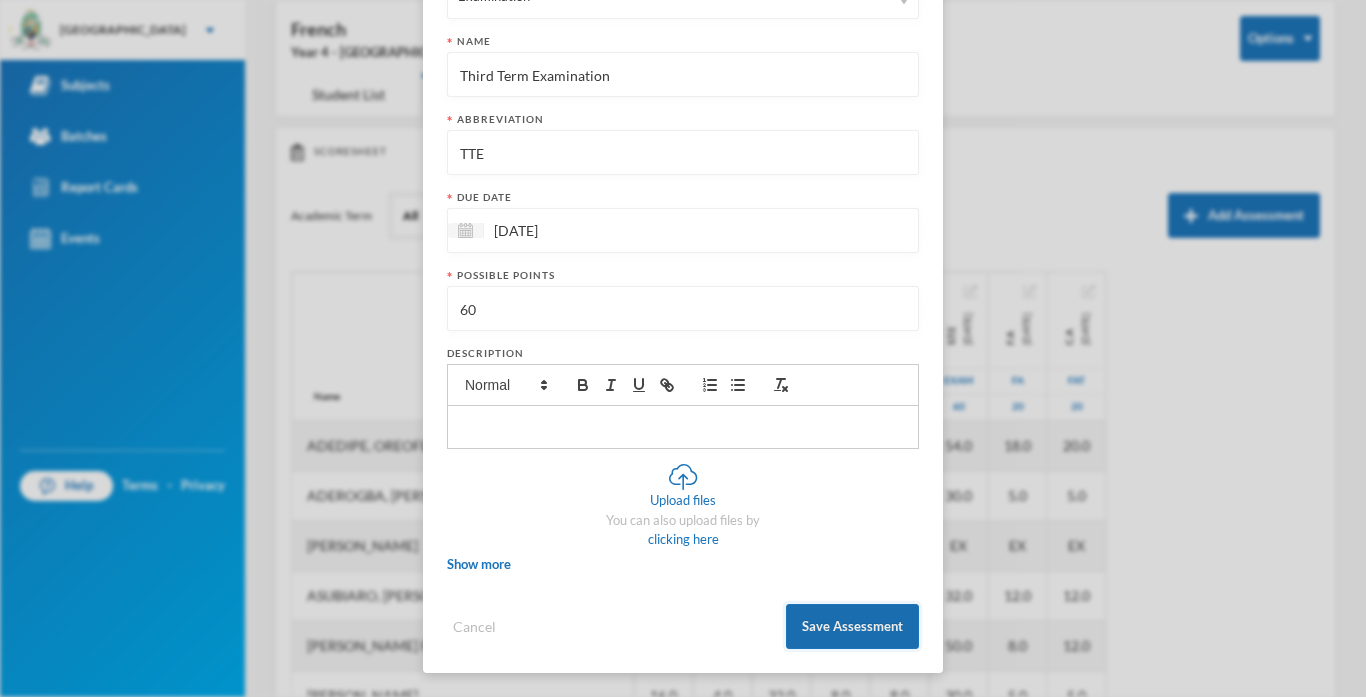 click on "Save Assessment" at bounding box center (852, 626) 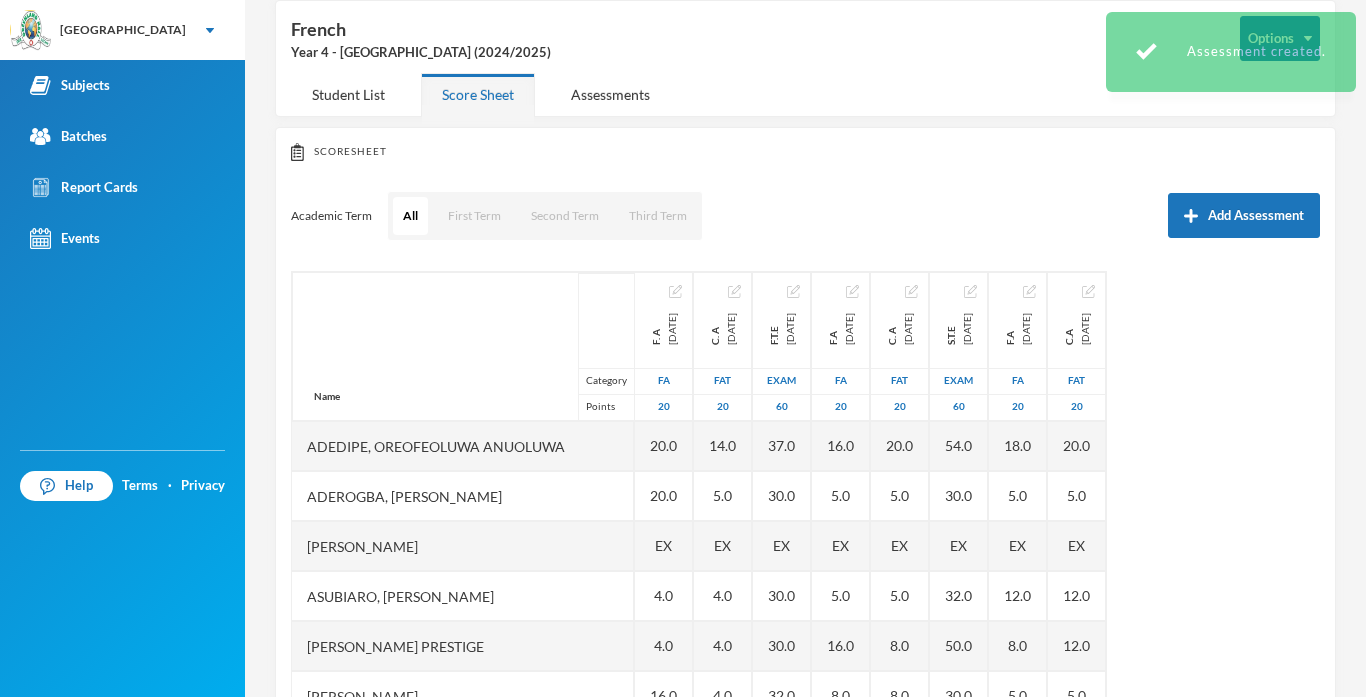scroll, scrollTop: 122, scrollLeft: 0, axis: vertical 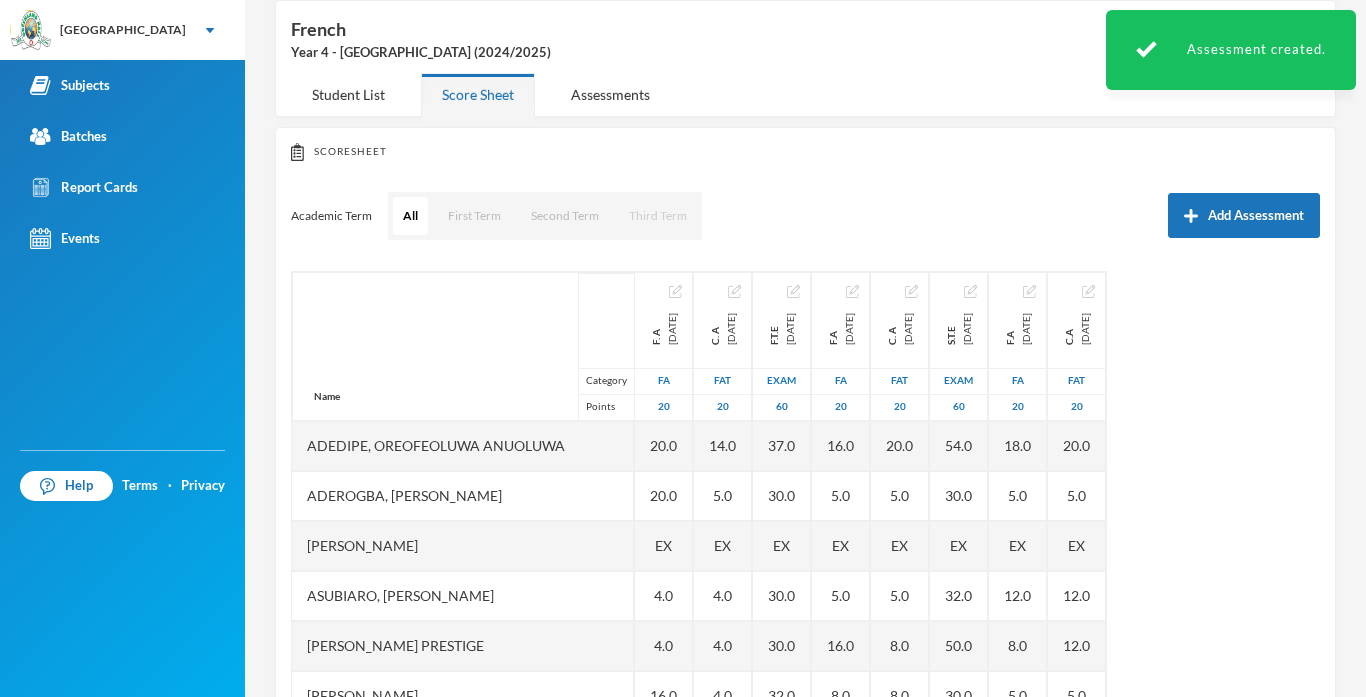 click on "Third Term" at bounding box center [658, 216] 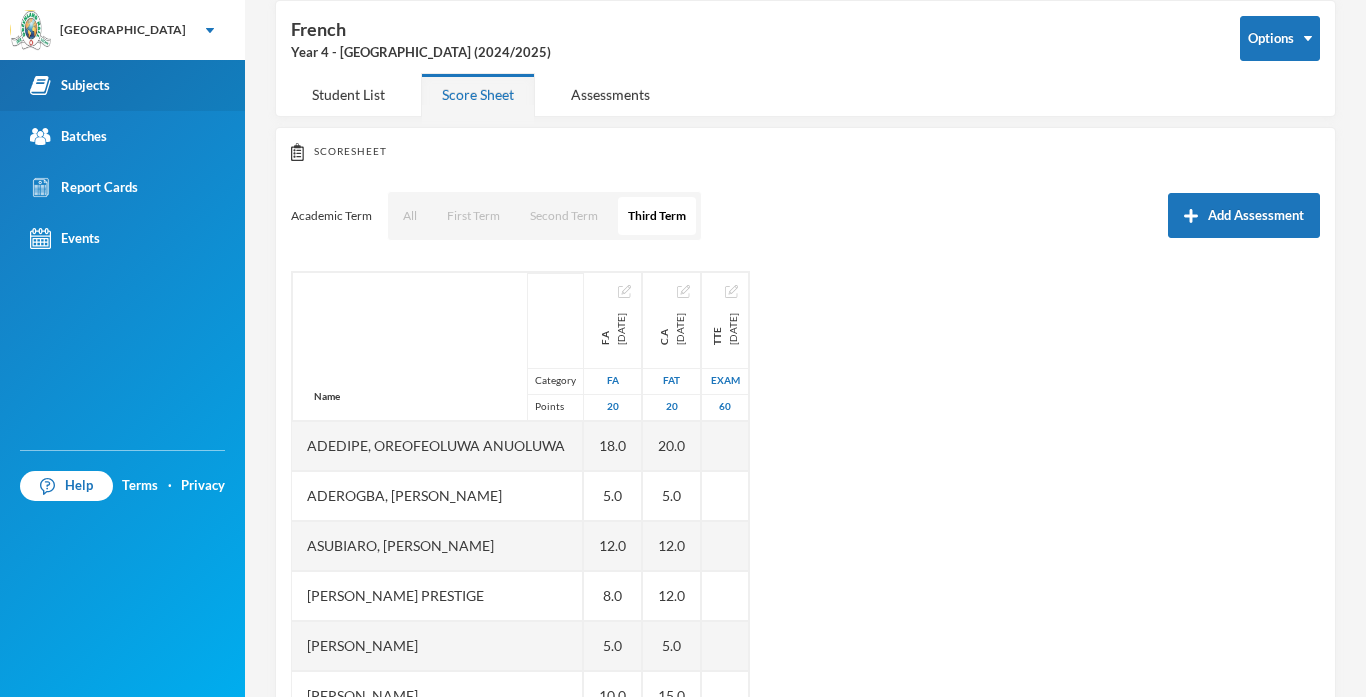 click on "Subjects" at bounding box center (70, 85) 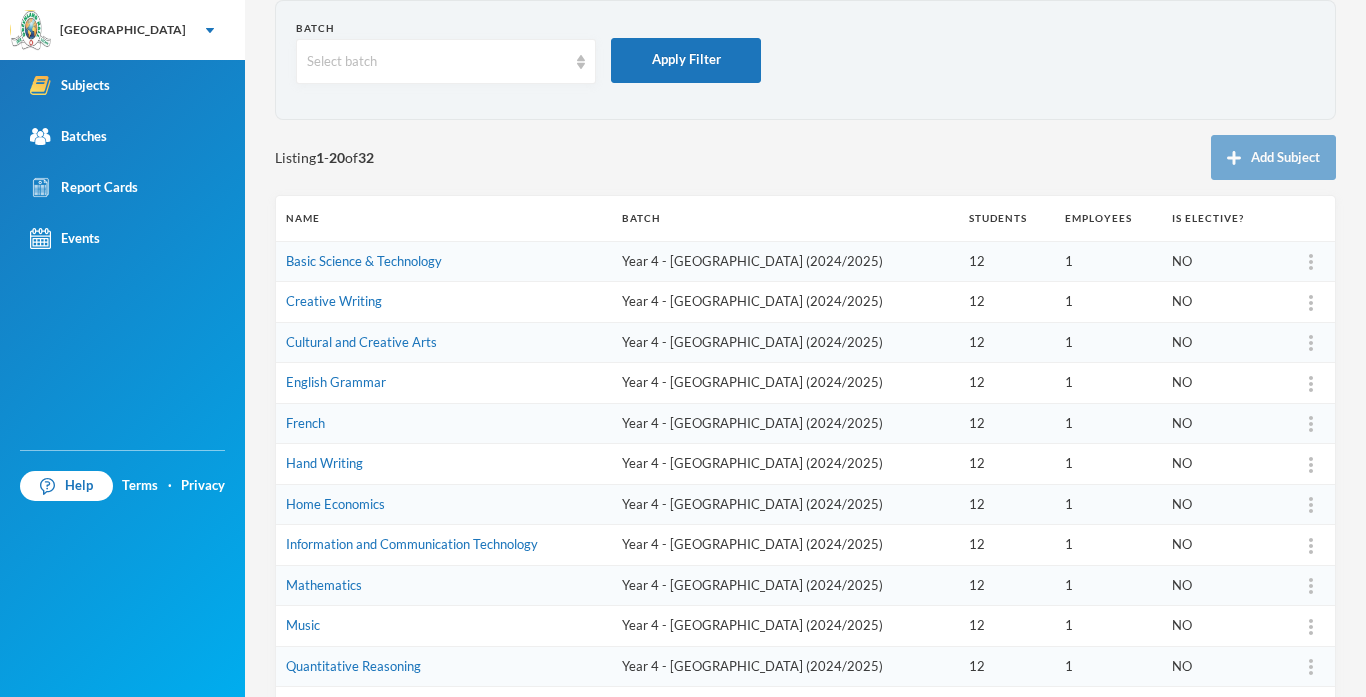 click on "Batch Select batch Apply Filter Listing  1  -  20  of  32 Add Subject Name Batch Students Employees Is Elective? Basic Science & Technology Year 4 - Orion (2024/2025) 12 1 NO Creative Writing Year 4 - Orion (2024/2025) 12 1 NO Cultural and Creative Arts Year 4 - Orion (2024/2025) 12 1 NO English Grammar Year 4 - [GEOGRAPHIC_DATA] (2024/2025) 12 1 NO French Year 4 - Orion (2024/2025) 12 1 NO Hand Writing Year 4 - Orion (2024/2025) 12 1 NO Home Economics Year 4 - Orion (2024/2025) 12 1 NO Information and Communication Technology Year 4 - [GEOGRAPHIC_DATA] (2024/2025) 12 1 NO Mathematics Year 4 - [GEOGRAPHIC_DATA] (2024/2025) 12 1 NO Music Year 4 - [GEOGRAPHIC_DATA] (2024/2025) 12 1 NO Quantitative Reasoning Year 4 - Orion (2024/2025) 12 1 NO Reading Year 4 - Orion (2024/2025) 12 1 NO Religion and National Values Year 4 - Orion (2024/2025) 12 1 NO Spelling Year 4 - [GEOGRAPHIC_DATA] (2024/2025) 12 1 NO Verbal Reasoning Year 4 - [GEOGRAPHIC_DATA] (2024/2025) 12 1 NO Yoruba Year 4 - [GEOGRAPHIC_DATA] (2024/2025) 12 1 NO Basic Science & Technology Year 3 - Jasper  🌺 (2023/2024) 0 1 NO 0 1 NO 0" at bounding box center (805, 577) 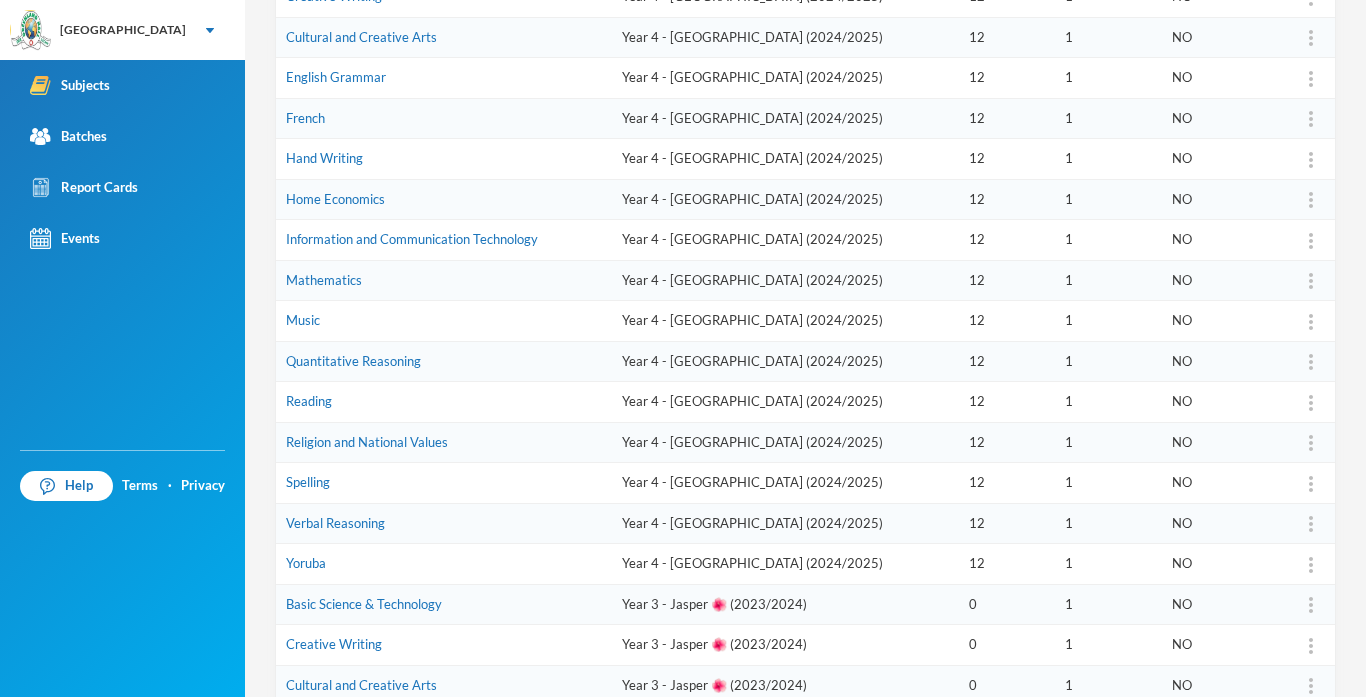 scroll, scrollTop: 415, scrollLeft: 0, axis: vertical 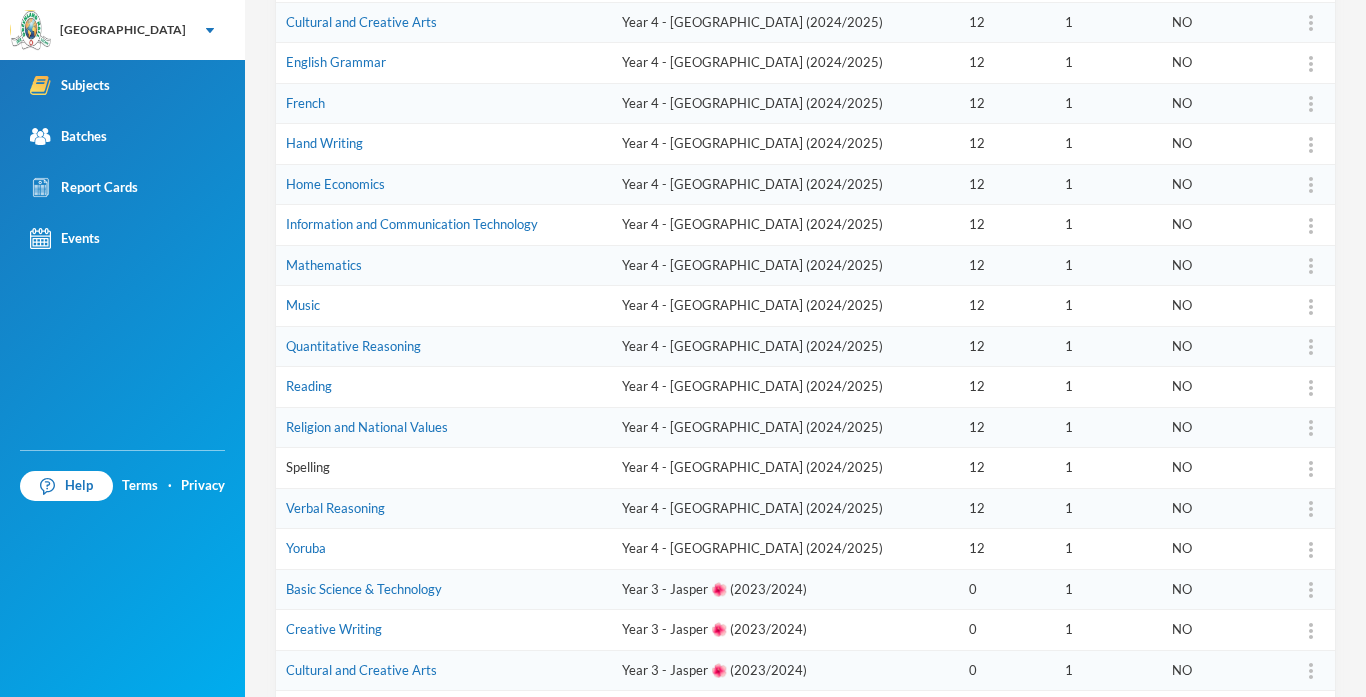click on "Spelling" at bounding box center [308, 467] 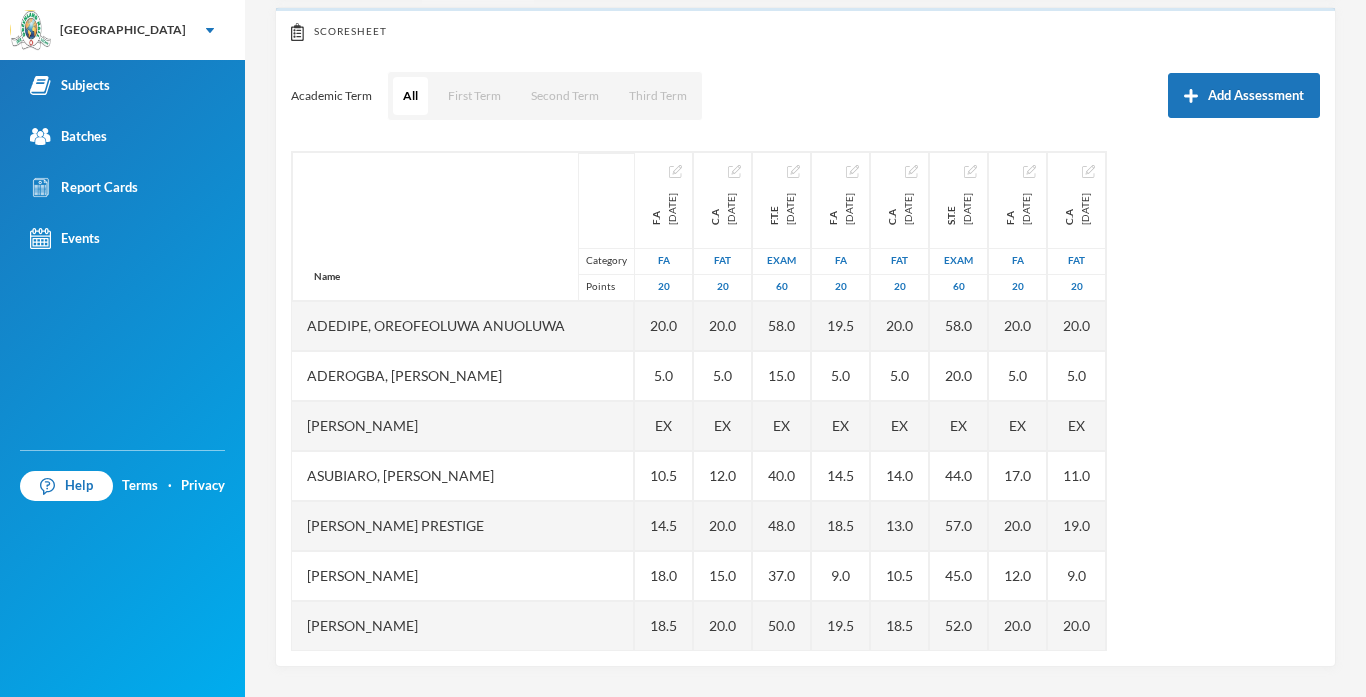 scroll, scrollTop: 215, scrollLeft: 0, axis: vertical 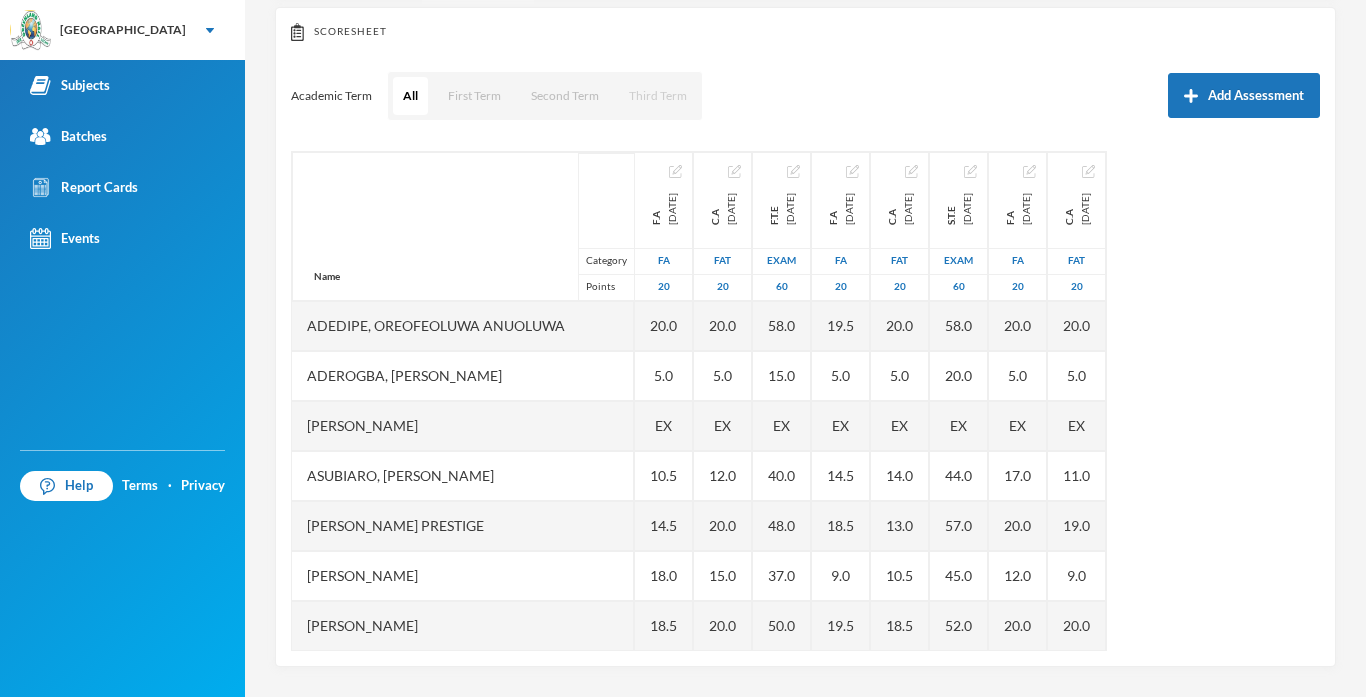click on "Third Term" at bounding box center [658, 96] 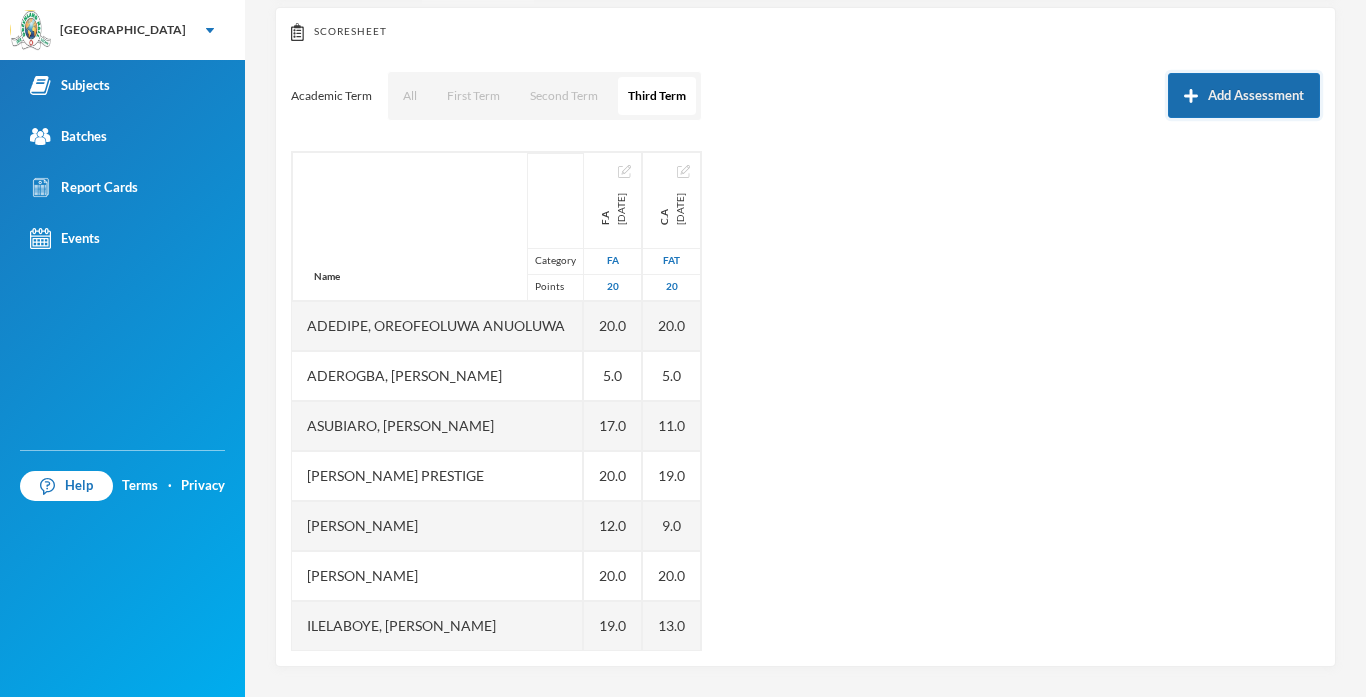 click on "Add Assessment" at bounding box center (1244, 95) 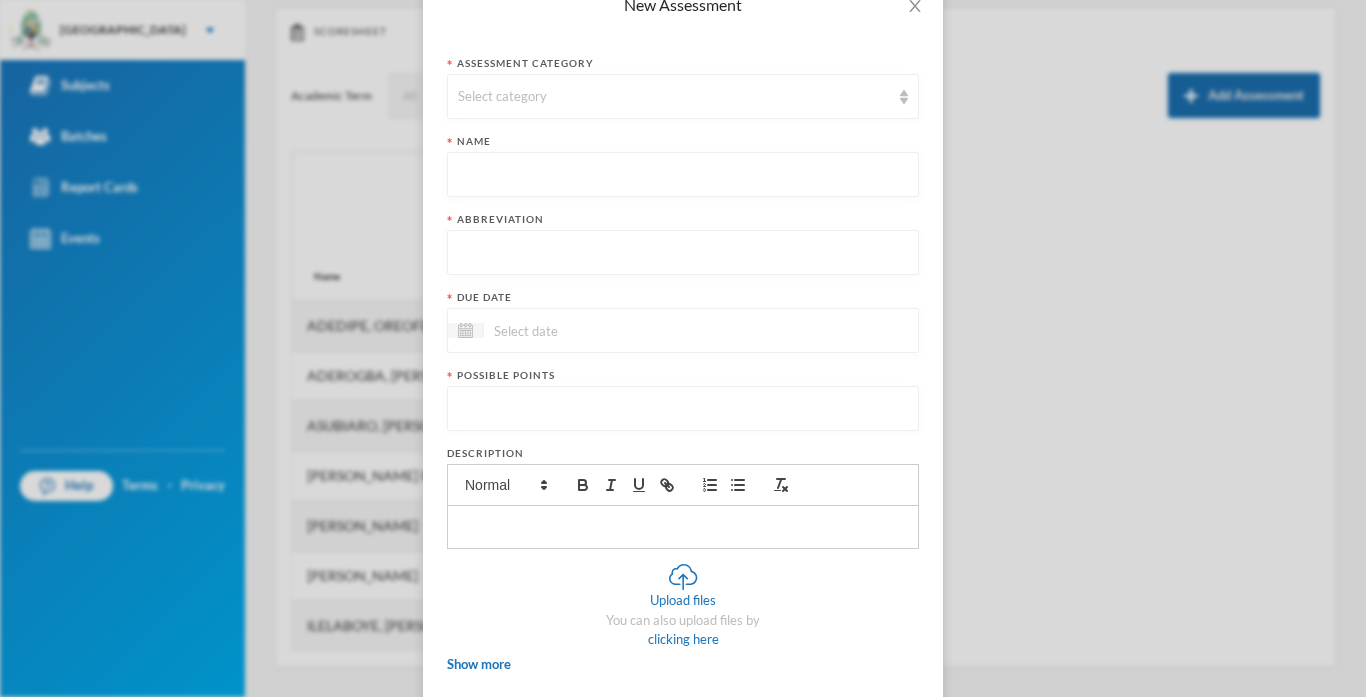 scroll, scrollTop: 0, scrollLeft: 0, axis: both 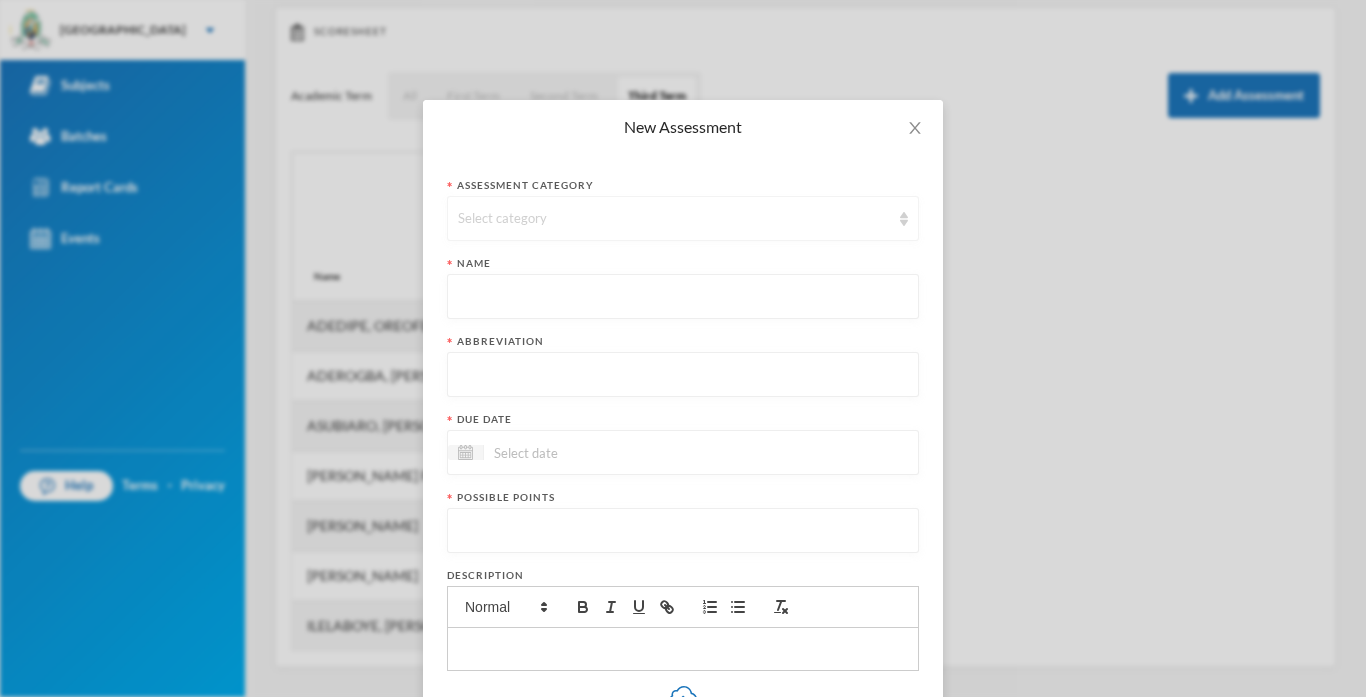click on "Select category" at bounding box center [683, 218] 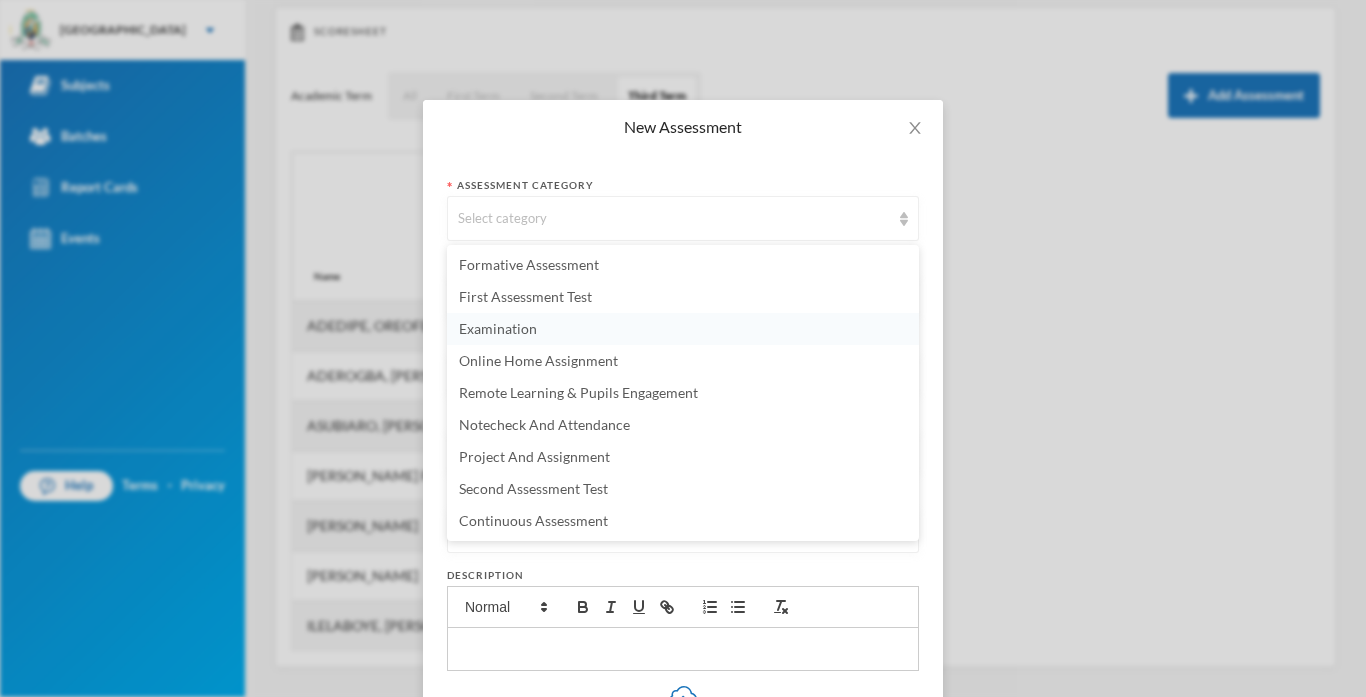 click on "Examination" at bounding box center (498, 328) 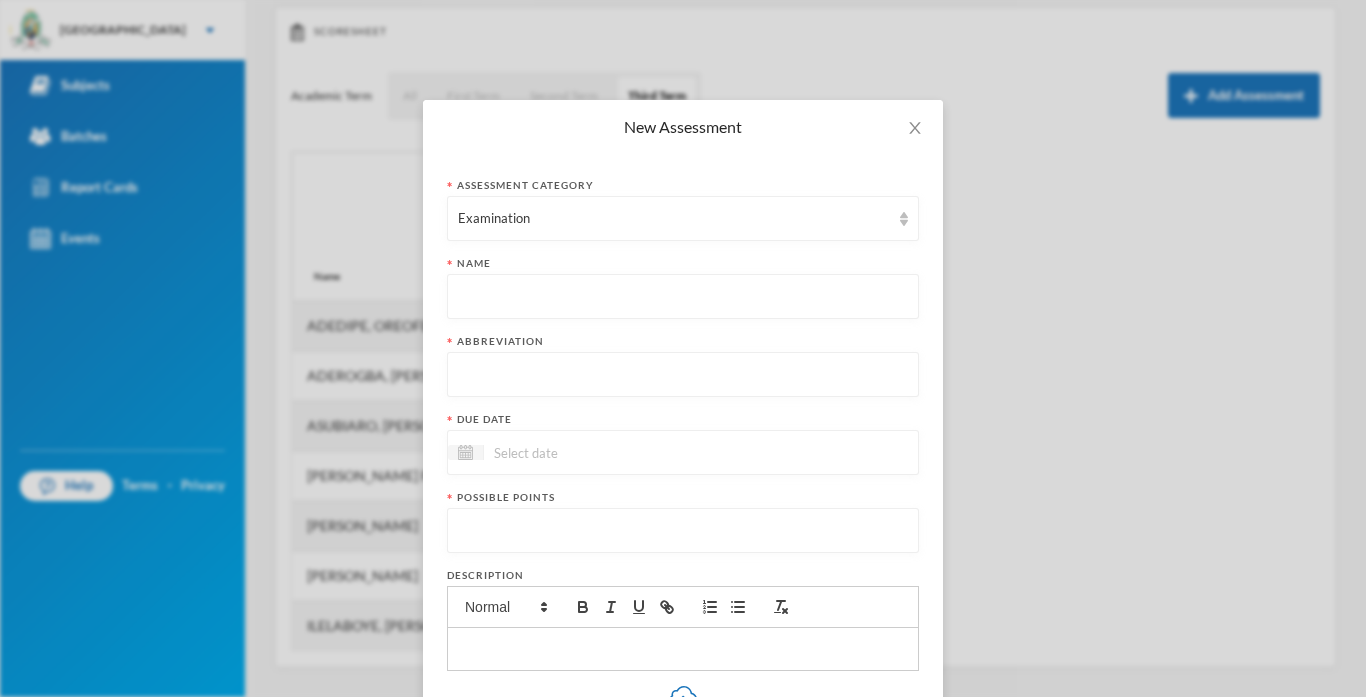 click on "Assessment category Examination Name Abbreviation Due date Possible points Description                                                                             Upload files You can also upload files by clicking here Show more Extra points Include in final grade Show To Students Immediately Show scores to students Display score as Points Cancel Save Assessment" at bounding box center (683, 524) 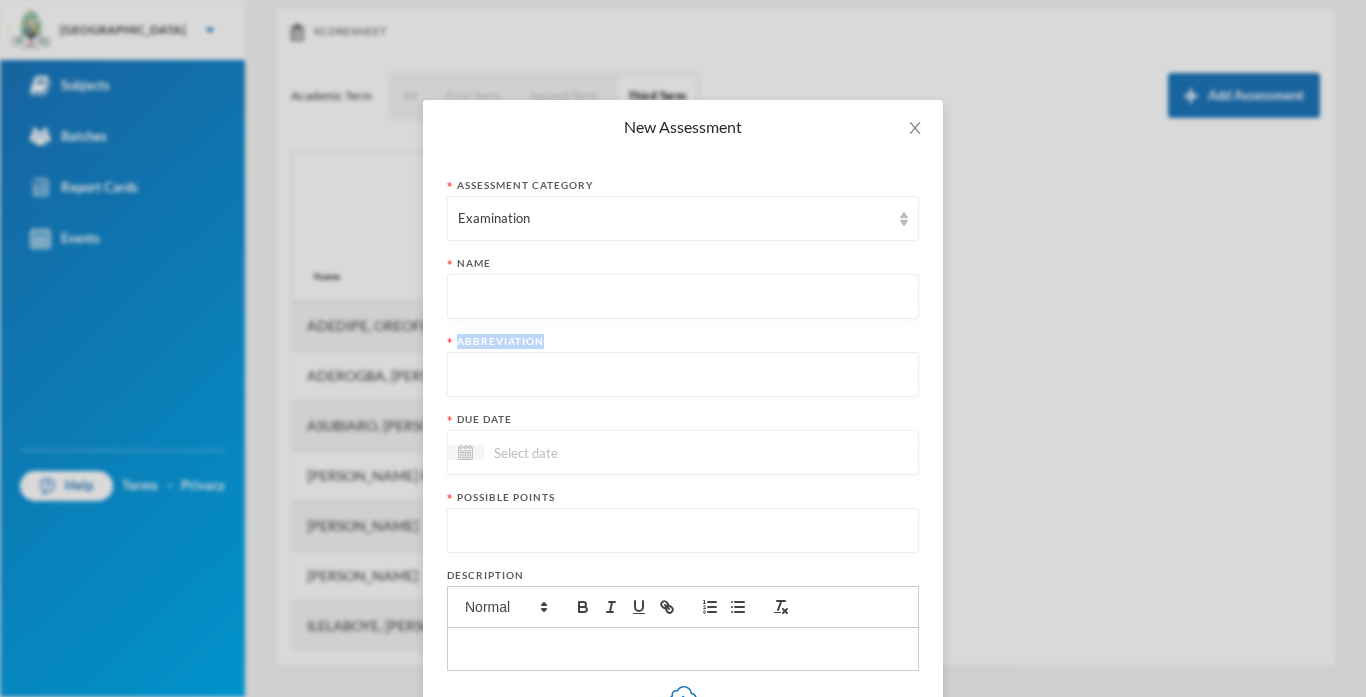click at bounding box center [683, 297] 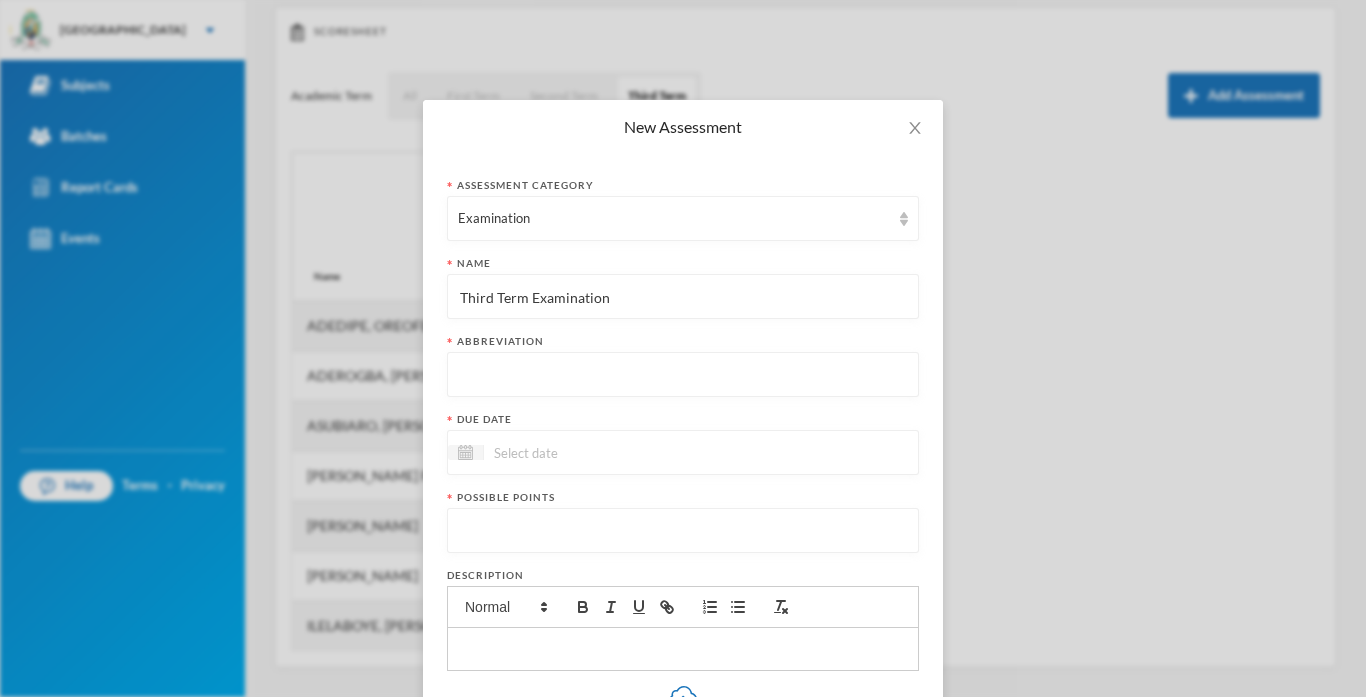 type on "Third Term Examination" 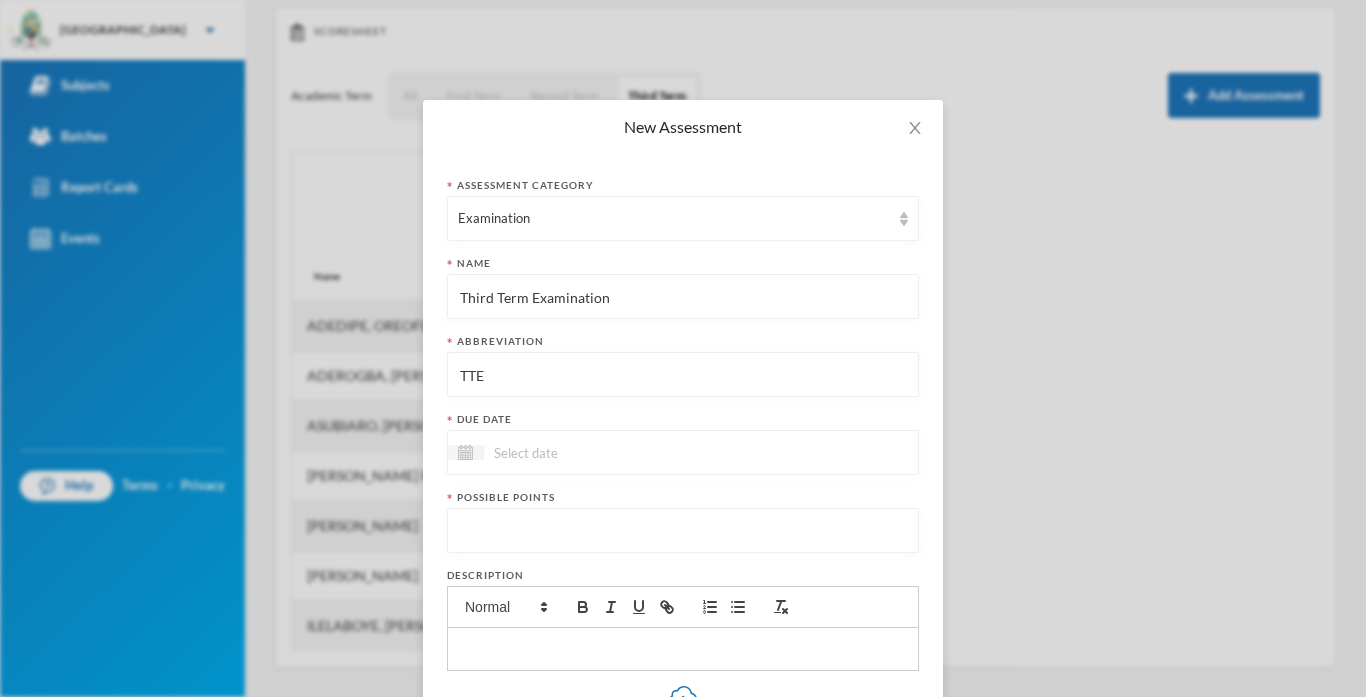 type on "TTE" 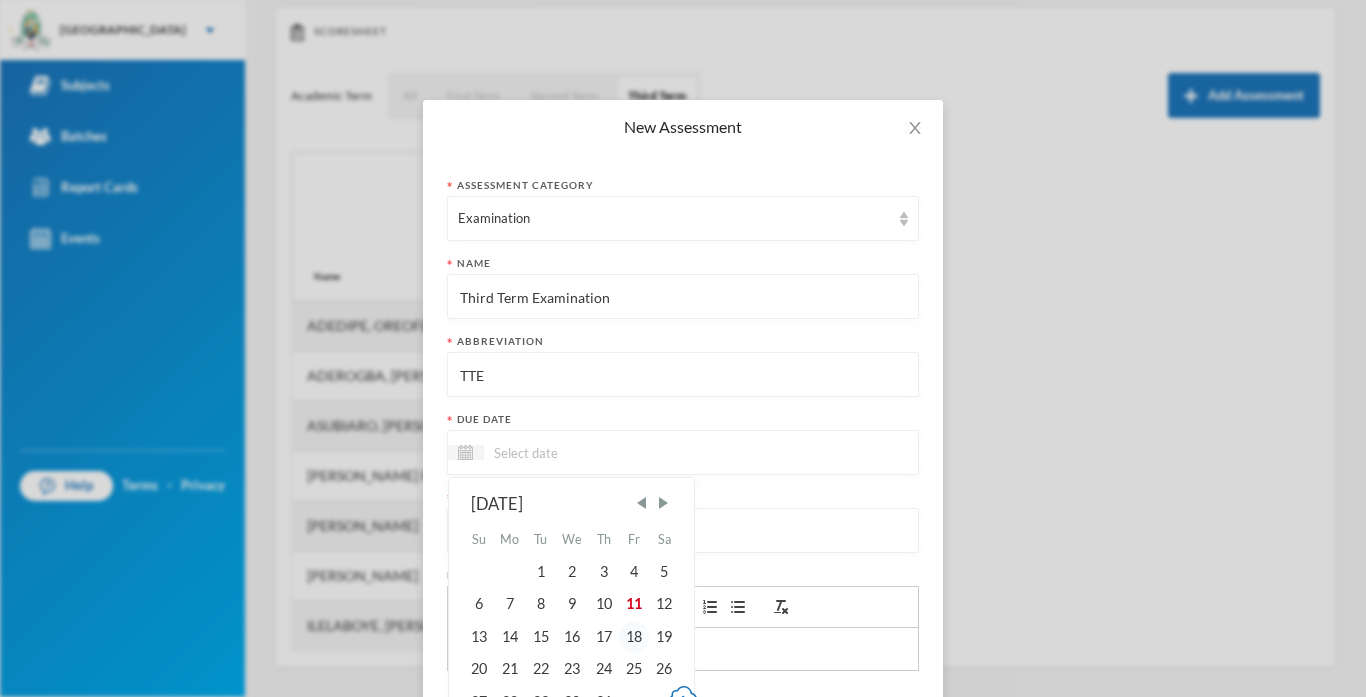 click on "18" at bounding box center (634, 637) 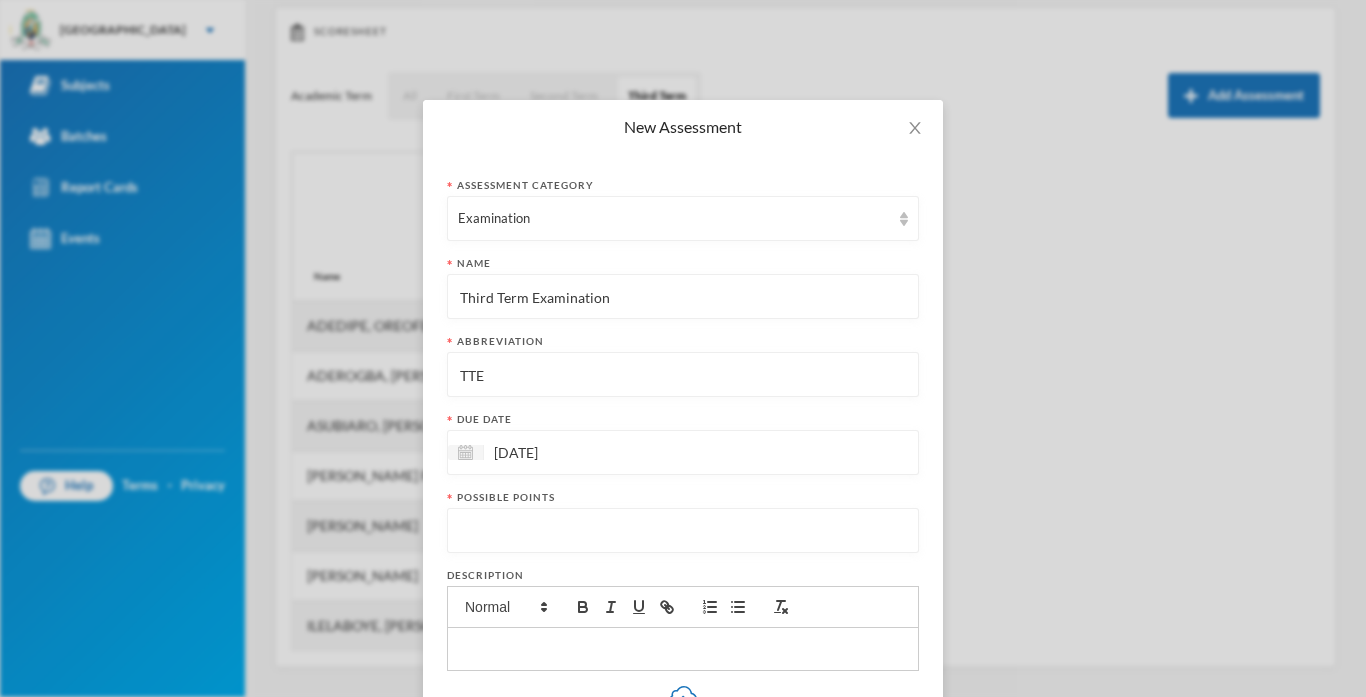 click at bounding box center [683, 531] 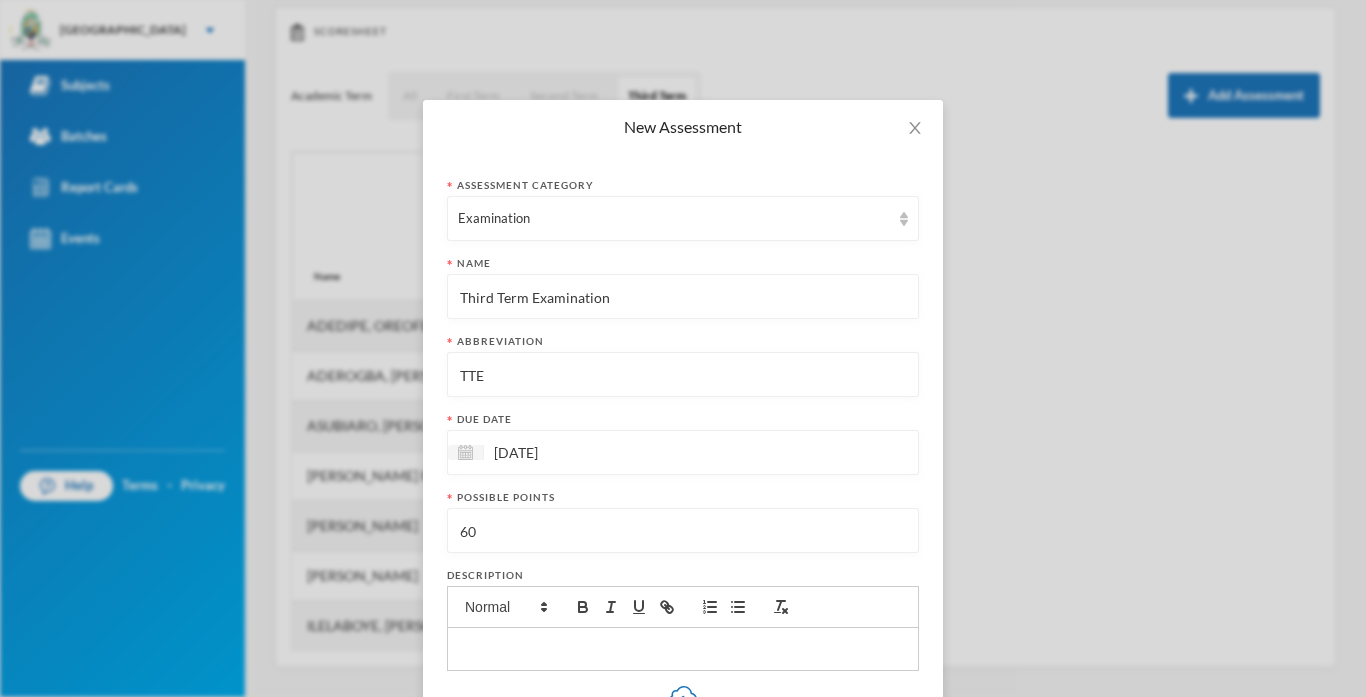 type on "60" 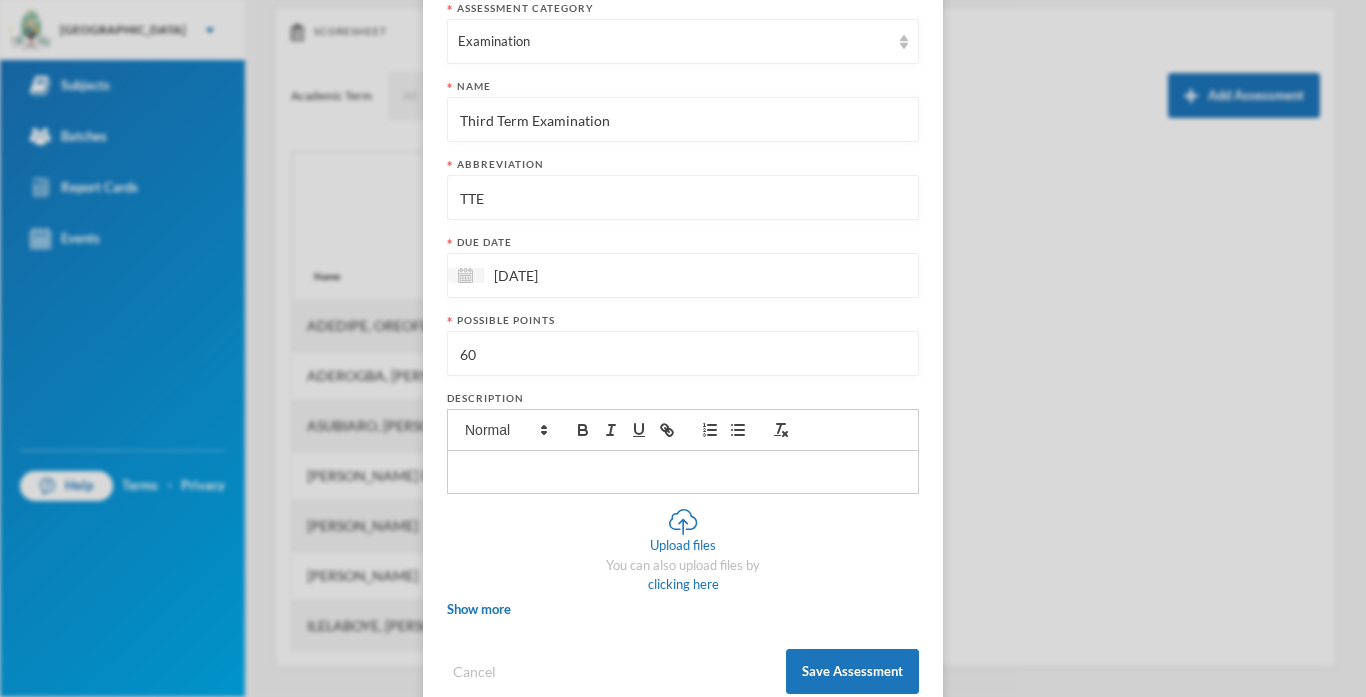 scroll, scrollTop: 222, scrollLeft: 0, axis: vertical 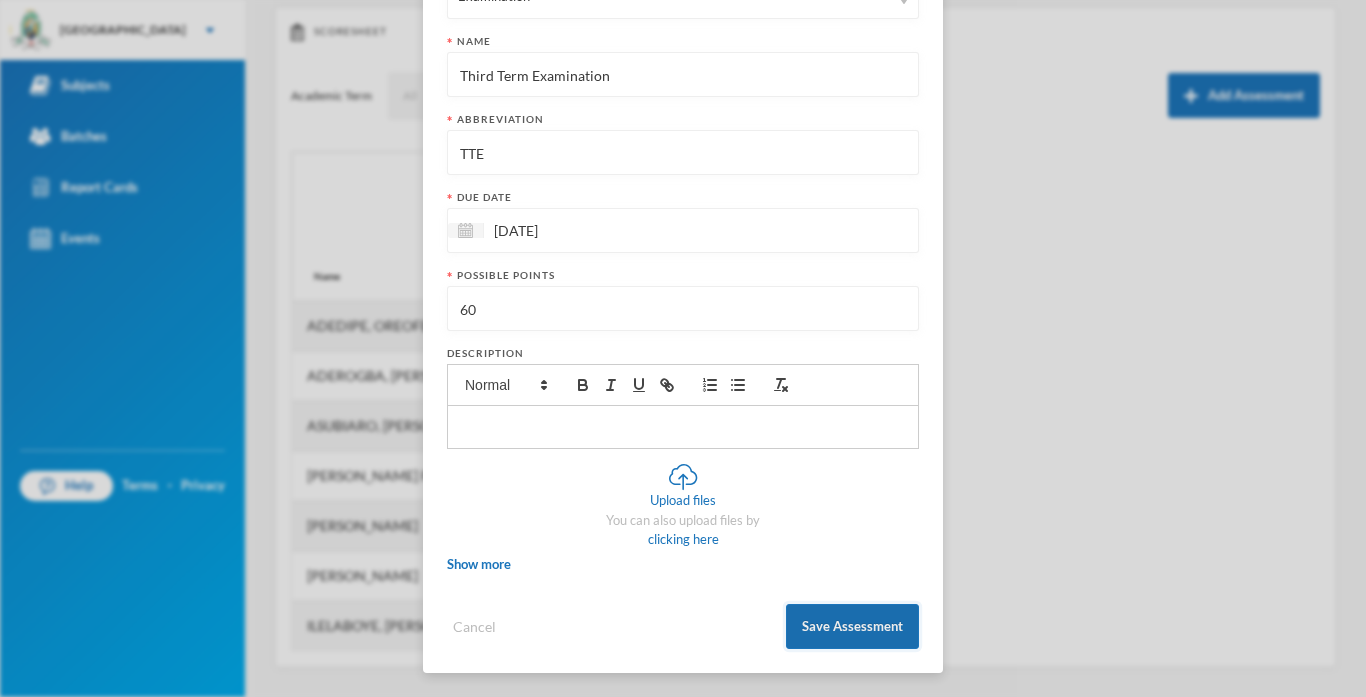 click on "Save Assessment" at bounding box center (852, 626) 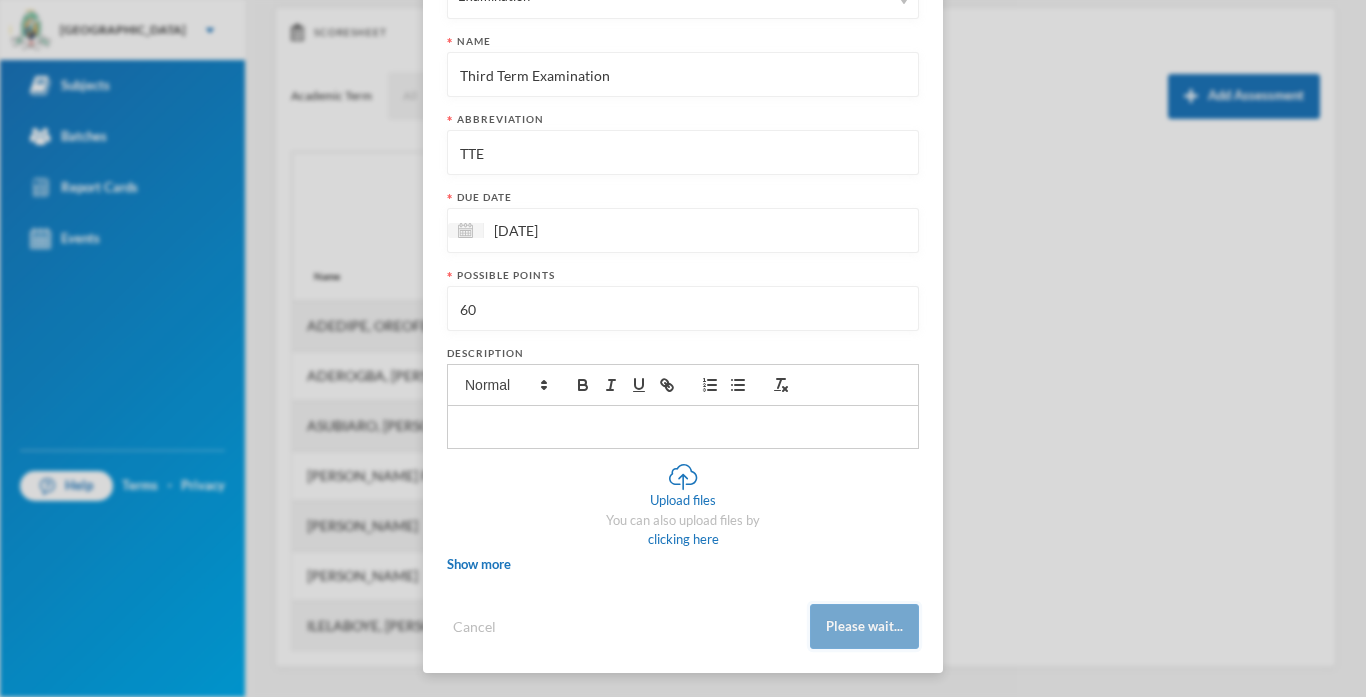 scroll, scrollTop: 213, scrollLeft: 0, axis: vertical 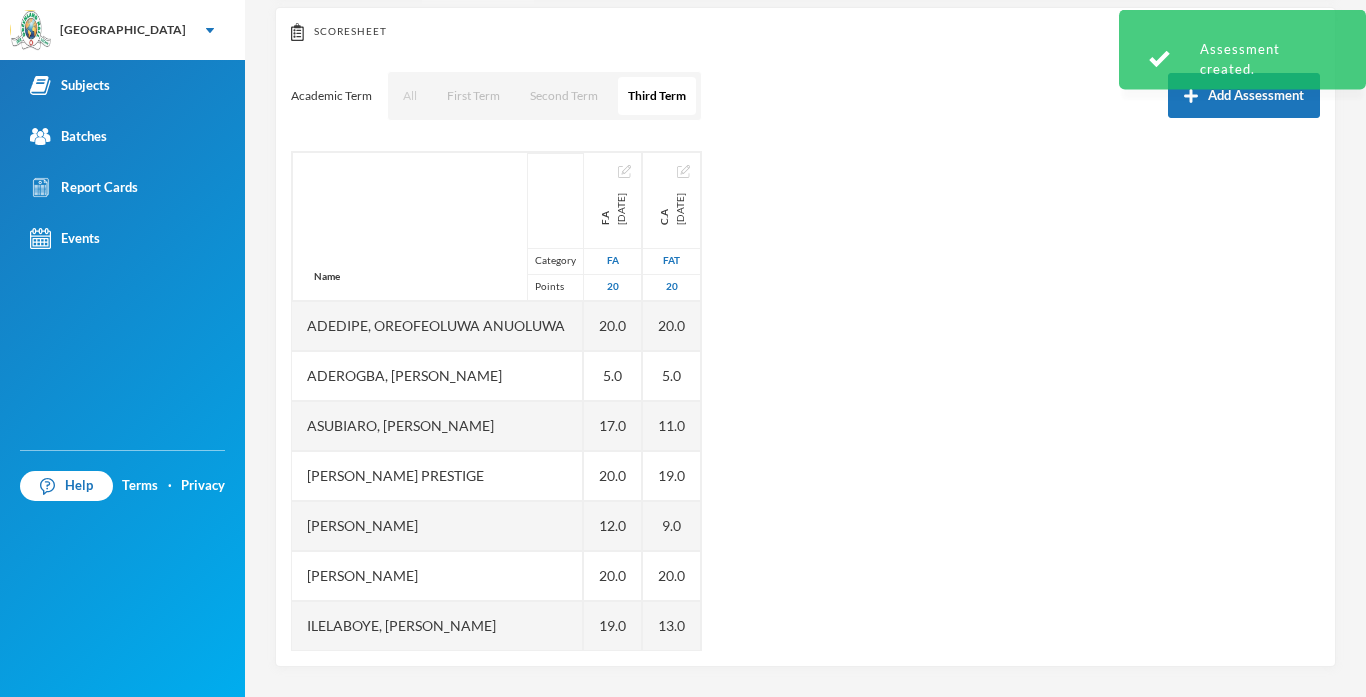 click on "All" at bounding box center [410, 96] 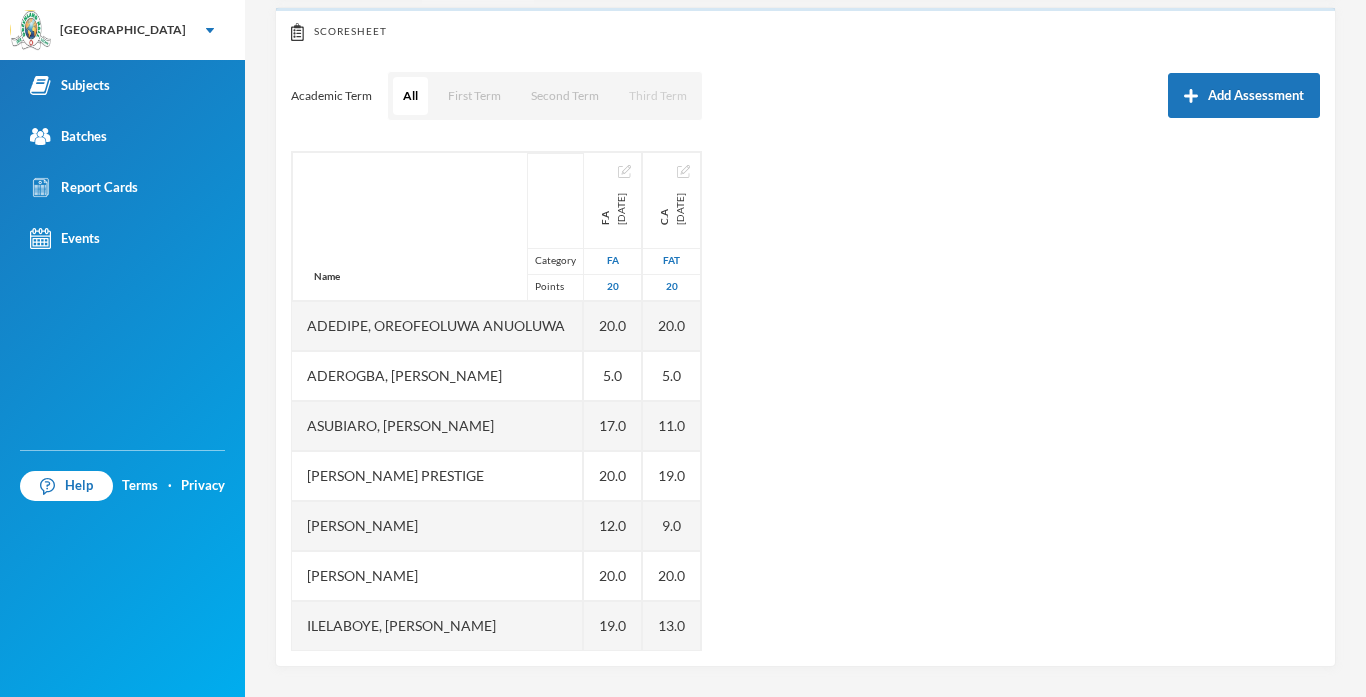 click on "Third Term" at bounding box center [658, 96] 